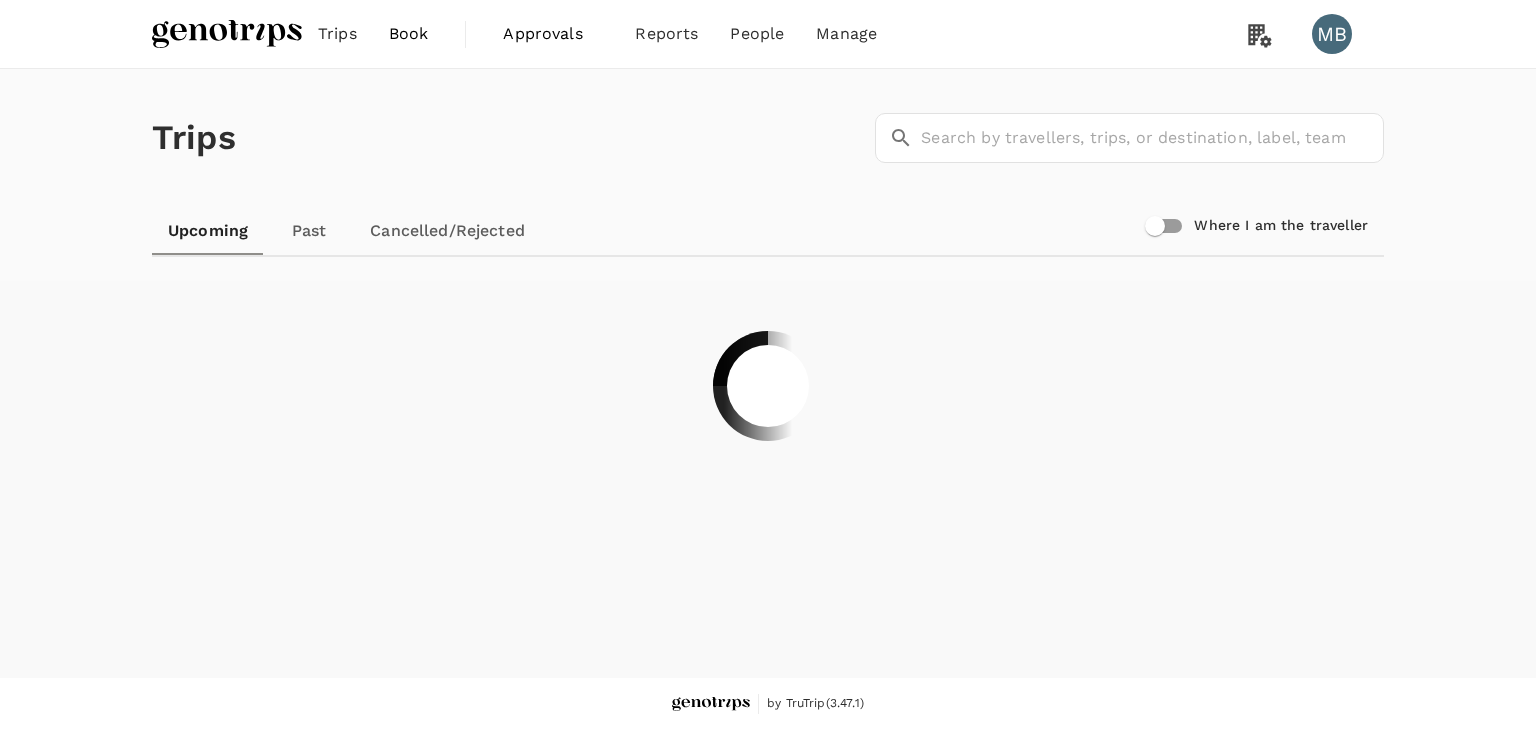 click at bounding box center [227, 34] 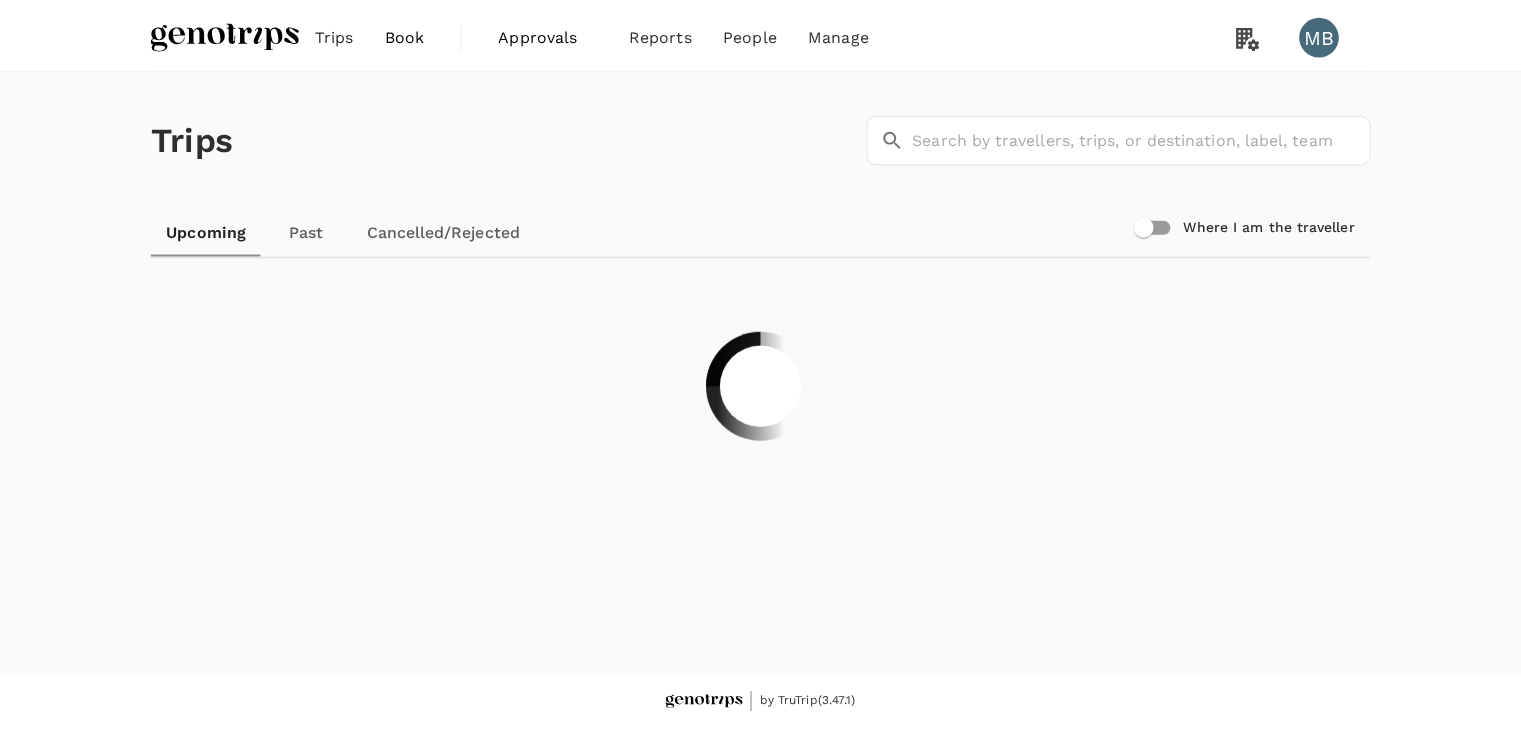 scroll, scrollTop: 0, scrollLeft: 0, axis: both 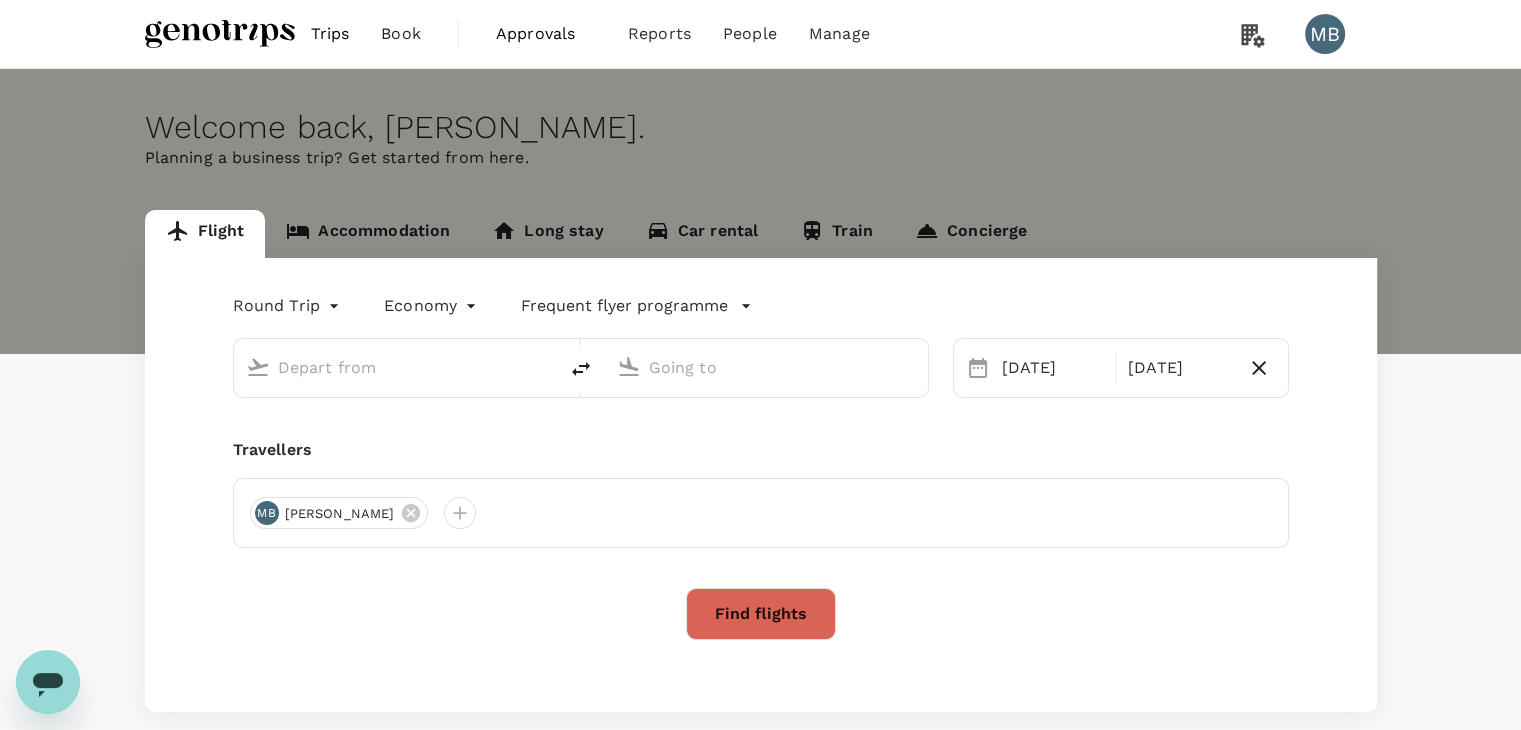 type on "Bintulu (BTU)" 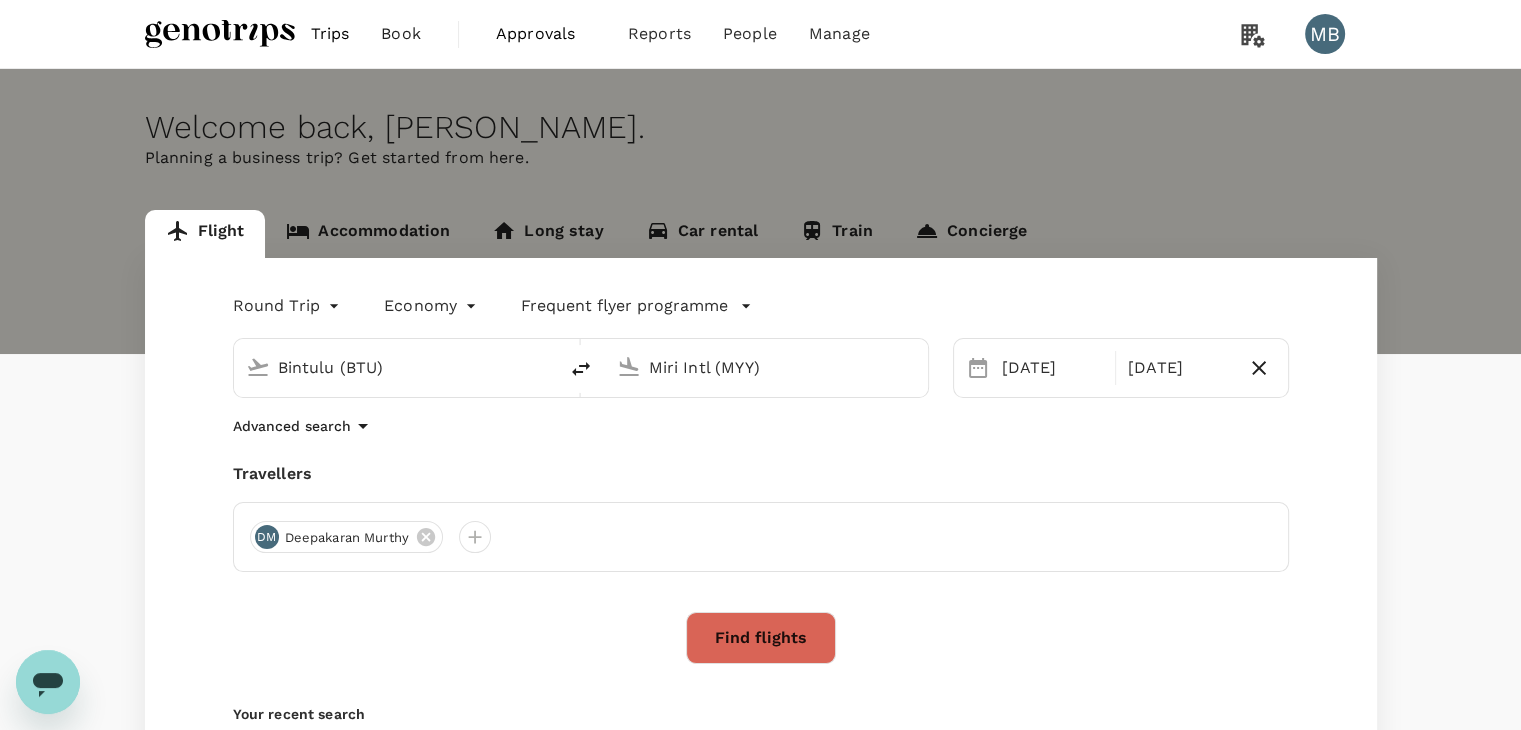 type 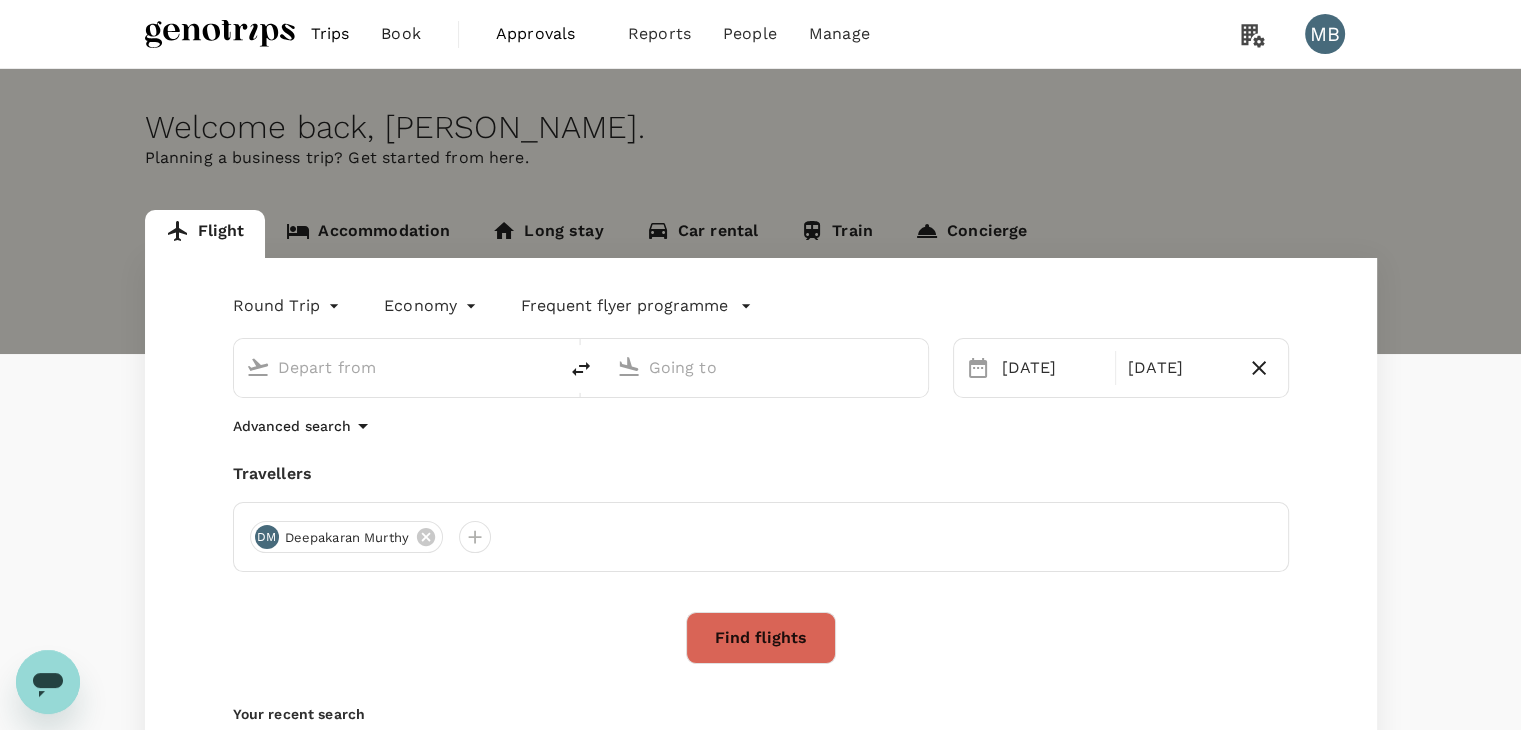 type on "Bintulu (BTU)" 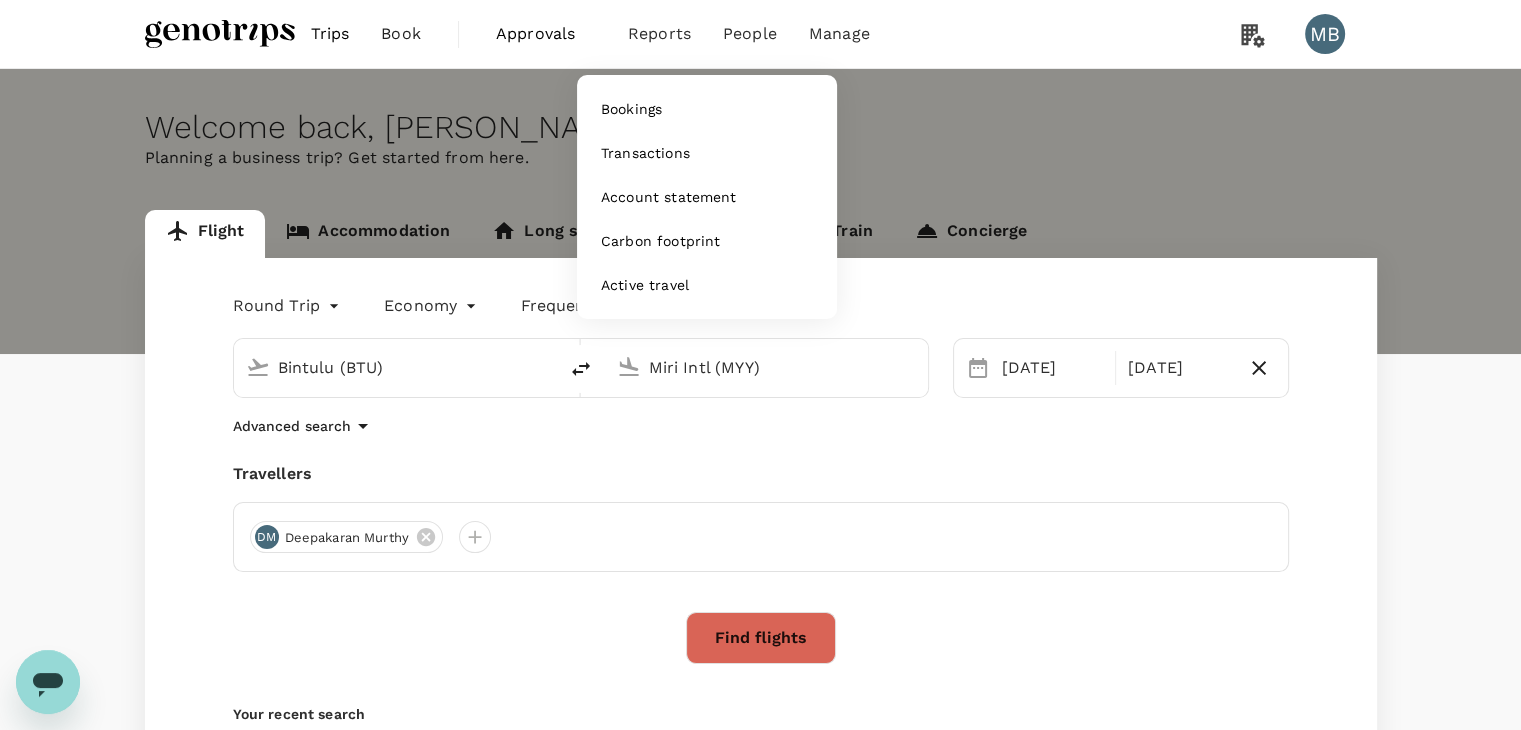 click on "Reports" at bounding box center [659, 34] 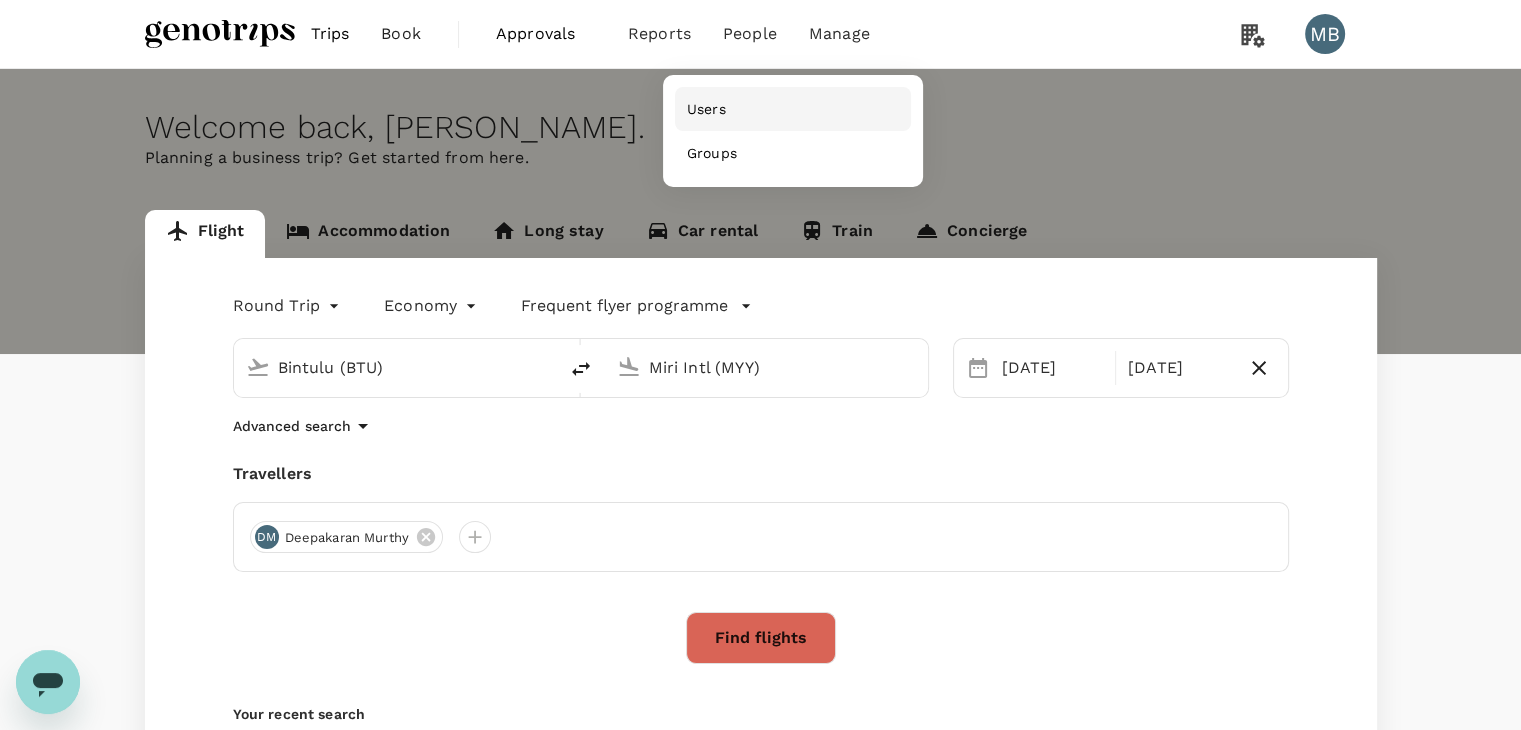click on "Users" at bounding box center (793, 109) 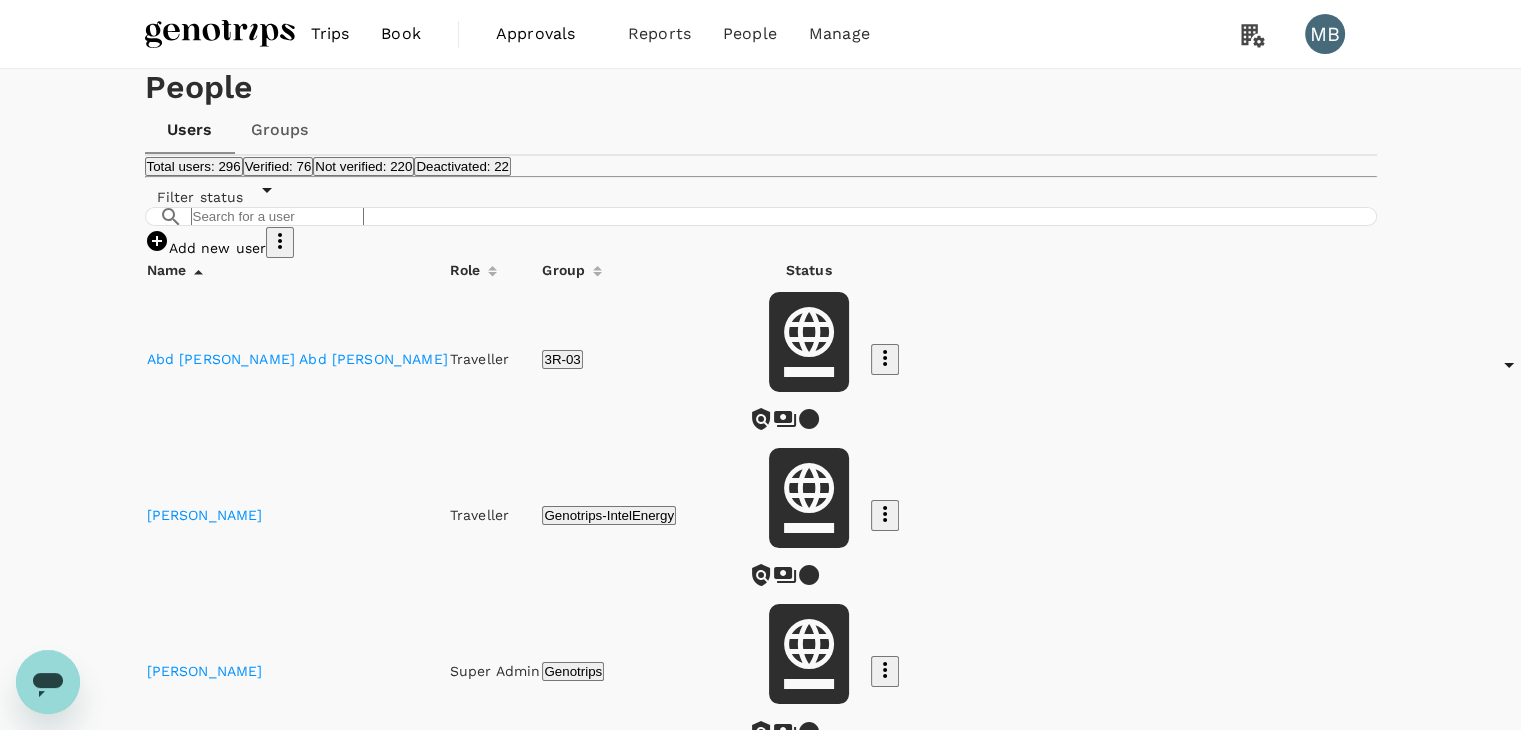 click on "Add new user" at bounding box center (206, 248) 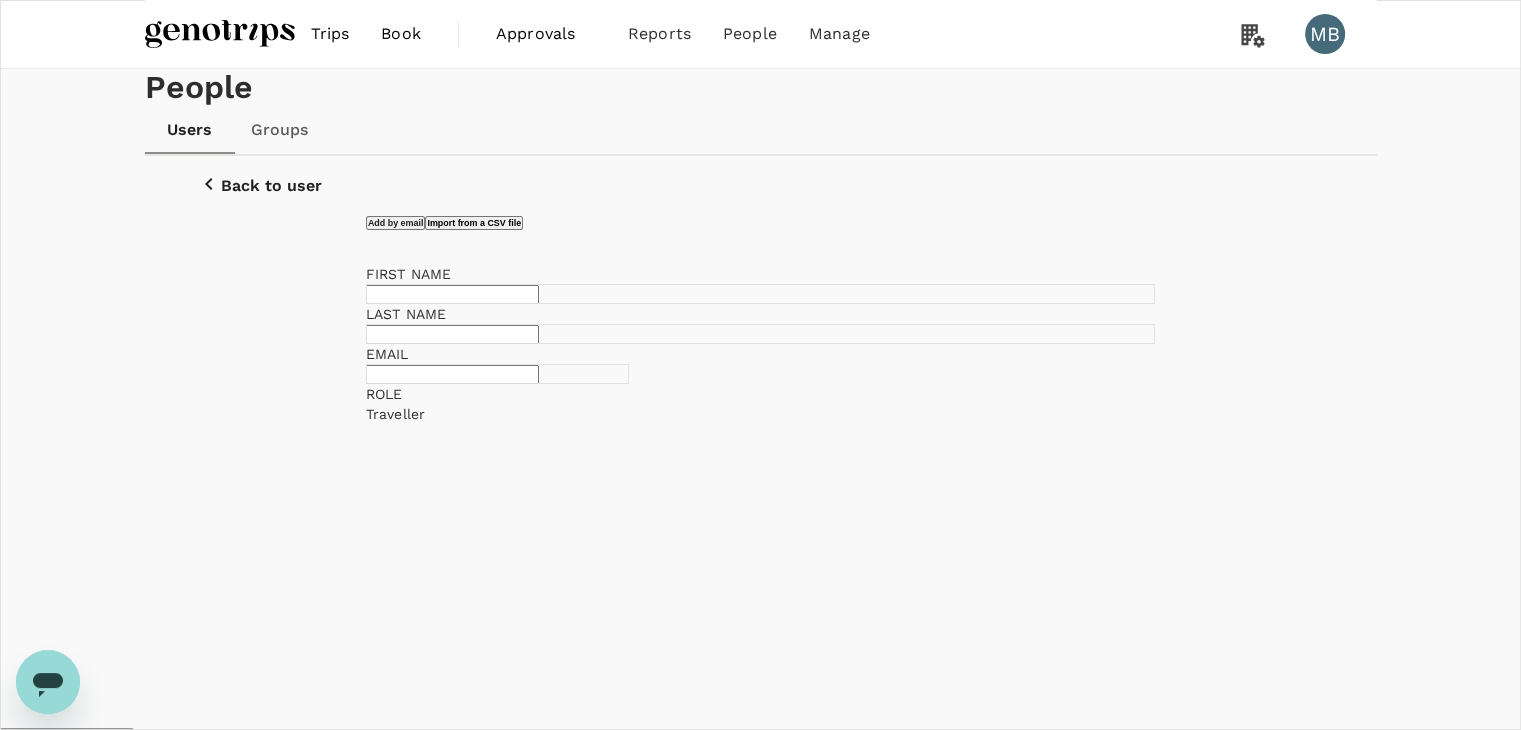 click at bounding box center (452, 294) 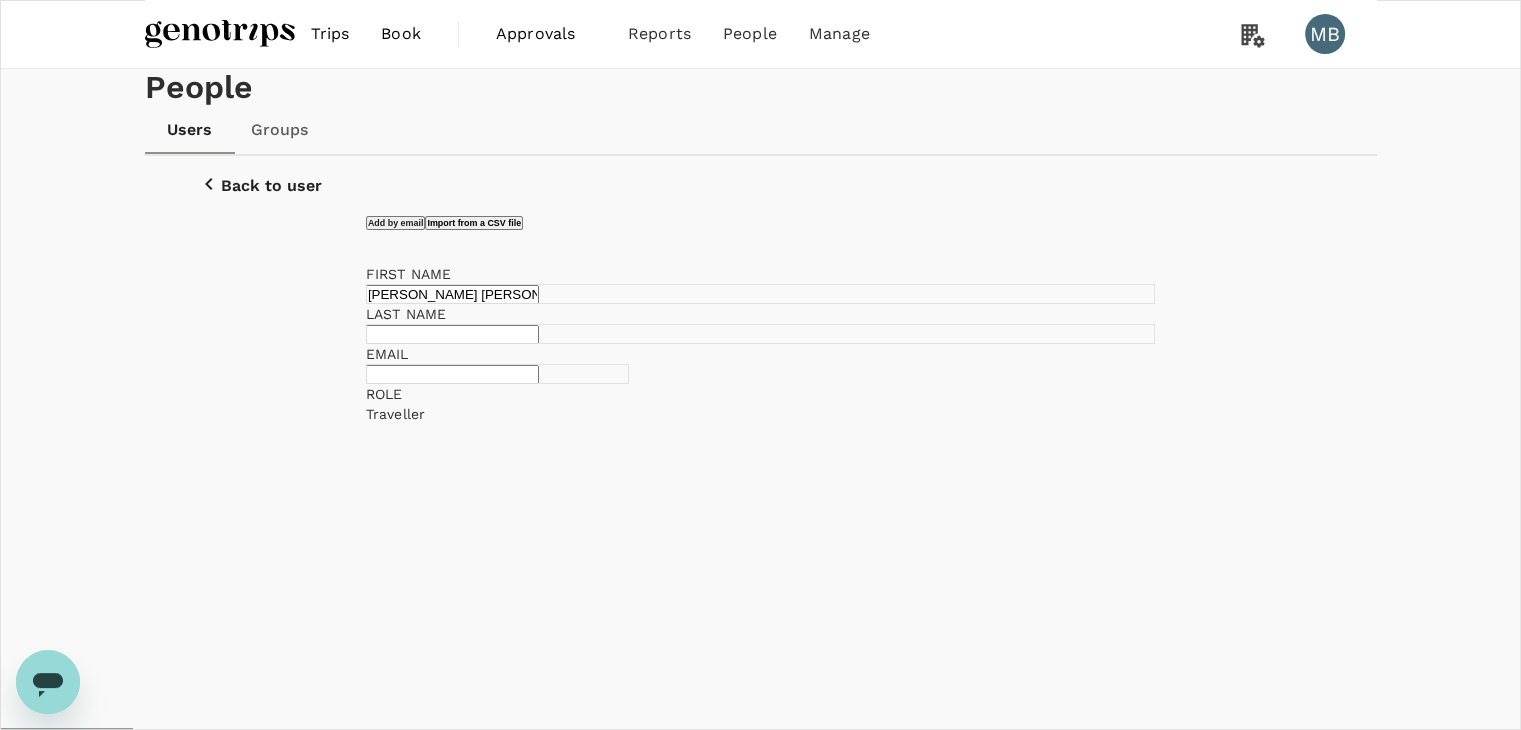 drag, startPoint x: 555, startPoint y: 449, endPoint x: 444, endPoint y: 449, distance: 111 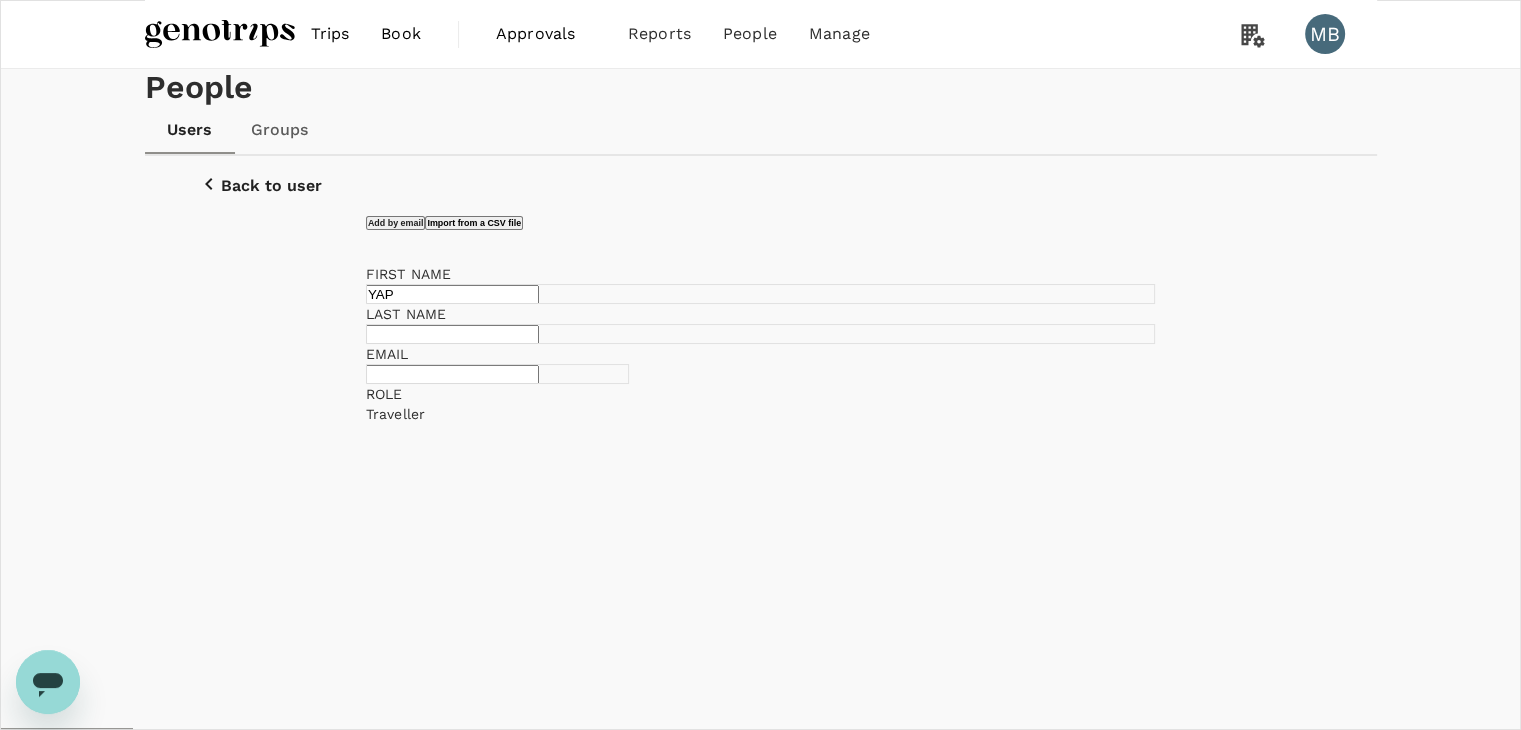 type on "YAP" 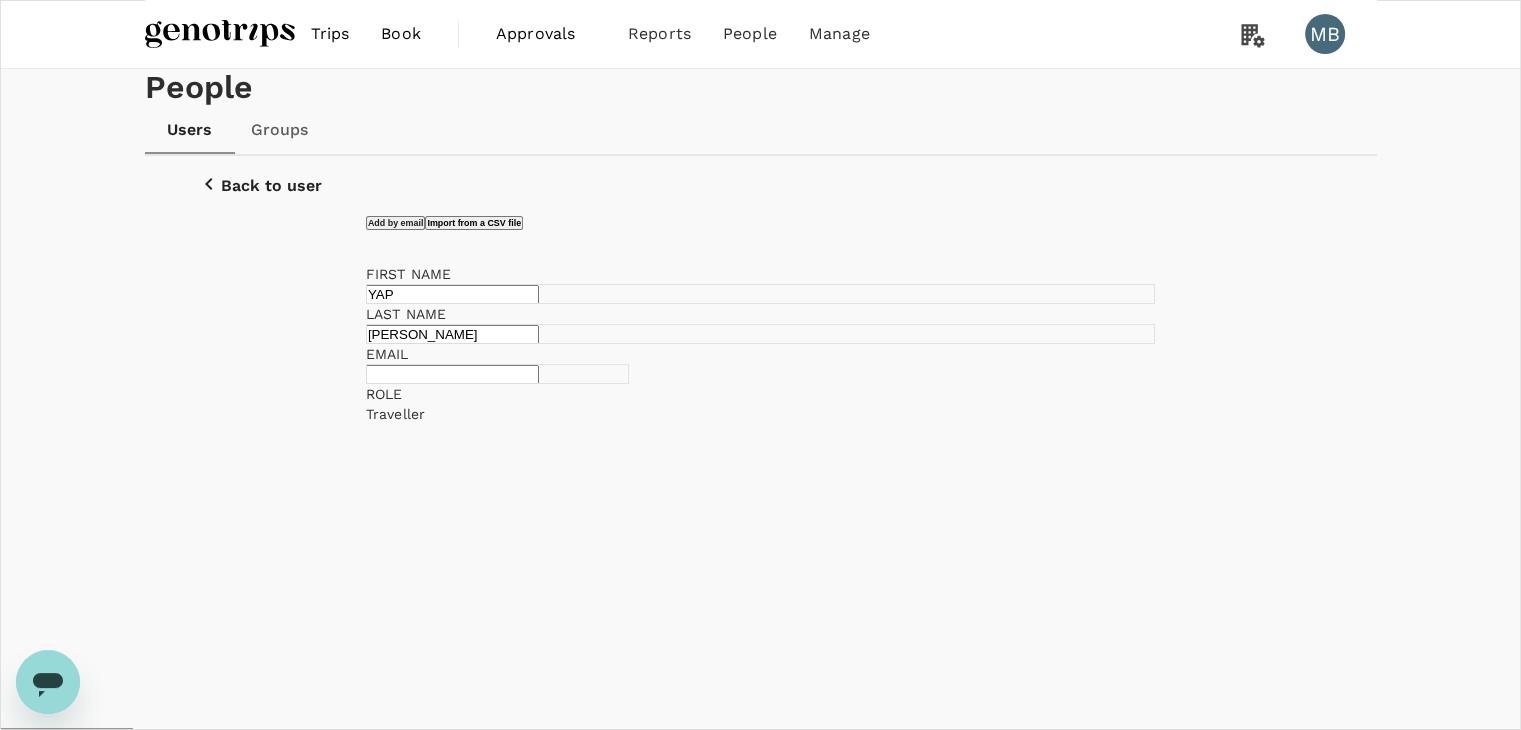 drag, startPoint x: 899, startPoint y: 446, endPoint x: 779, endPoint y: 439, distance: 120.203995 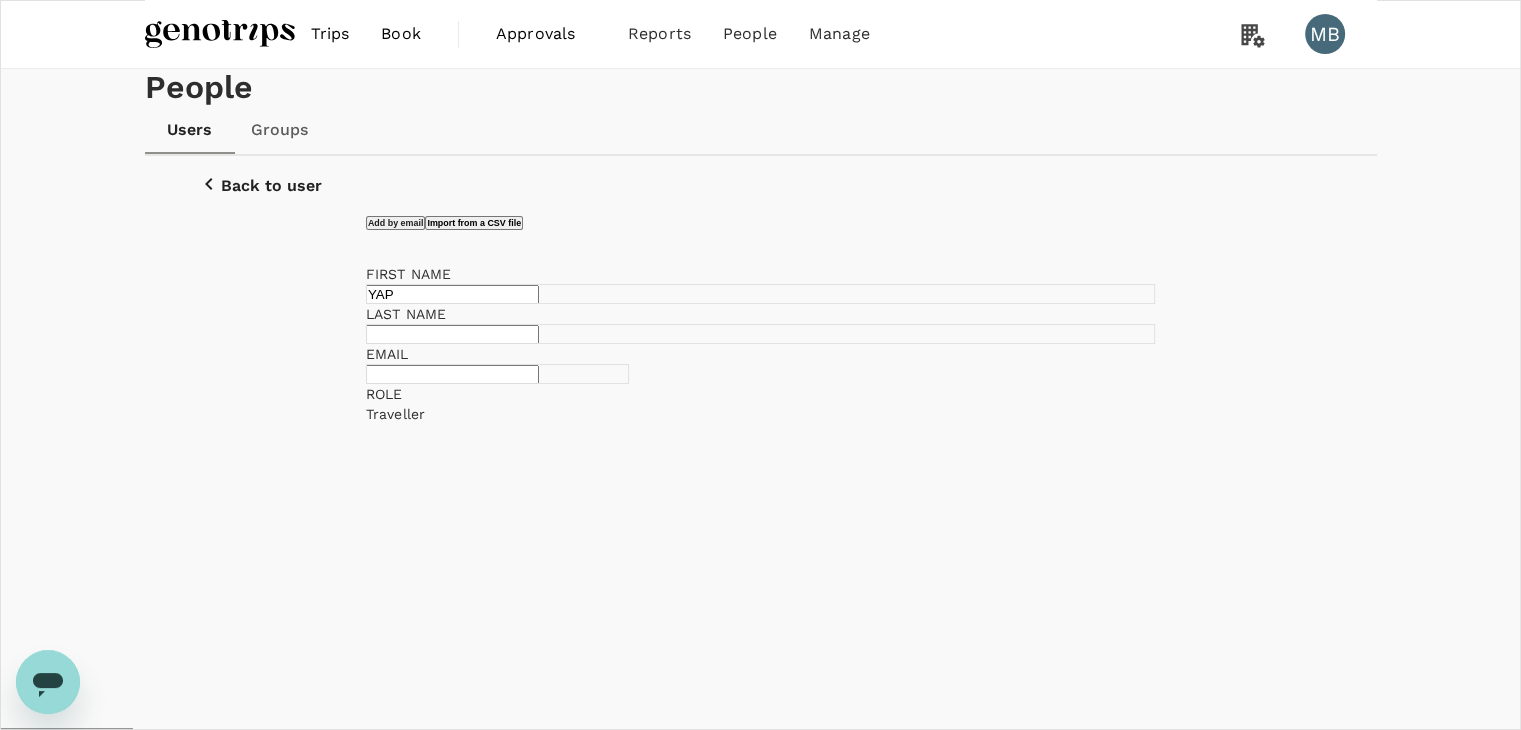 click on "YAP" at bounding box center (452, 294) 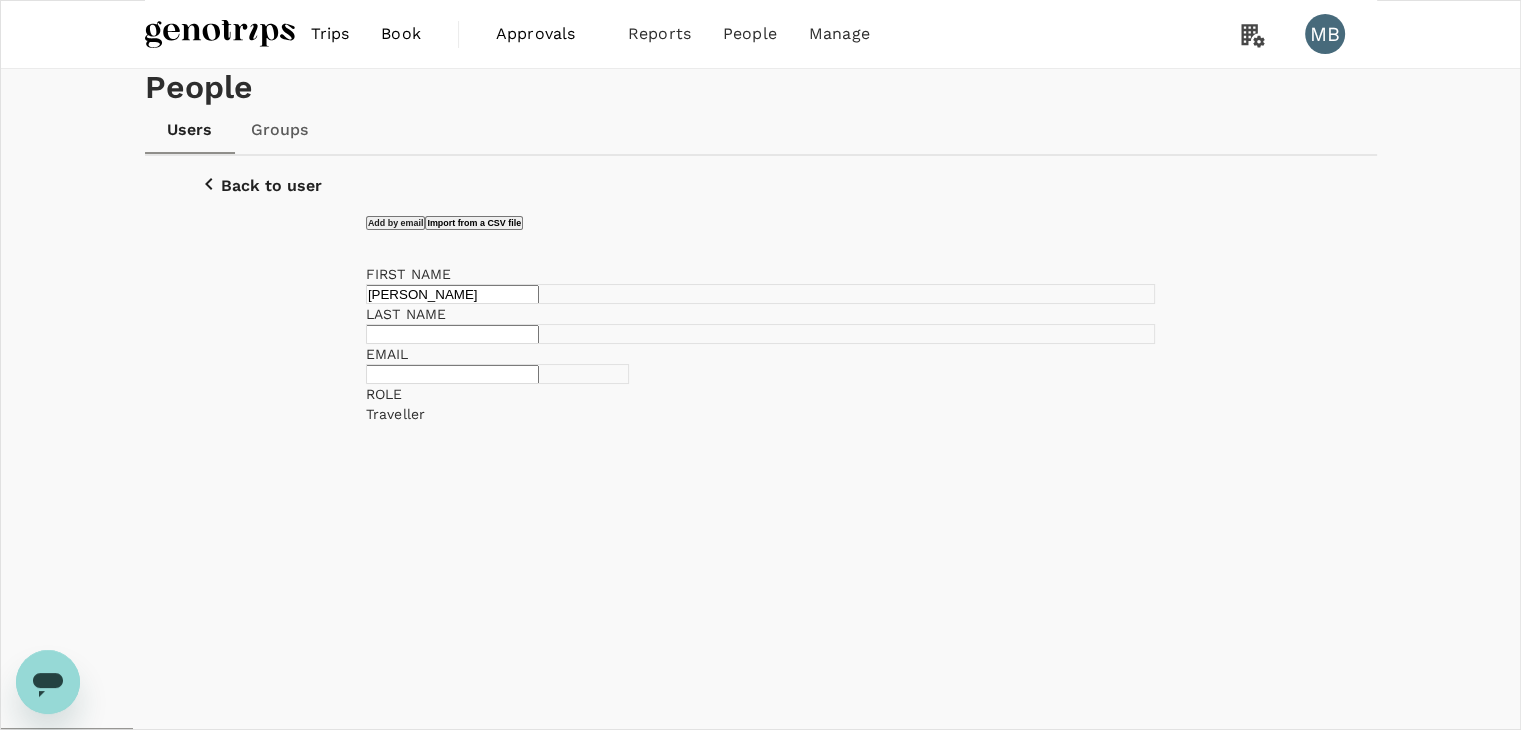drag, startPoint x: 563, startPoint y: 446, endPoint x: 528, endPoint y: 446, distance: 35 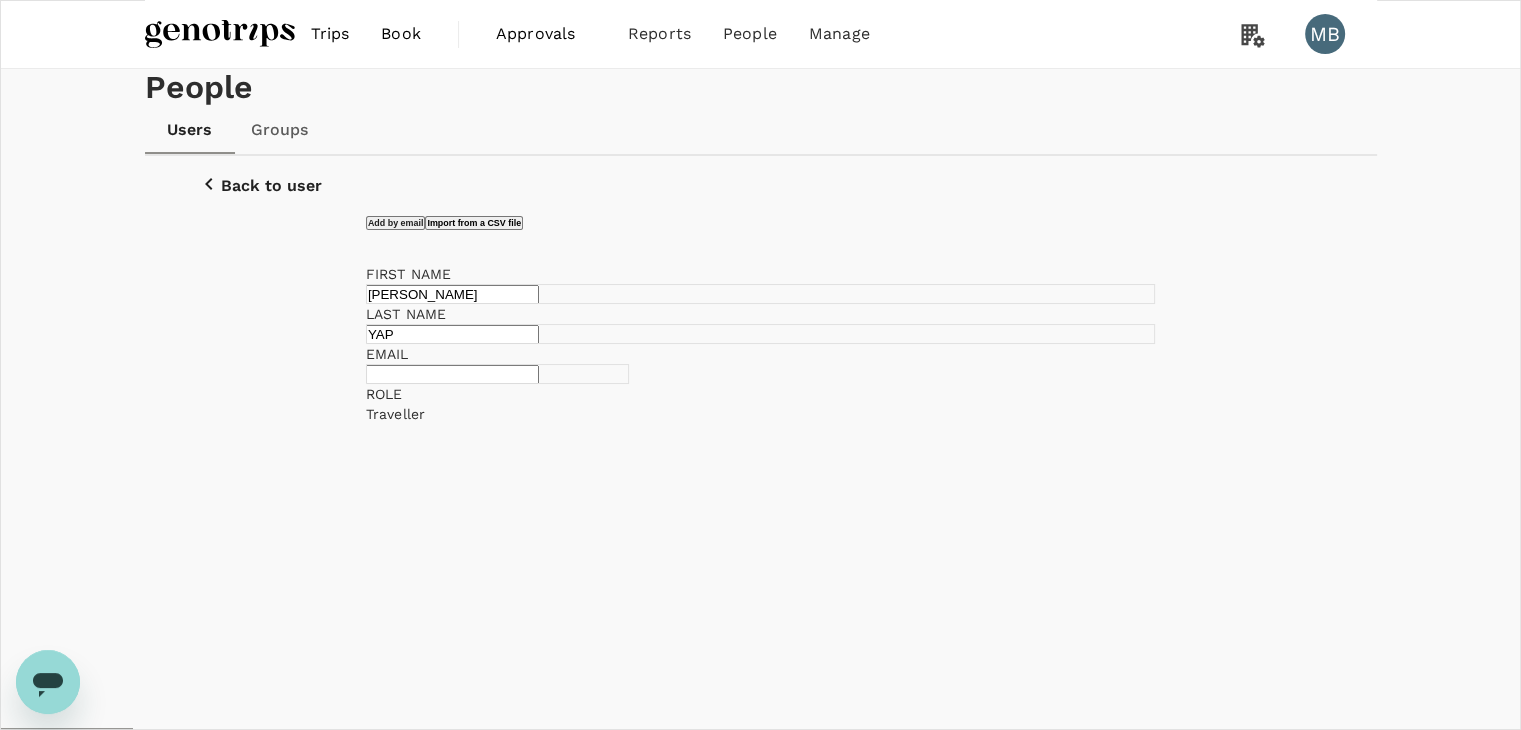 type on "YAP" 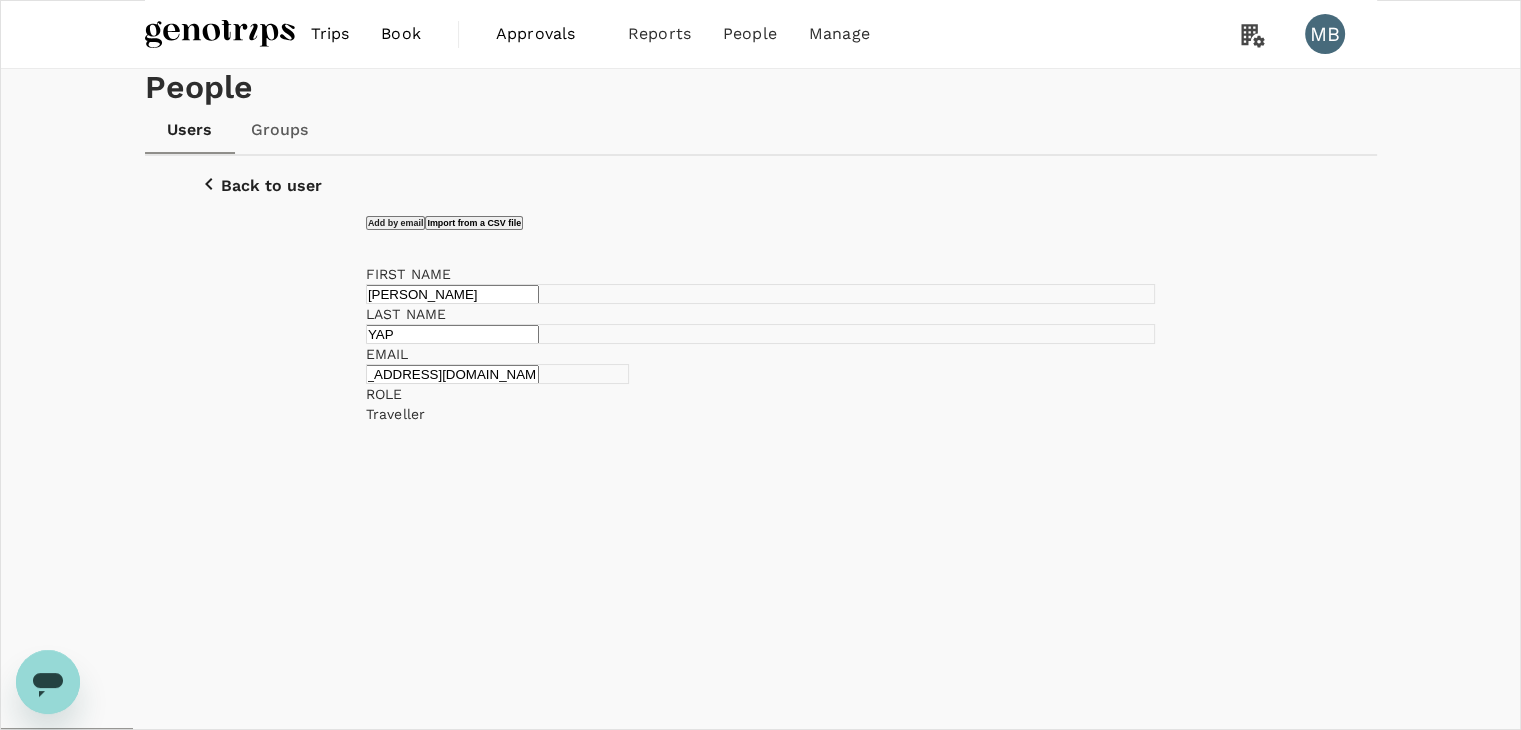 scroll, scrollTop: 0, scrollLeft: 53, axis: horizontal 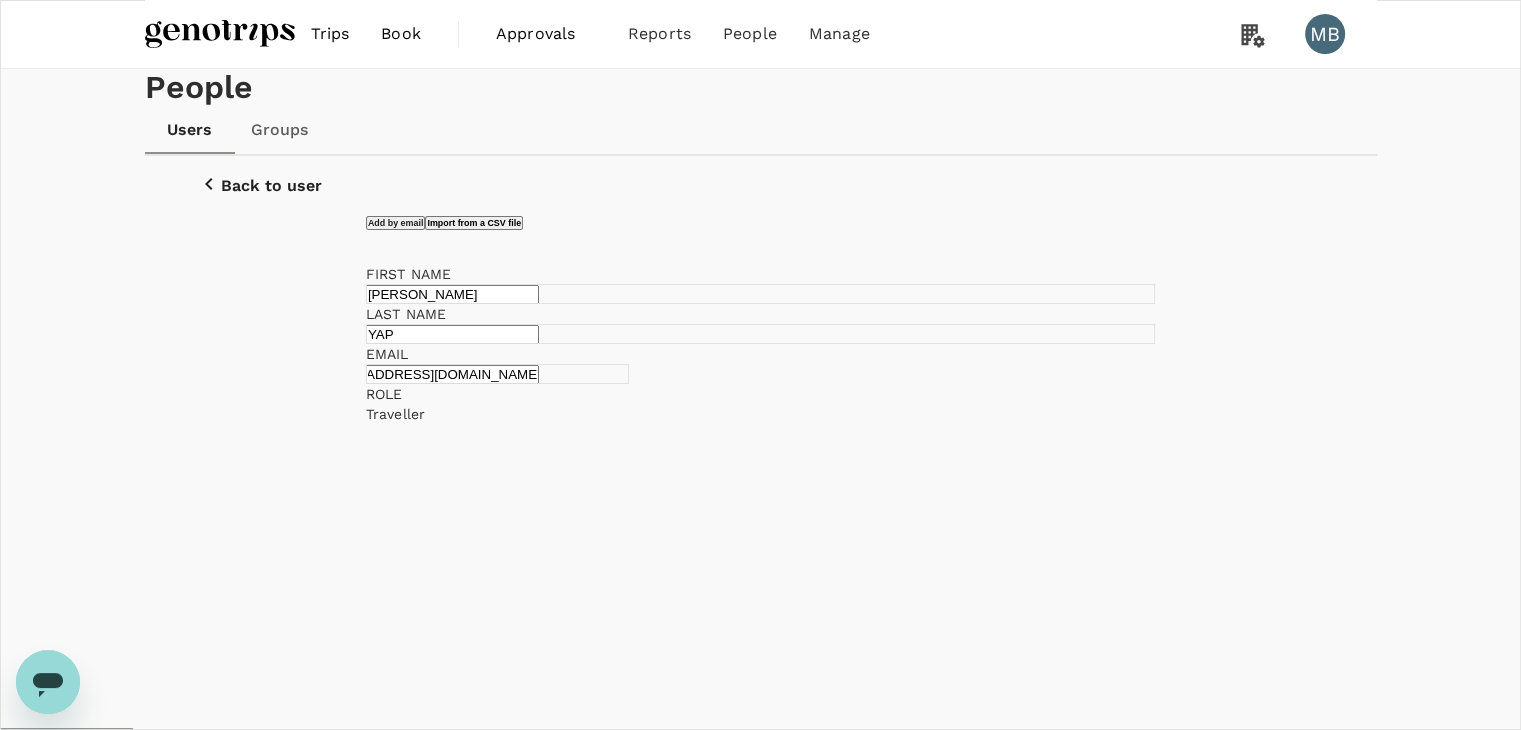 type on "[EMAIL_ADDRESS][DOMAIN_NAME]" 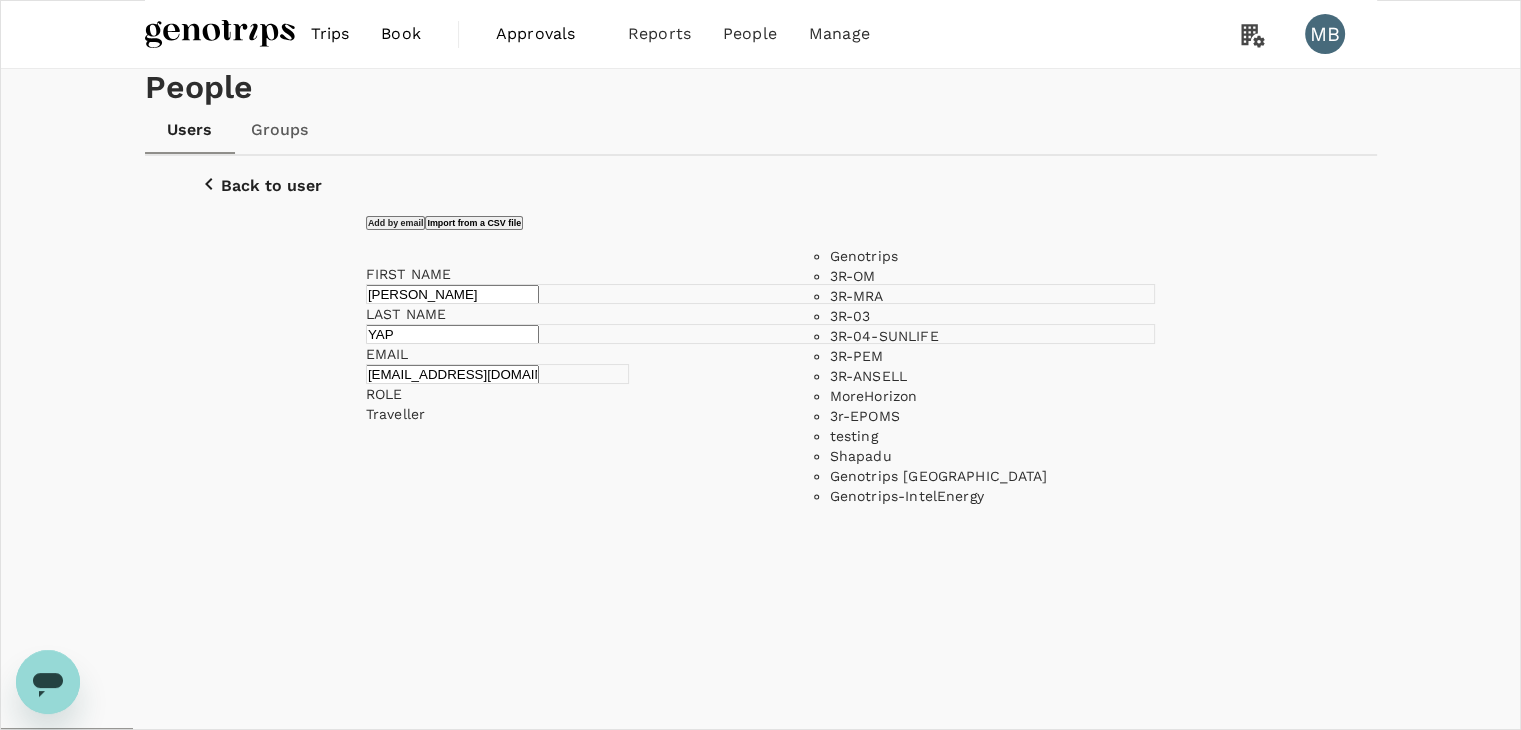 scroll, scrollTop: 140, scrollLeft: 0, axis: vertical 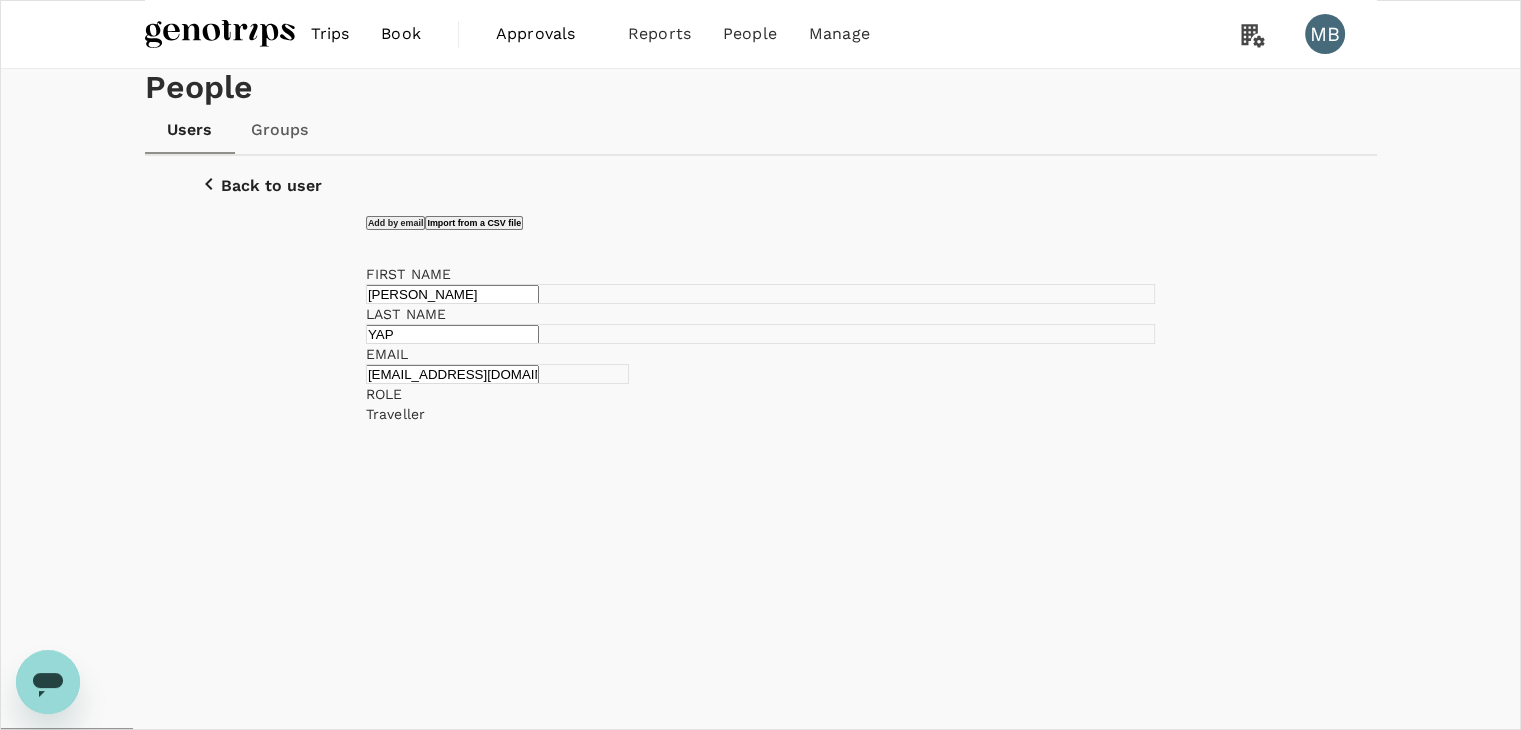 click at bounding box center [760, 365] 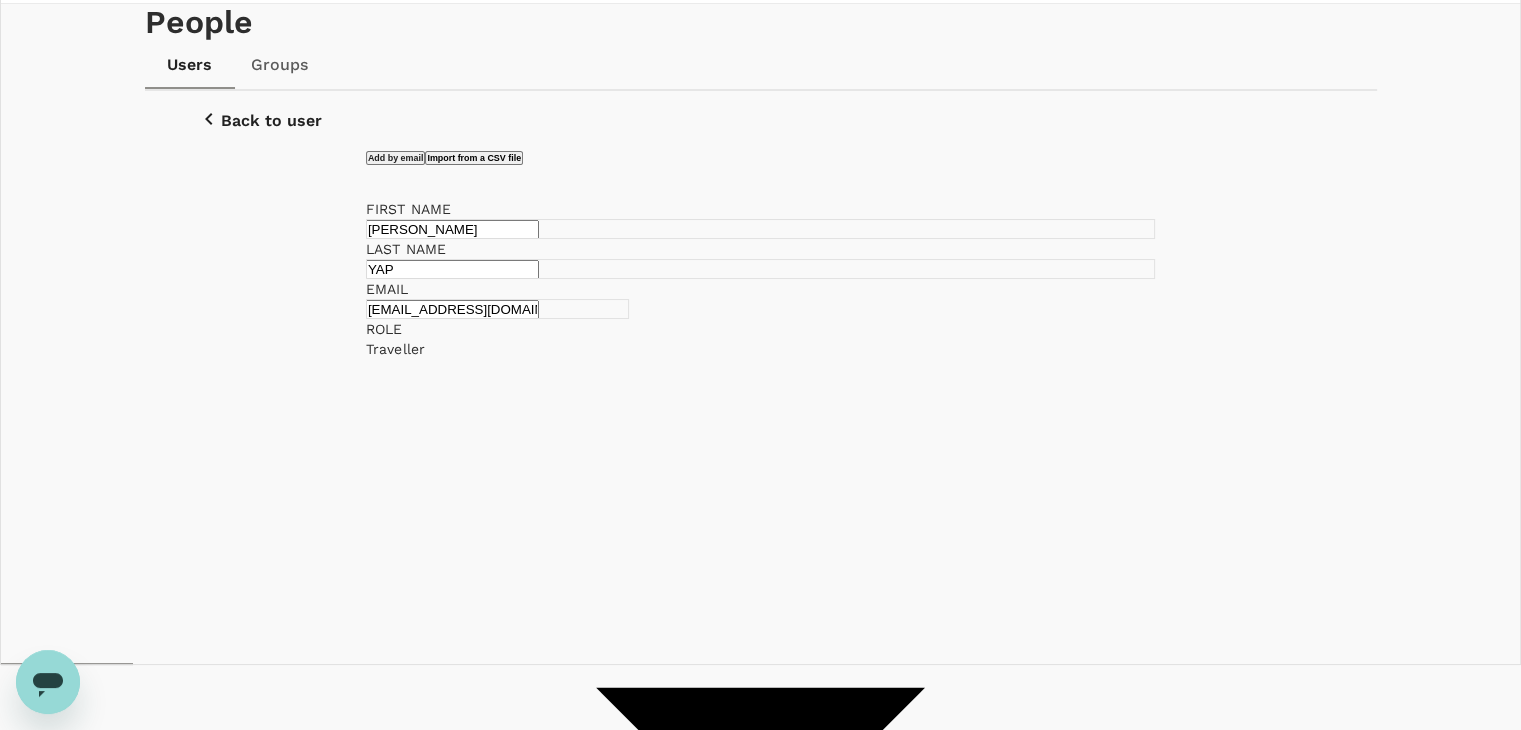 scroll, scrollTop: 100, scrollLeft: 0, axis: vertical 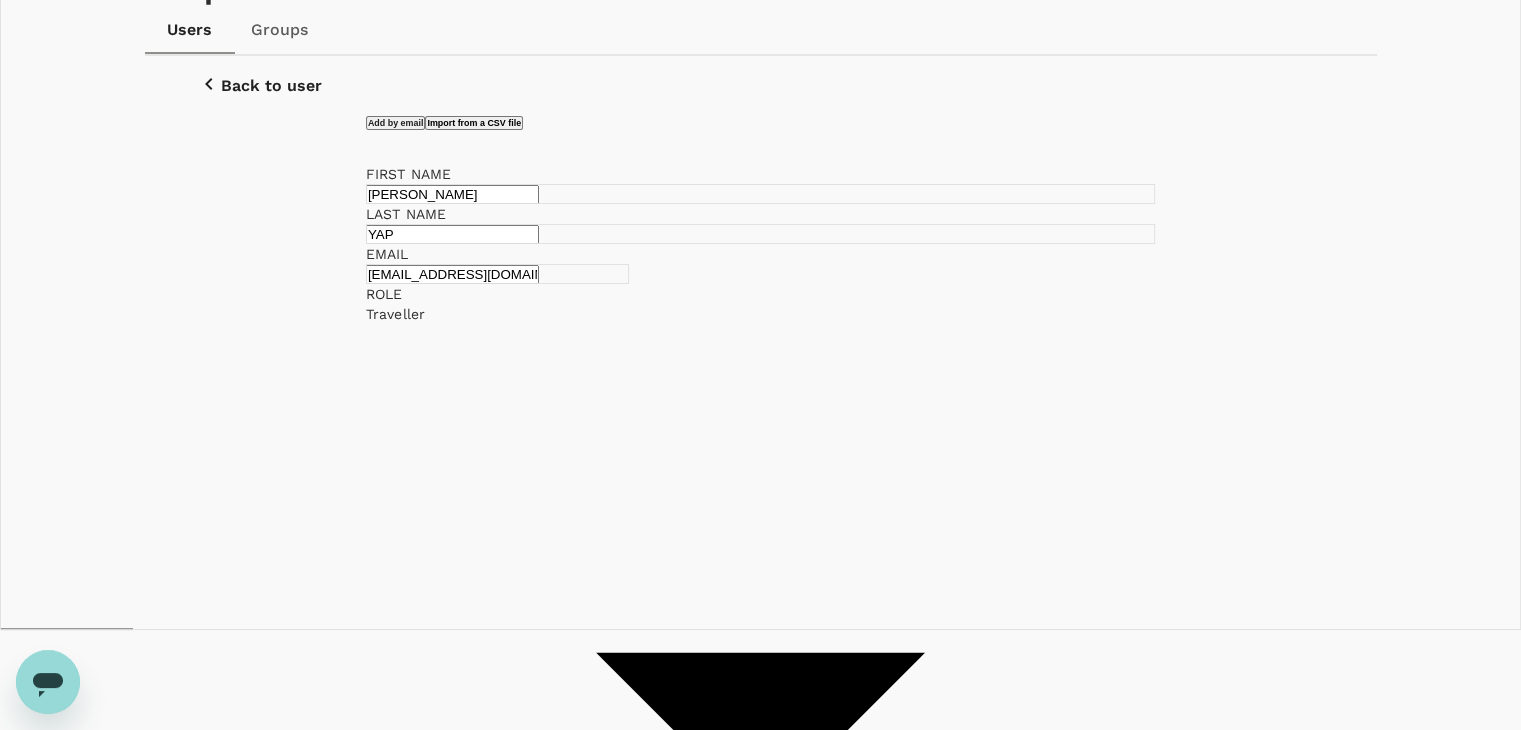 click on "Add 1 user" at bounding box center (400, 1322) 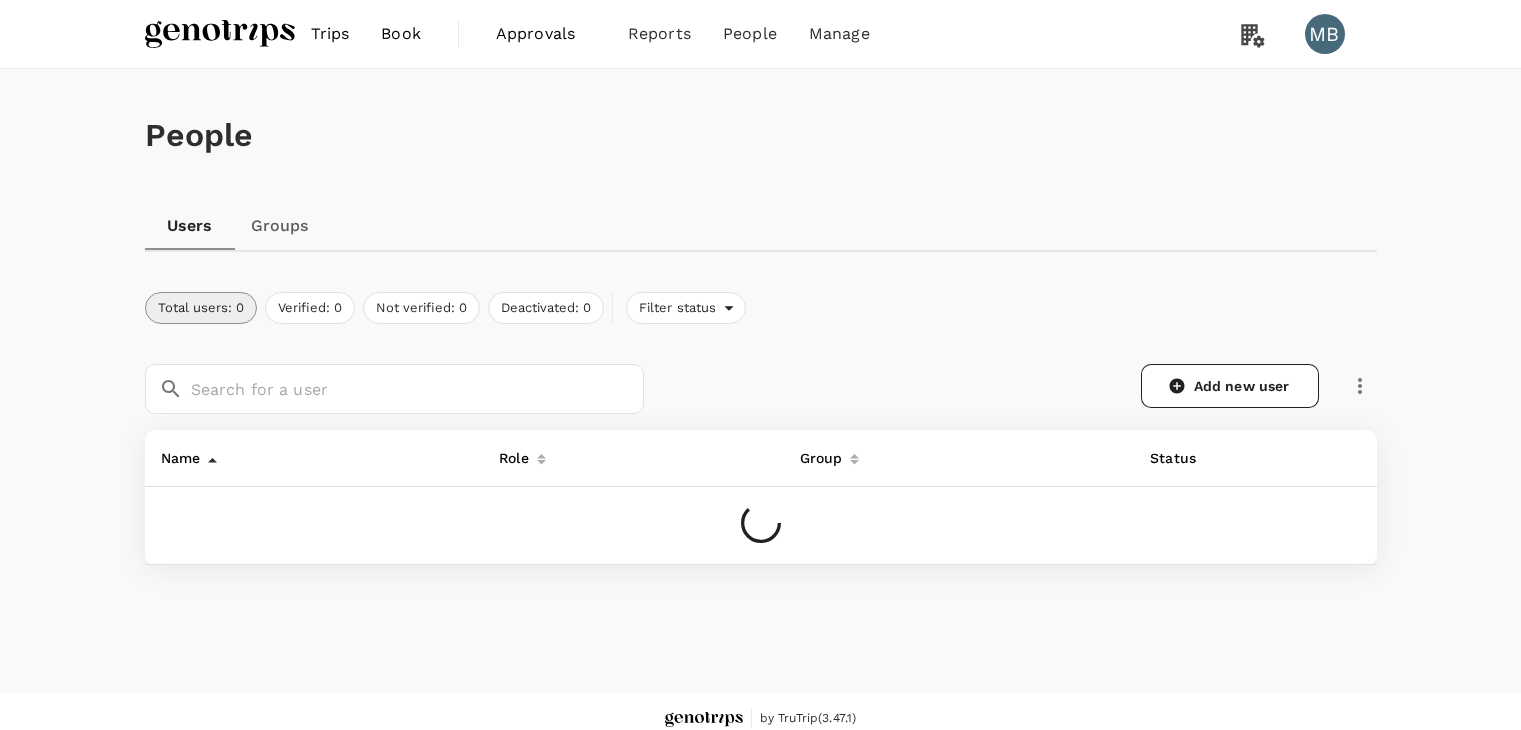scroll, scrollTop: 0, scrollLeft: 0, axis: both 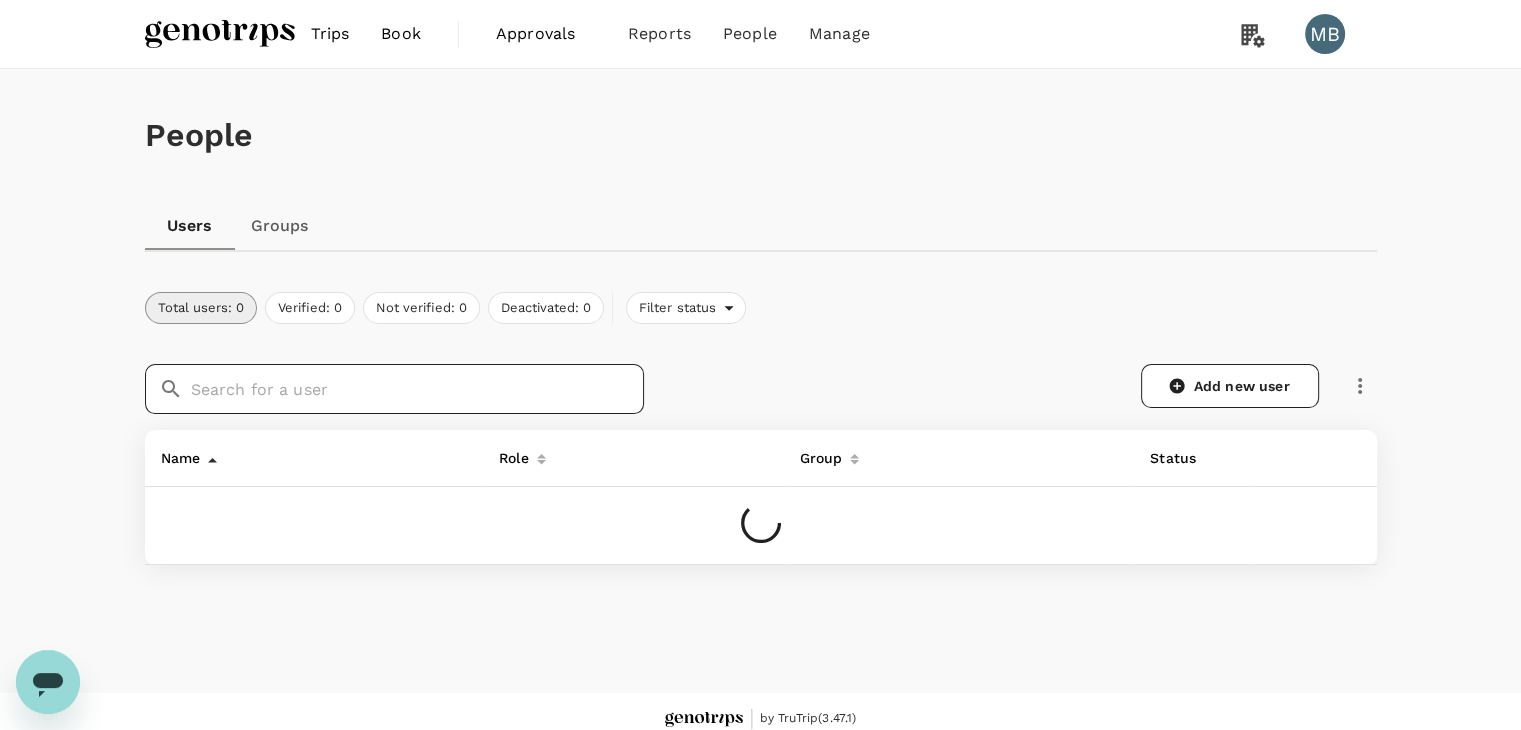 click at bounding box center [417, 389] 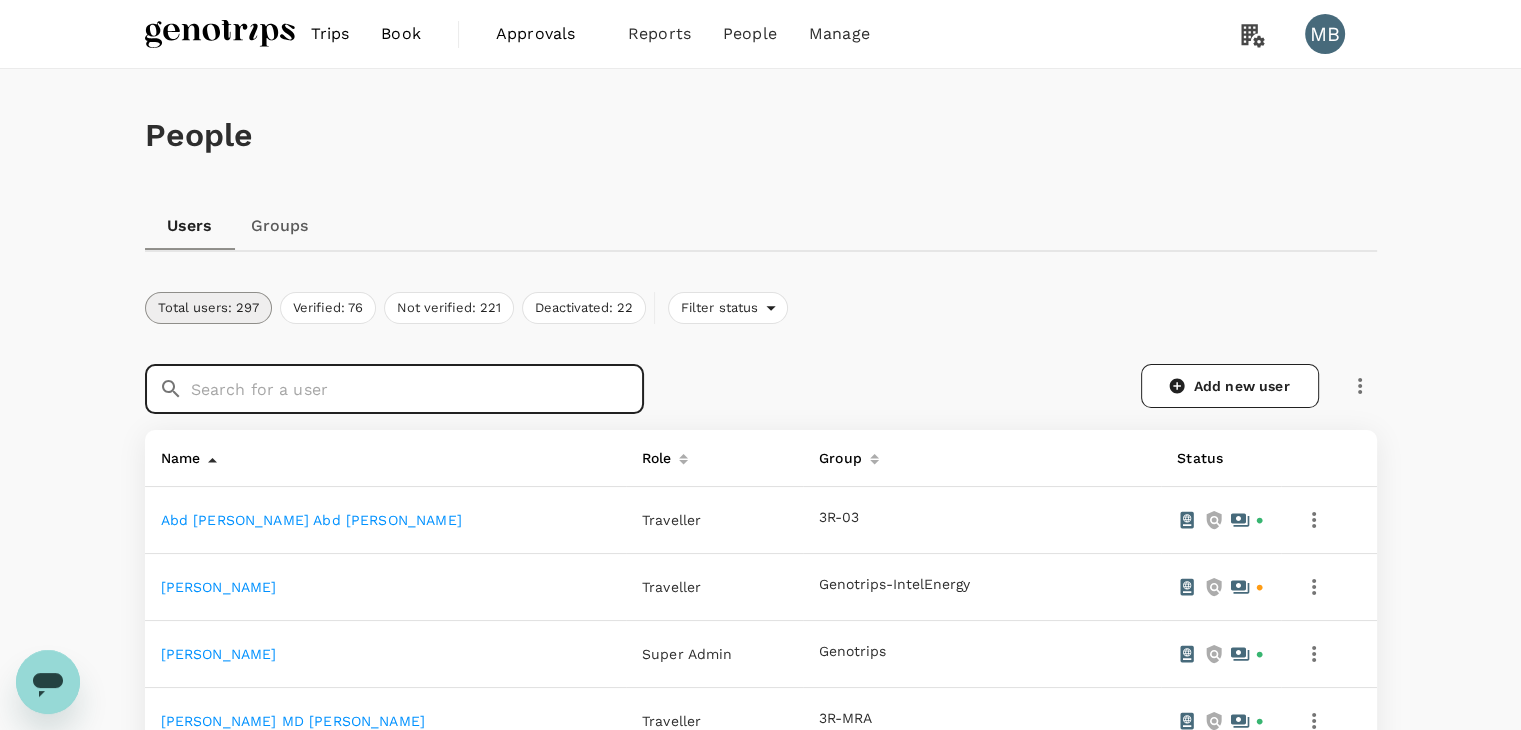 paste on "YAP" 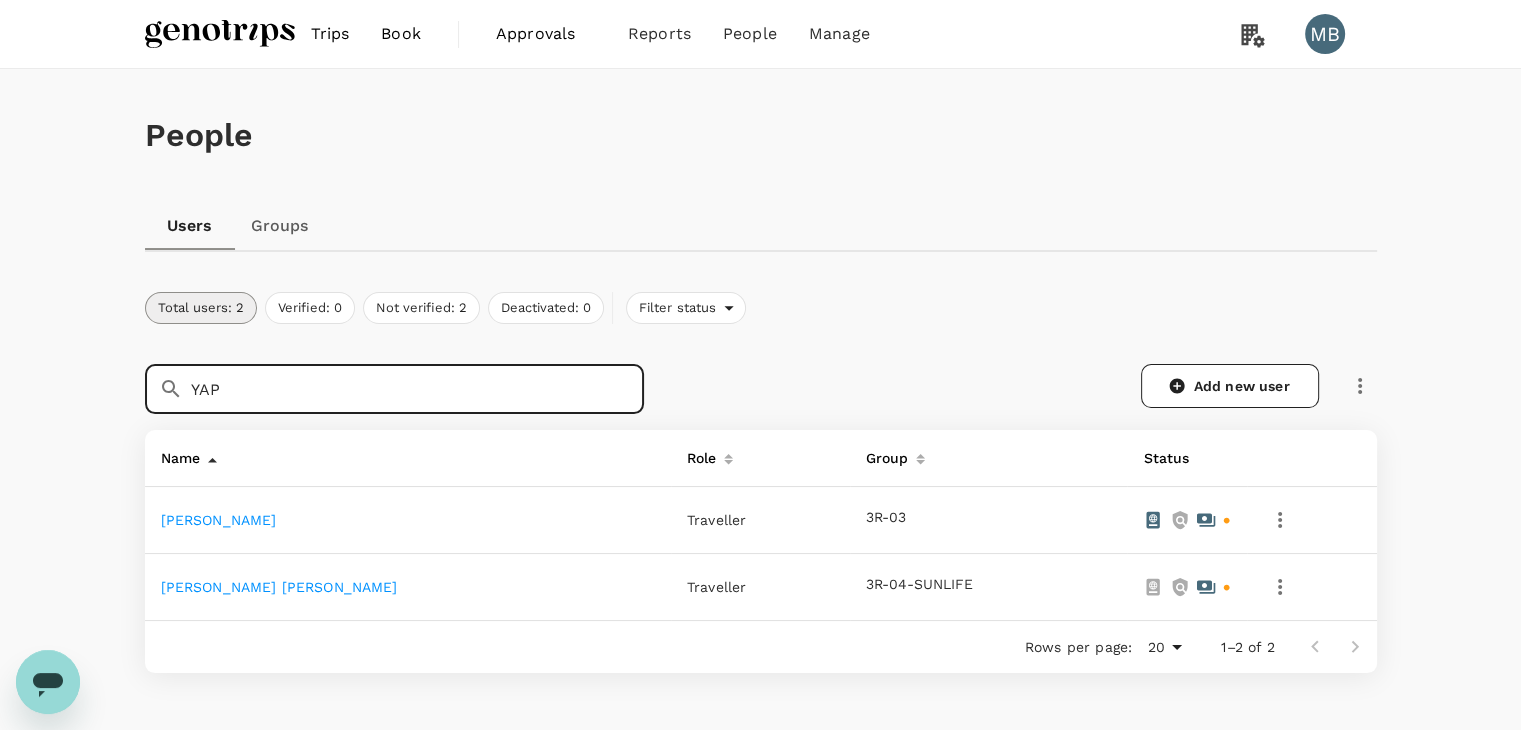 type on "YAP" 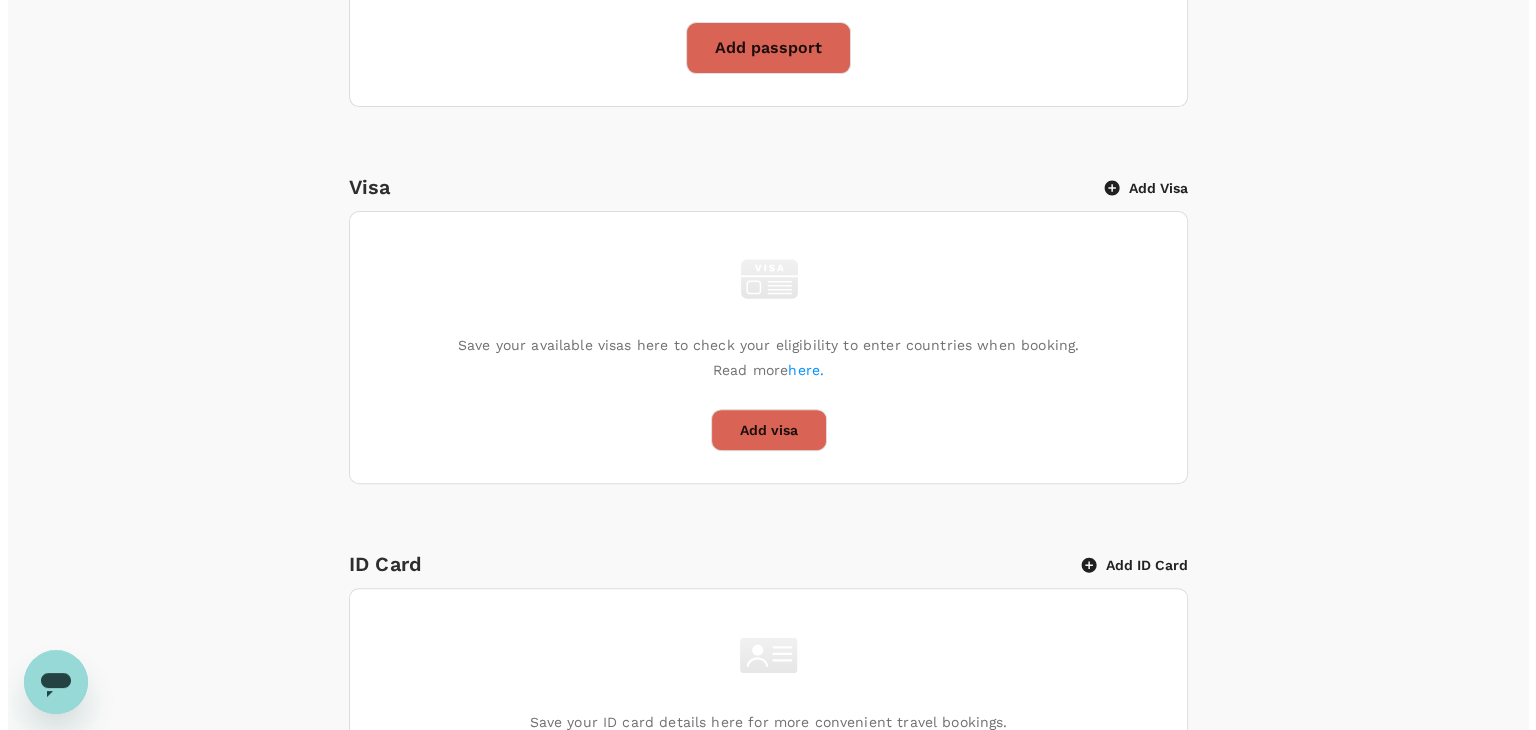 scroll, scrollTop: 800, scrollLeft: 0, axis: vertical 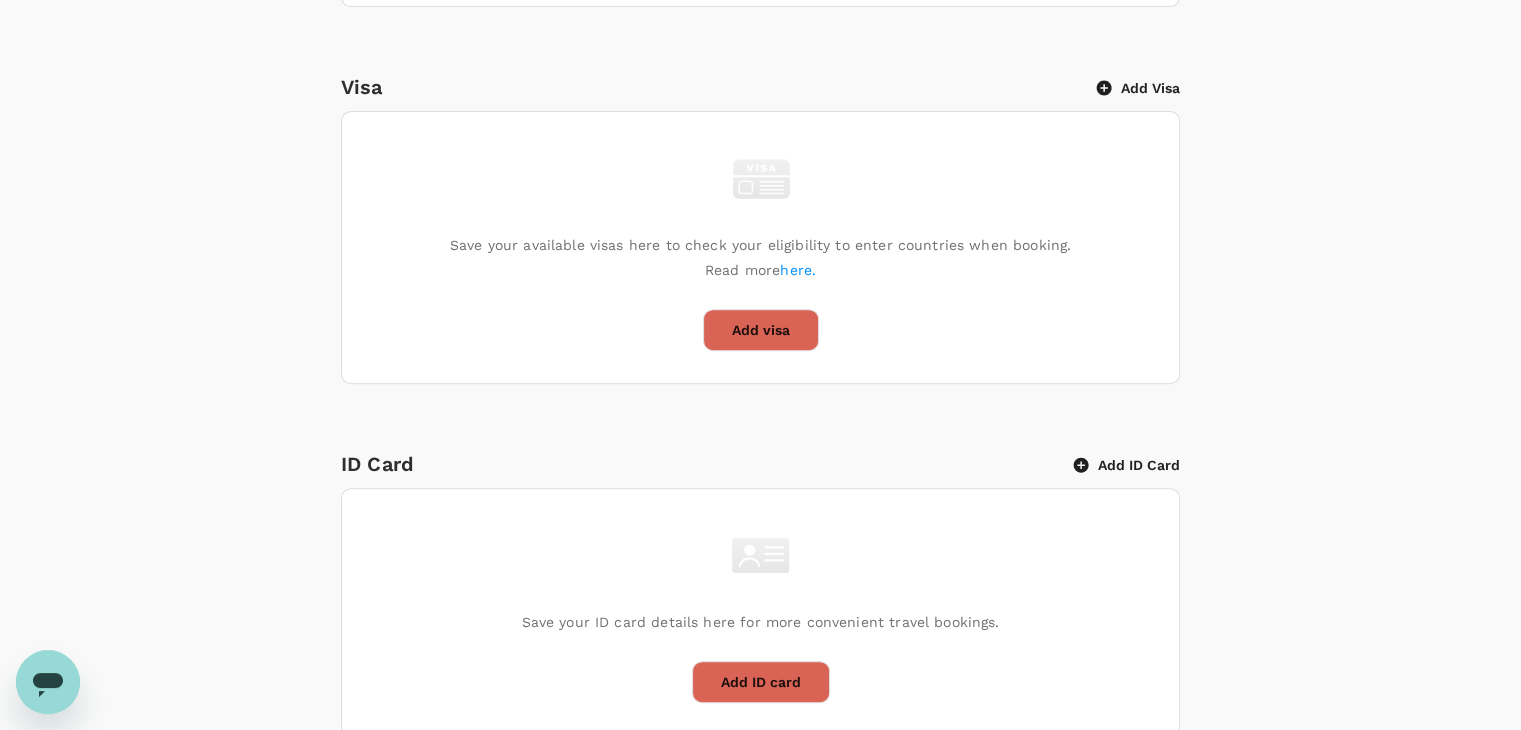 click on "Add ID Card" at bounding box center (1127, 465) 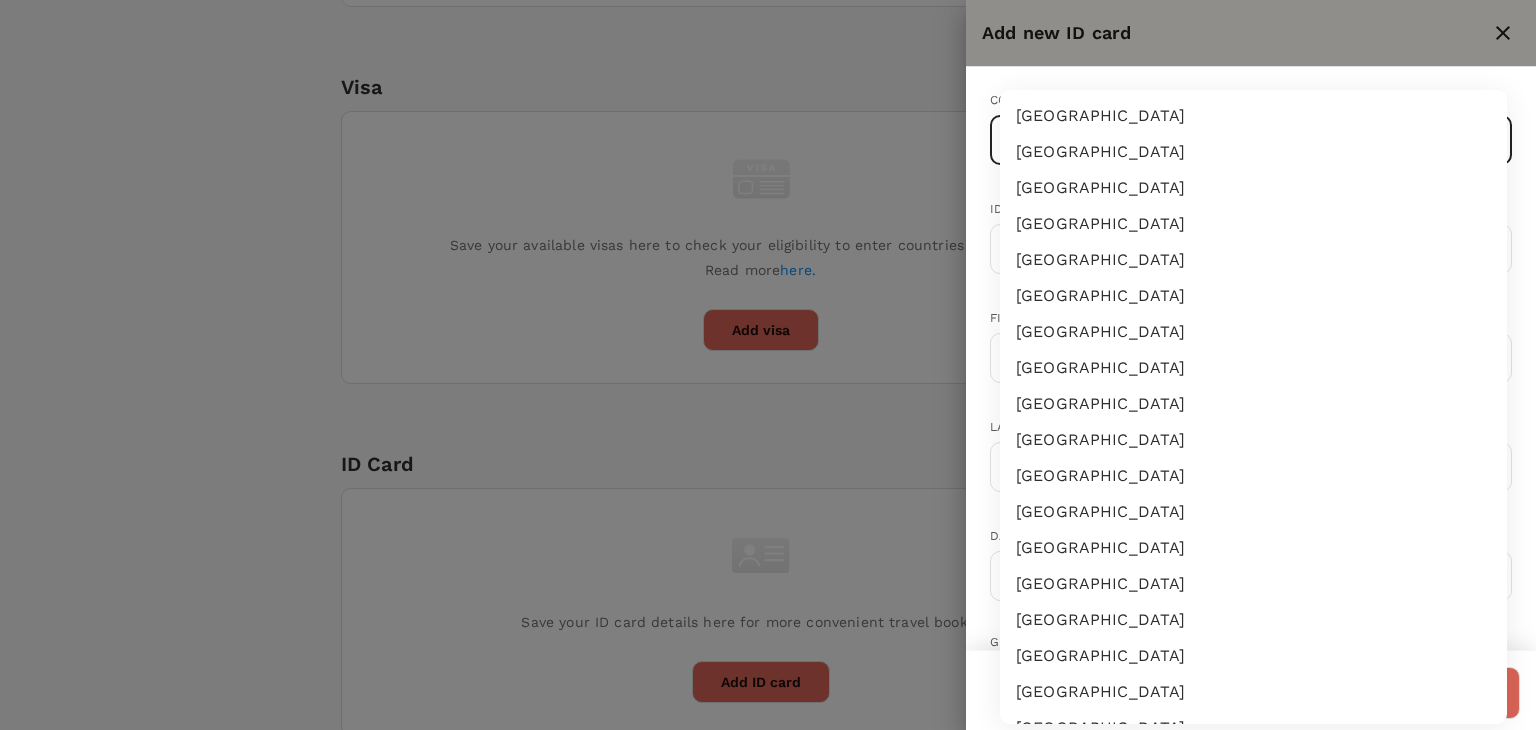 click on "Trips Book Approvals 0 Reports People Manage MB Back to users Last edit was on 22 Jul 2025, 11:57am SEONG YONG YAP Not invited dayat+seong@genotrips.com.my Role Traveller Country - Group(s) 3R-04-SUNLIFE Travel Documents Travel Preferences Travel Policy Travel Record Passport Add passport Save your passport details here for easy, hassle-free bookings. Read more  here . Add passport Visa Add Visa Save your available visas here to check your eligibility to enter countries when booking. Read more  here. Add visa ID Card Add ID Card Save your ID card details here for more convenient travel bookings. Add ID card Mainland Travel Permit Only for Hong Kong and Macao Residents Add Mainland Travel Permit Save your Mainland Travel Permit to easily book travel within China. Add Mainland Travel Permit by TruTrip  ( 3.47.1   ) Add new ID card Country ​ ​ ID card number ​ First name (Given name) ​ Last name (Family name) ​ Date of birth ​ Gender Female Male Expiry date (if applicable) ​ Save Afghanistan Angola" at bounding box center (768, 195) 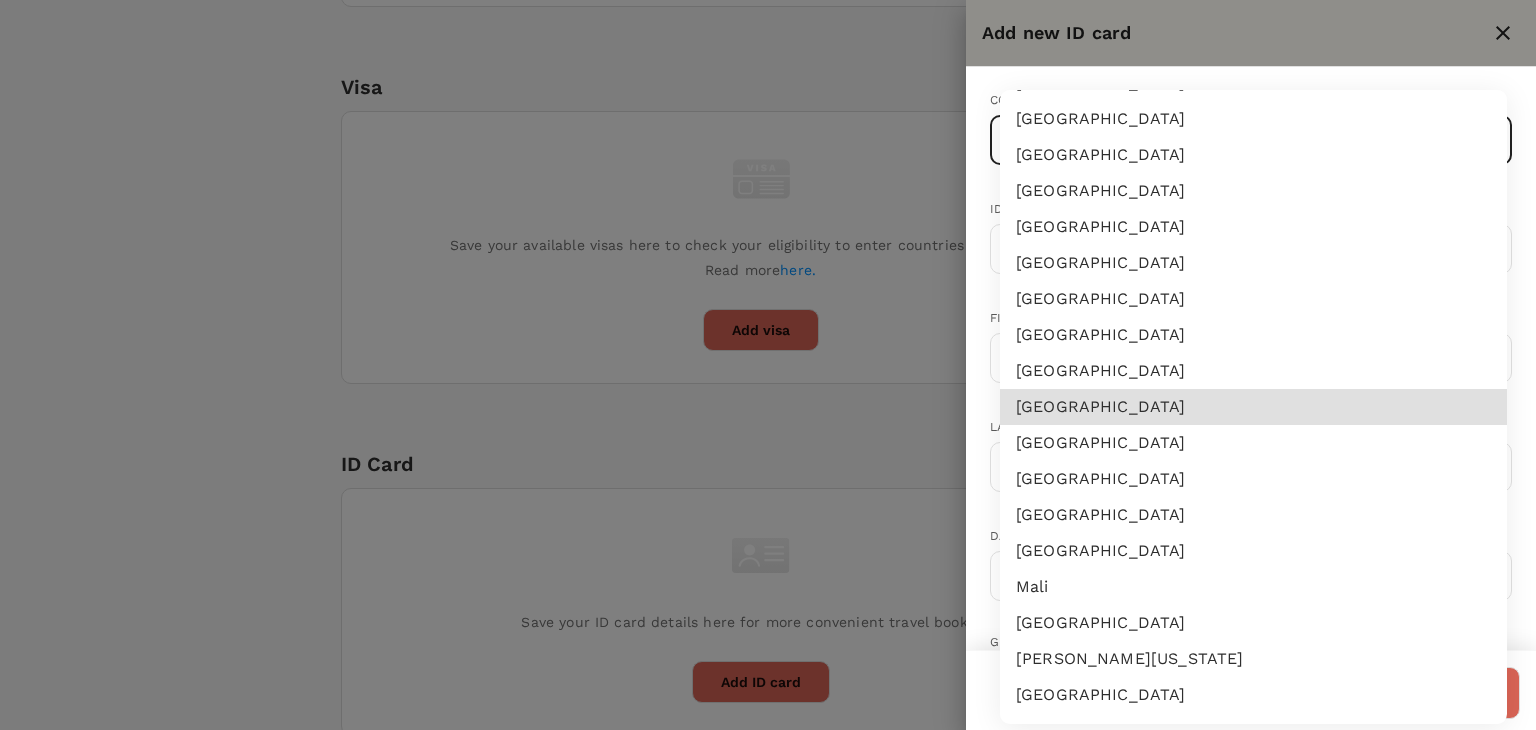 type 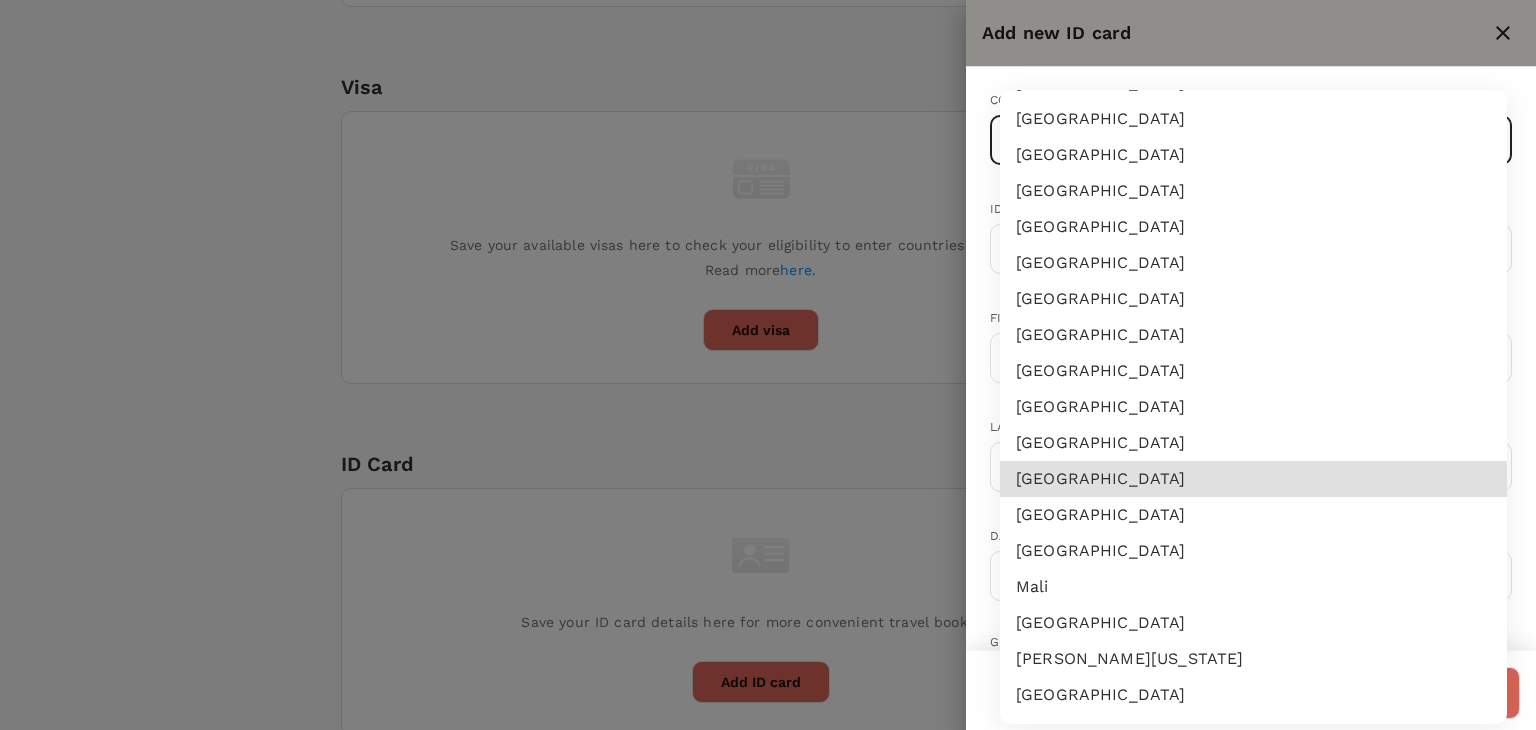 type 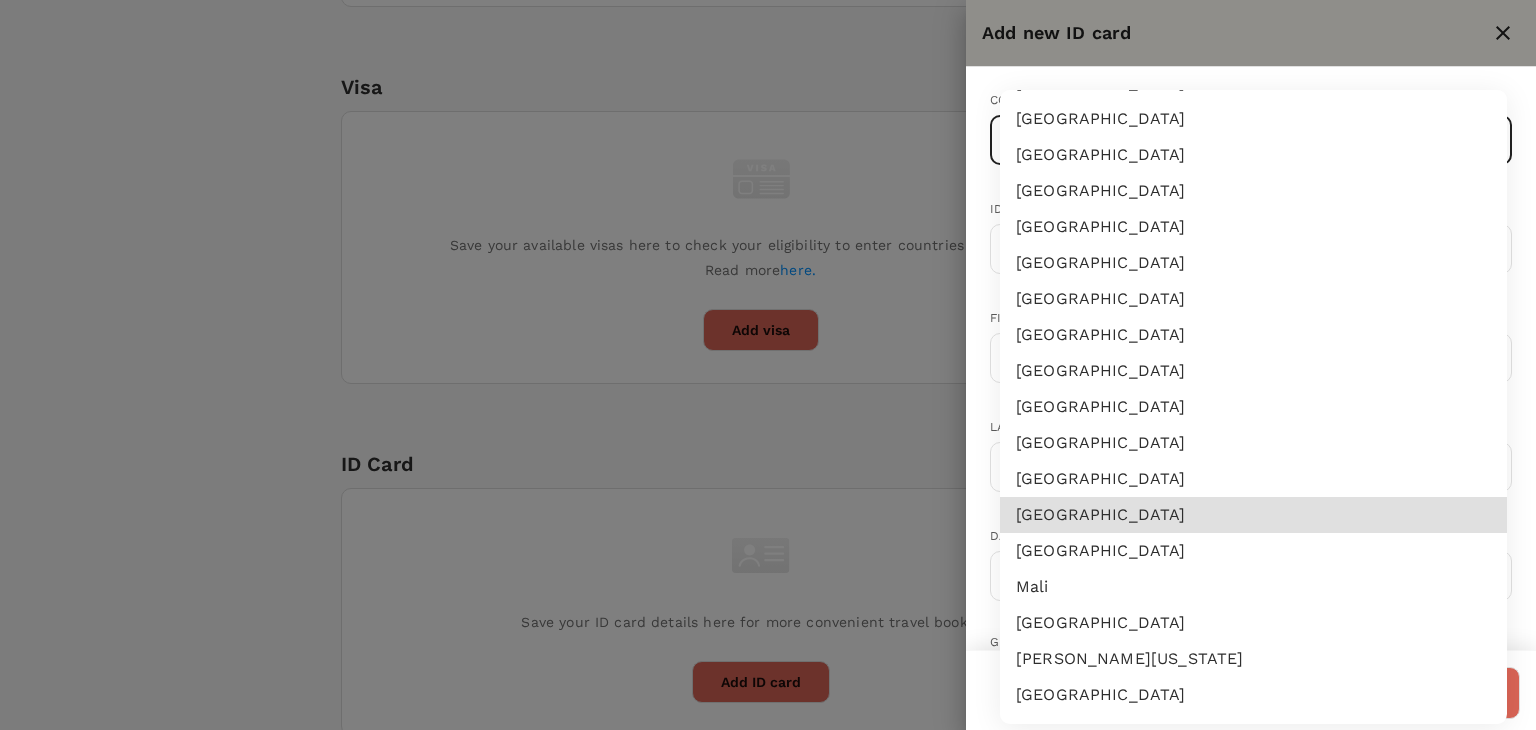 click on "Malaysia" at bounding box center [1253, 515] 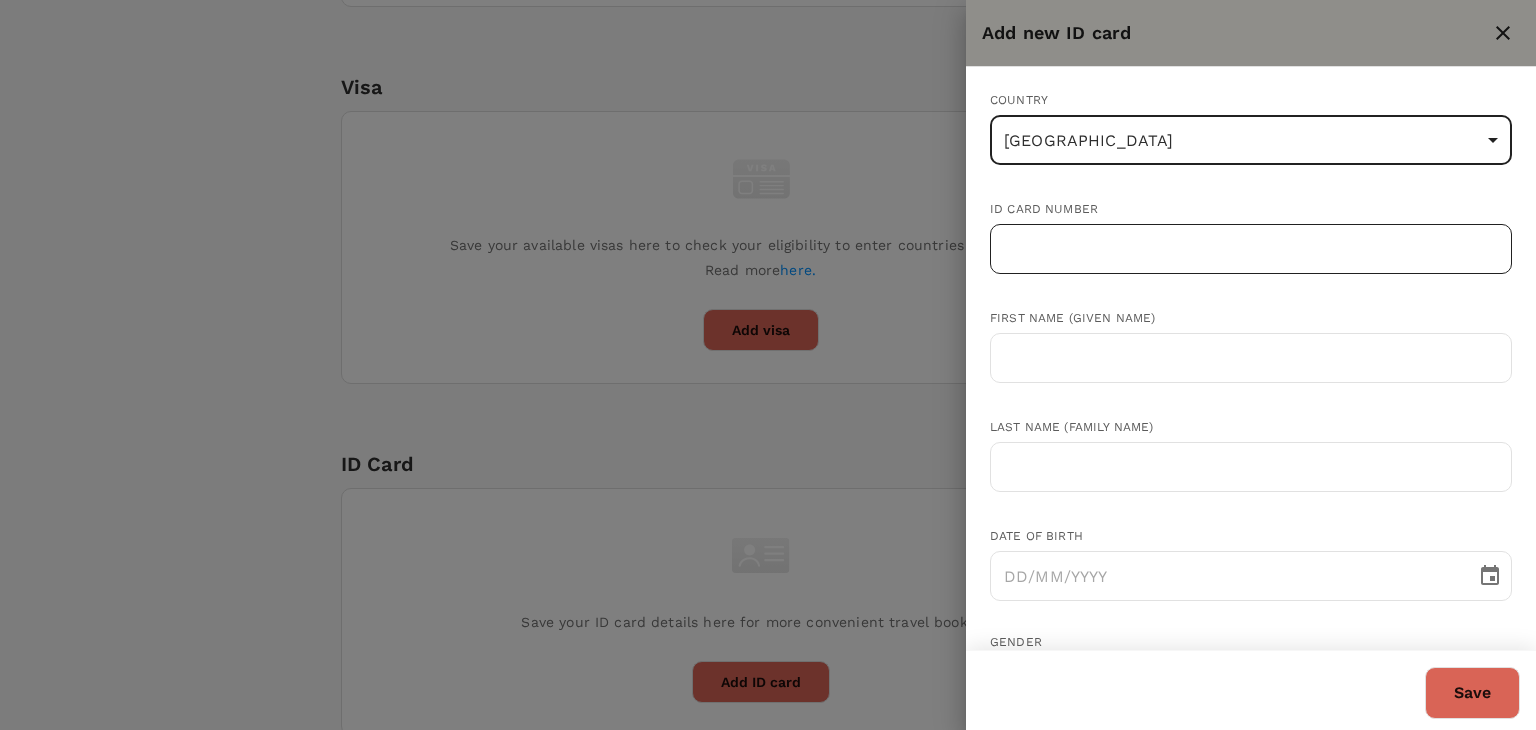 drag, startPoint x: 1091, startPoint y: 233, endPoint x: 1094, endPoint y: 249, distance: 16.27882 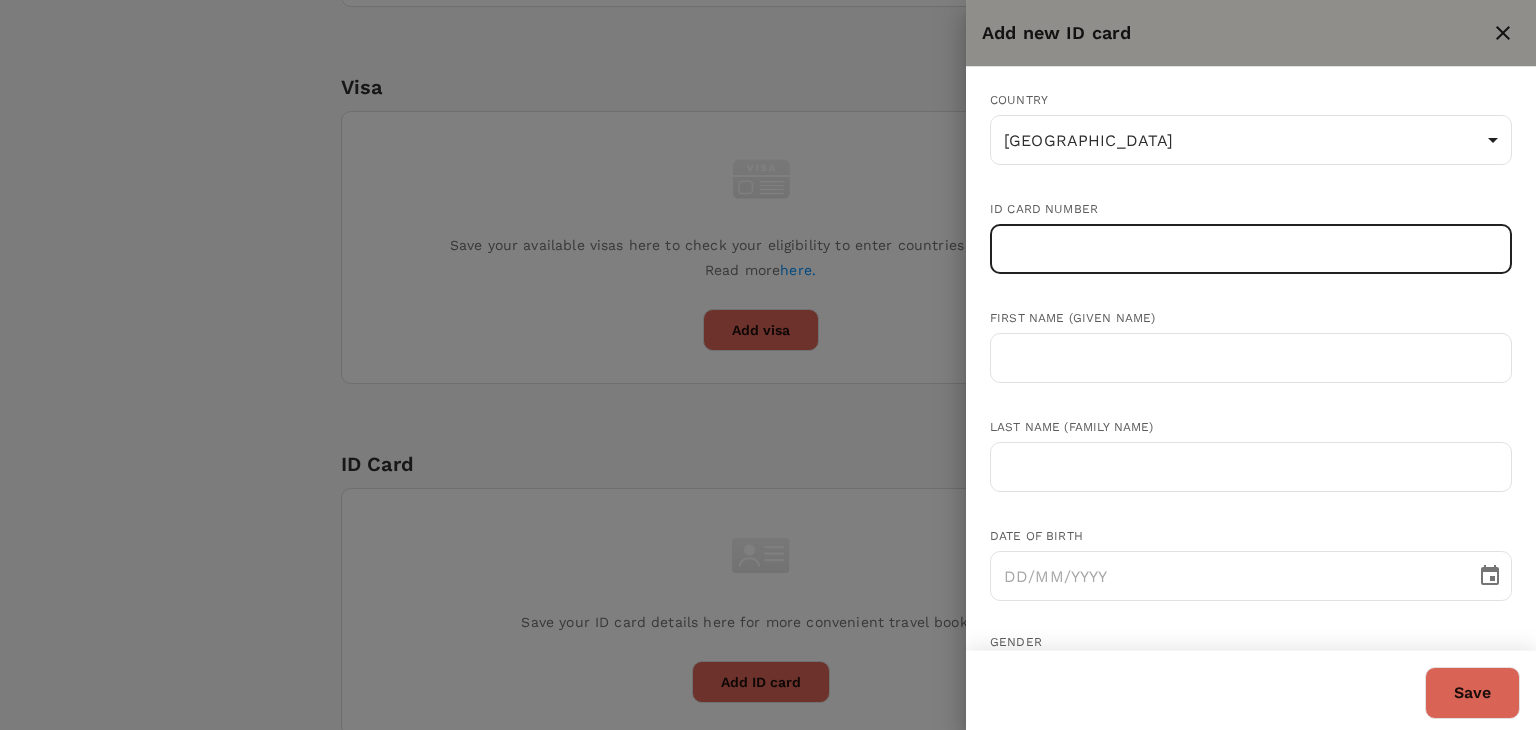paste on "640603-10-7508" 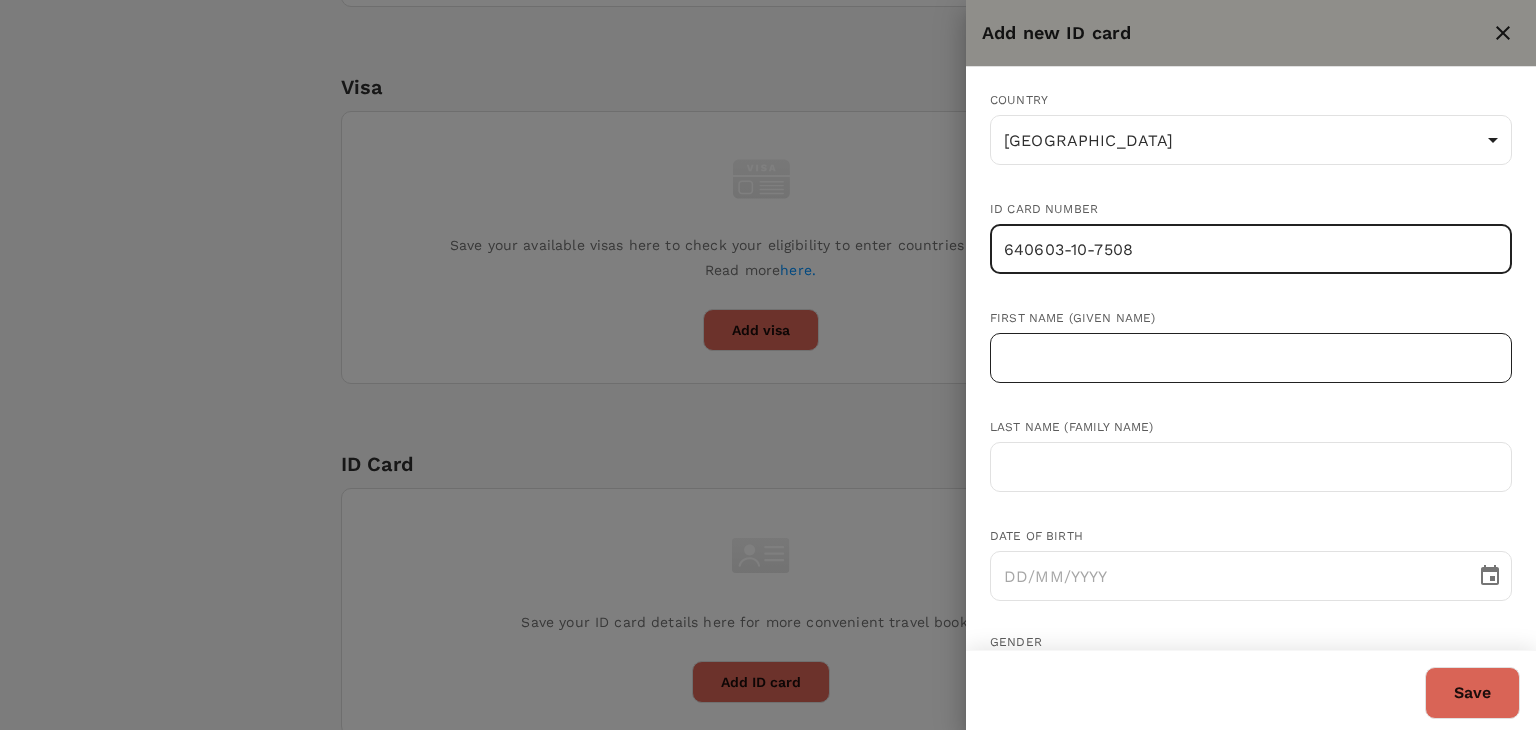 type on "640603-10-7508" 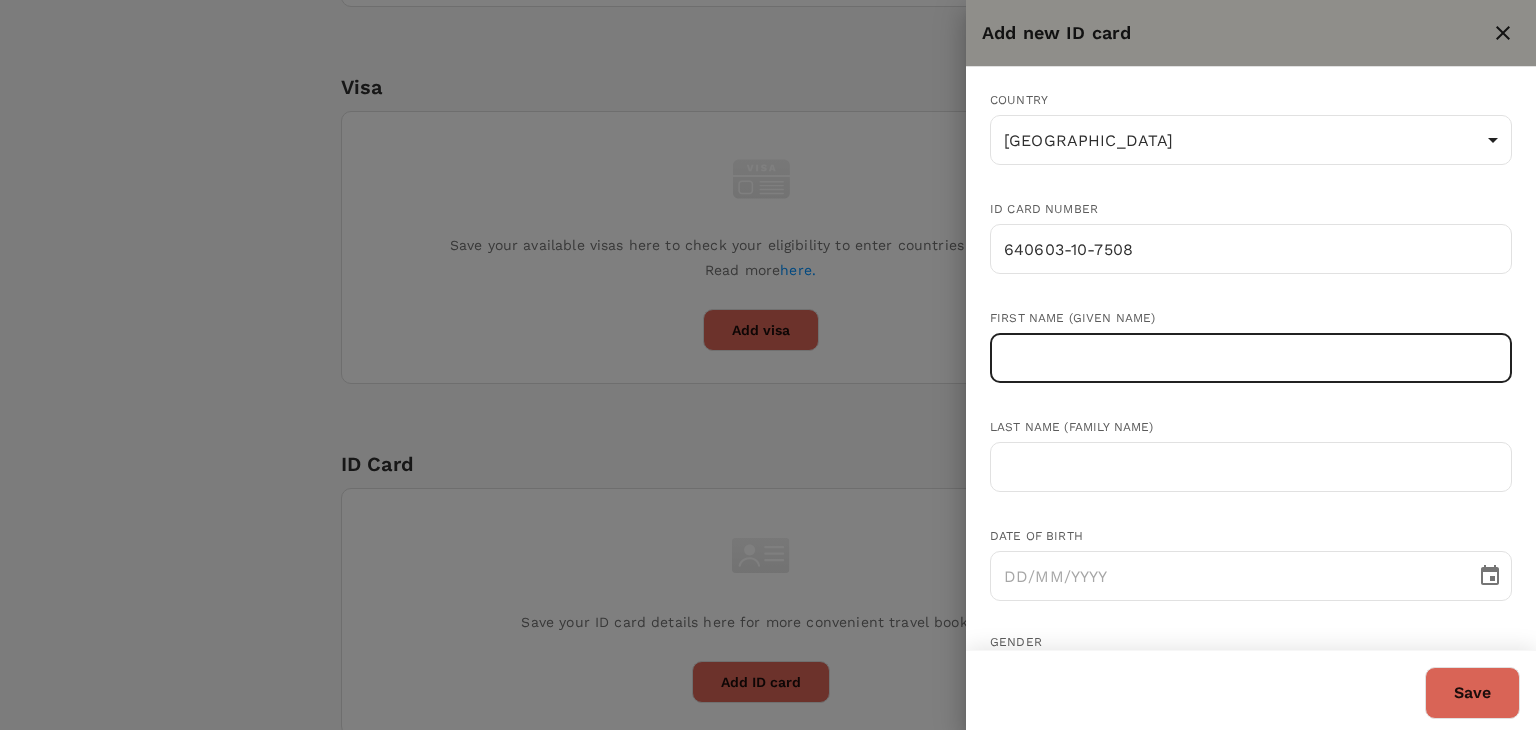 click at bounding box center (1251, 358) 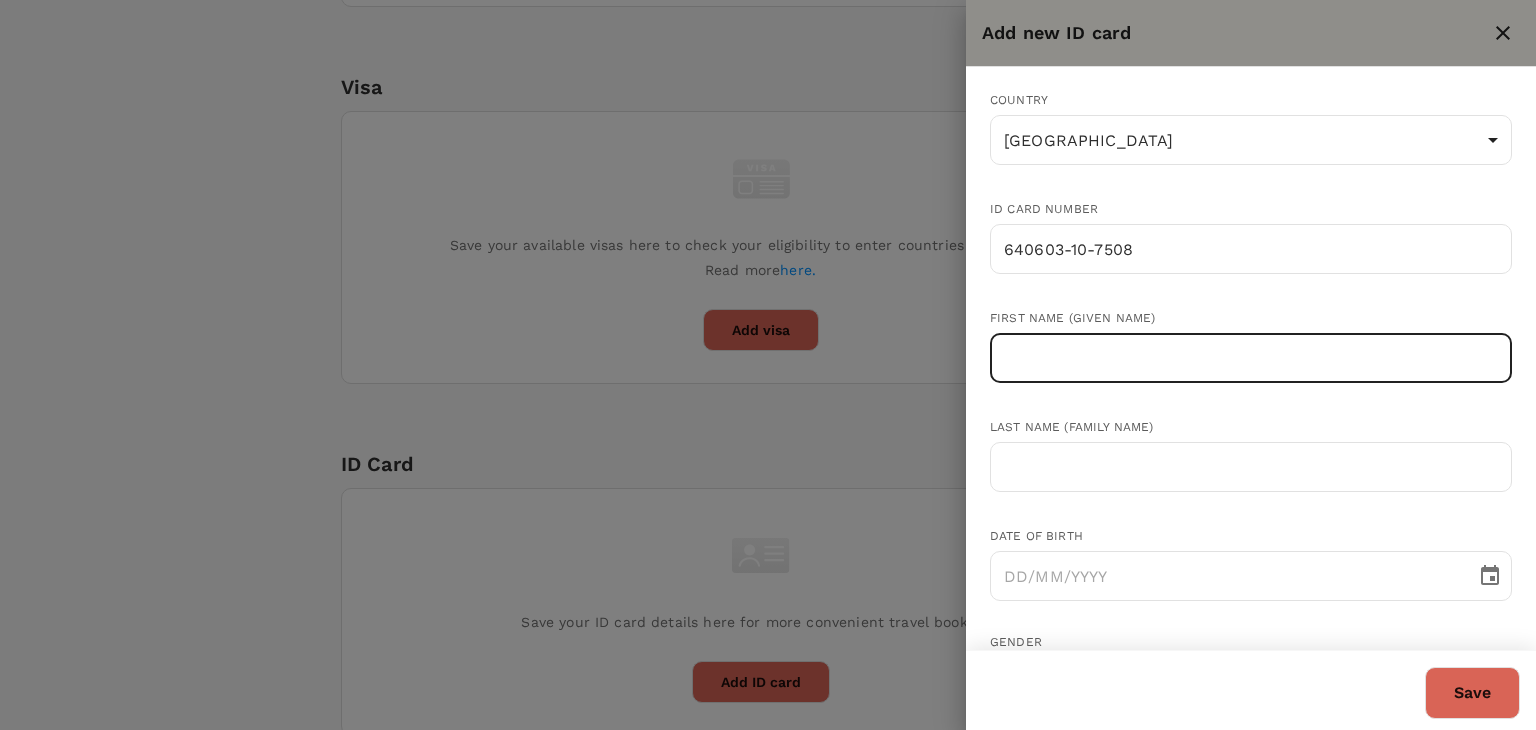 paste on "YAP SEONG YONG" 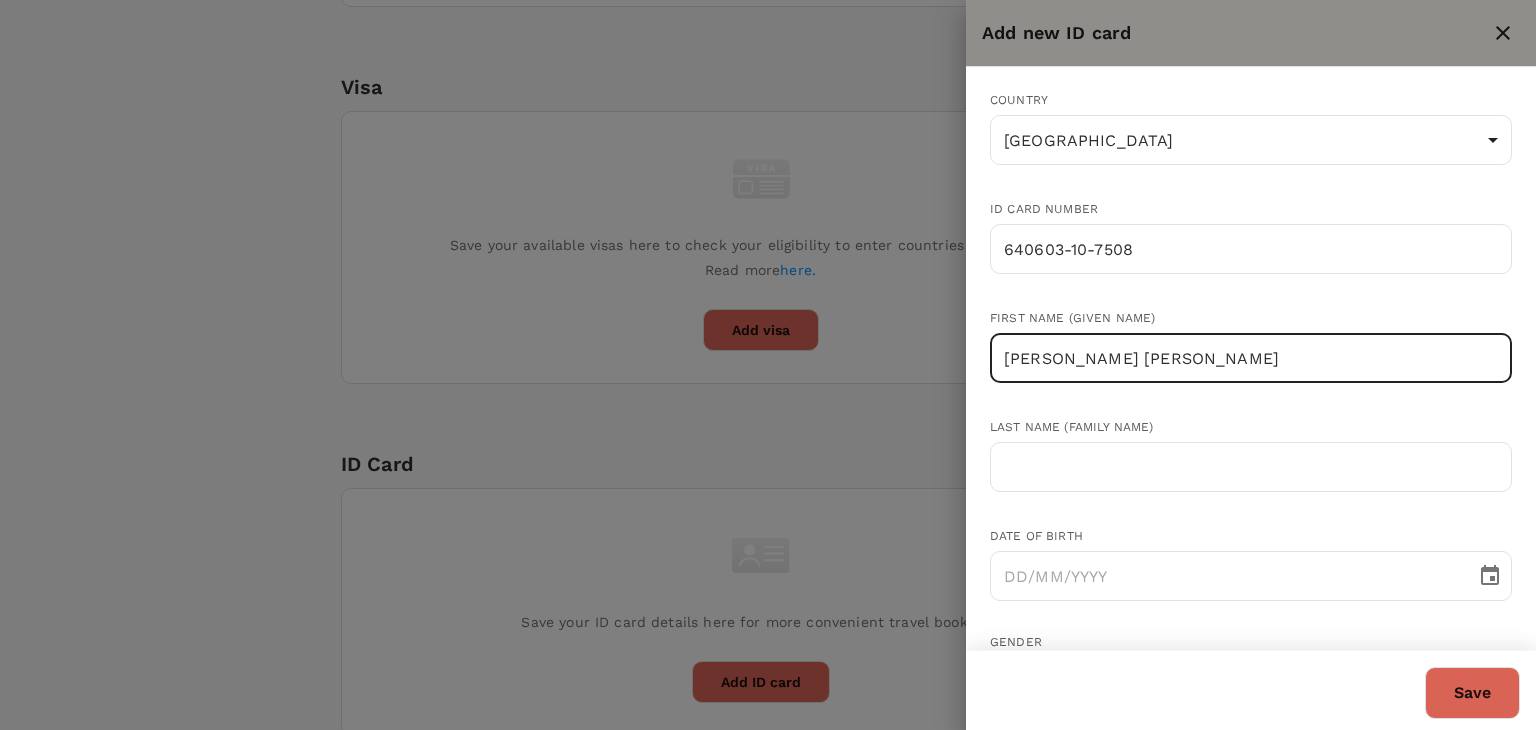 drag, startPoint x: 1039, startPoint y: 357, endPoint x: 984, endPoint y: 357, distance: 55 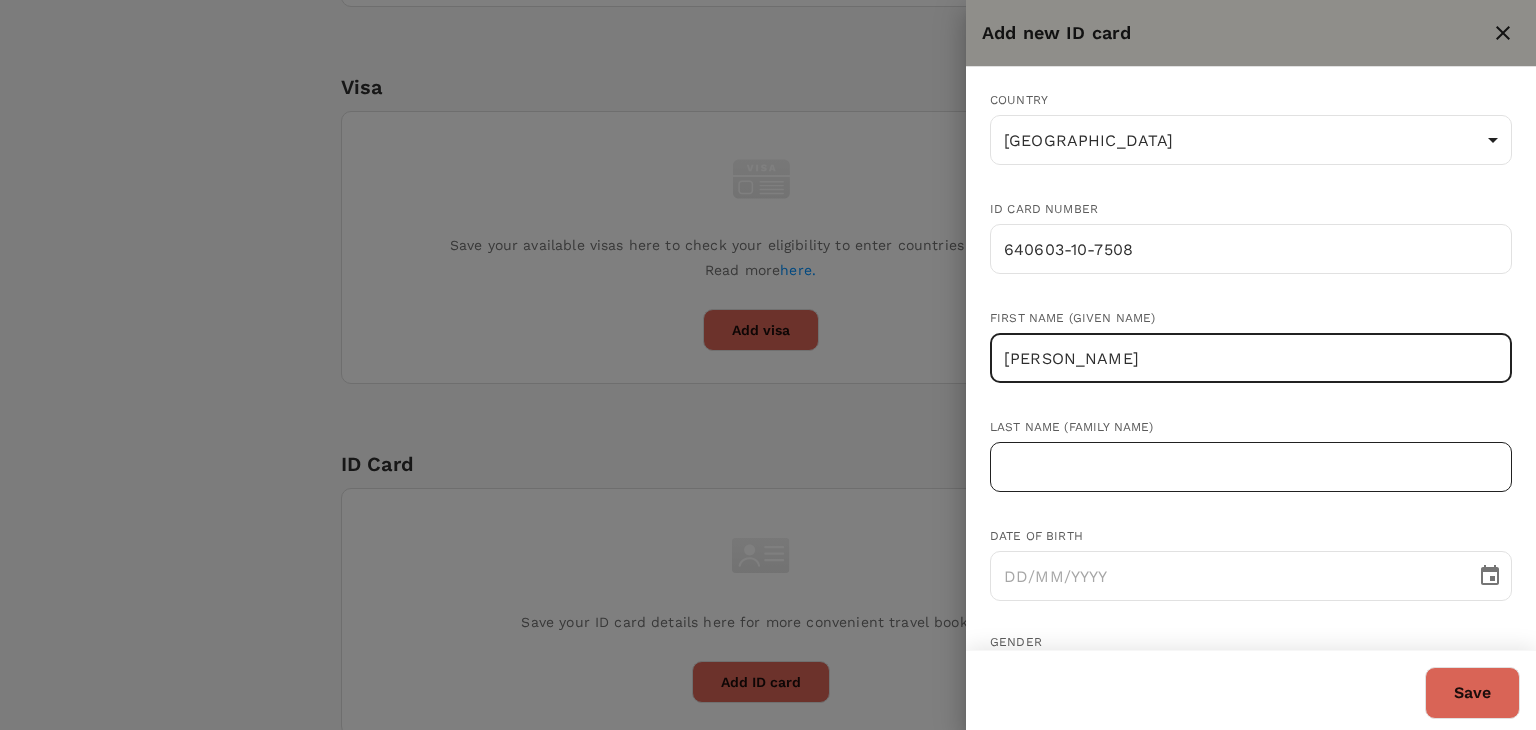 type on "SEONG YONG" 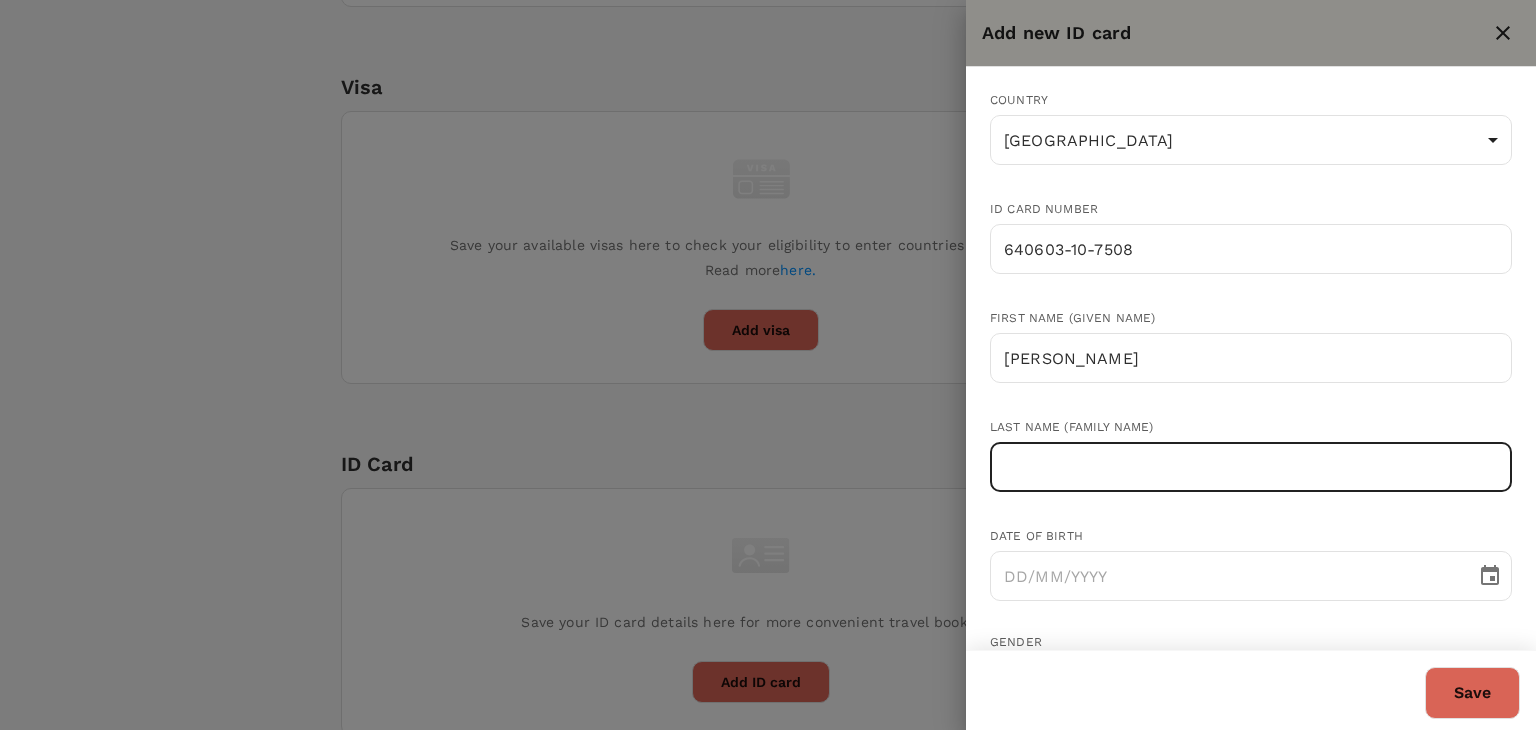 paste on "YAP" 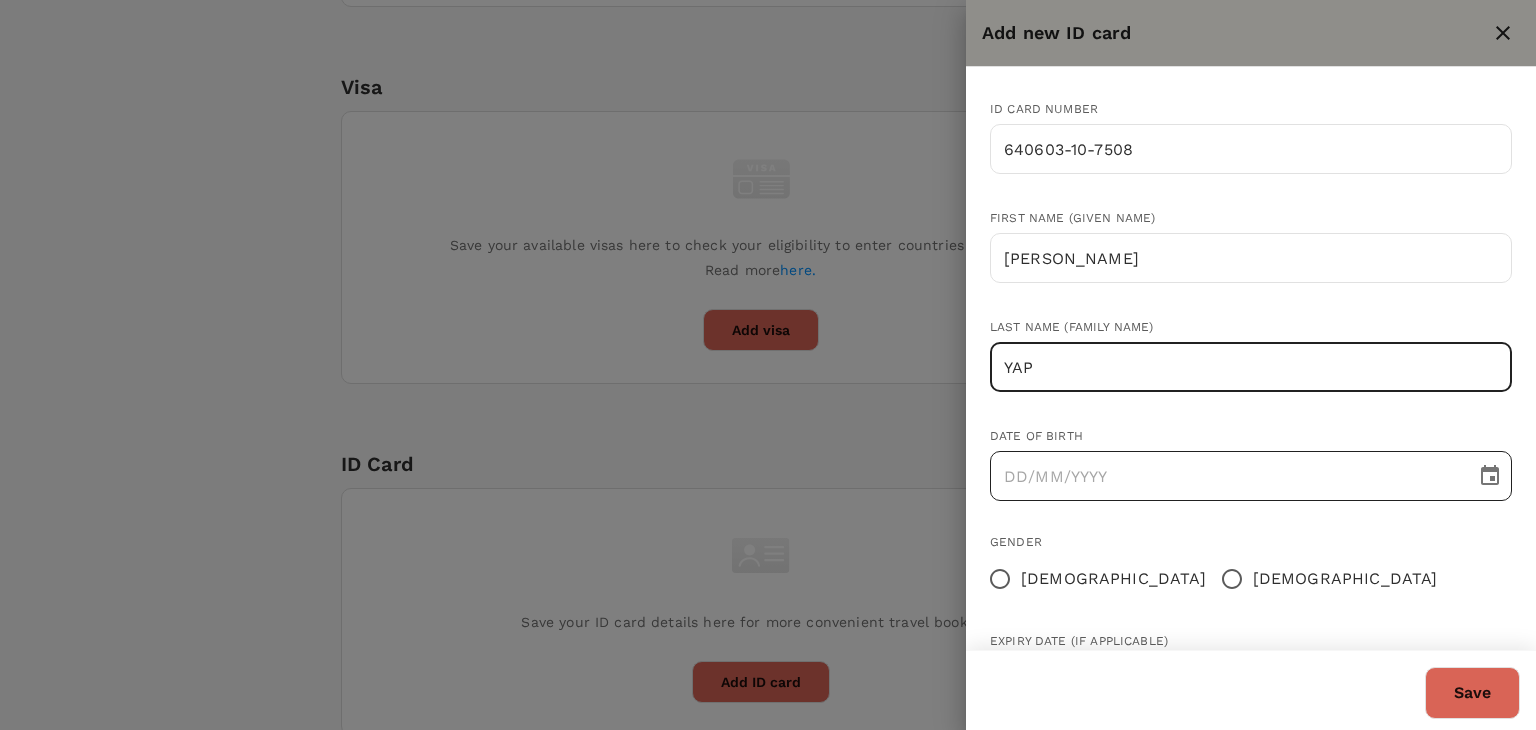 type on "YAP" 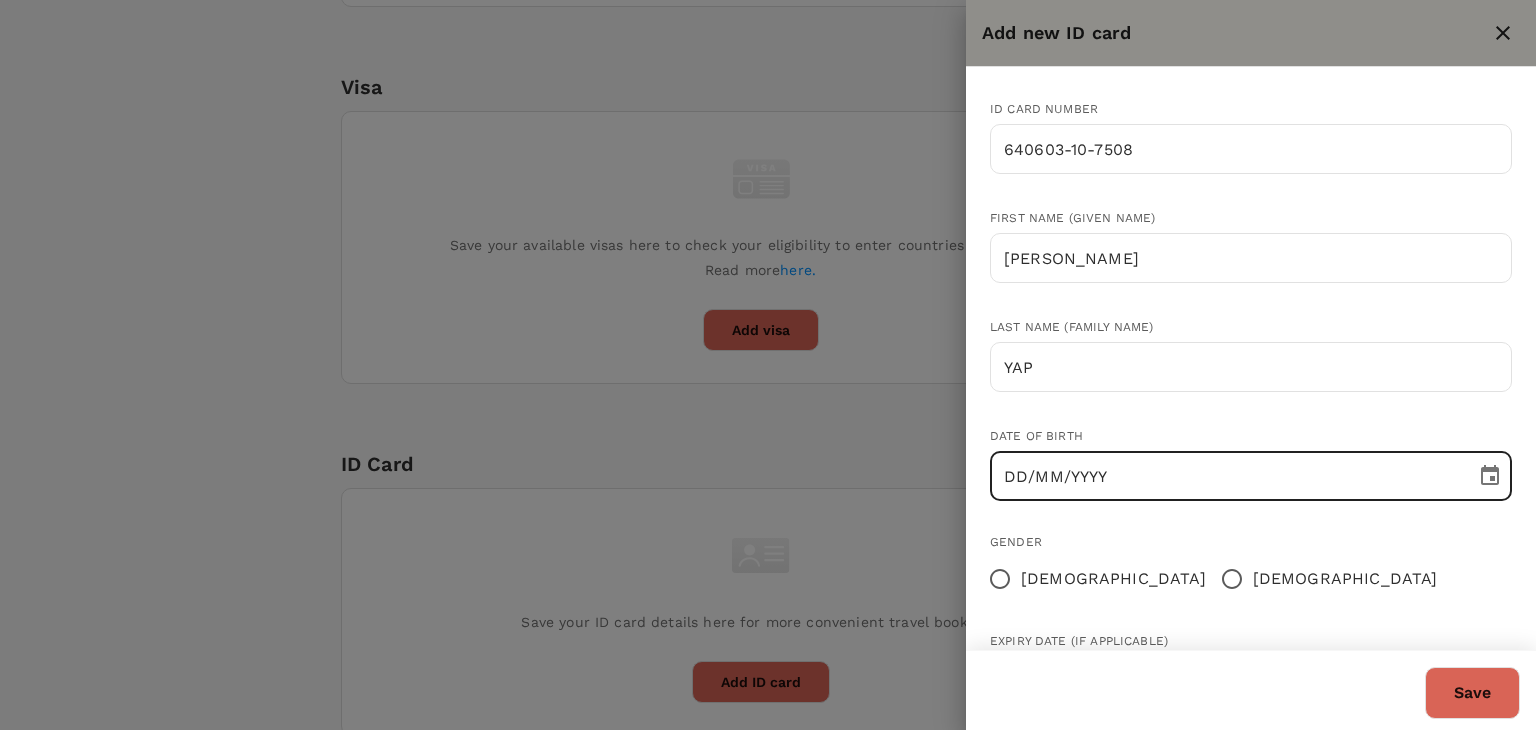 click on "DD/MM/YYYY" at bounding box center (1226, 476) 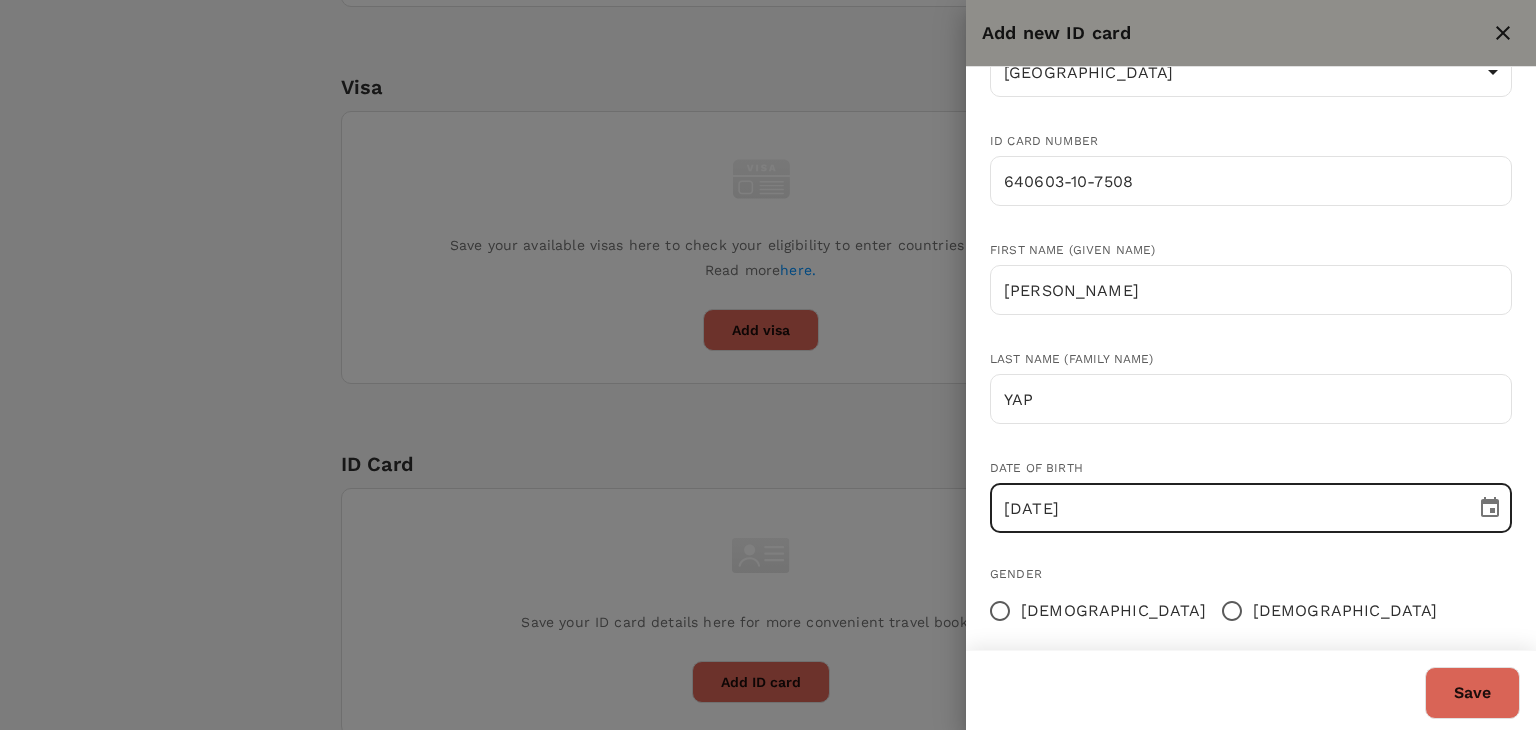 scroll, scrollTop: 100, scrollLeft: 0, axis: vertical 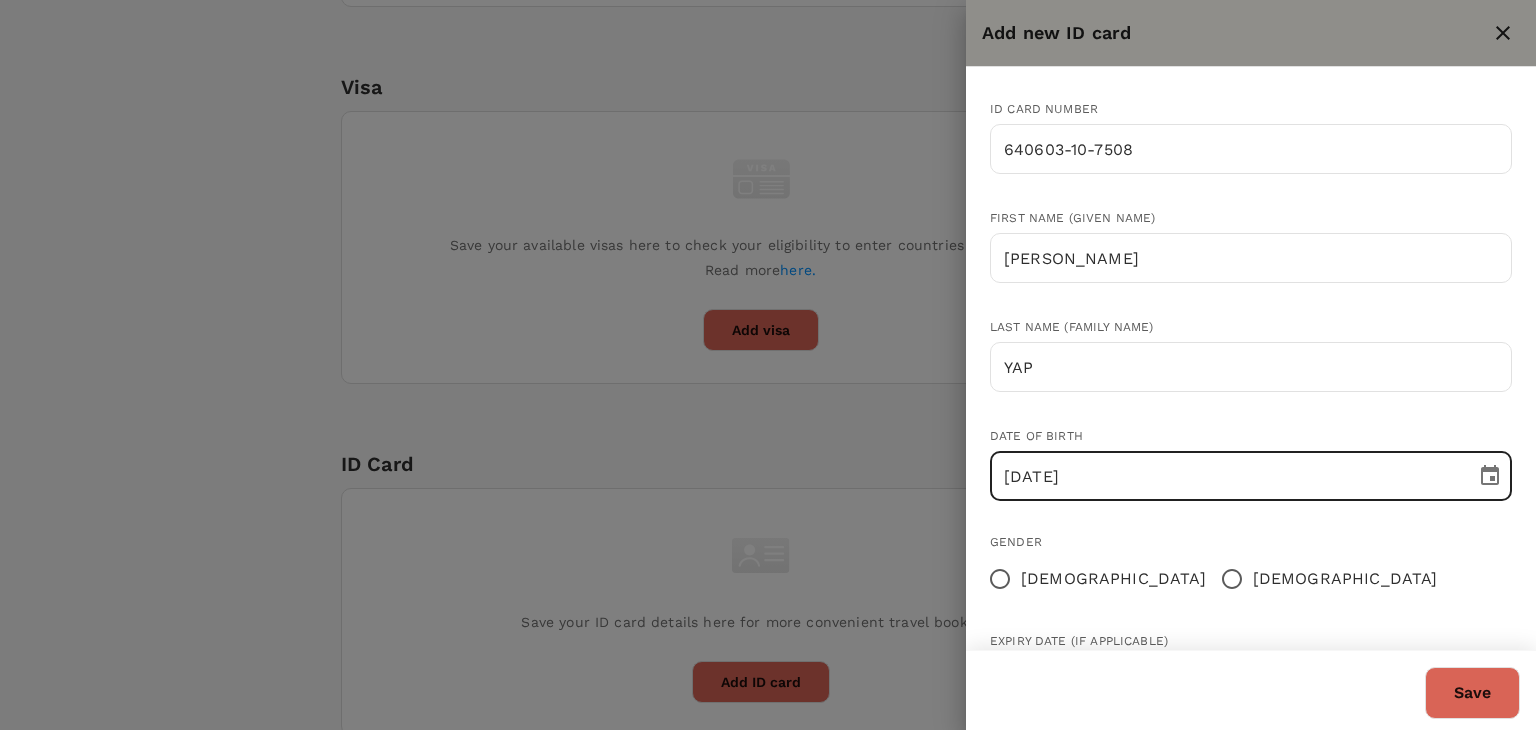 type on "03/06/1964" 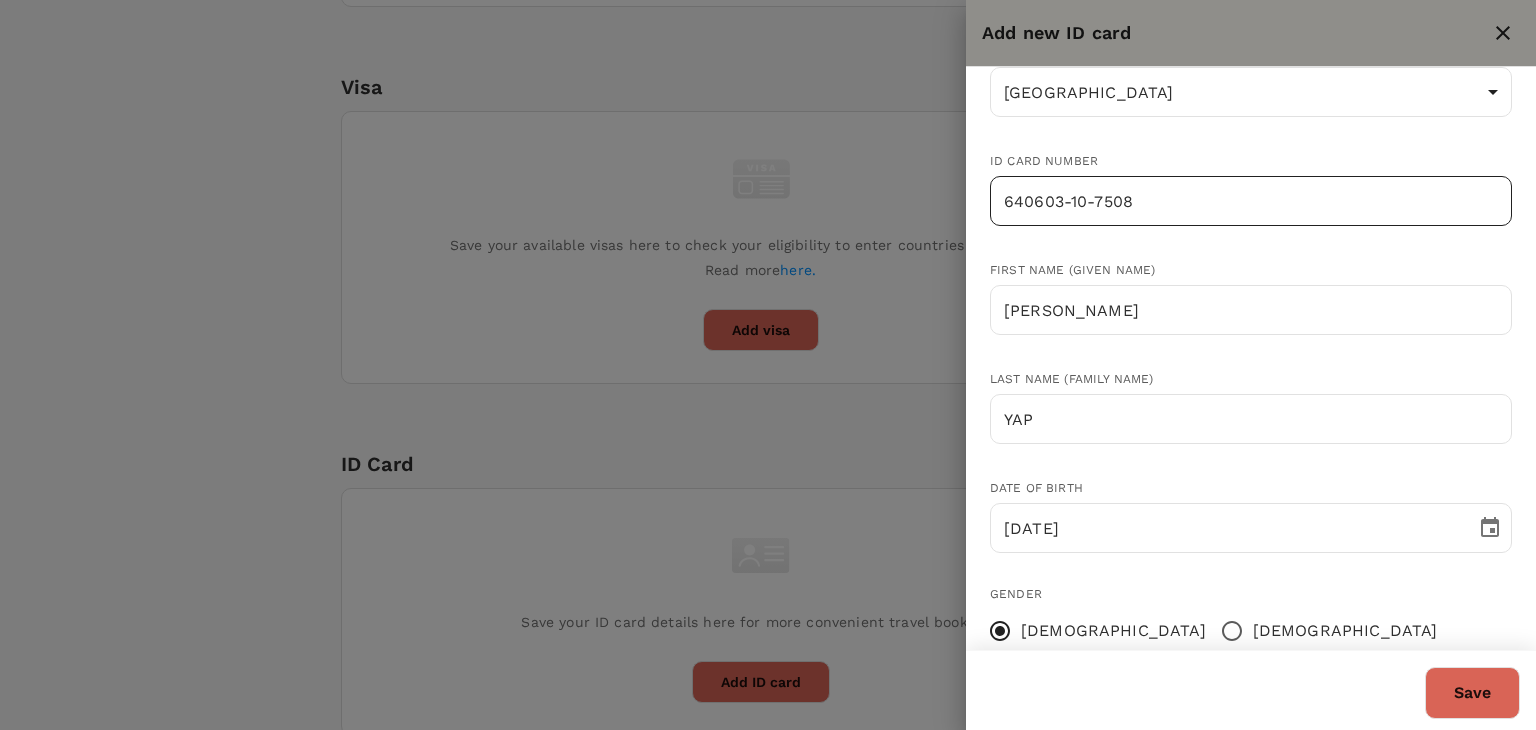 scroll, scrollTop: 0, scrollLeft: 0, axis: both 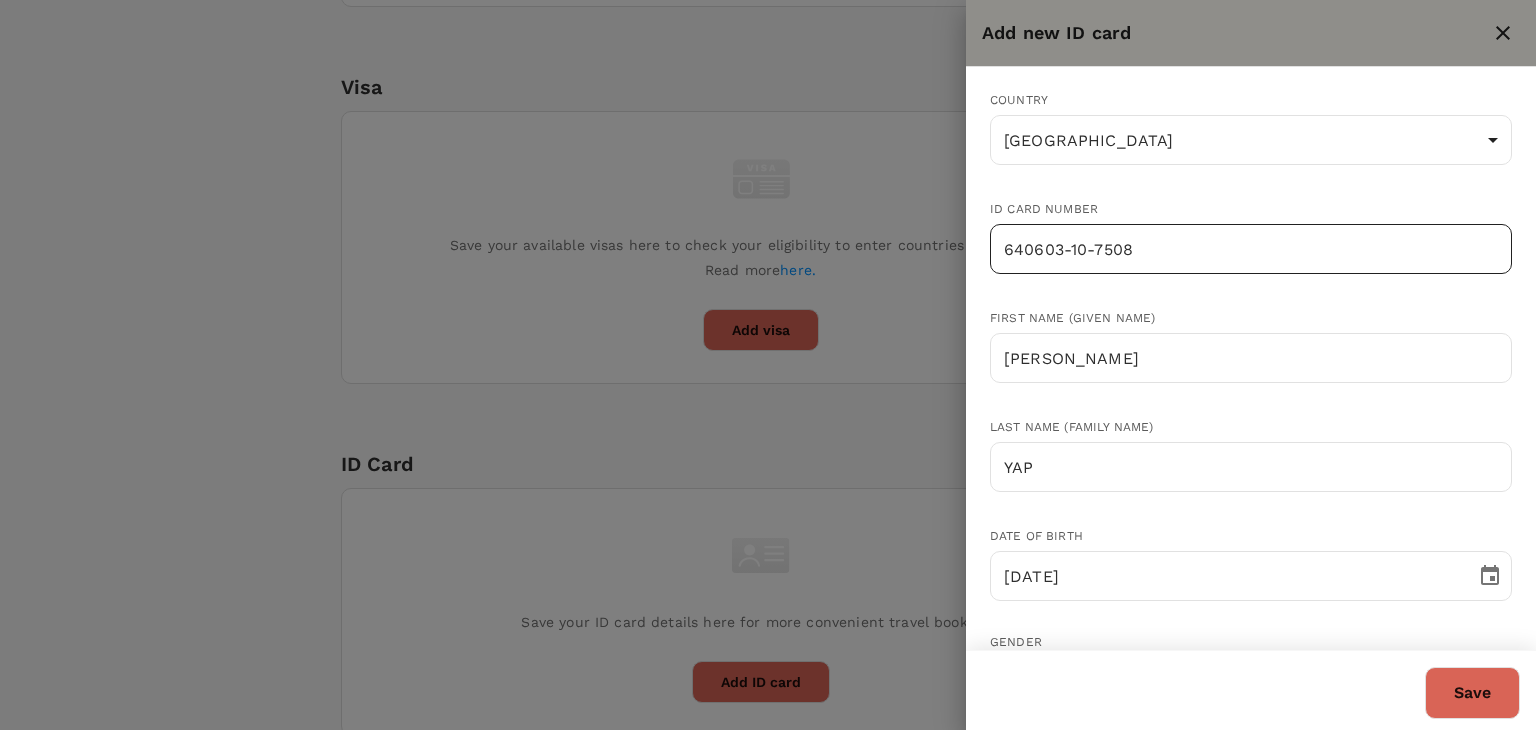 click on "640603-10-7508" at bounding box center (1251, 249) 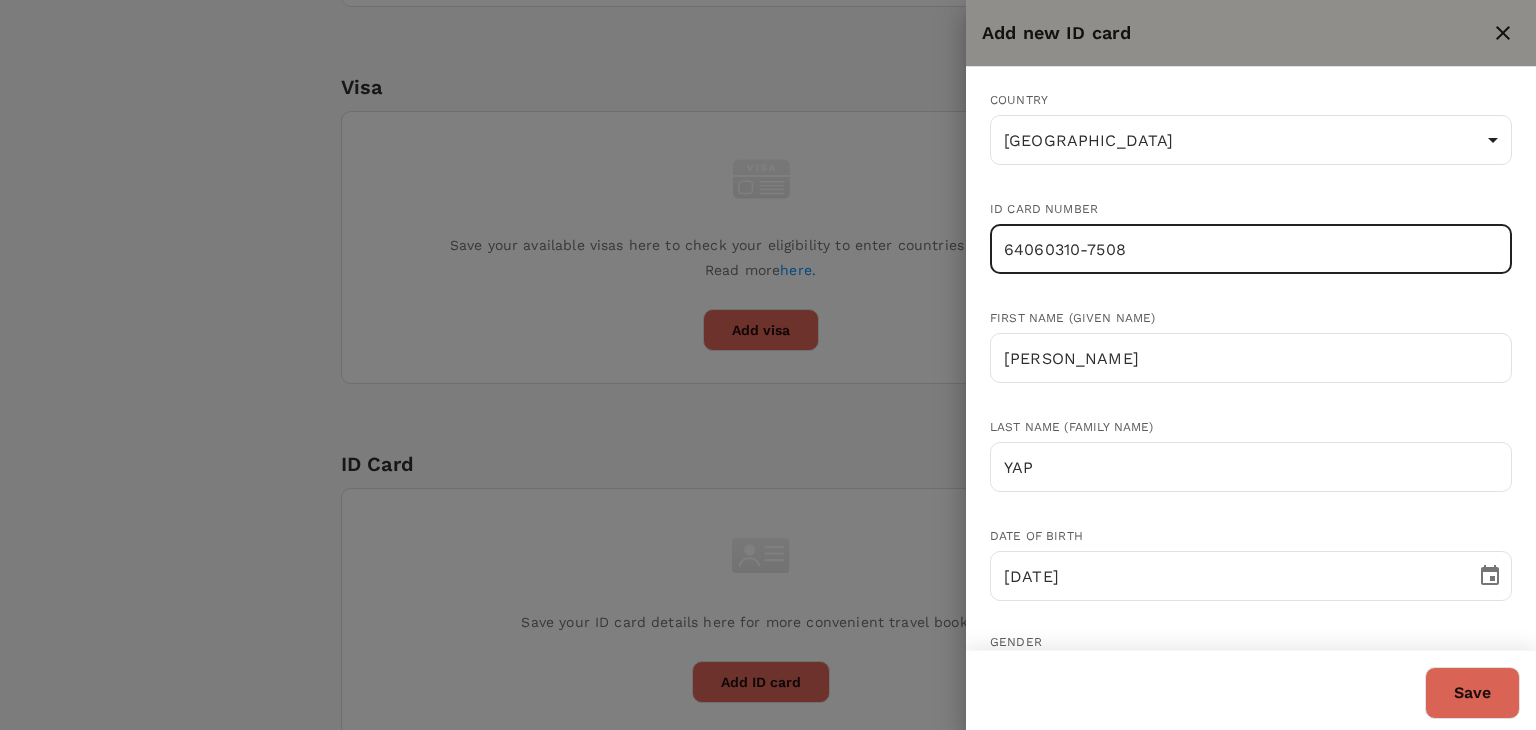 click on "64060310-7508" at bounding box center [1251, 249] 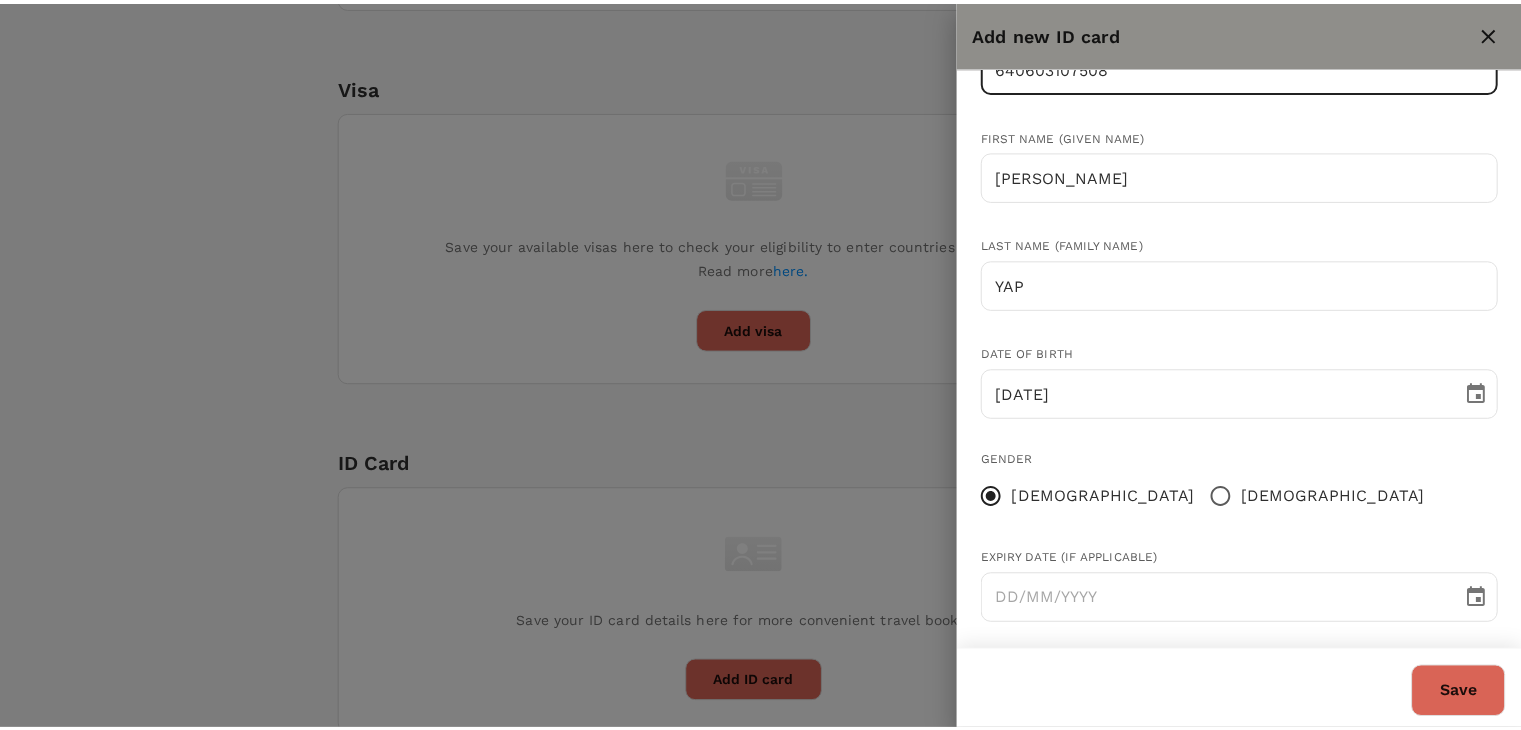 scroll, scrollTop: 195, scrollLeft: 0, axis: vertical 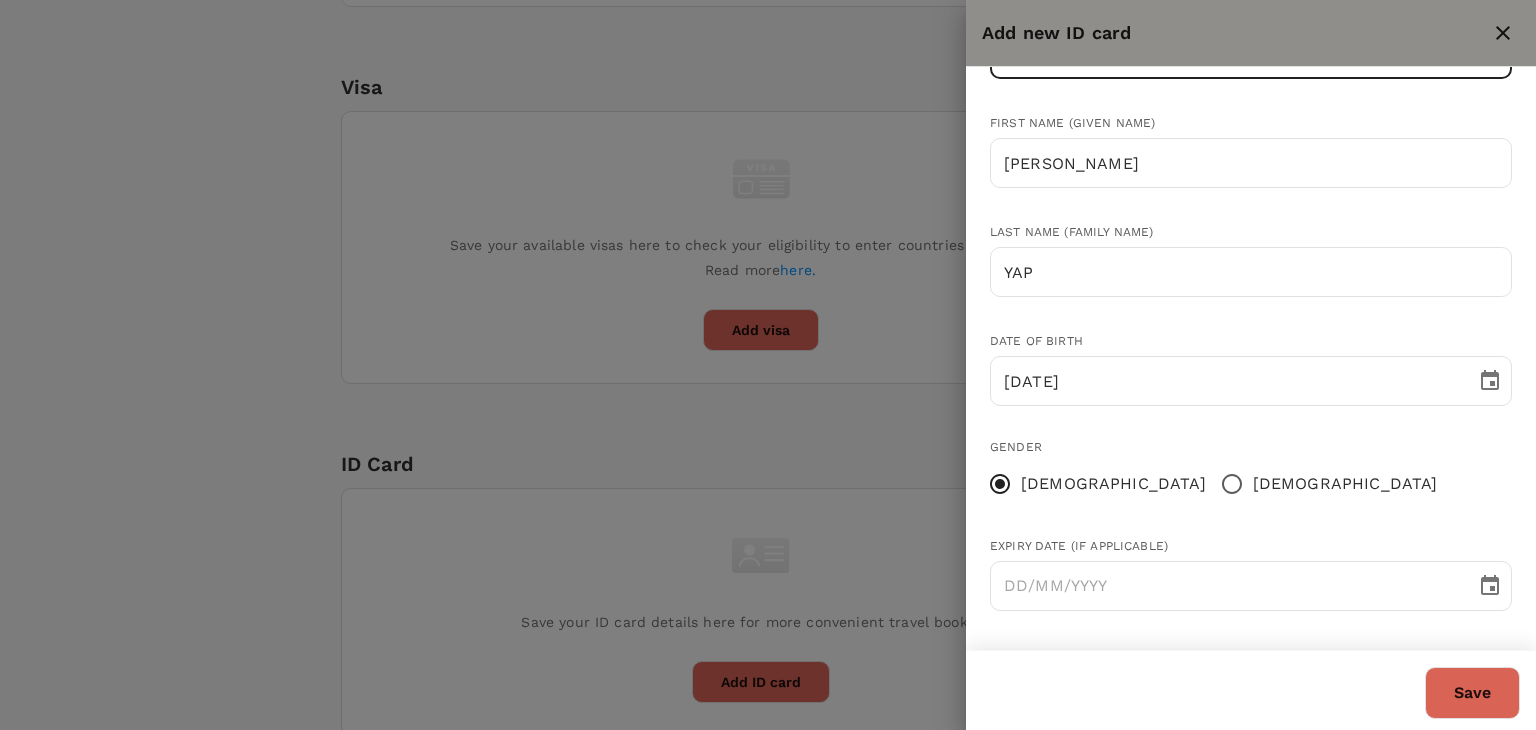 type on "640603107508" 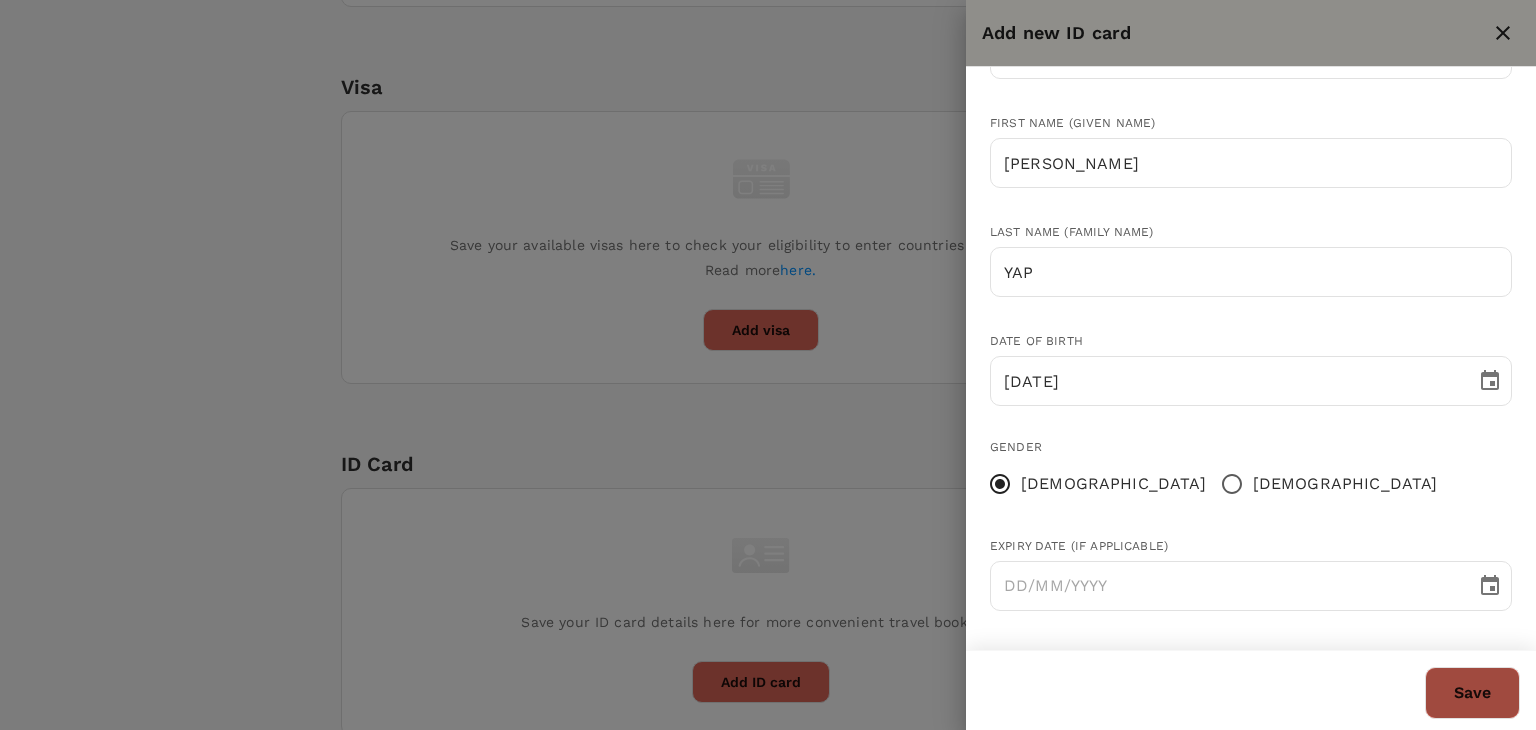 click on "Save" at bounding box center (1472, 693) 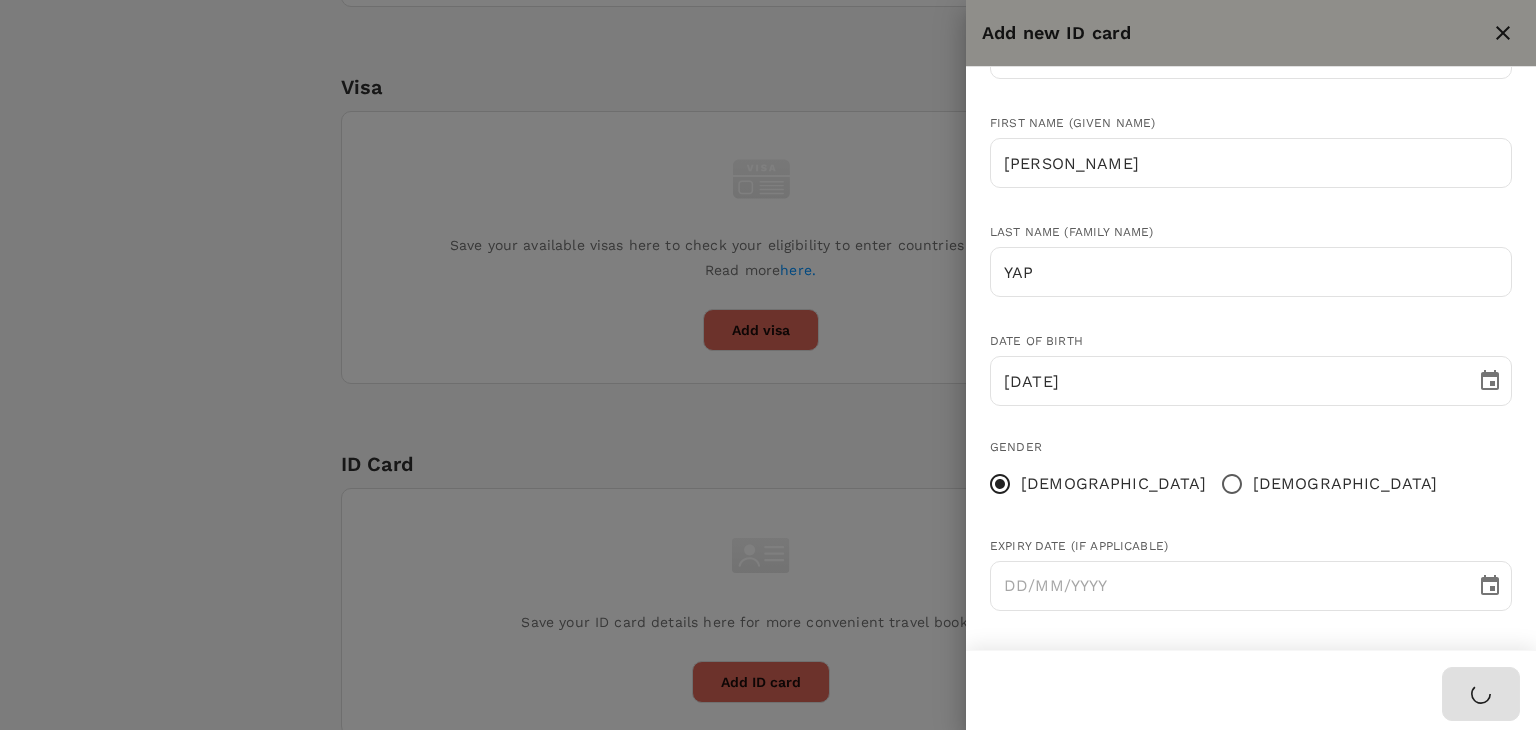 type 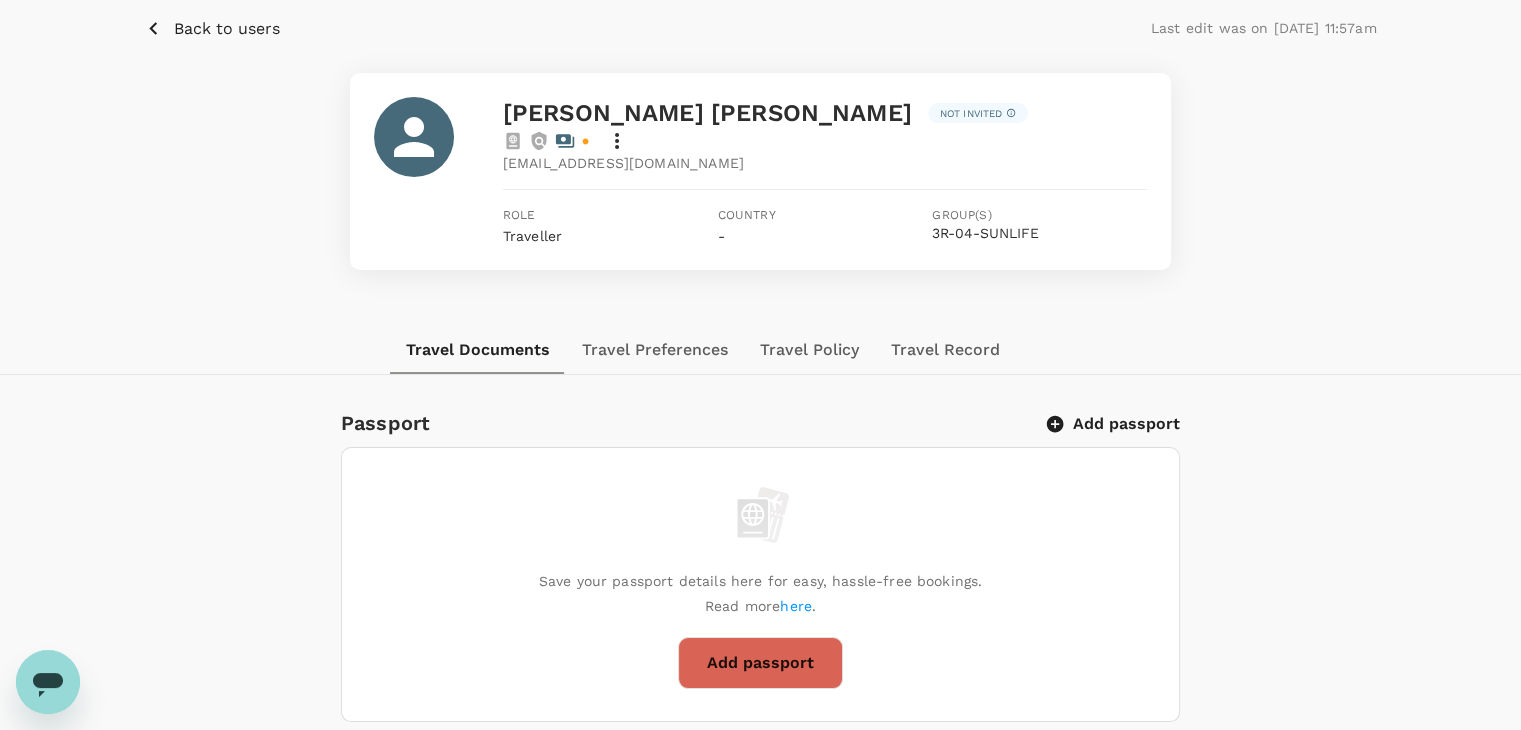 scroll, scrollTop: 0, scrollLeft: 0, axis: both 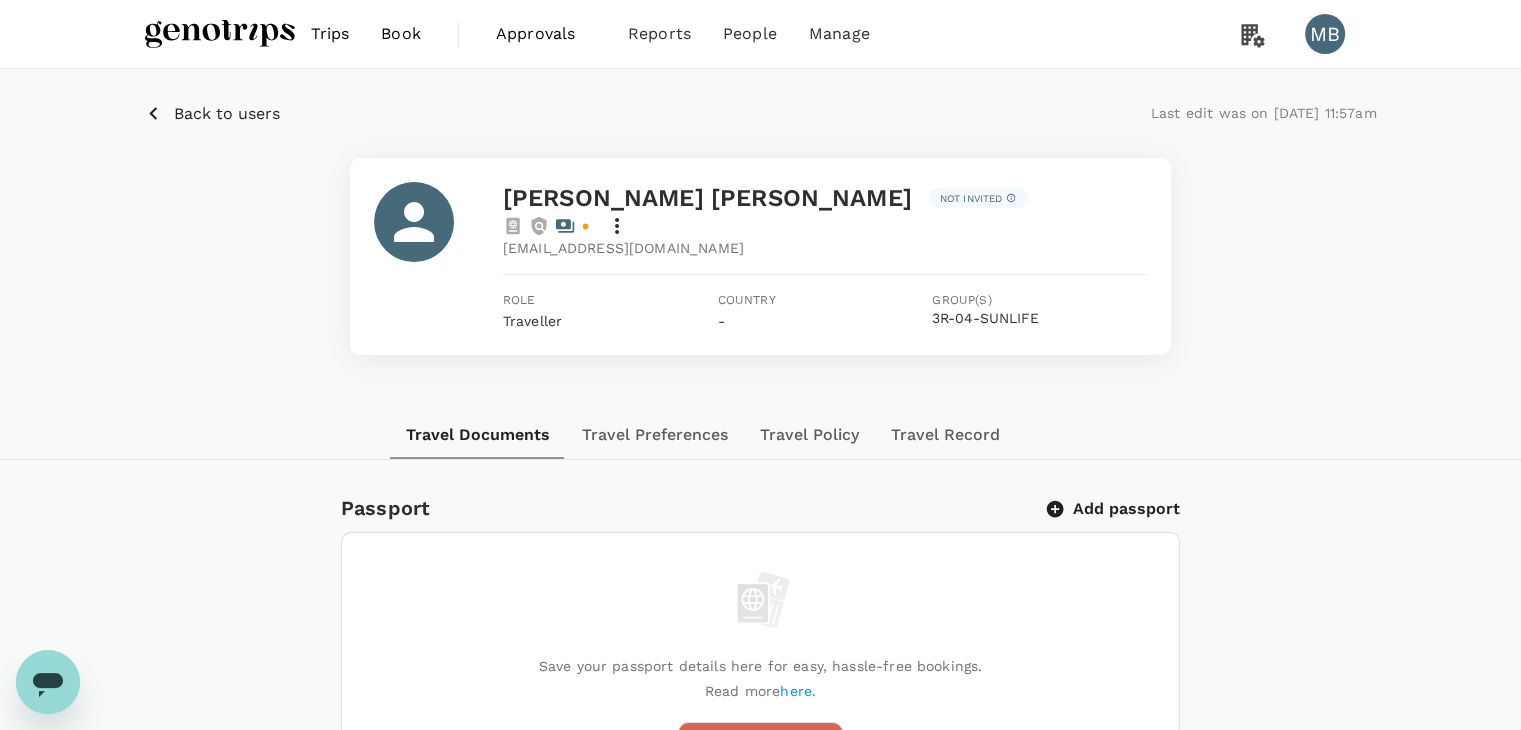 click on "Back to users" at bounding box center [227, 114] 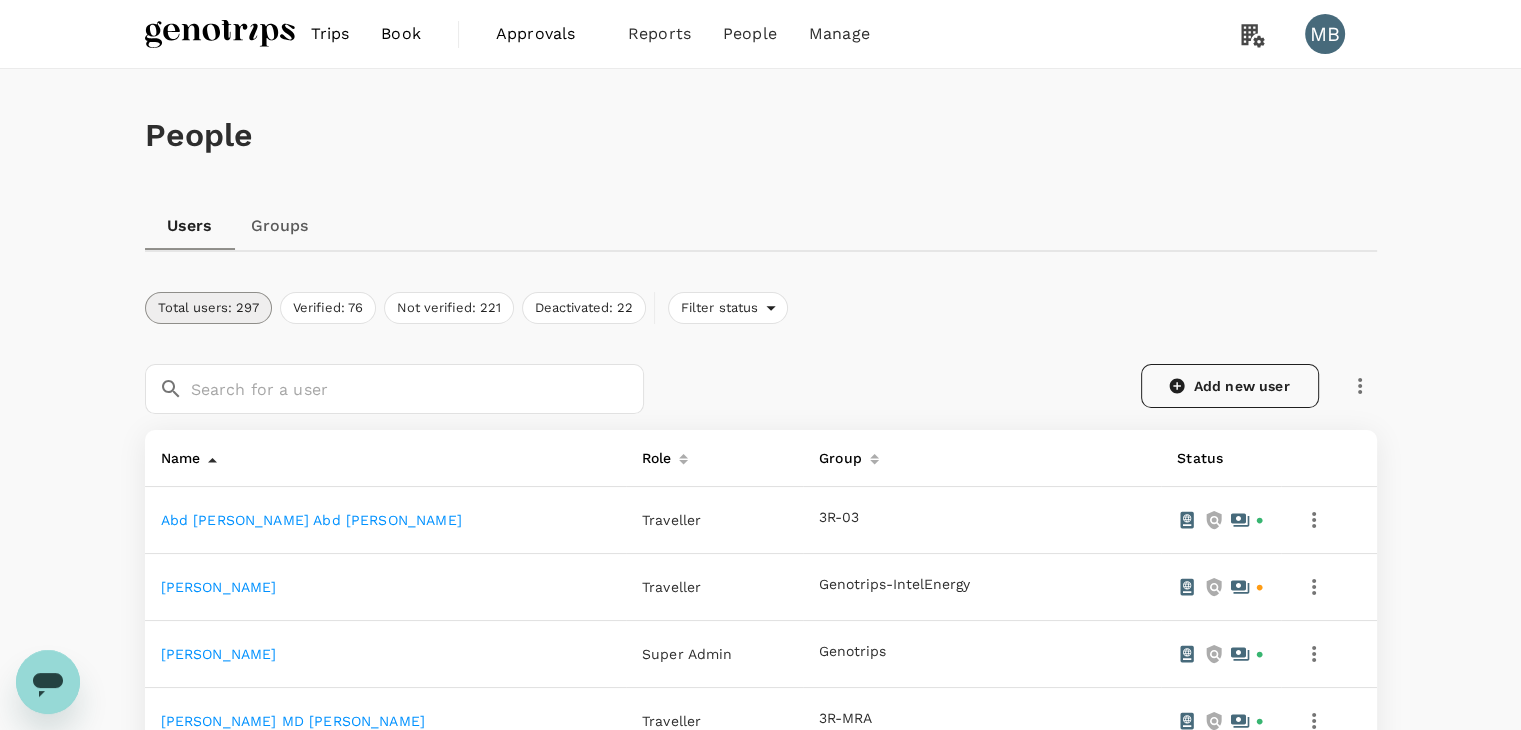 click on "Add new user" at bounding box center (1230, 386) 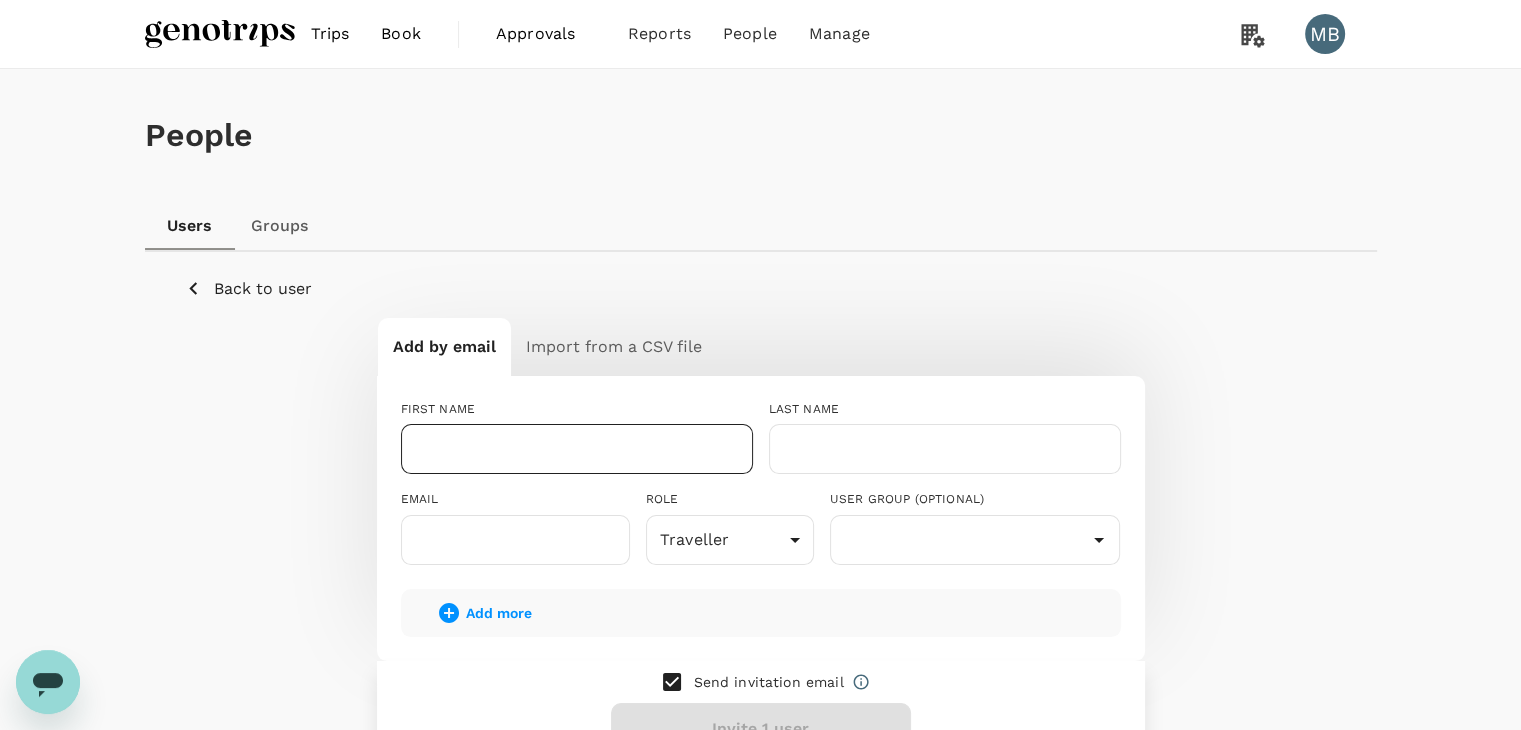click at bounding box center [577, 449] 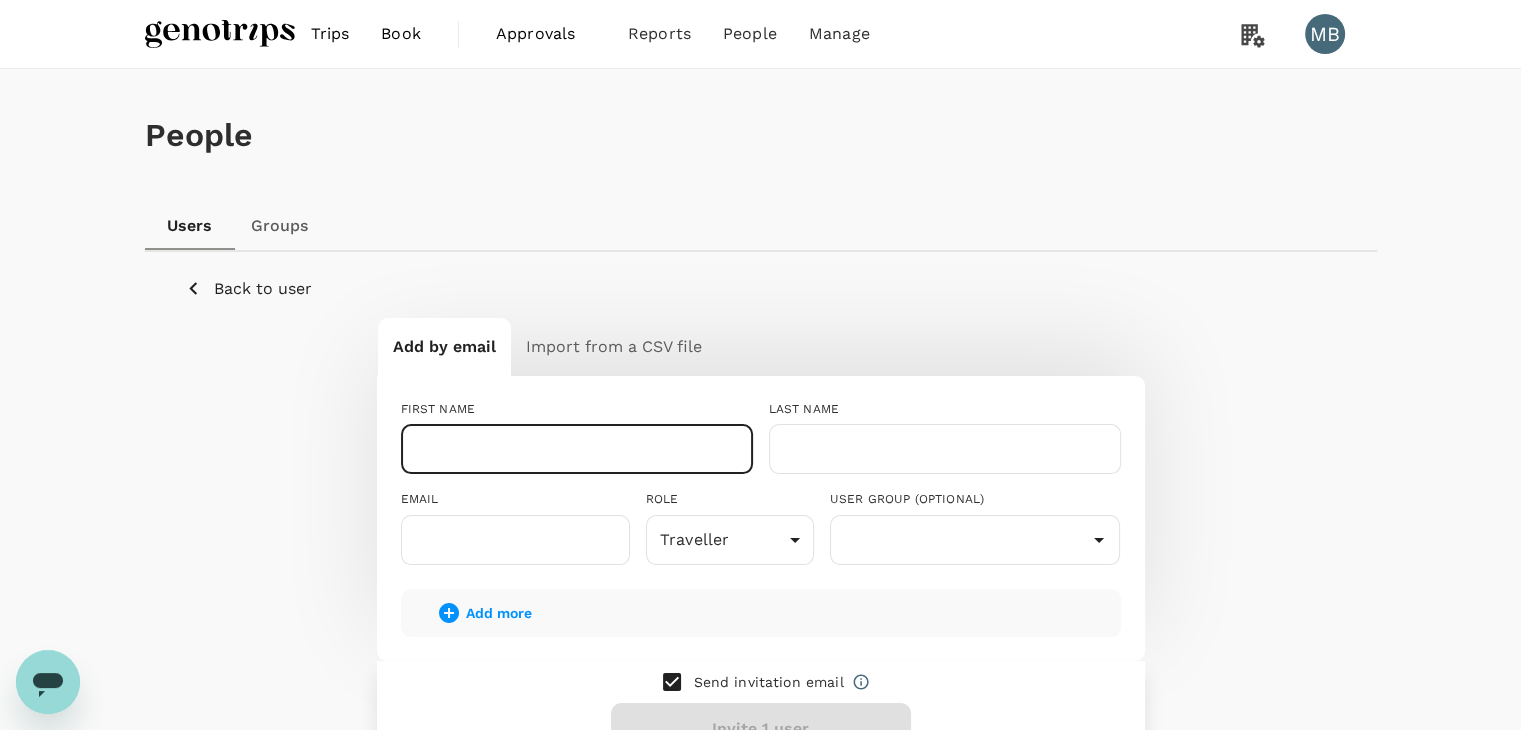 paste on "NIGEL ROBIN HAZELL" 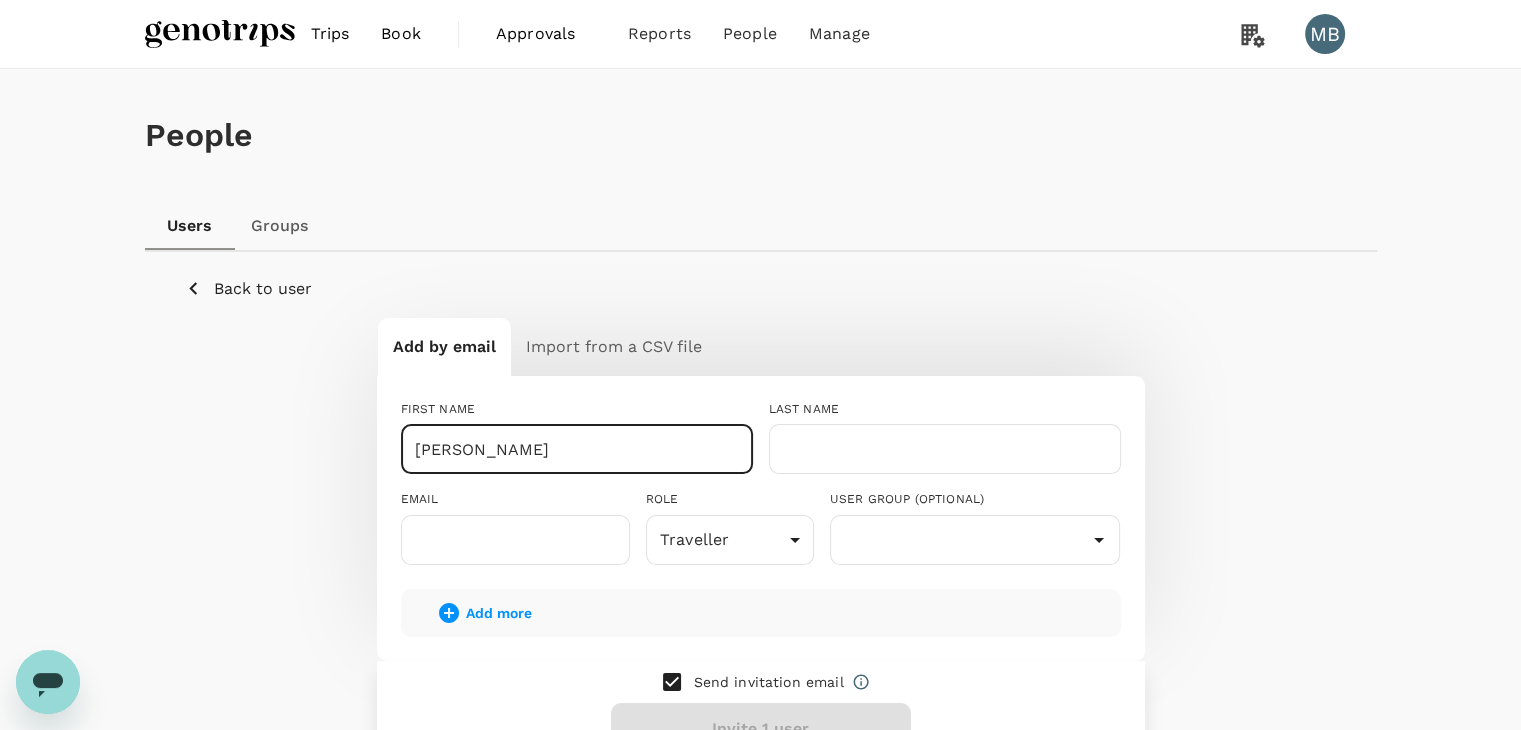 drag, startPoint x: 608, startPoint y: 456, endPoint x: 528, endPoint y: 453, distance: 80.05623 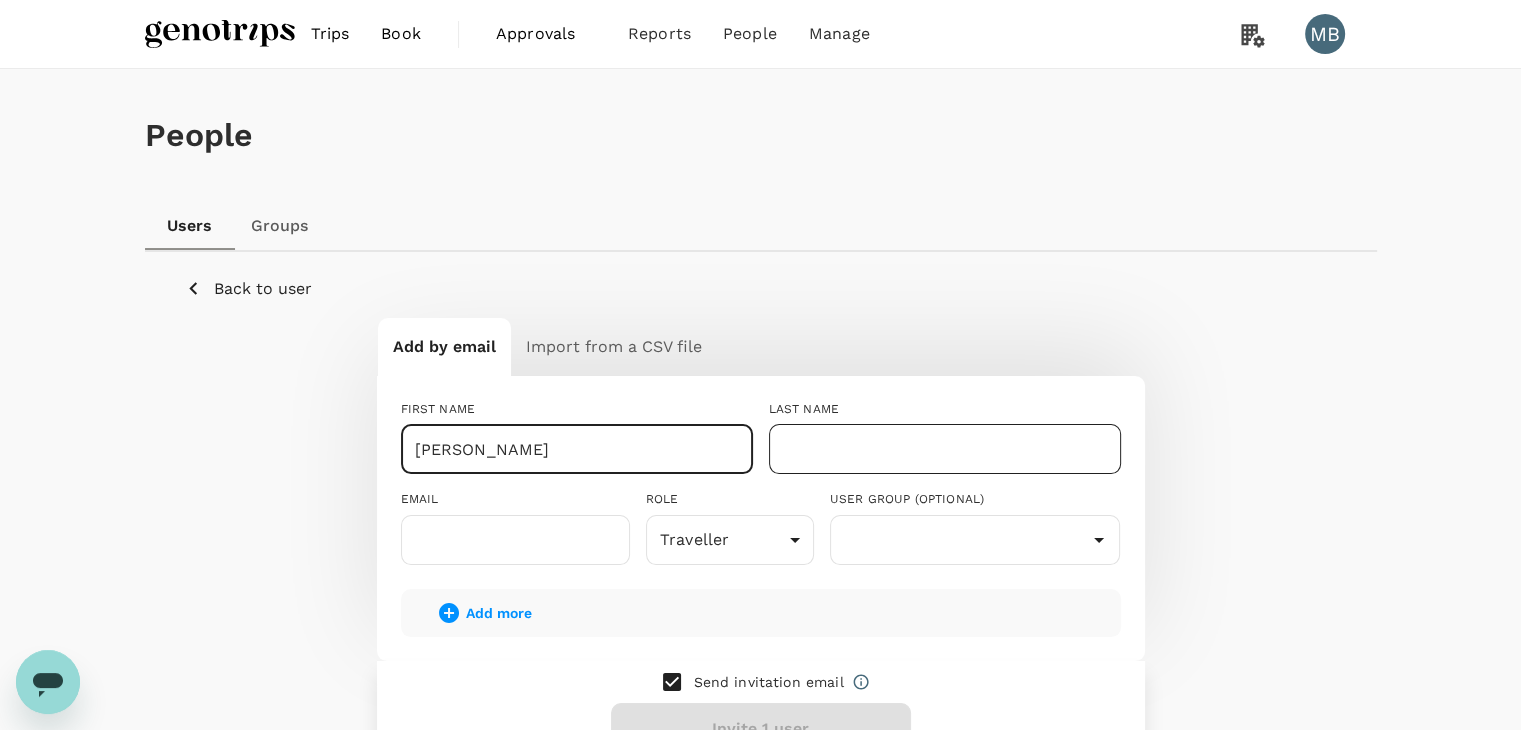 type on "NIGEL ROBIN" 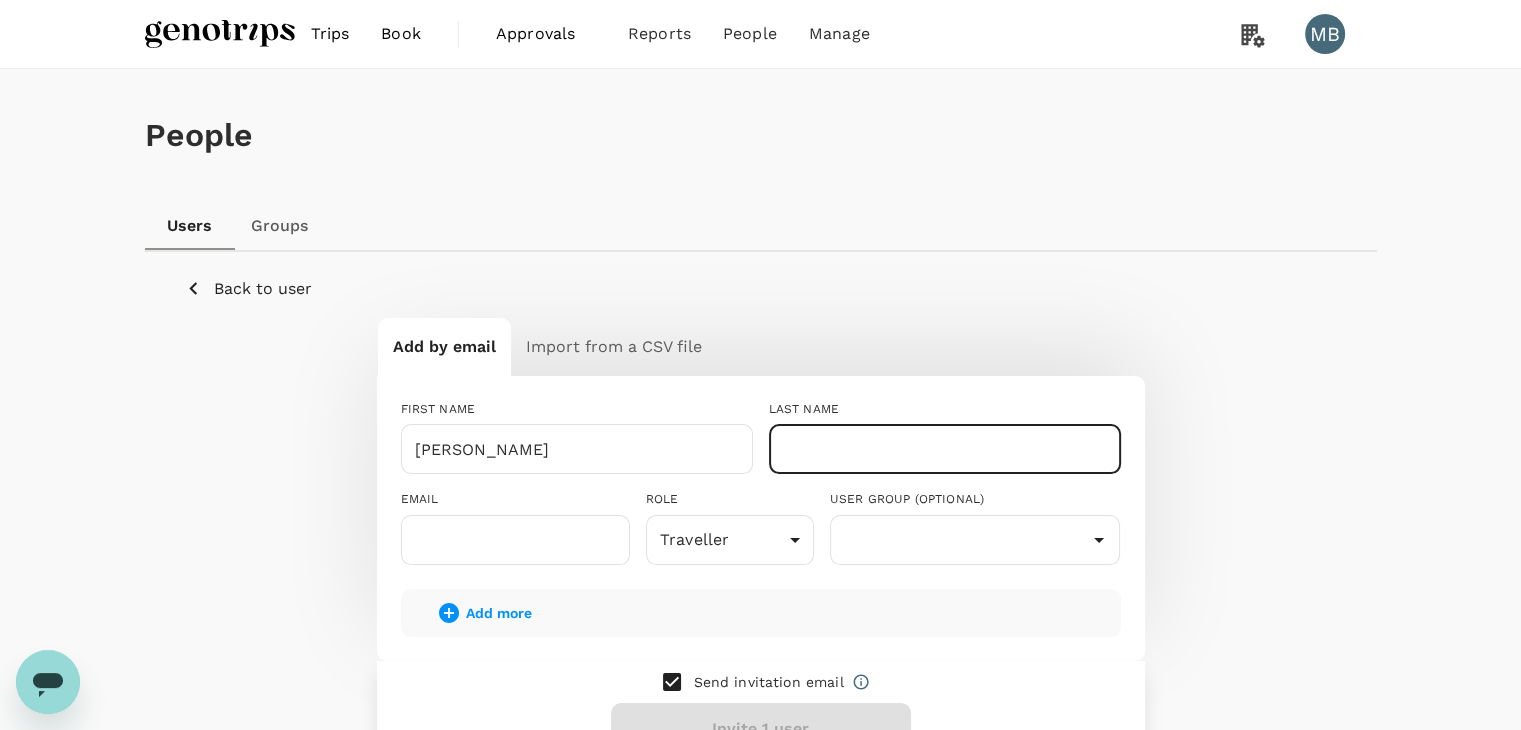 click at bounding box center (945, 449) 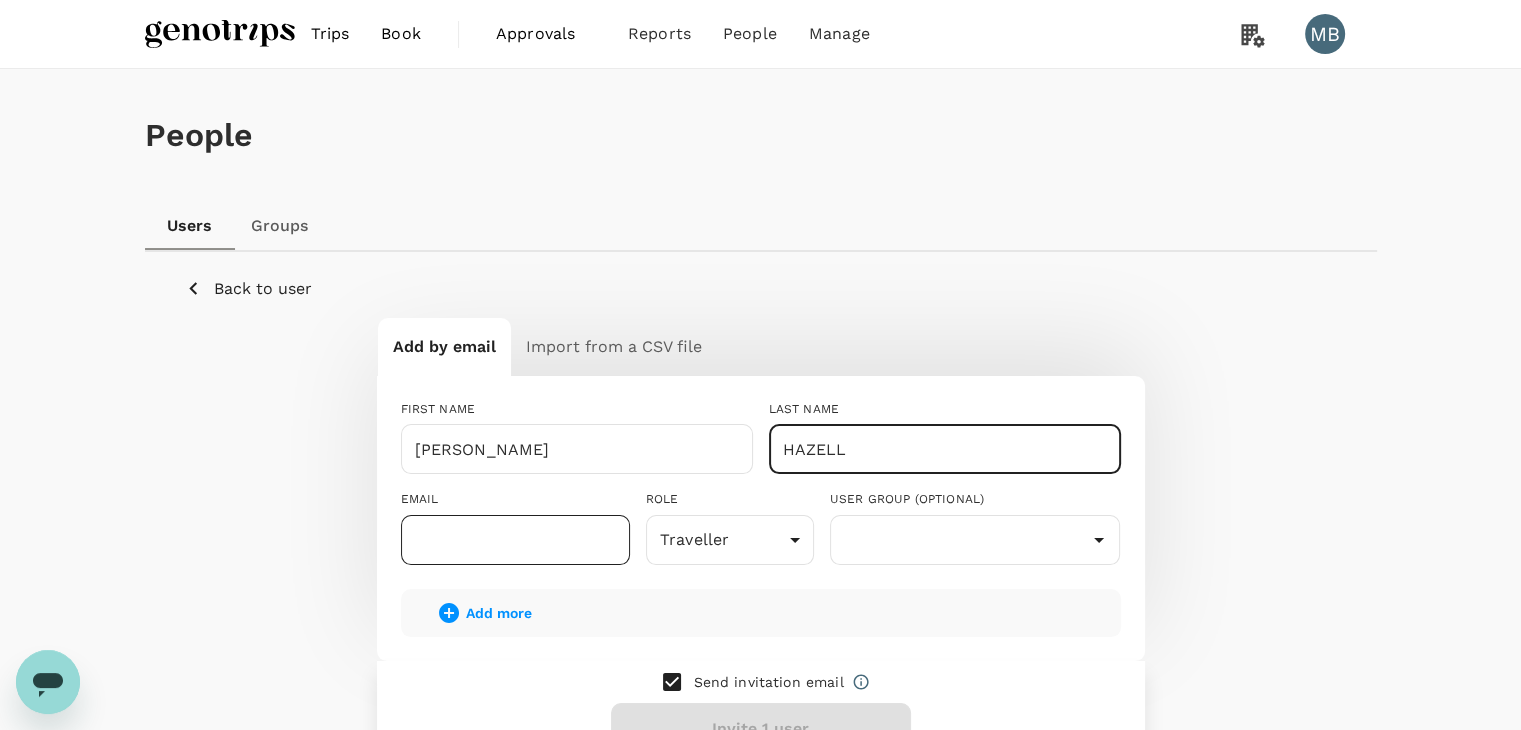 type on "HAZELL" 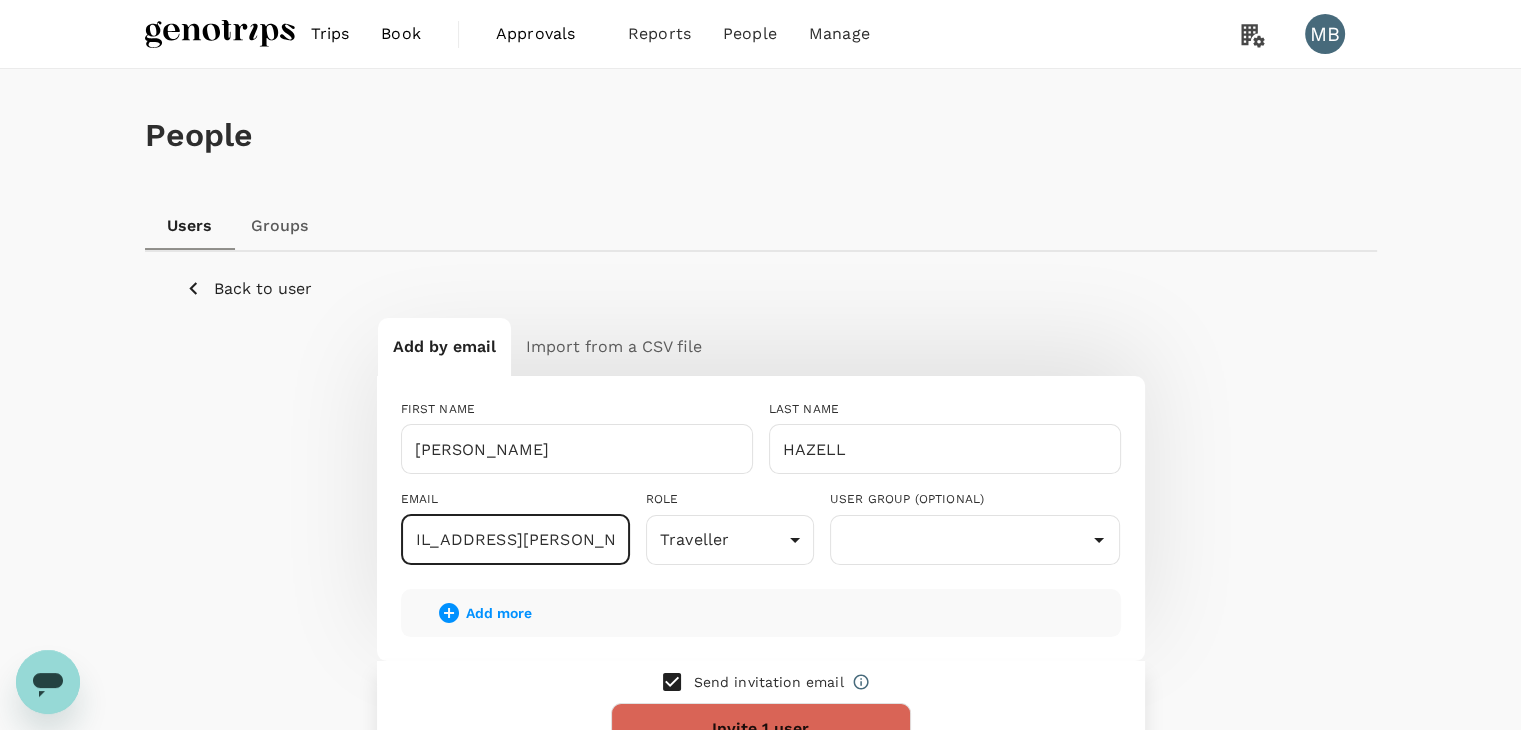 scroll, scrollTop: 0, scrollLeft: 48, axis: horizontal 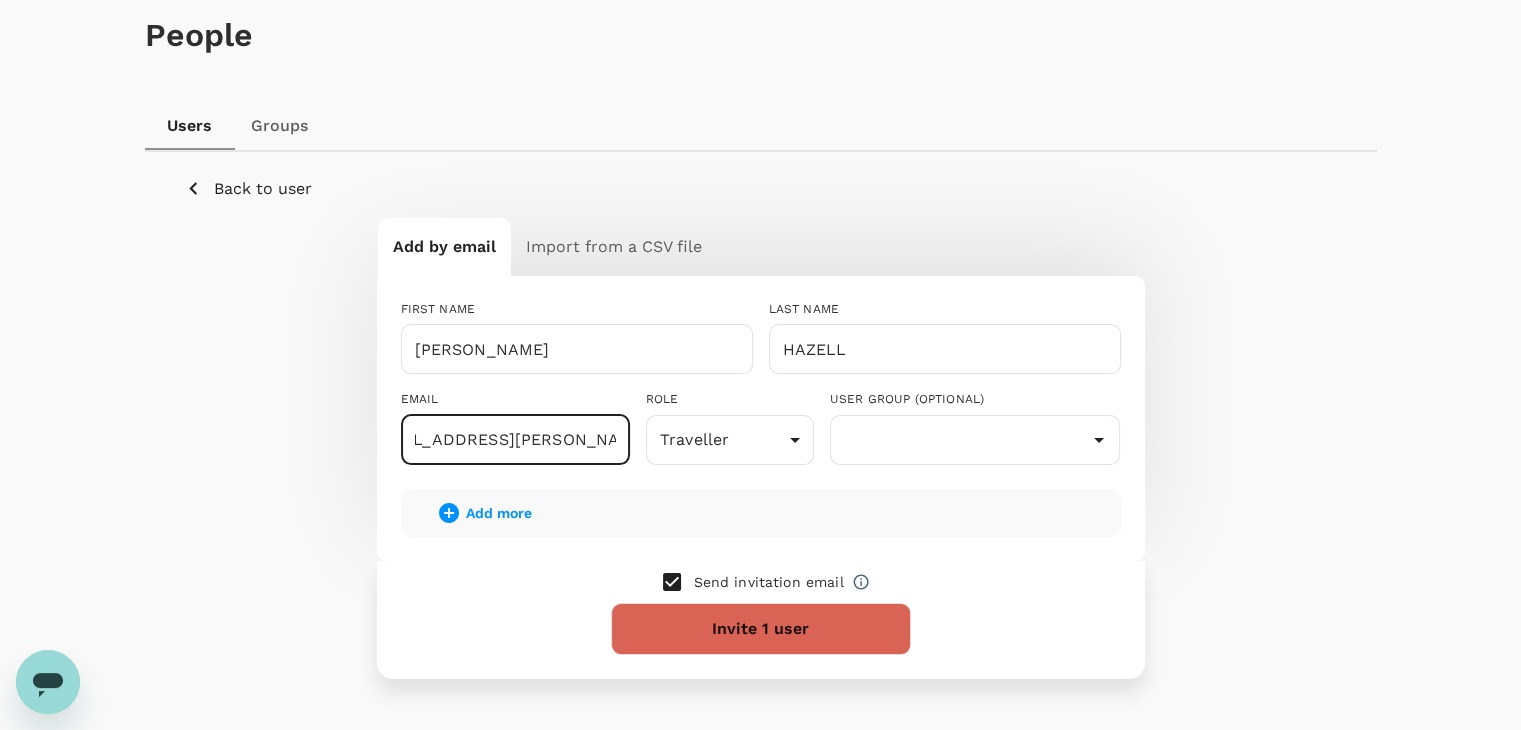 type on "dayat+robin@genotrips.com.my" 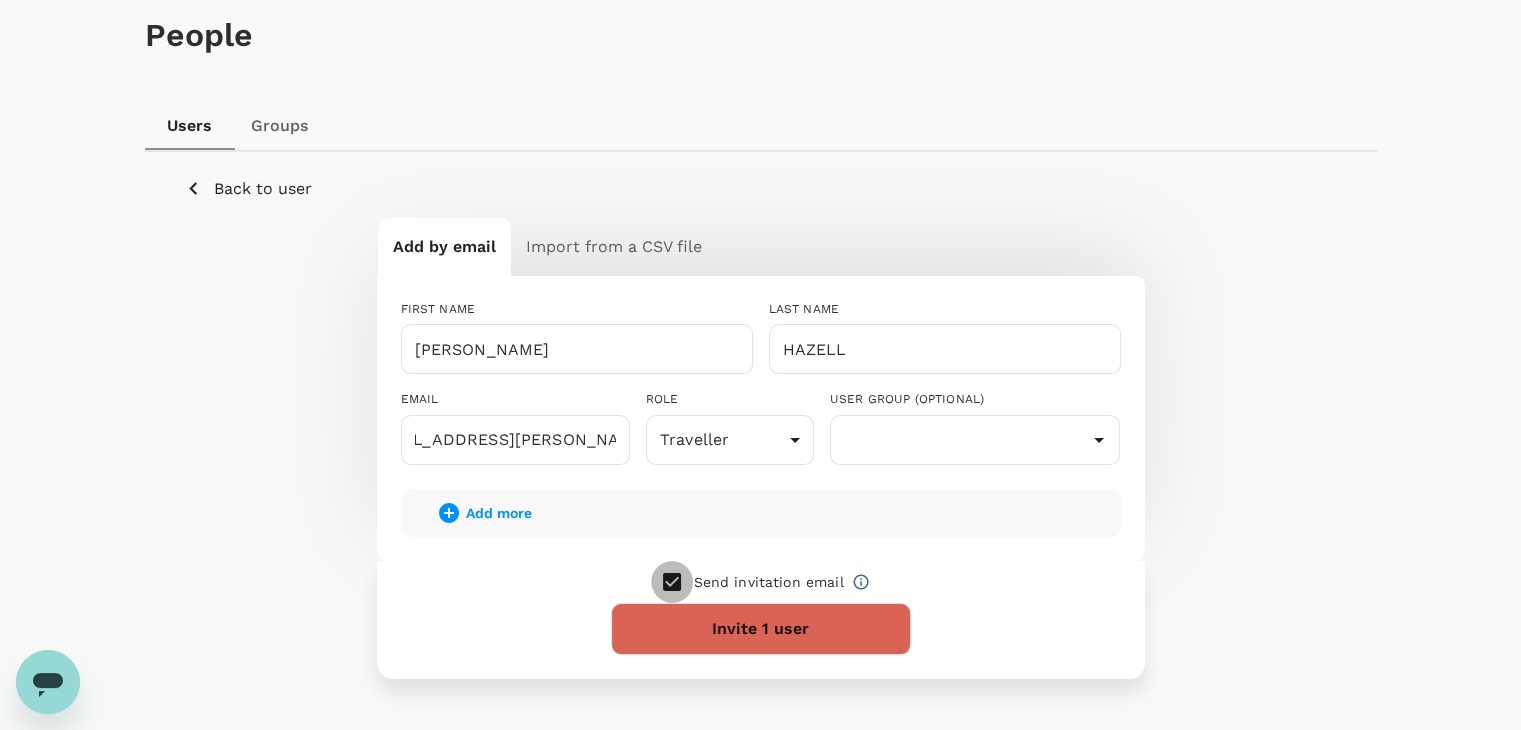 click at bounding box center (672, 582) 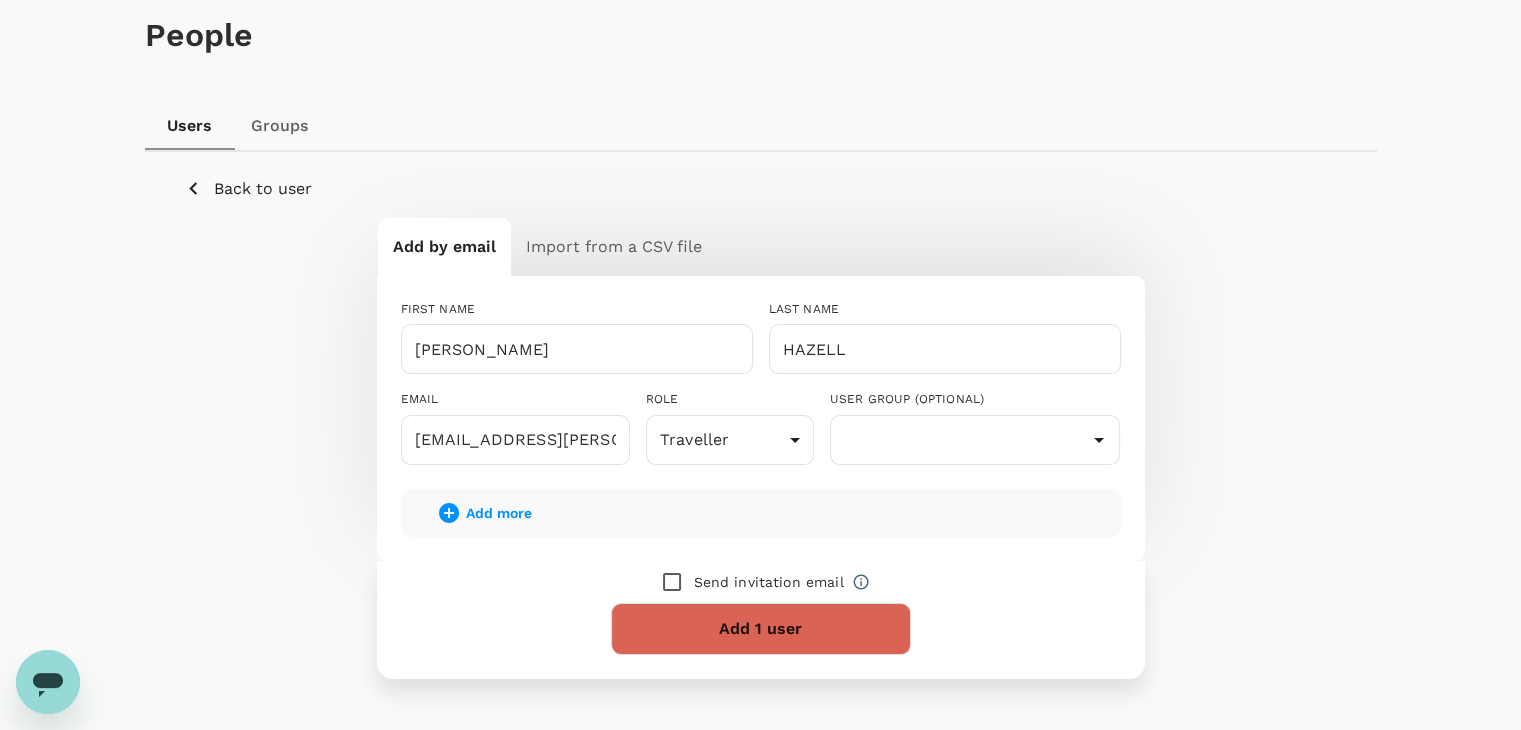 click on "Add 1 user" at bounding box center [761, 629] 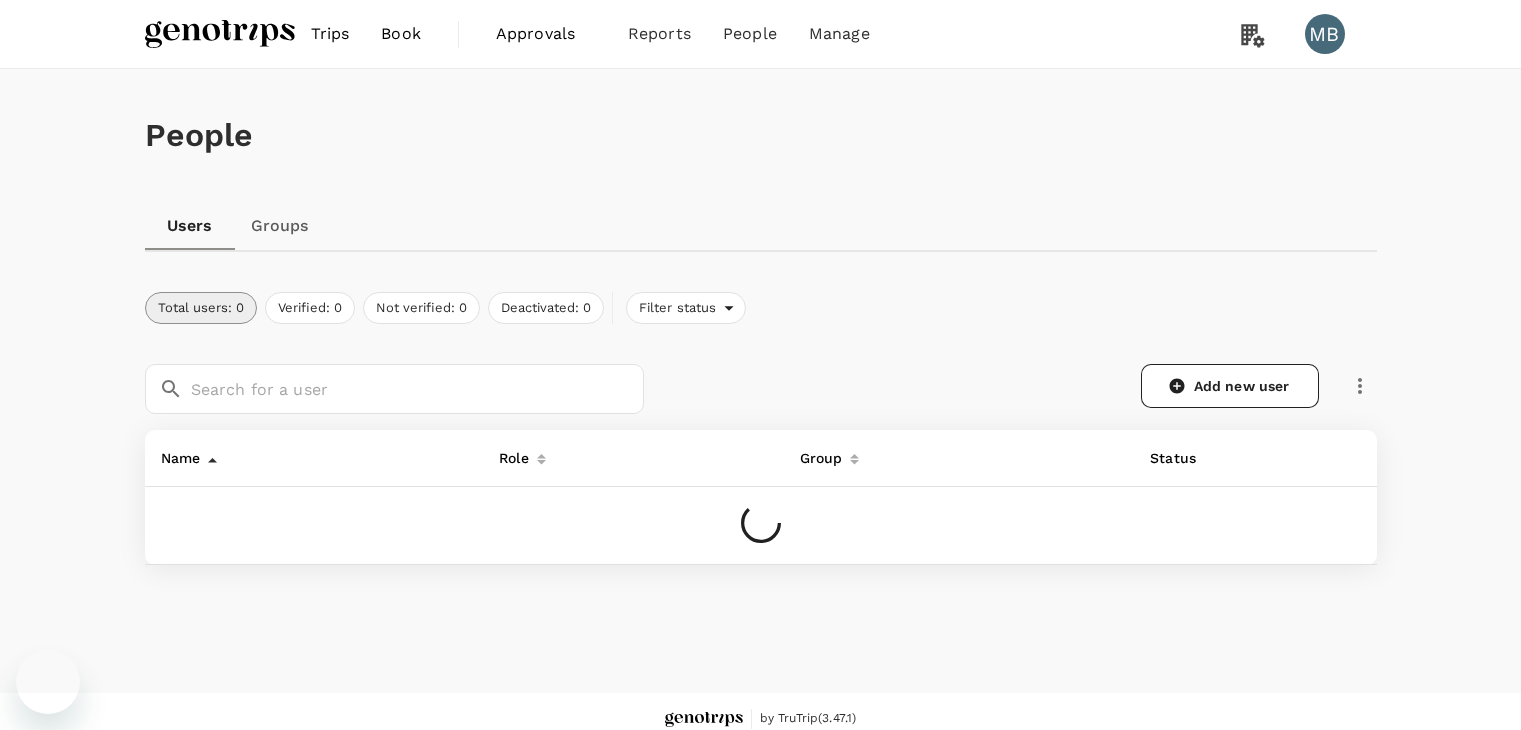 scroll, scrollTop: 0, scrollLeft: 0, axis: both 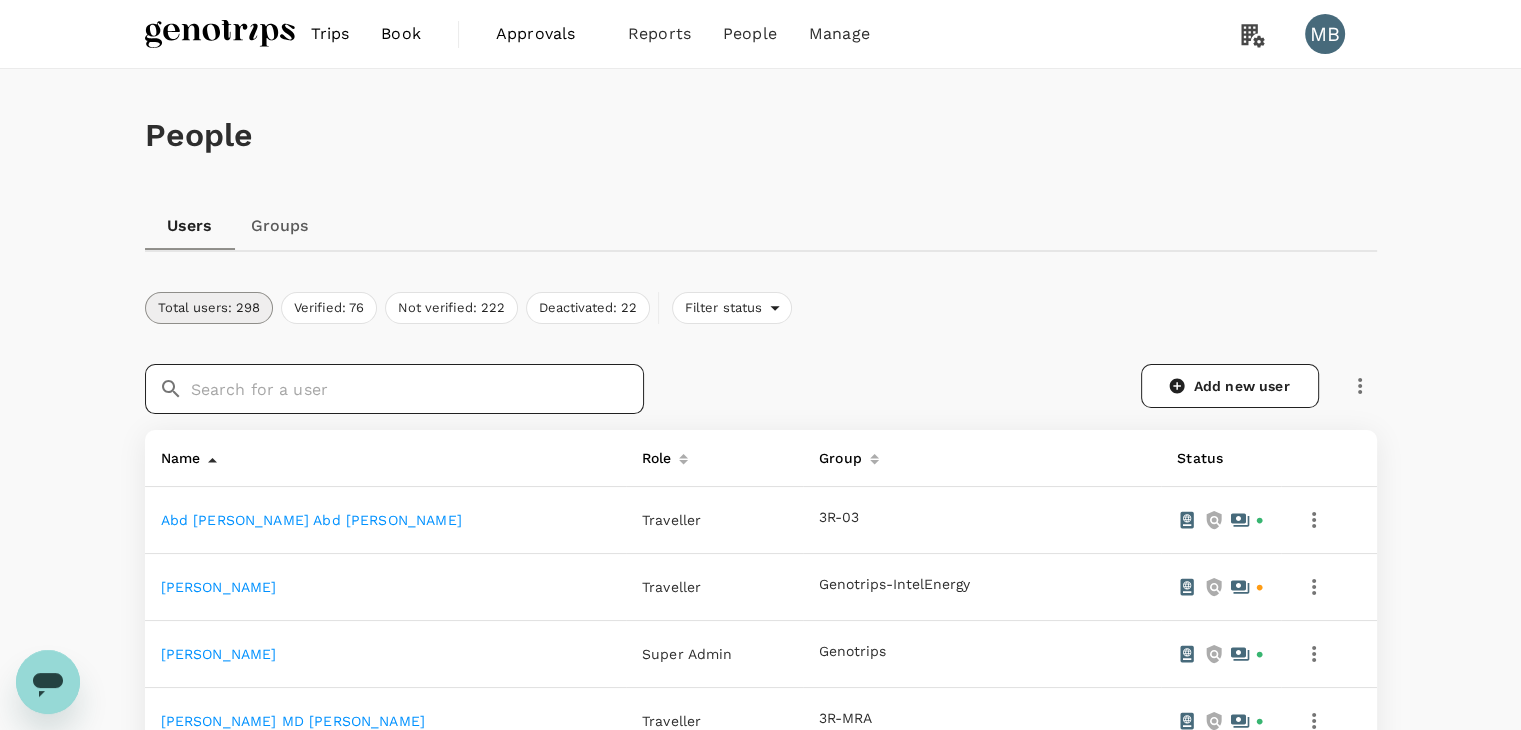click at bounding box center (417, 389) 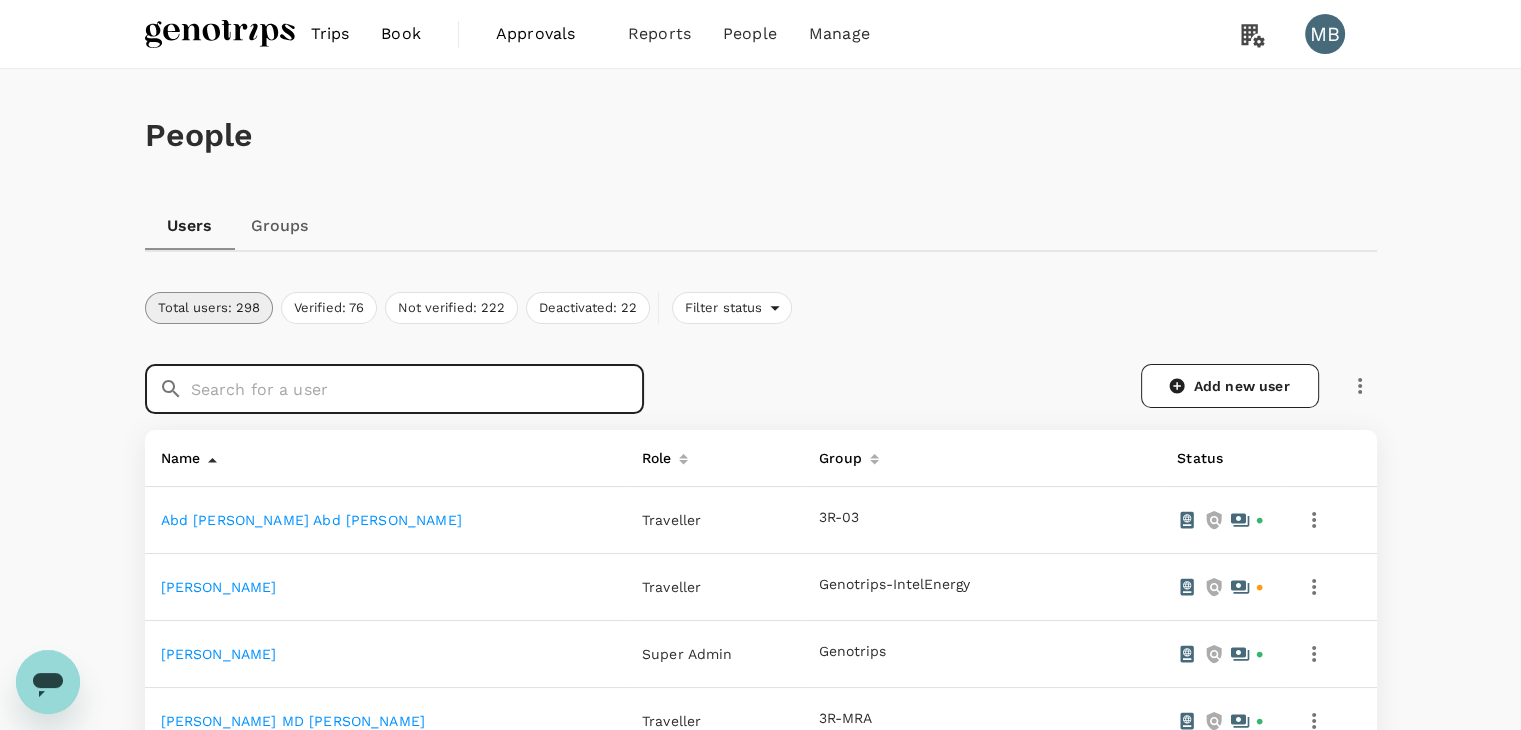 paste on "HAZELL" 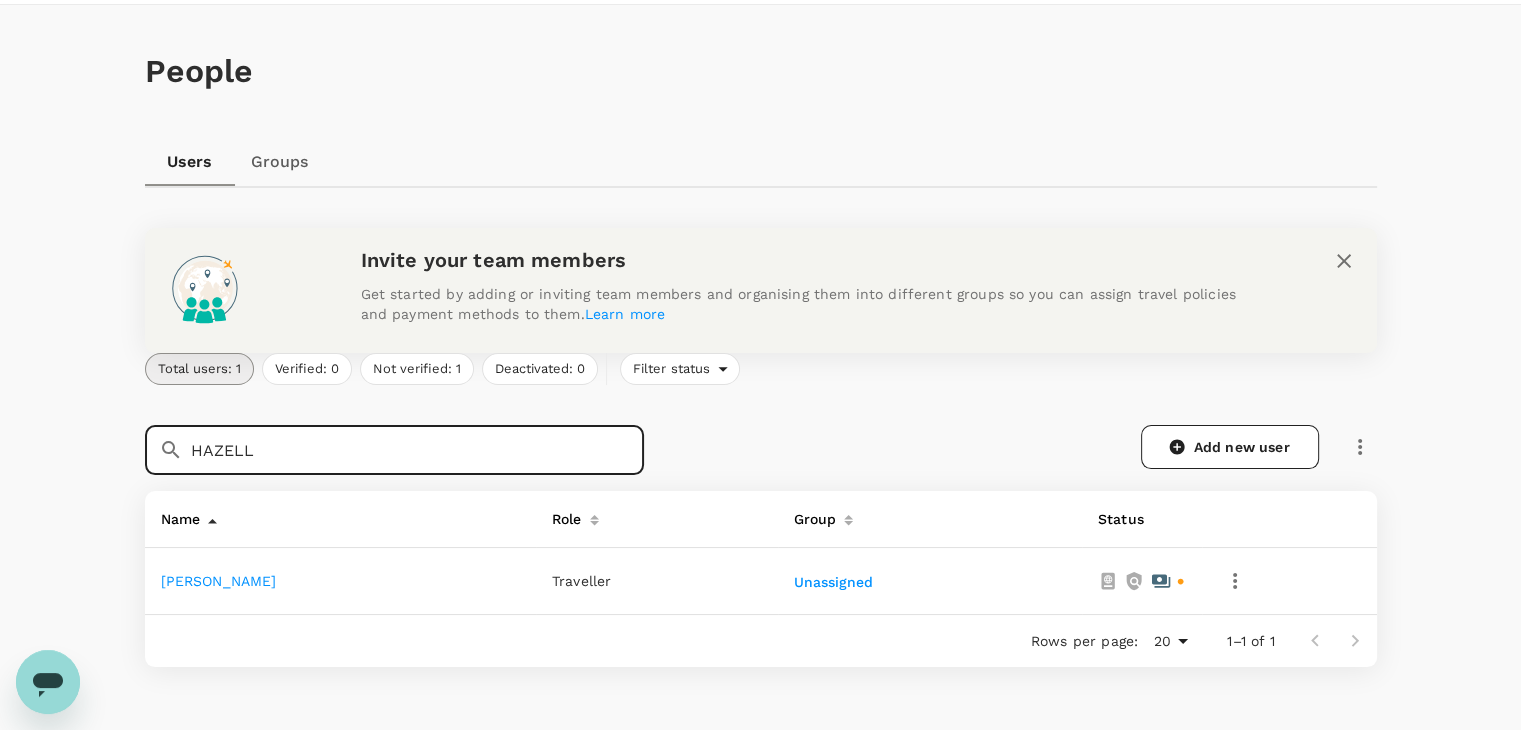 scroll, scrollTop: 100, scrollLeft: 0, axis: vertical 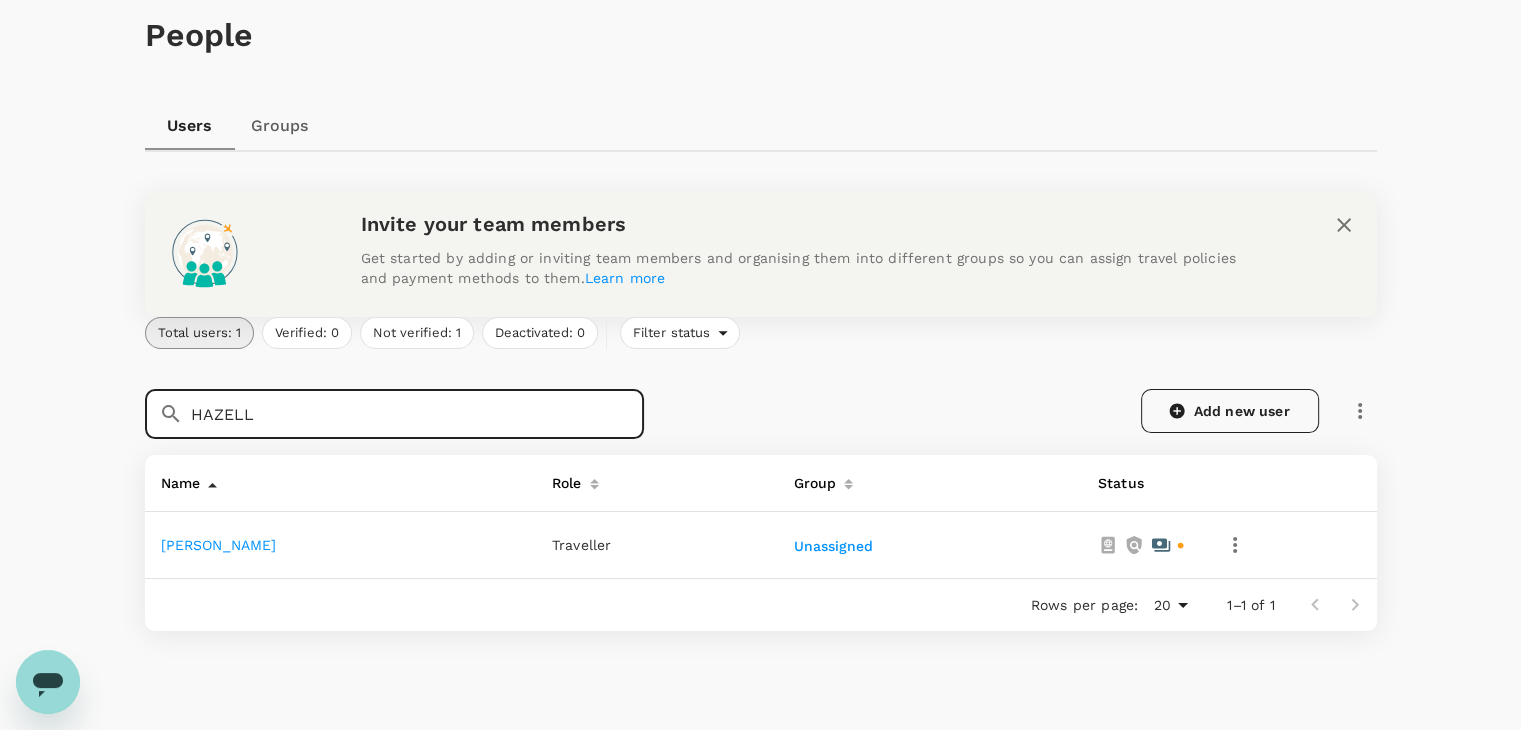type on "HAZELL" 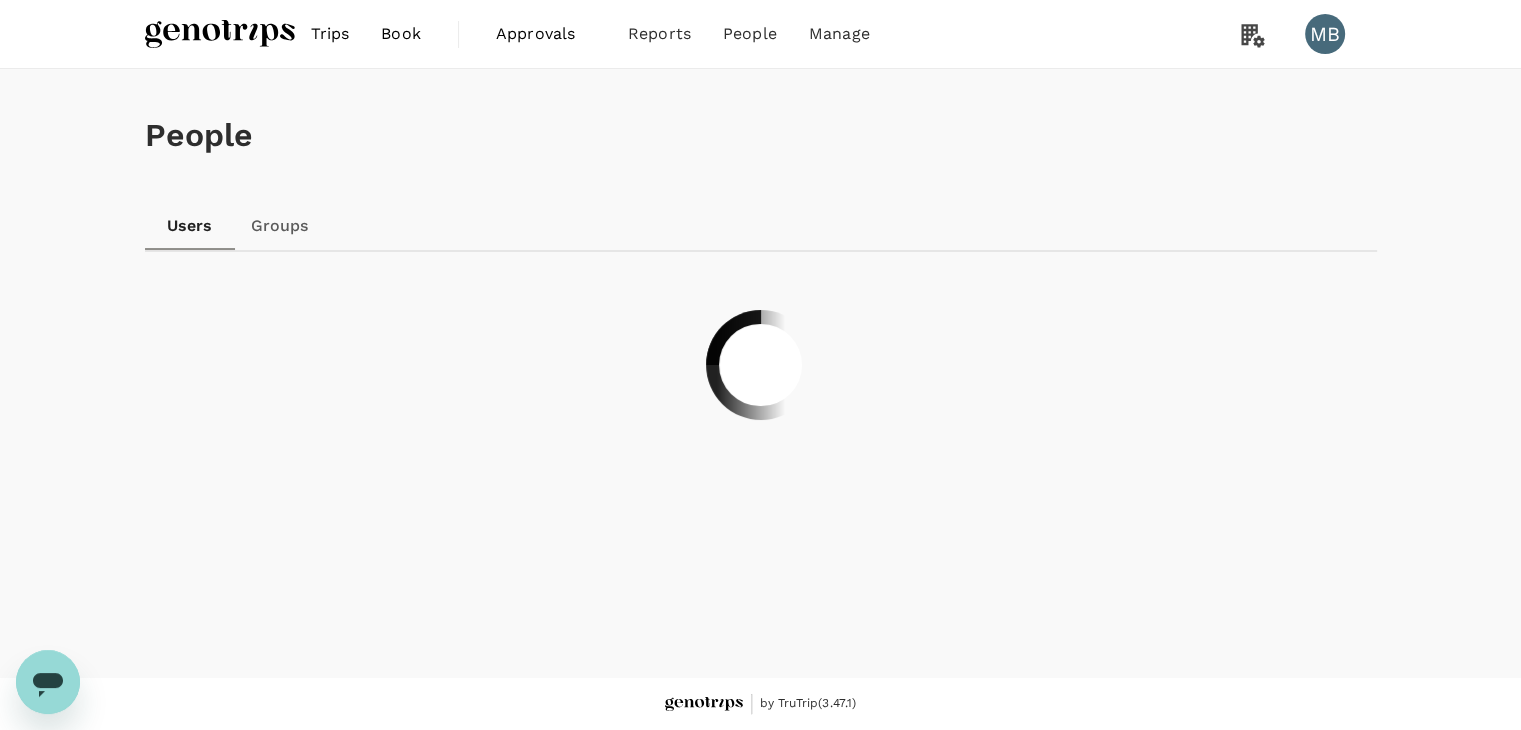 scroll, scrollTop: 0, scrollLeft: 0, axis: both 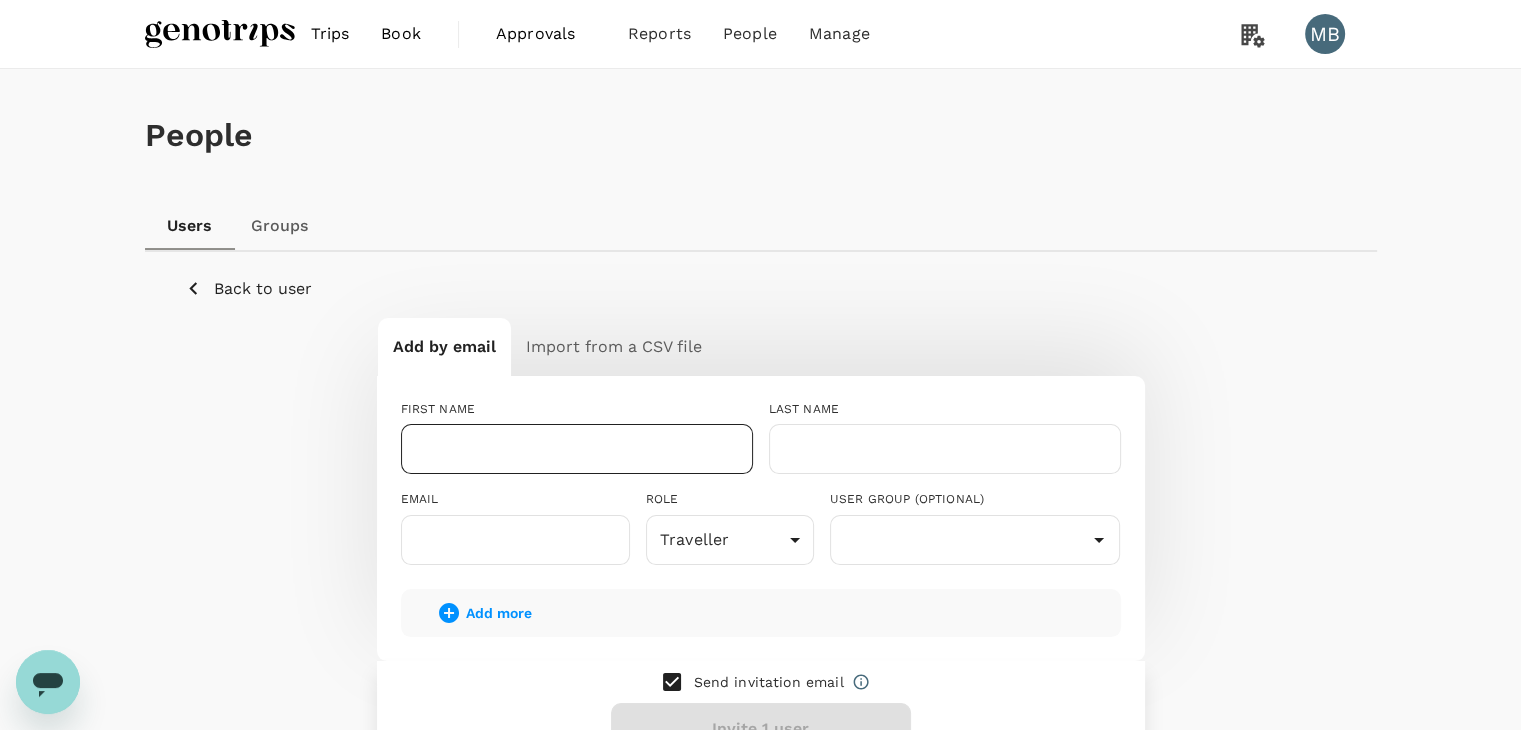 click at bounding box center (577, 449) 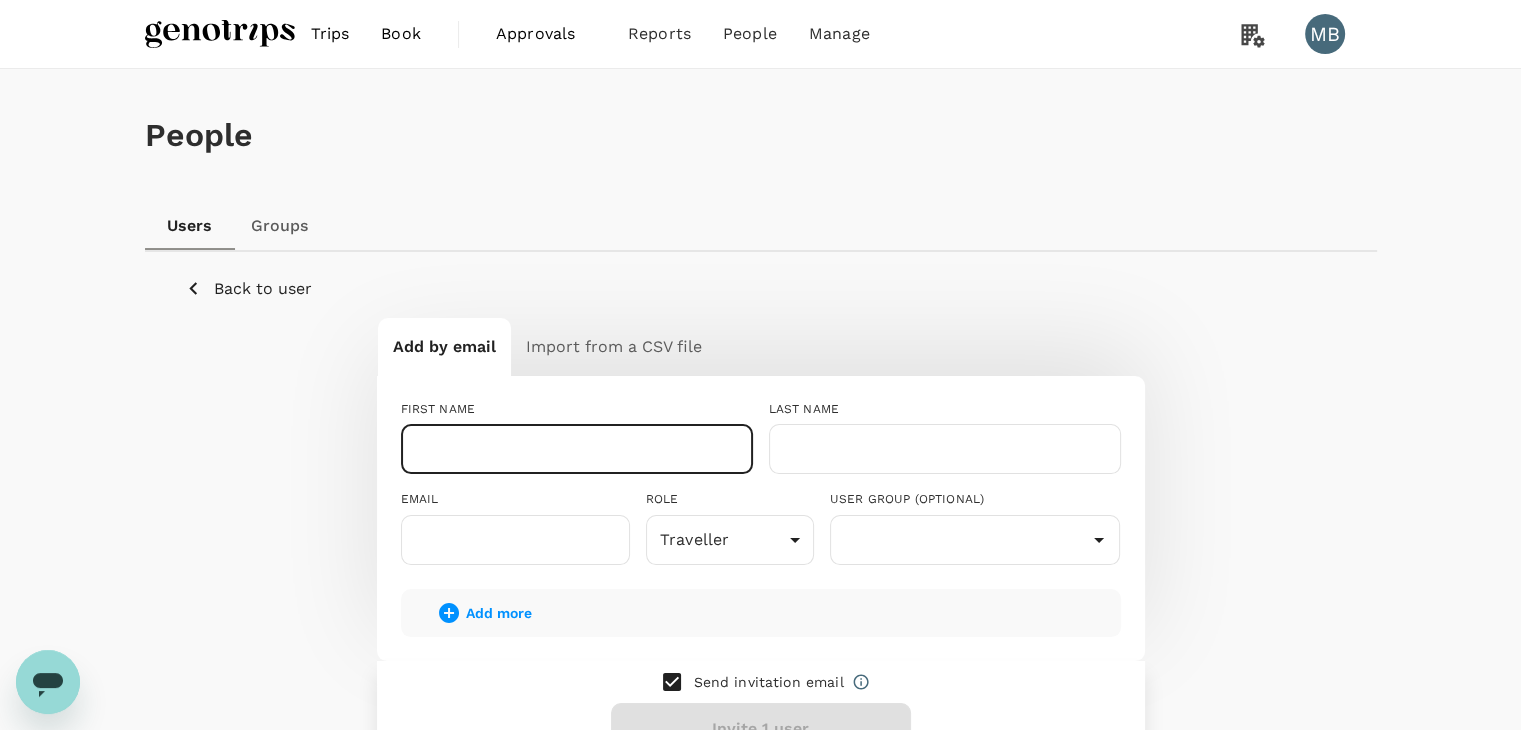 paste on "WONG AH KOW" 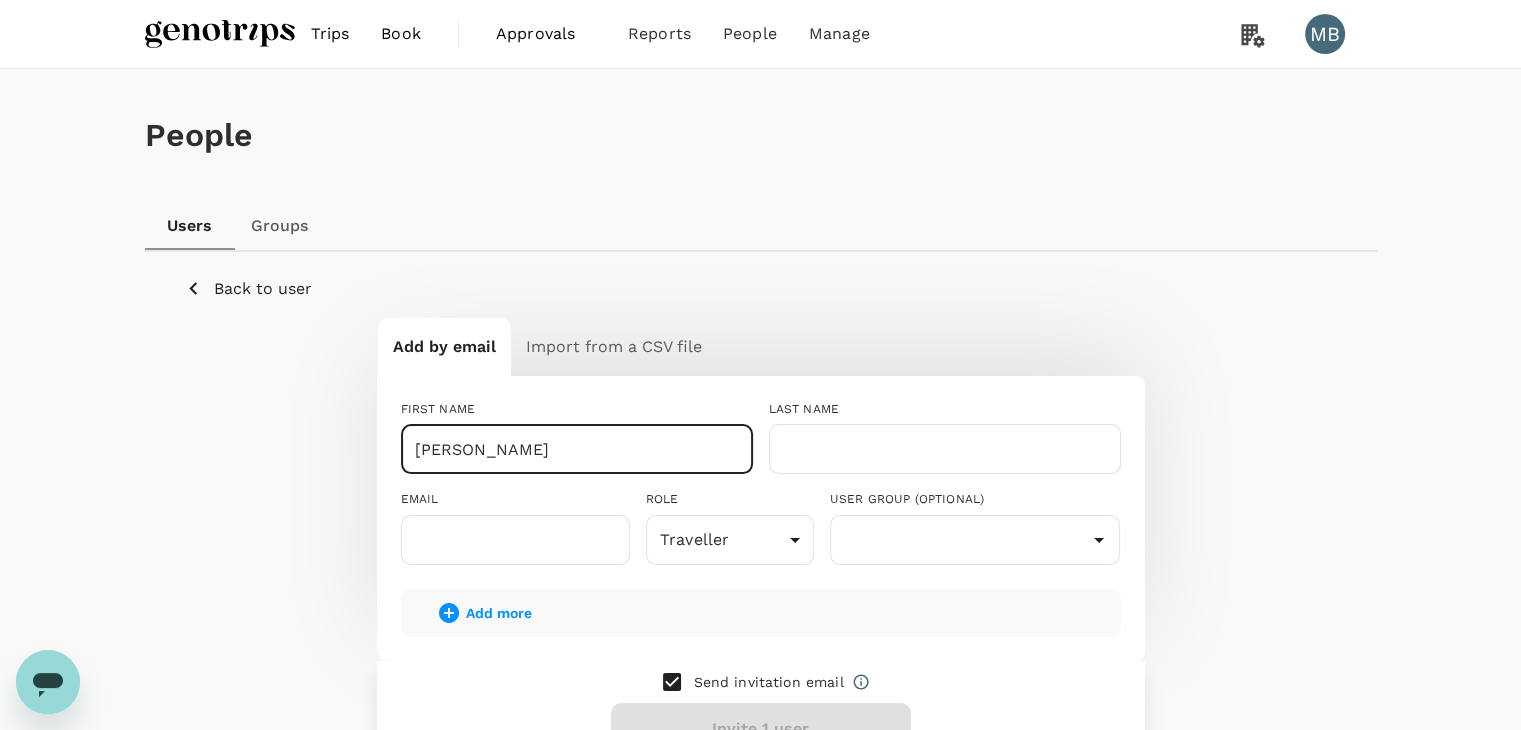 drag, startPoint x: 468, startPoint y: 445, endPoint x: 405, endPoint y: 449, distance: 63.126858 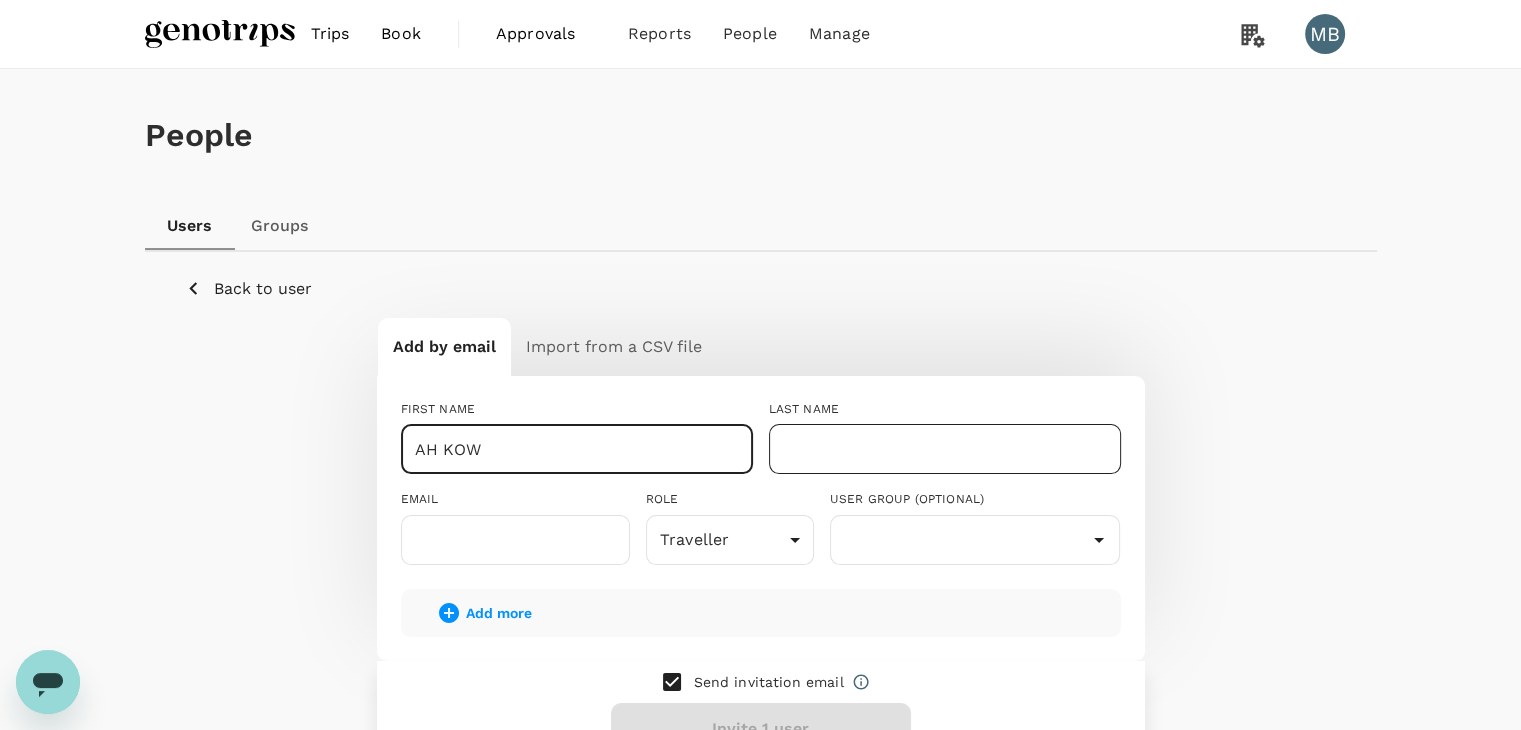 type on "AH KOW" 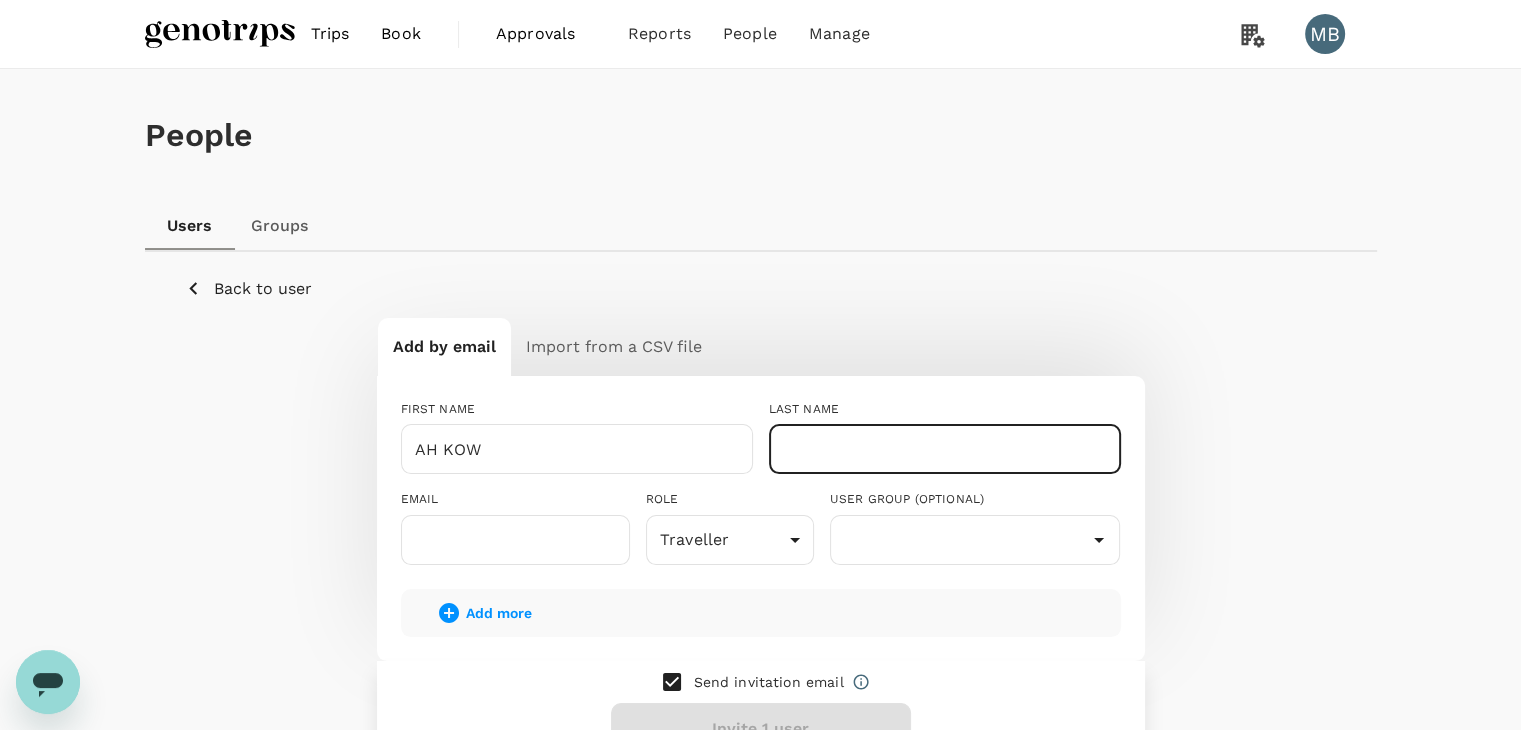 click at bounding box center [945, 449] 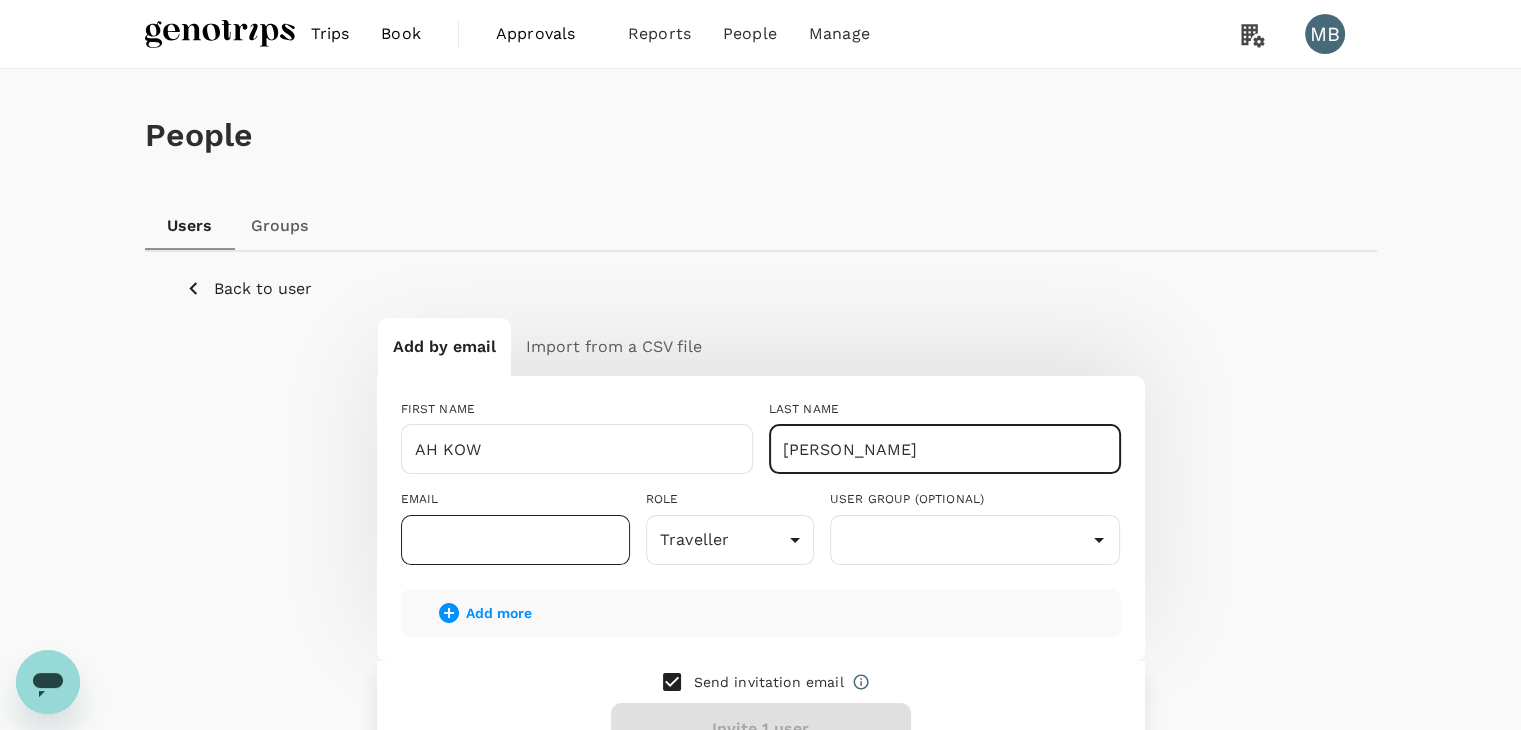 type on "WONG" 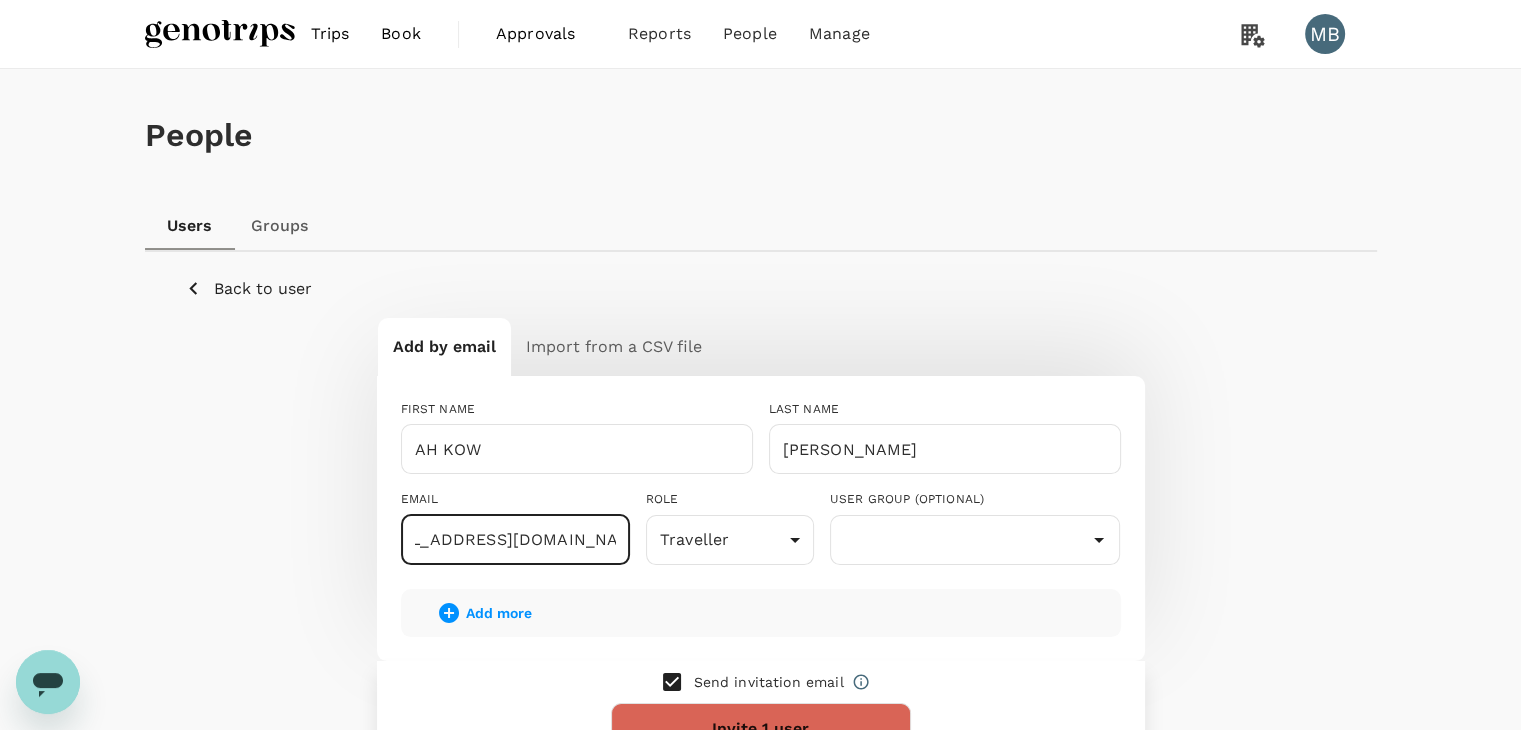 scroll, scrollTop: 0, scrollLeft: 58, axis: horizontal 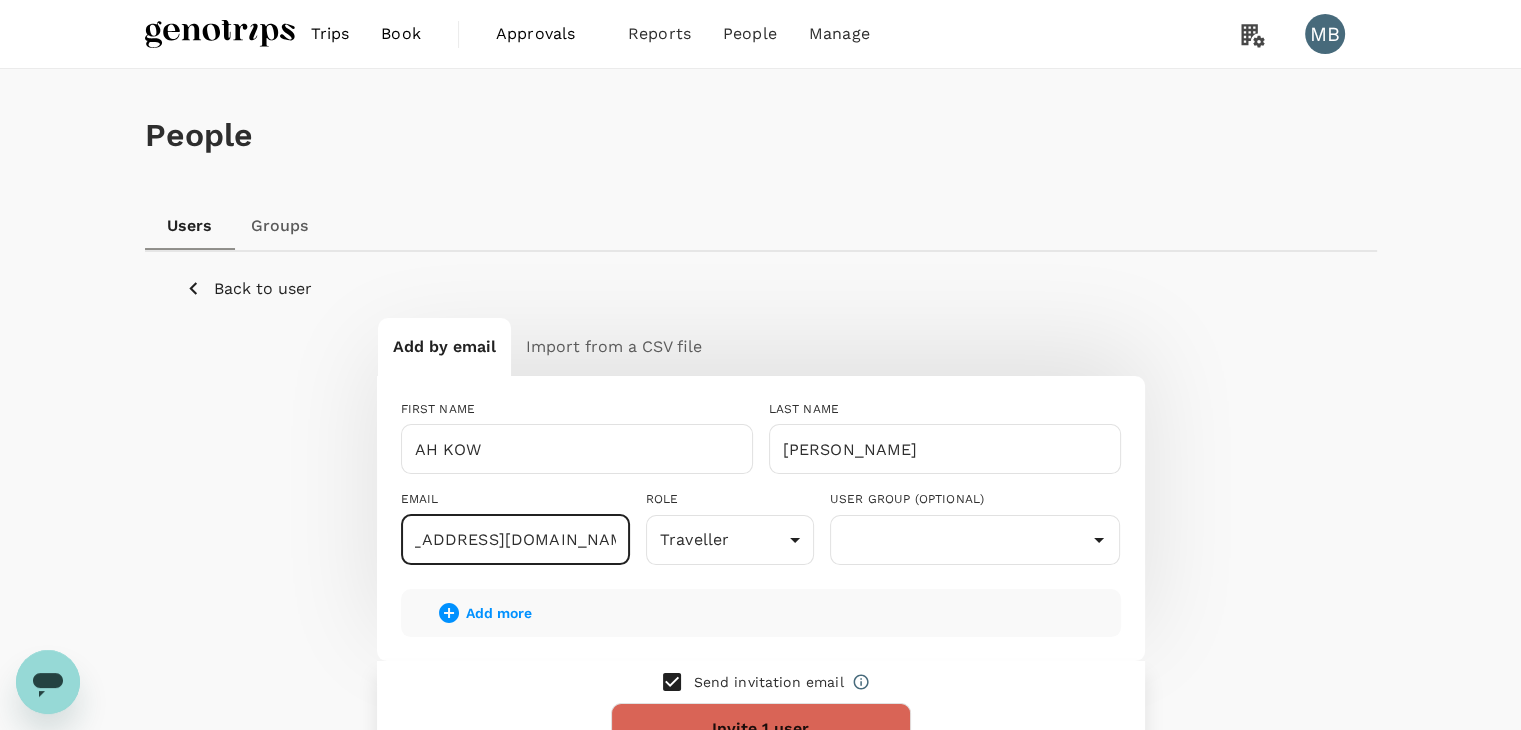 type on "dayat+ahkow@genotrips.com.my" 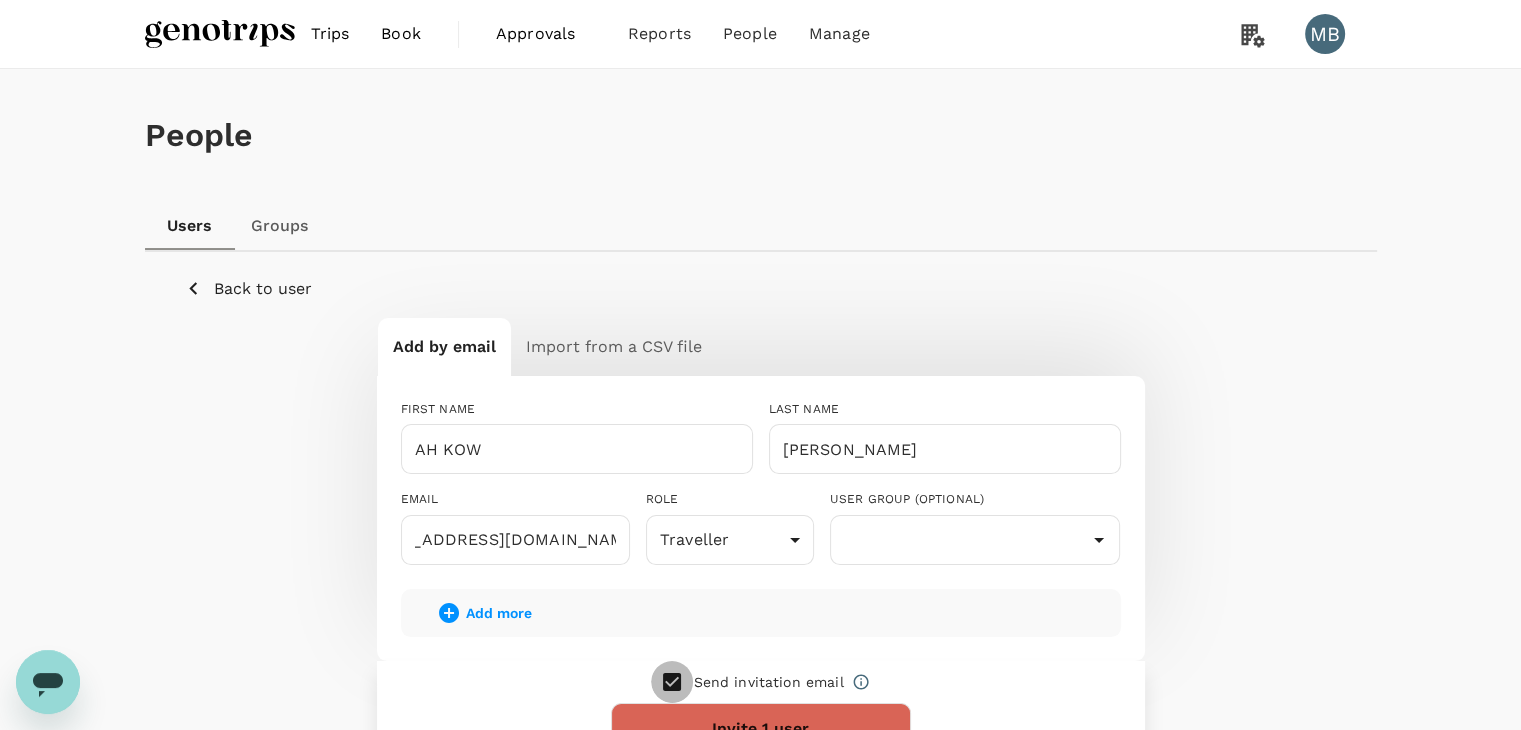 scroll, scrollTop: 0, scrollLeft: 0, axis: both 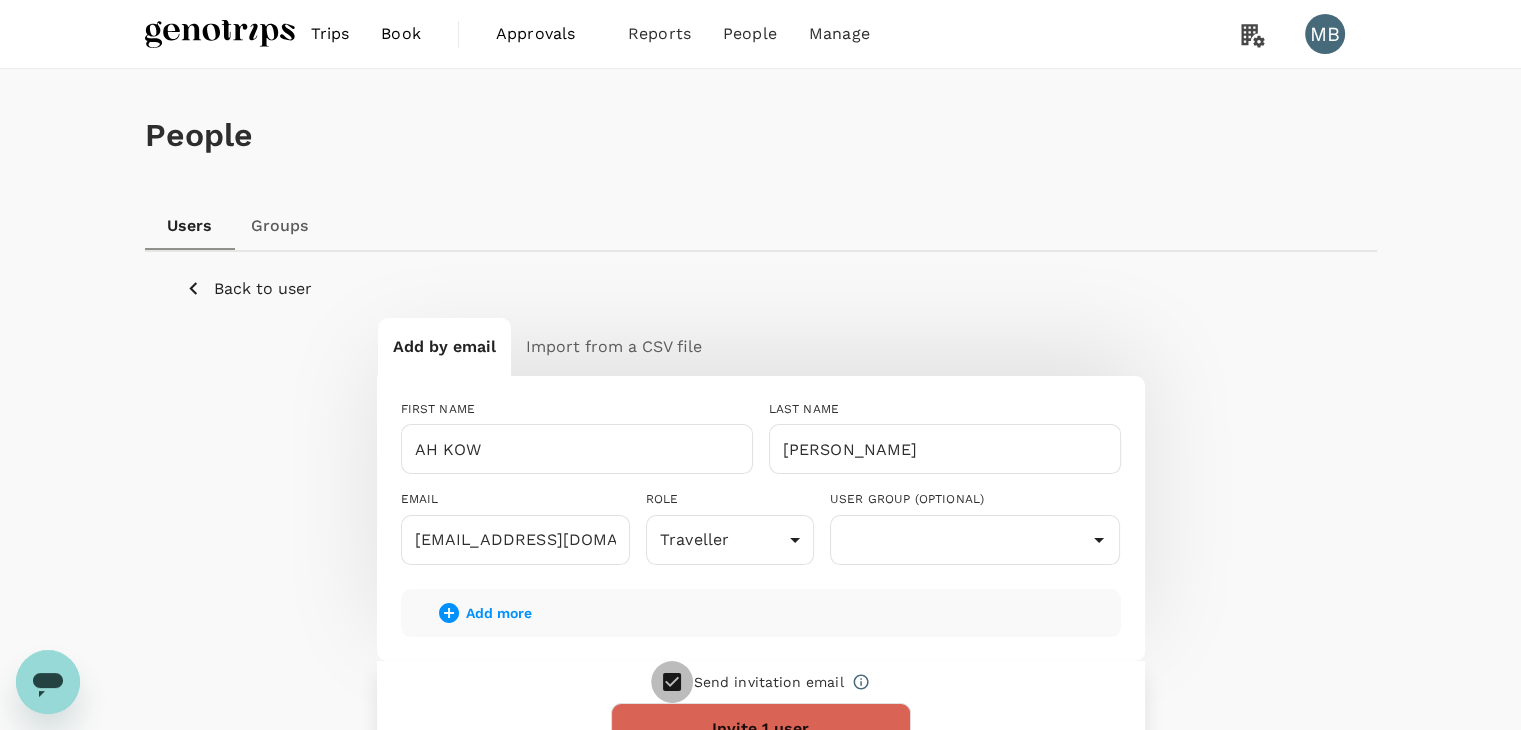 click at bounding box center (672, 682) 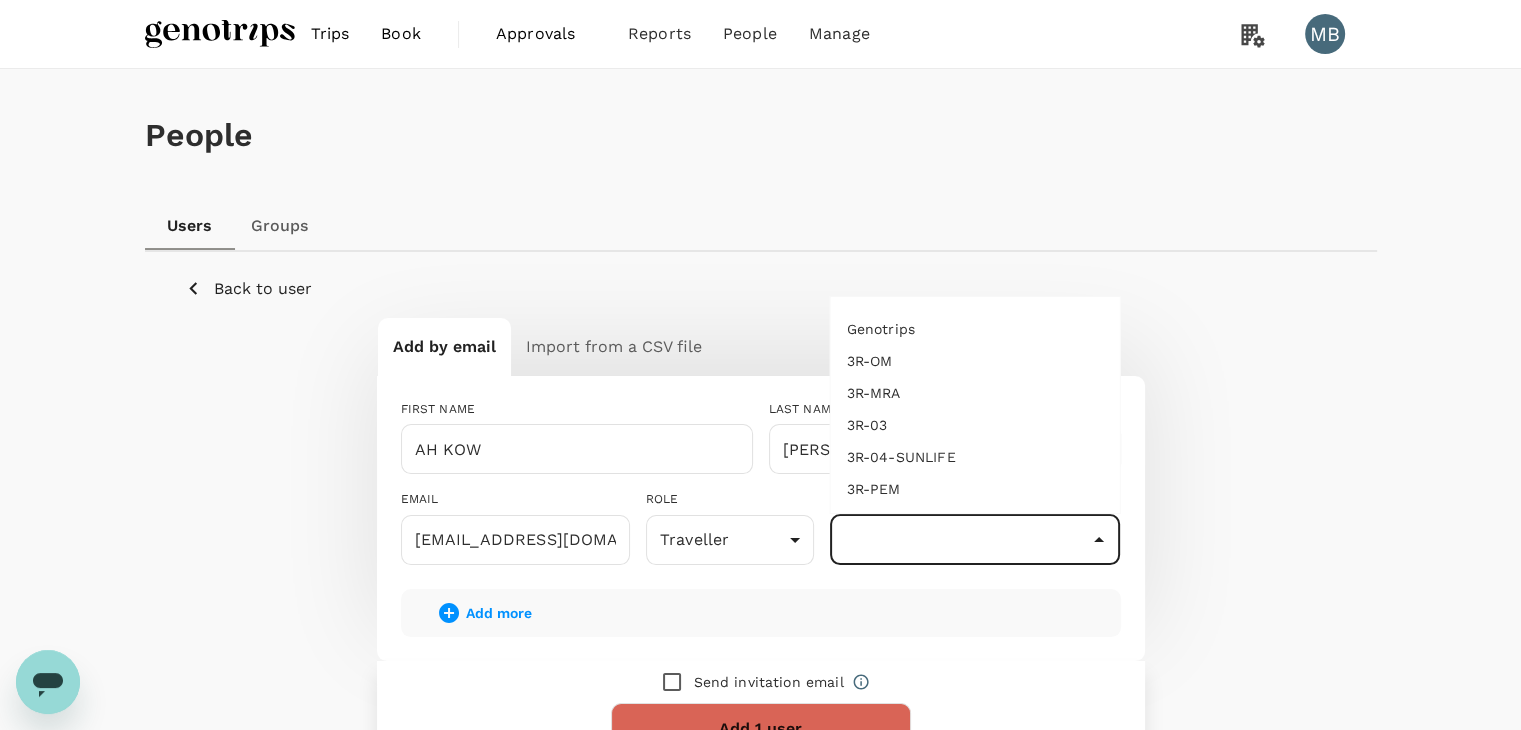 click at bounding box center (975, 540) 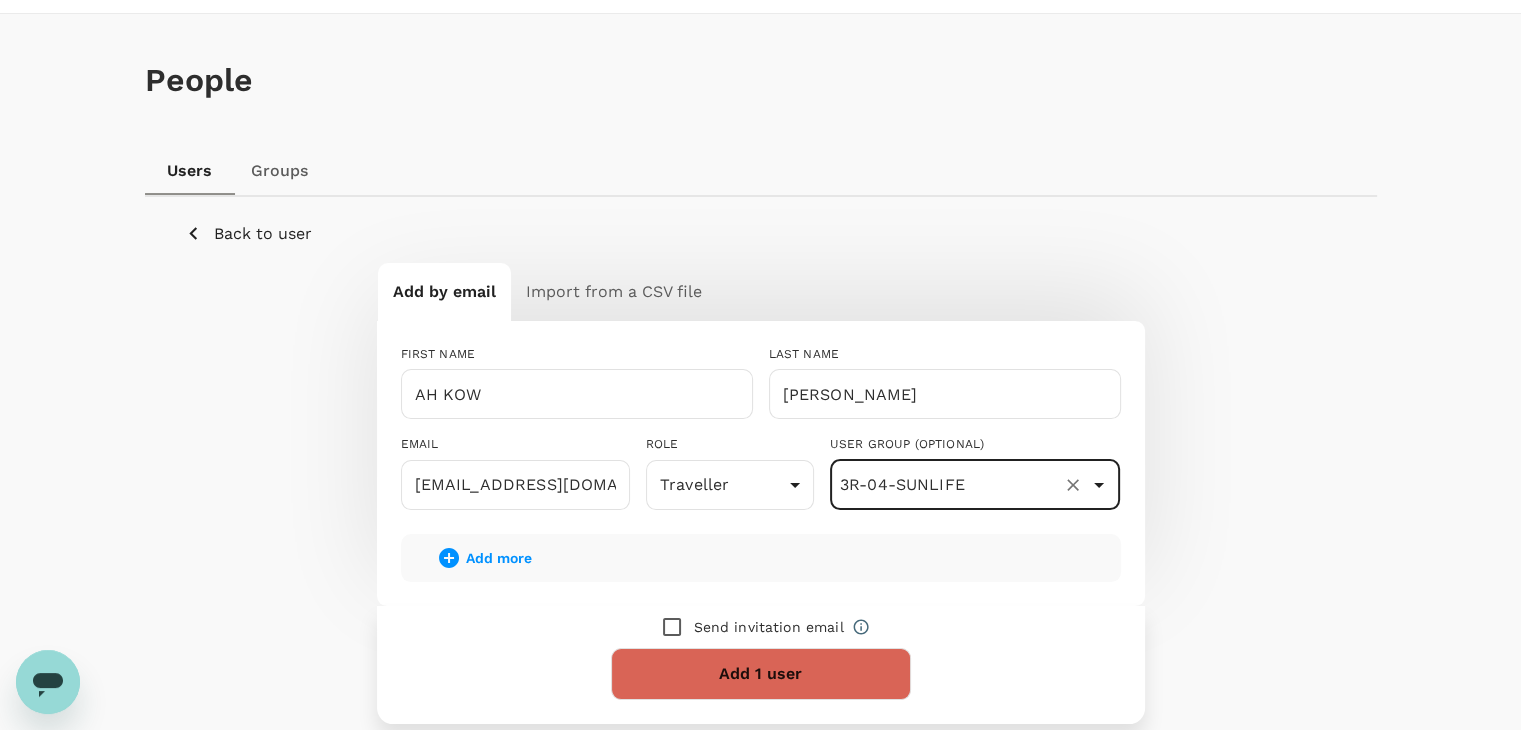 scroll, scrollTop: 100, scrollLeft: 0, axis: vertical 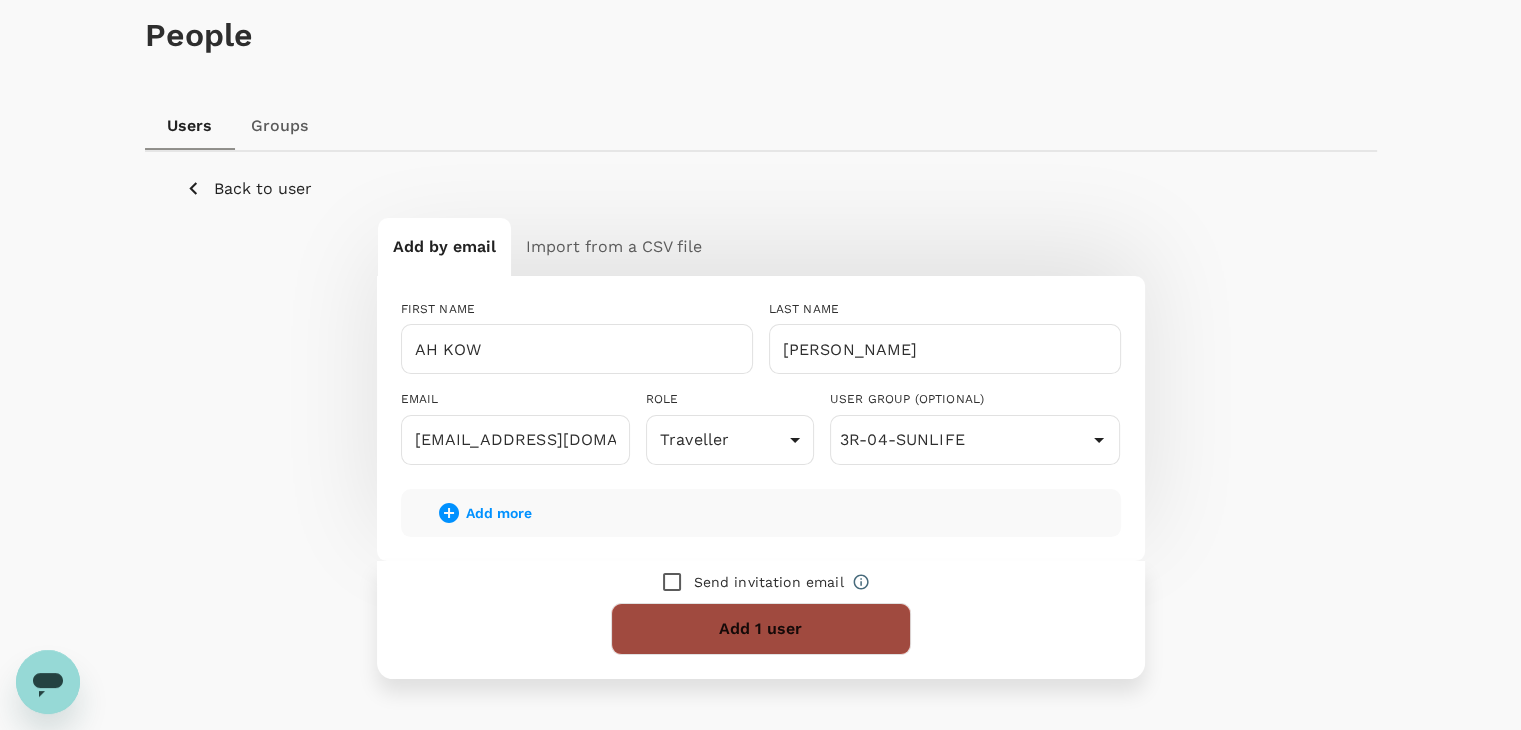 click on "Add 1 user" at bounding box center (761, 629) 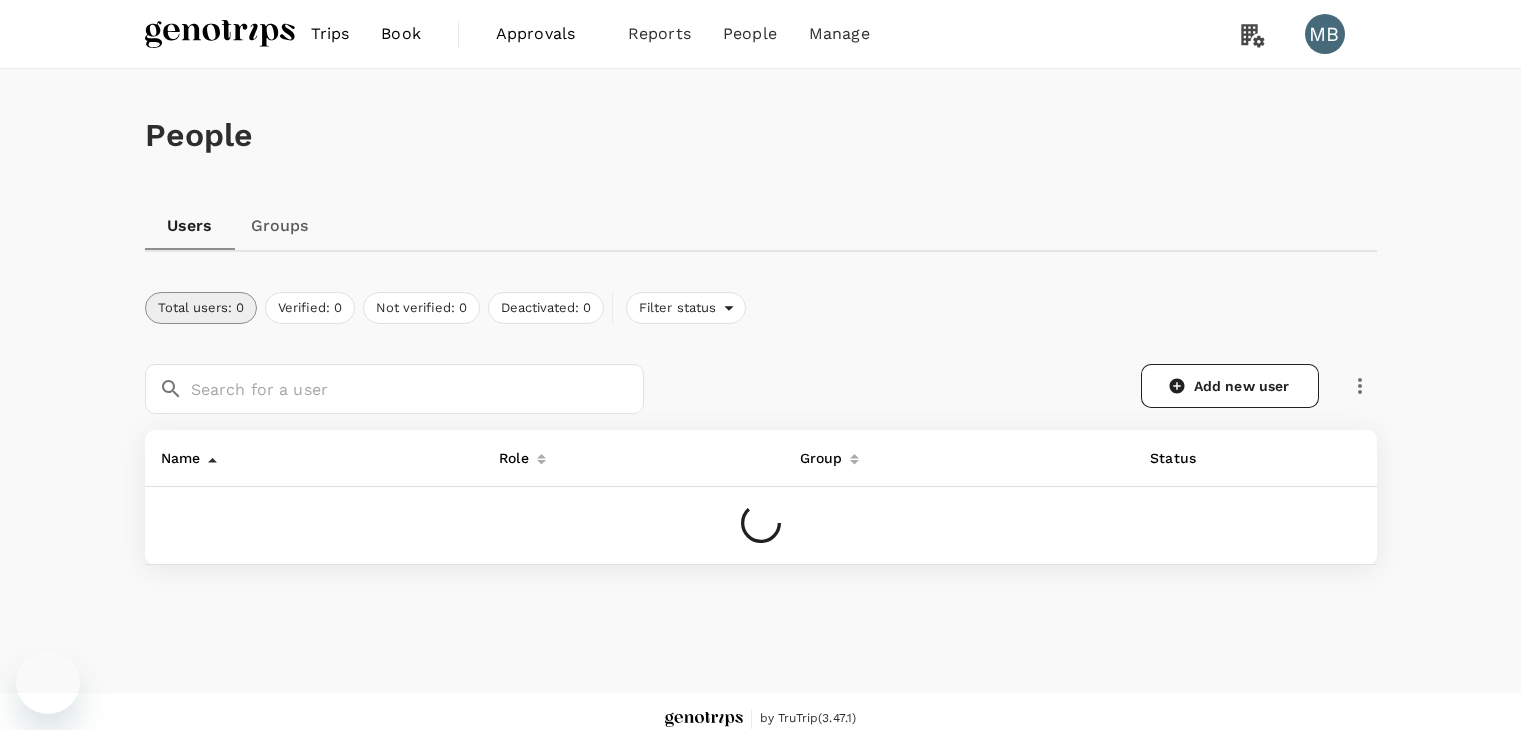 scroll, scrollTop: 0, scrollLeft: 0, axis: both 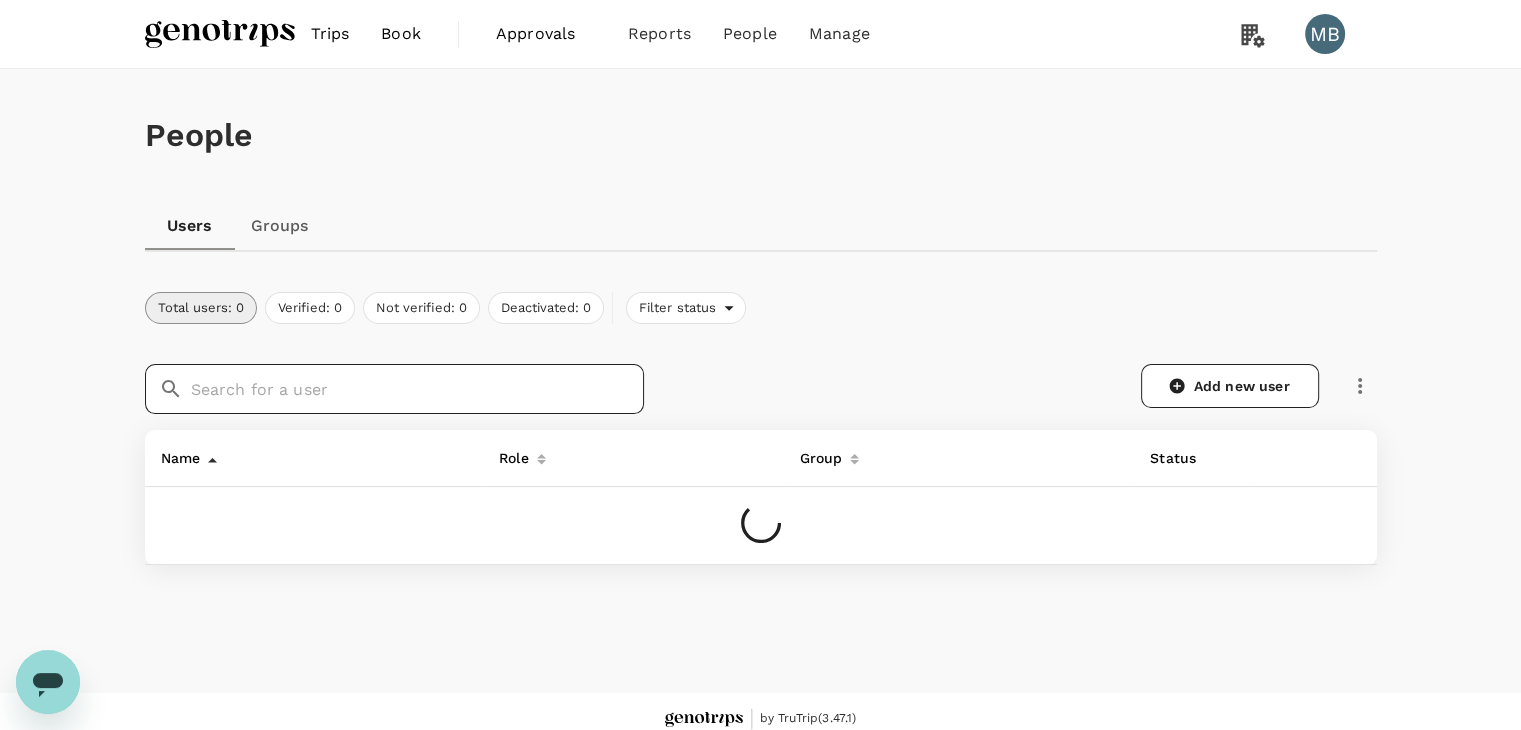 click at bounding box center (417, 389) 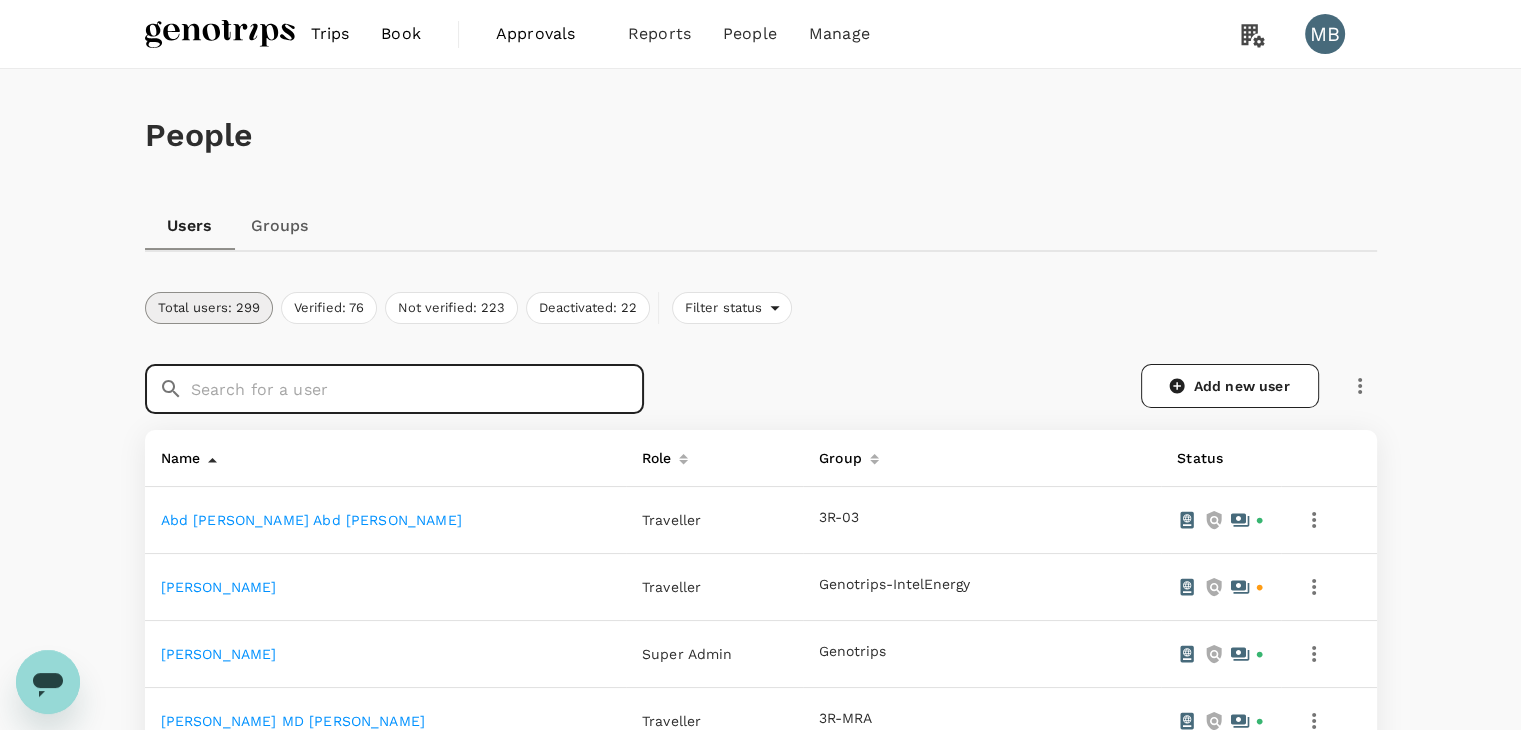 paste on "WONG" 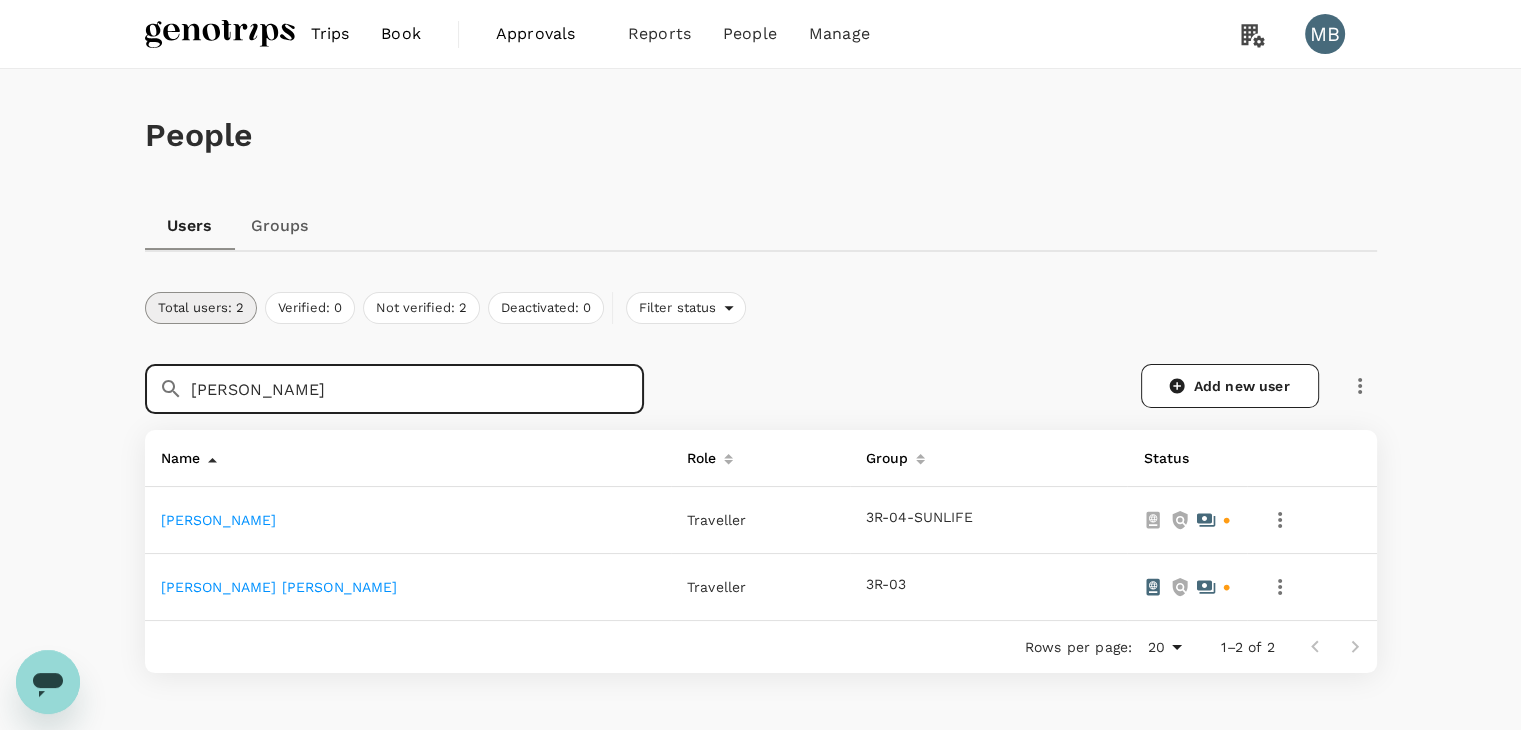 type on "WONG" 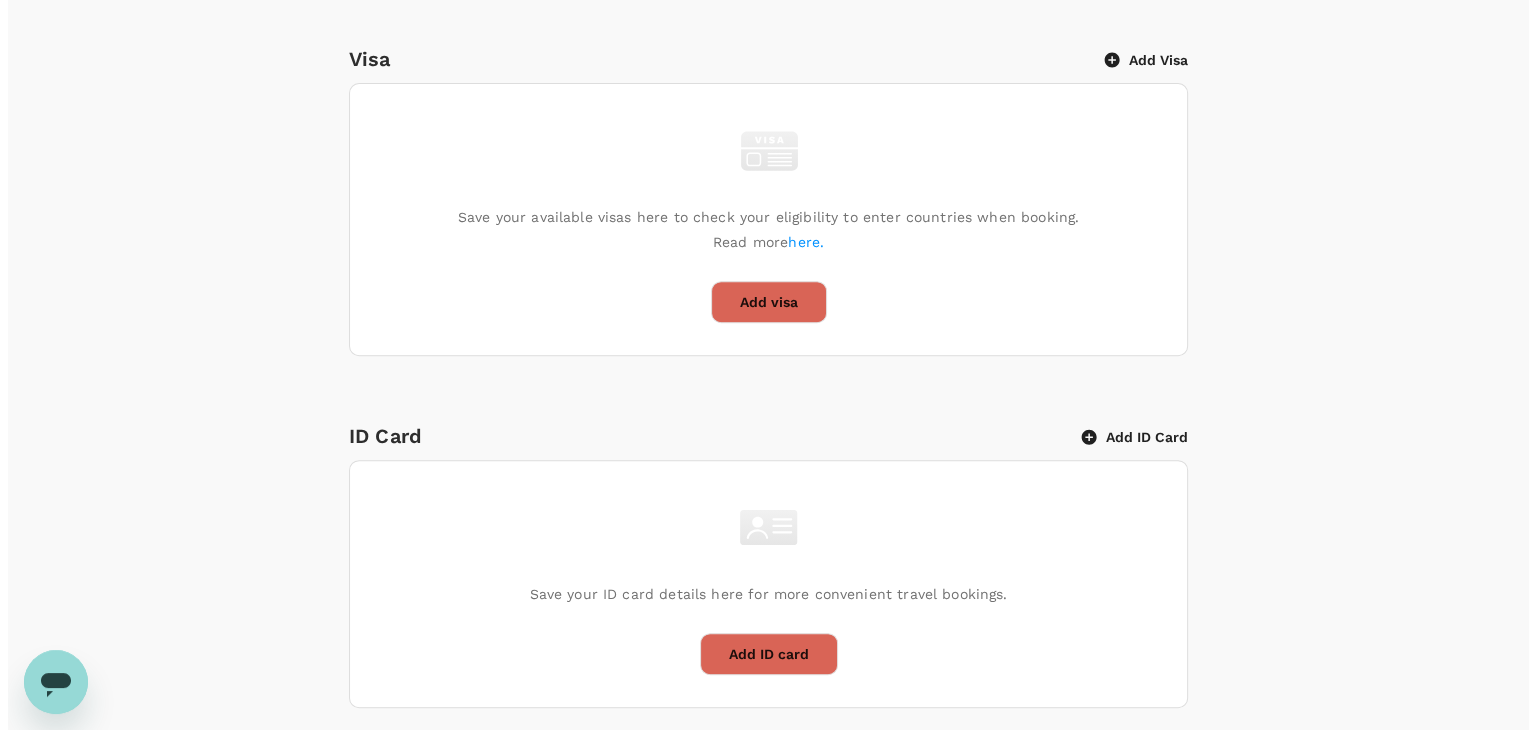 scroll, scrollTop: 804, scrollLeft: 0, axis: vertical 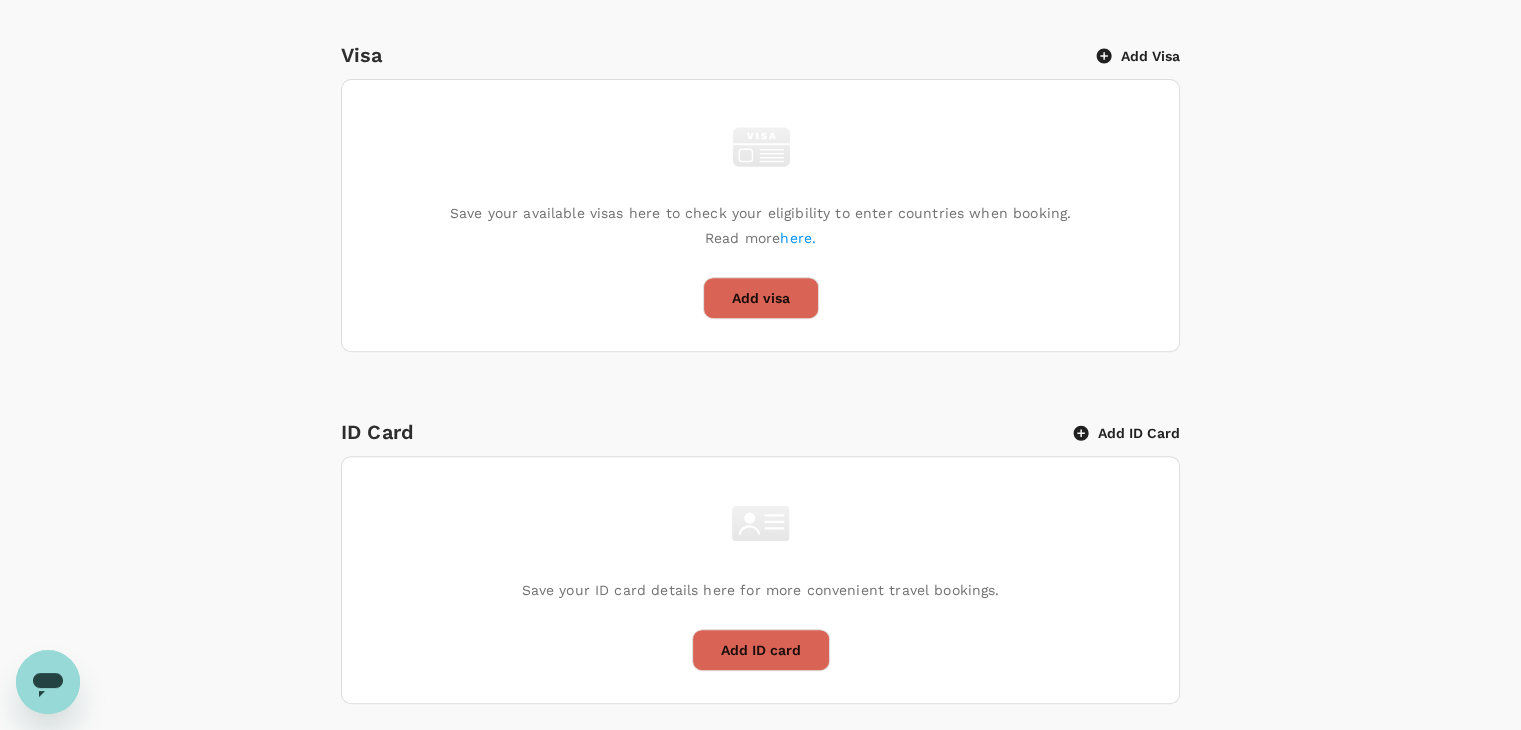 click on "Add ID Card" at bounding box center (1127, 433) 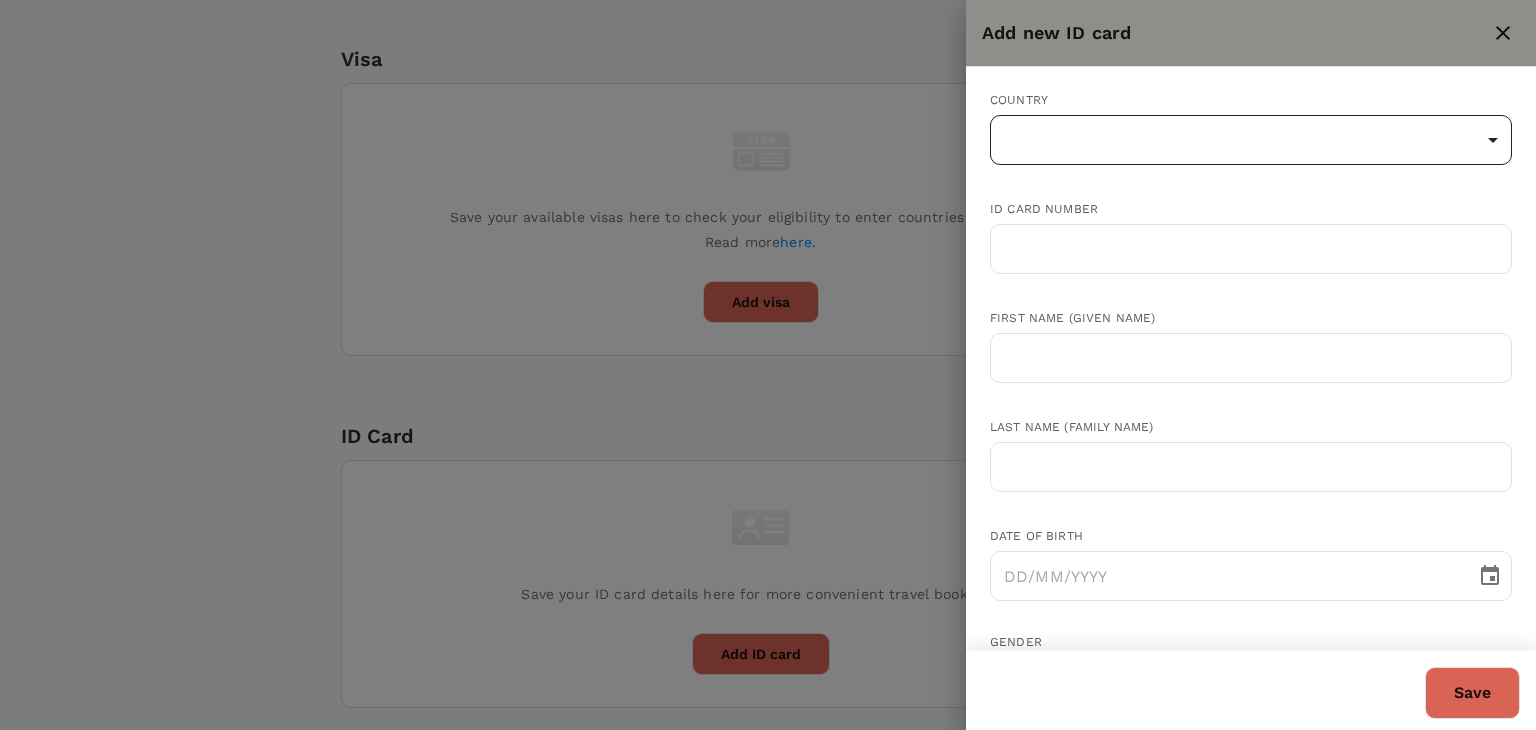 click on "Trips Book Approvals 0 Reports People Manage MB Back to users Last edit was on 22 Jul 2025, 12:03pm AH KOW WONG Not invited dayat+ahkow@genotrips.com.my Role Traveller Country - Group(s) 3R-04-SUNLIFE Travel Documents Travel Preferences Travel Policy Travel Record Passport Add passport Save your passport details here for easy, hassle-free bookings. Read more  here . Add passport Visa Add Visa Save your available visas here to check your eligibility to enter countries when booking. Read more  here. Add visa ID Card Add ID Card Save your ID card details here for more convenient travel bookings. Add ID card Mainland Travel Permit Only for Hong Kong and Macao Residents Add Mainland Travel Permit Save your Mainland Travel Permit to easily book travel within China. Add Mainland Travel Permit by TruTrip  ( 3.47.1   ) Add new ID card Country ​ ​ ID card number ​ First name (Given name) ​ Last name (Family name) ​ Date of birth ​ Gender Female Male Expiry date (if applicable) ​ Save" at bounding box center (768, 179) 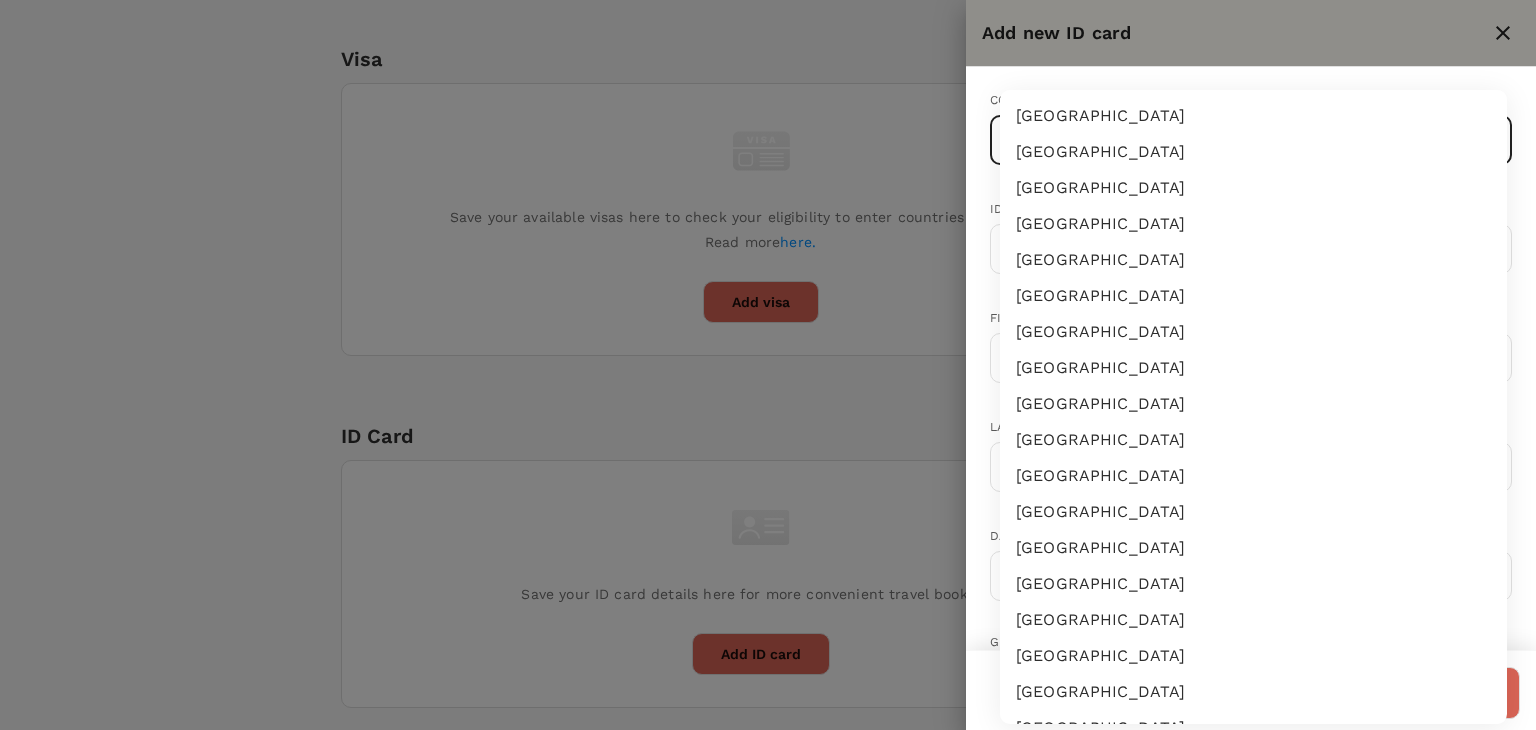type 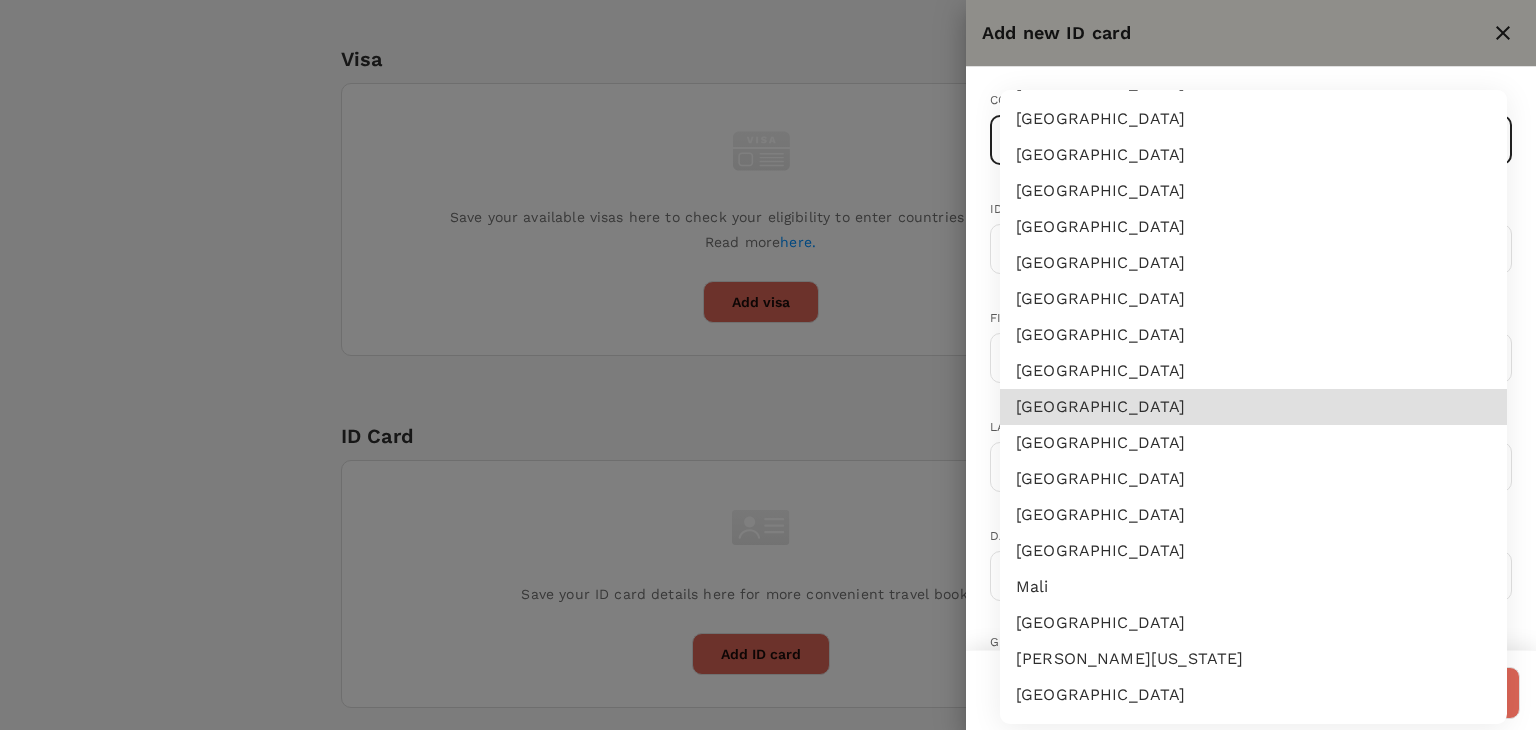 type 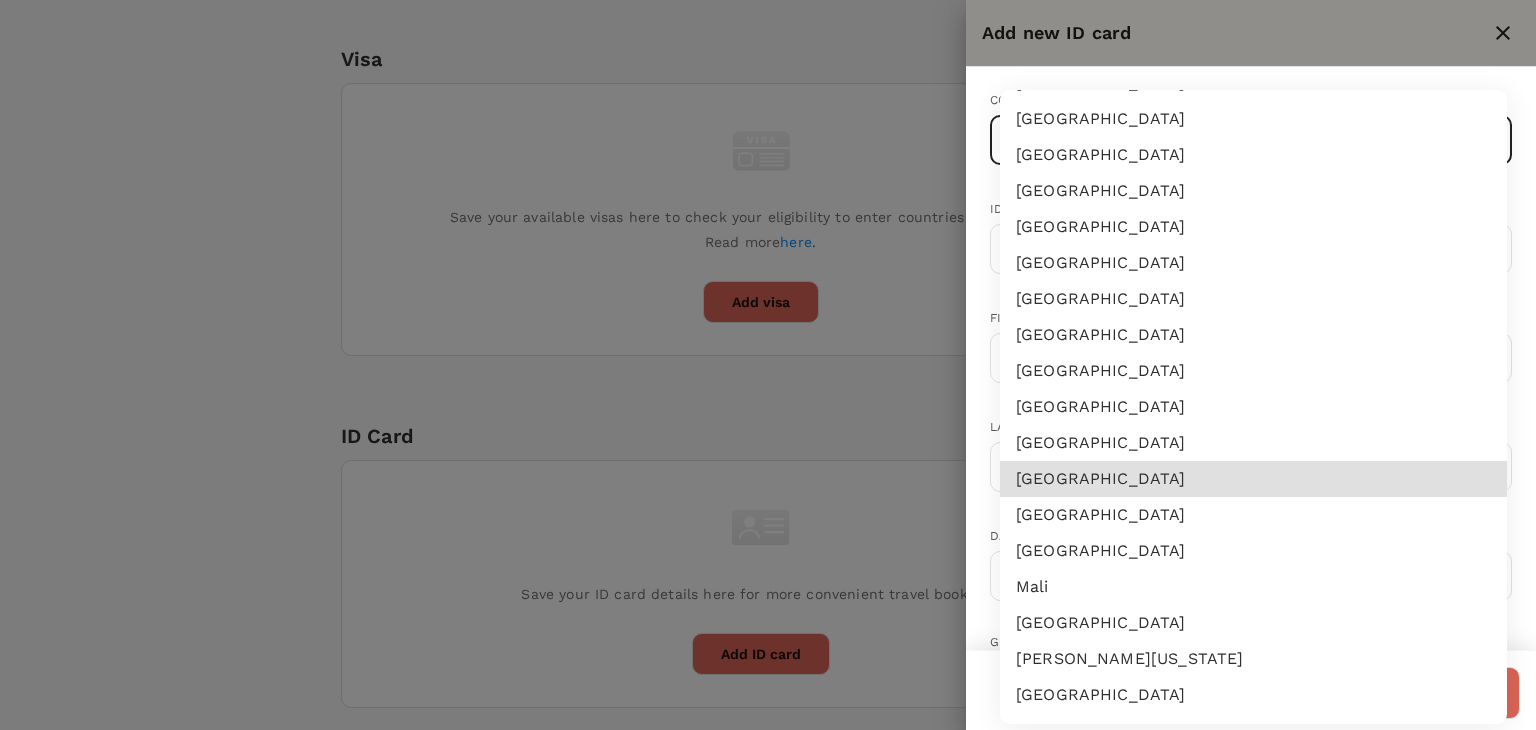 type 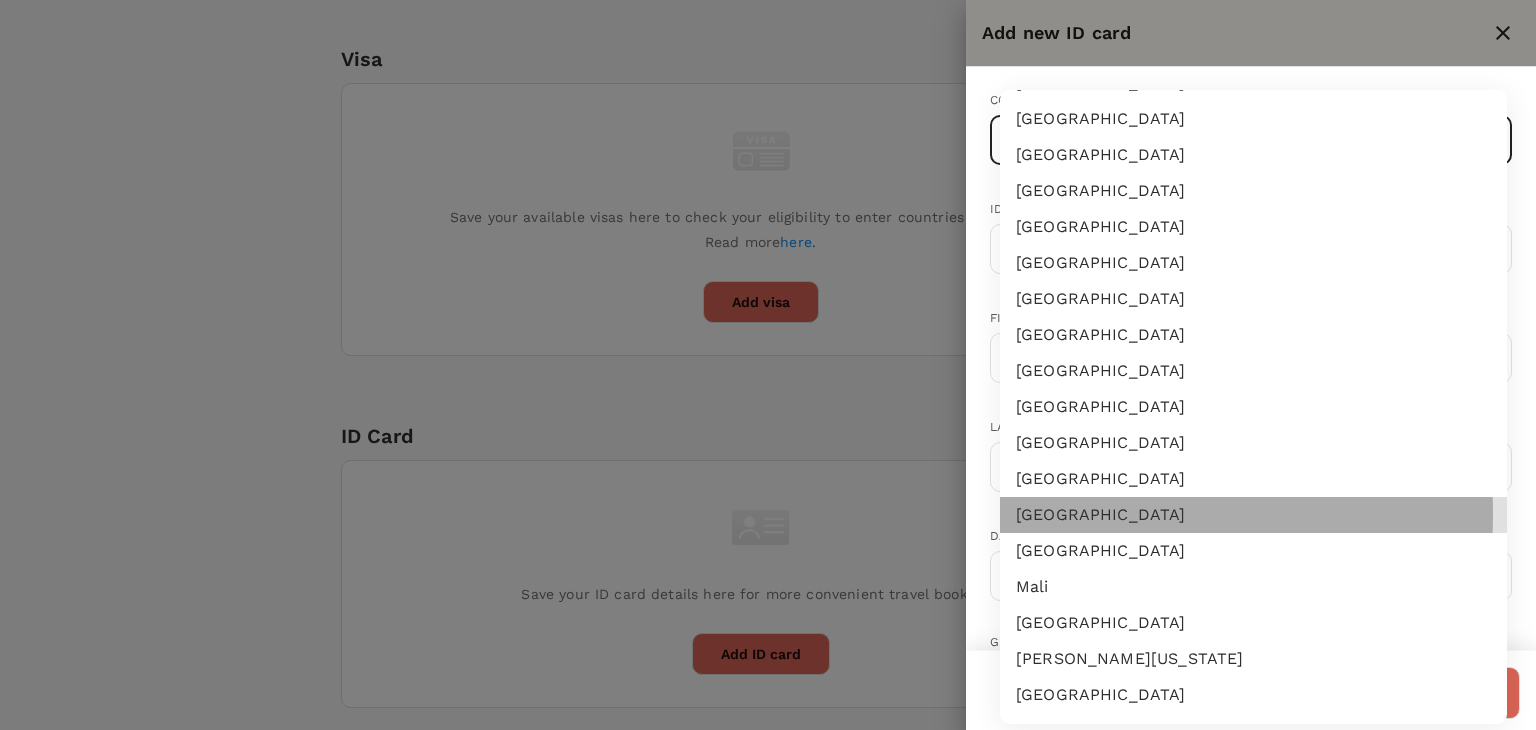 click on "[GEOGRAPHIC_DATA]" at bounding box center [1253, 515] 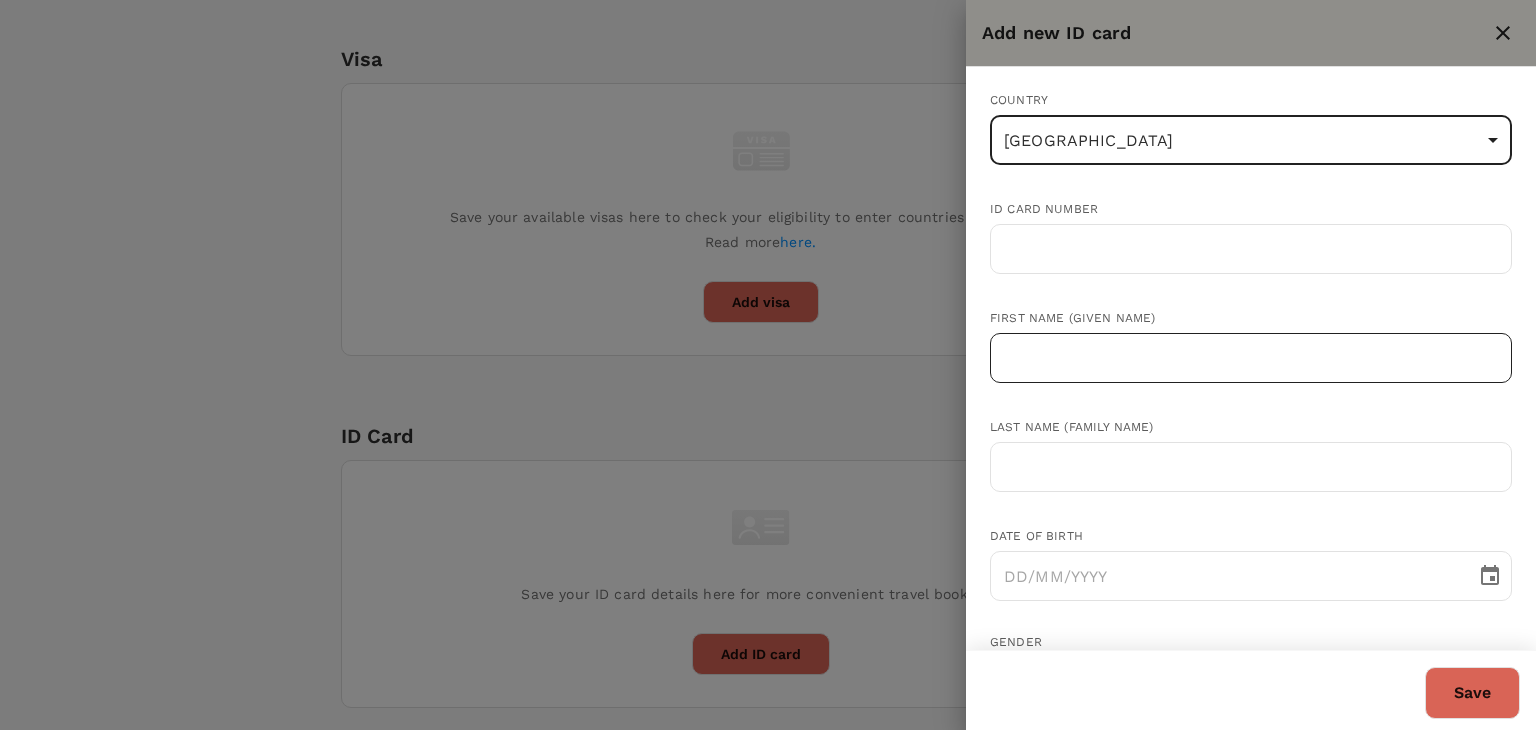 drag, startPoint x: 1040, startPoint y: 361, endPoint x: 1051, endPoint y: 381, distance: 22.825424 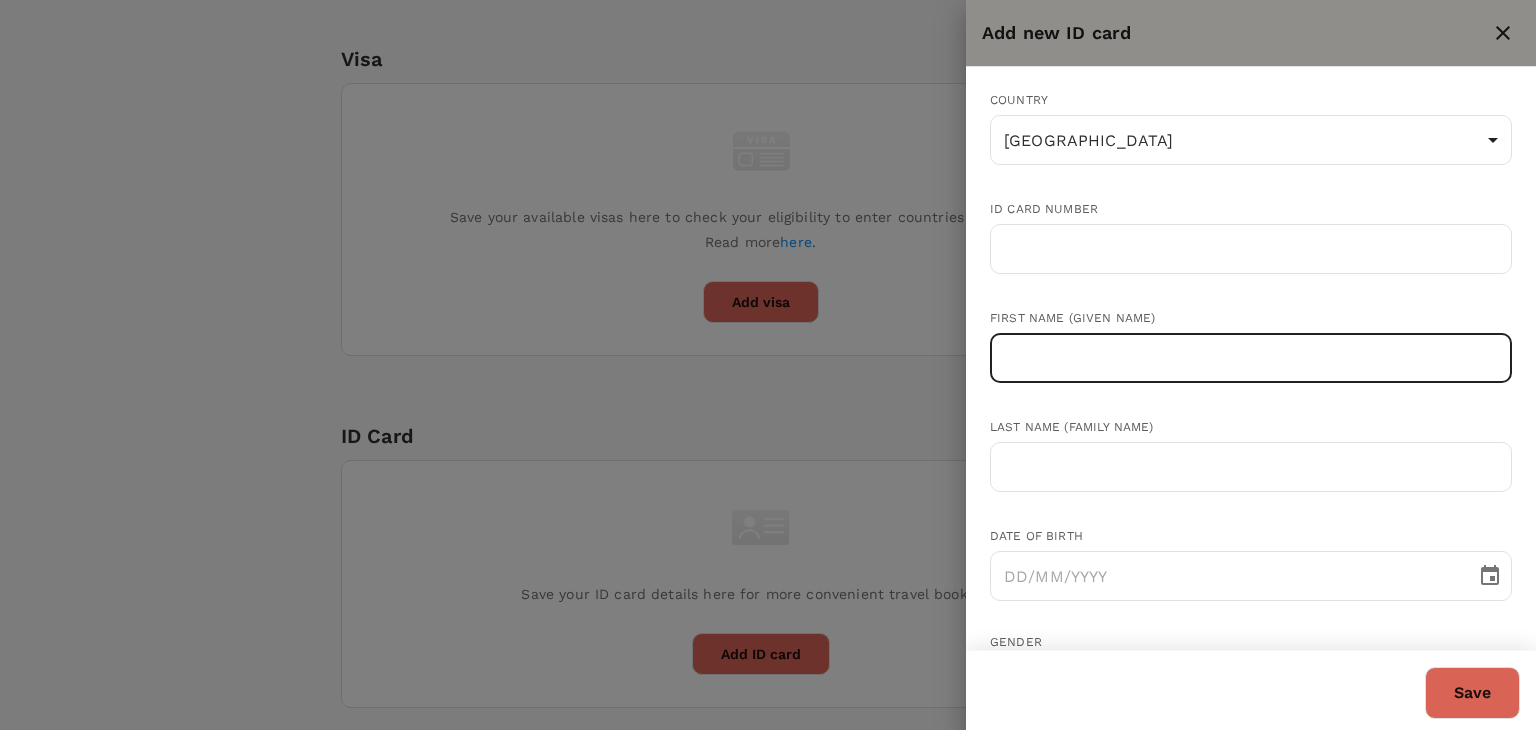 paste on "WONG AH KOW" 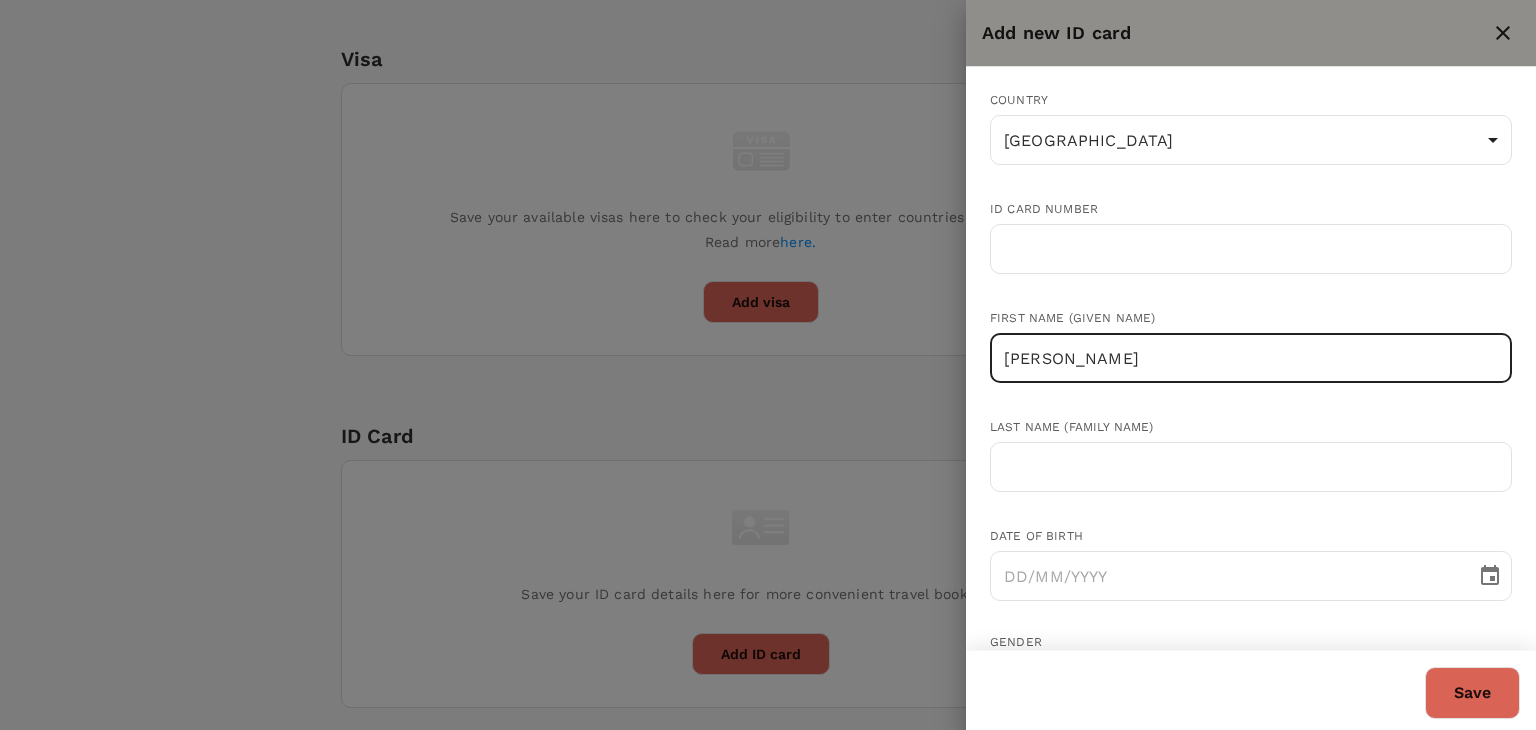 drag, startPoint x: 1059, startPoint y: 359, endPoint x: 992, endPoint y: 358, distance: 67.00746 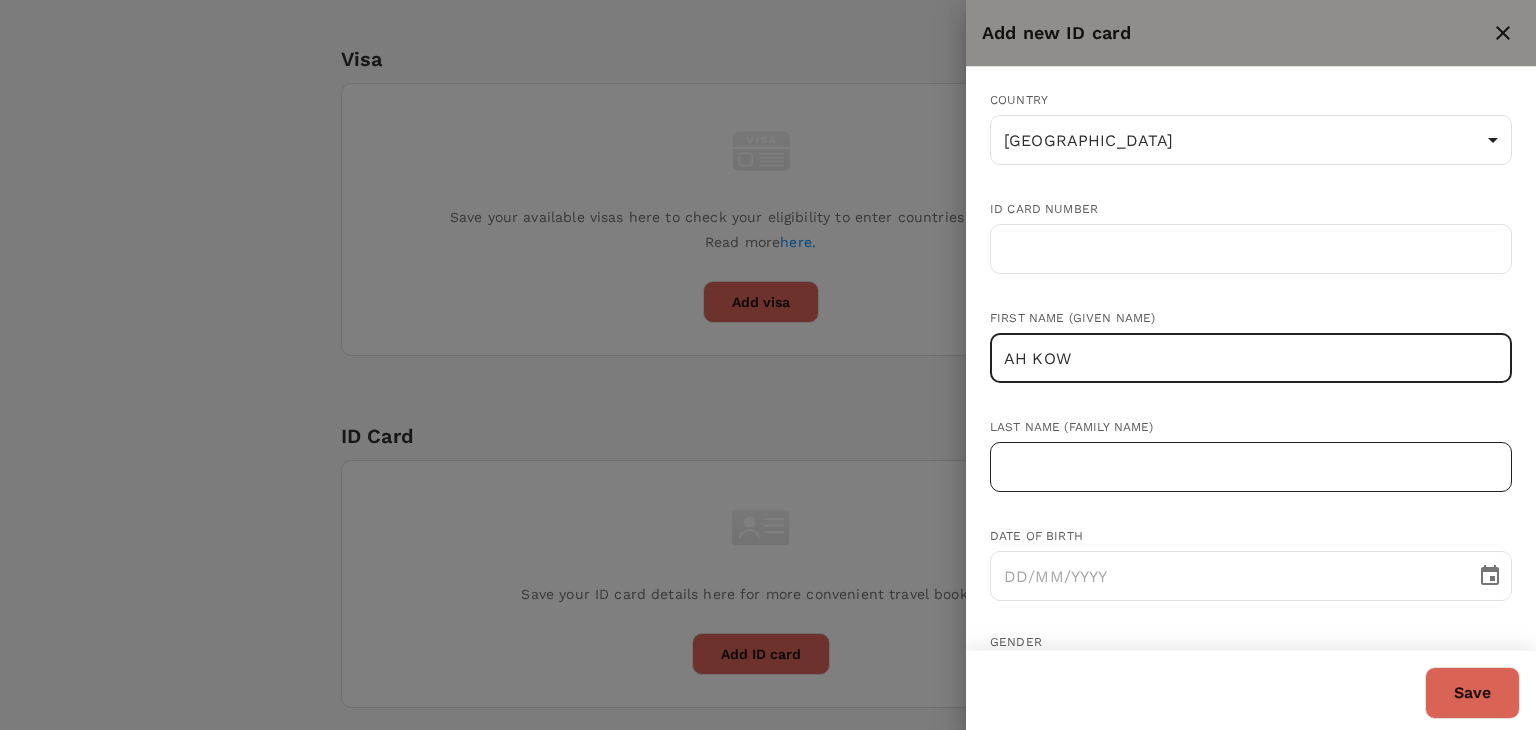 type on "AH KOW" 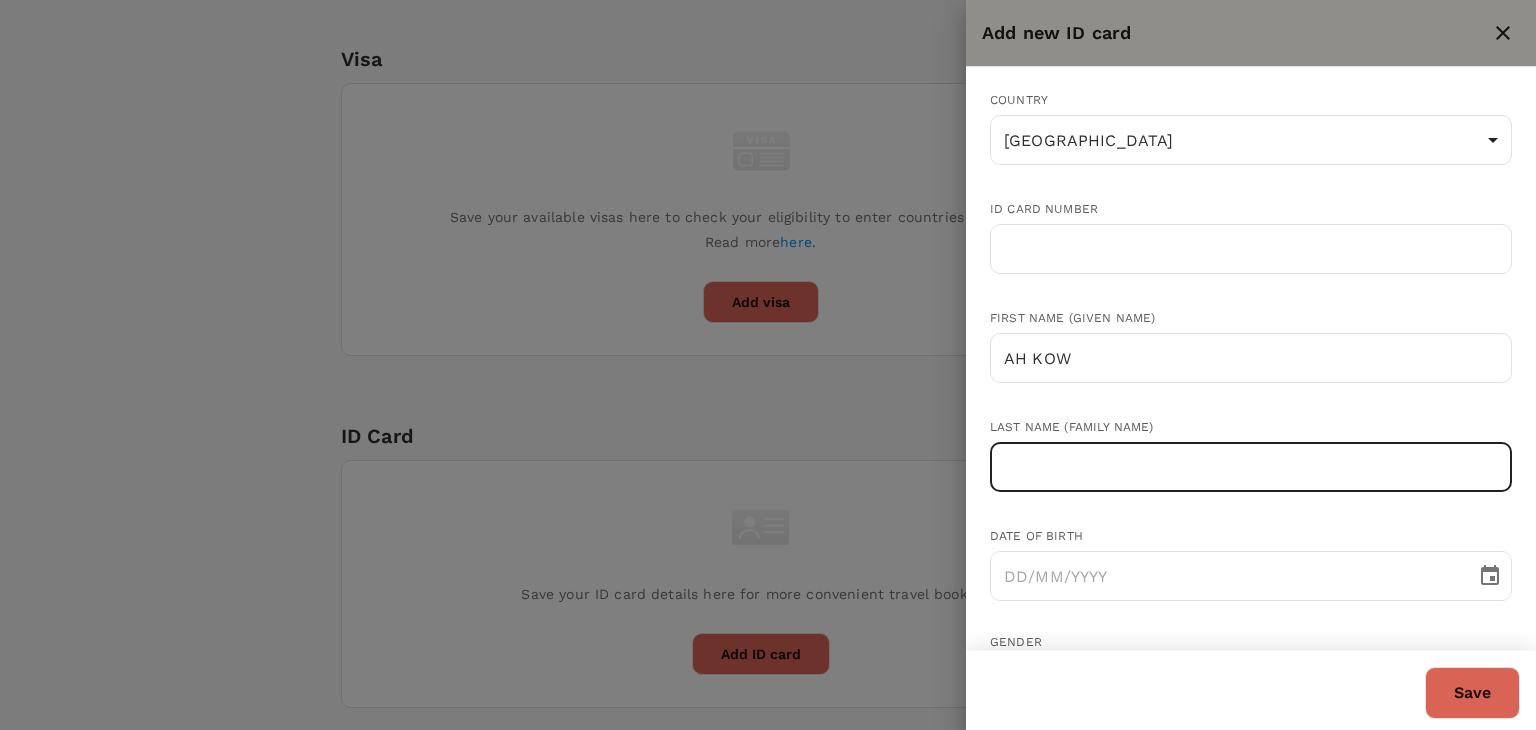 click at bounding box center (1251, 467) 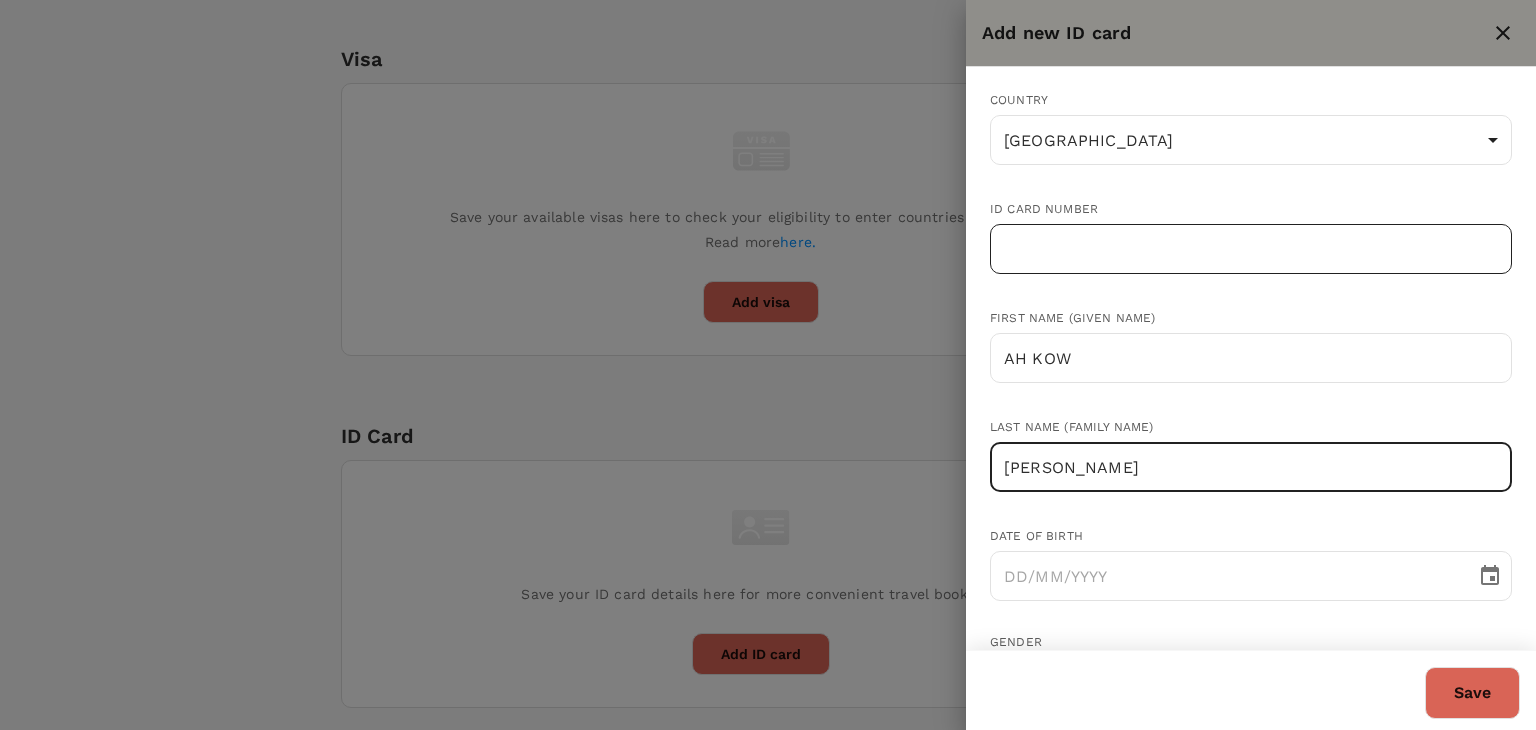 type on "WONG" 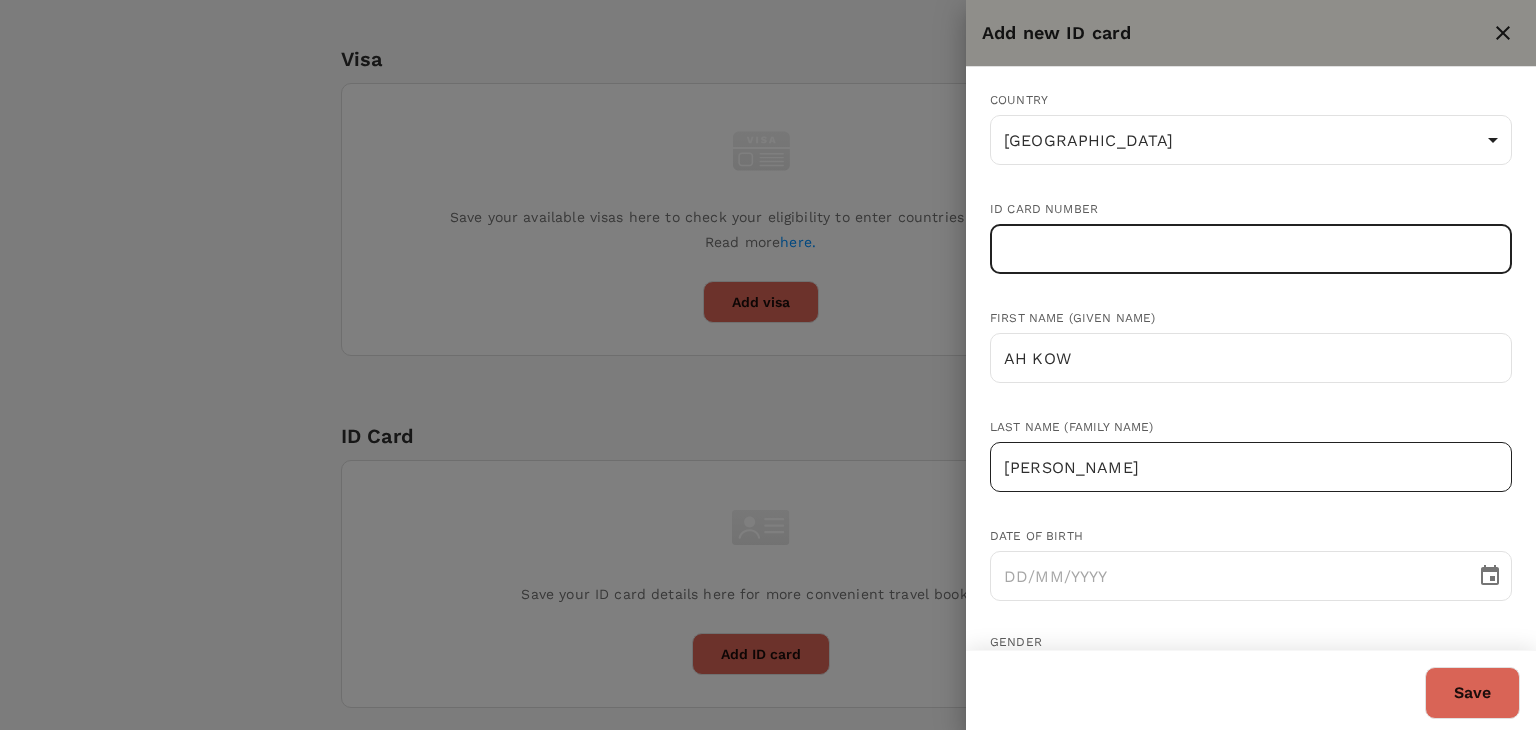paste on "551018-06-5373" 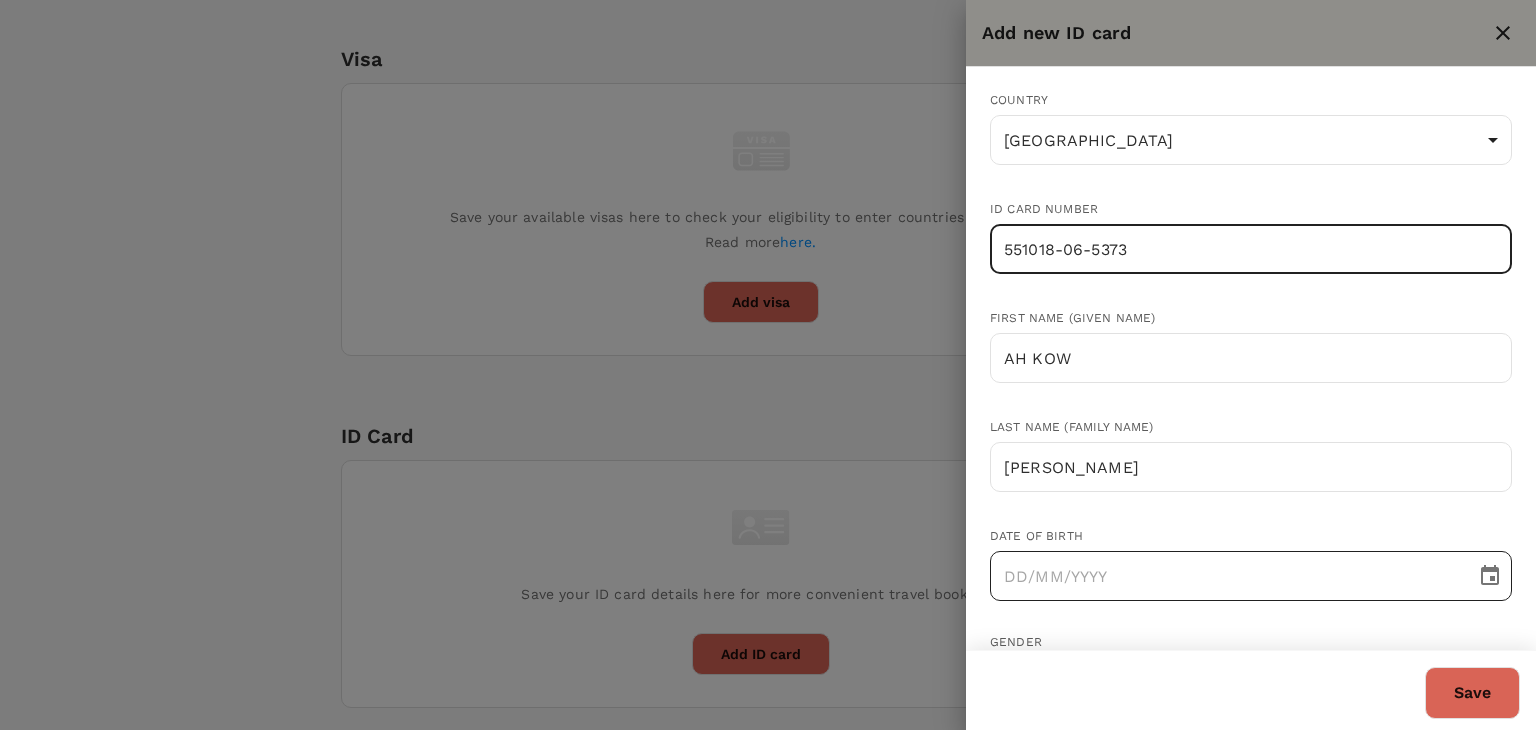 type on "551018-06-5373" 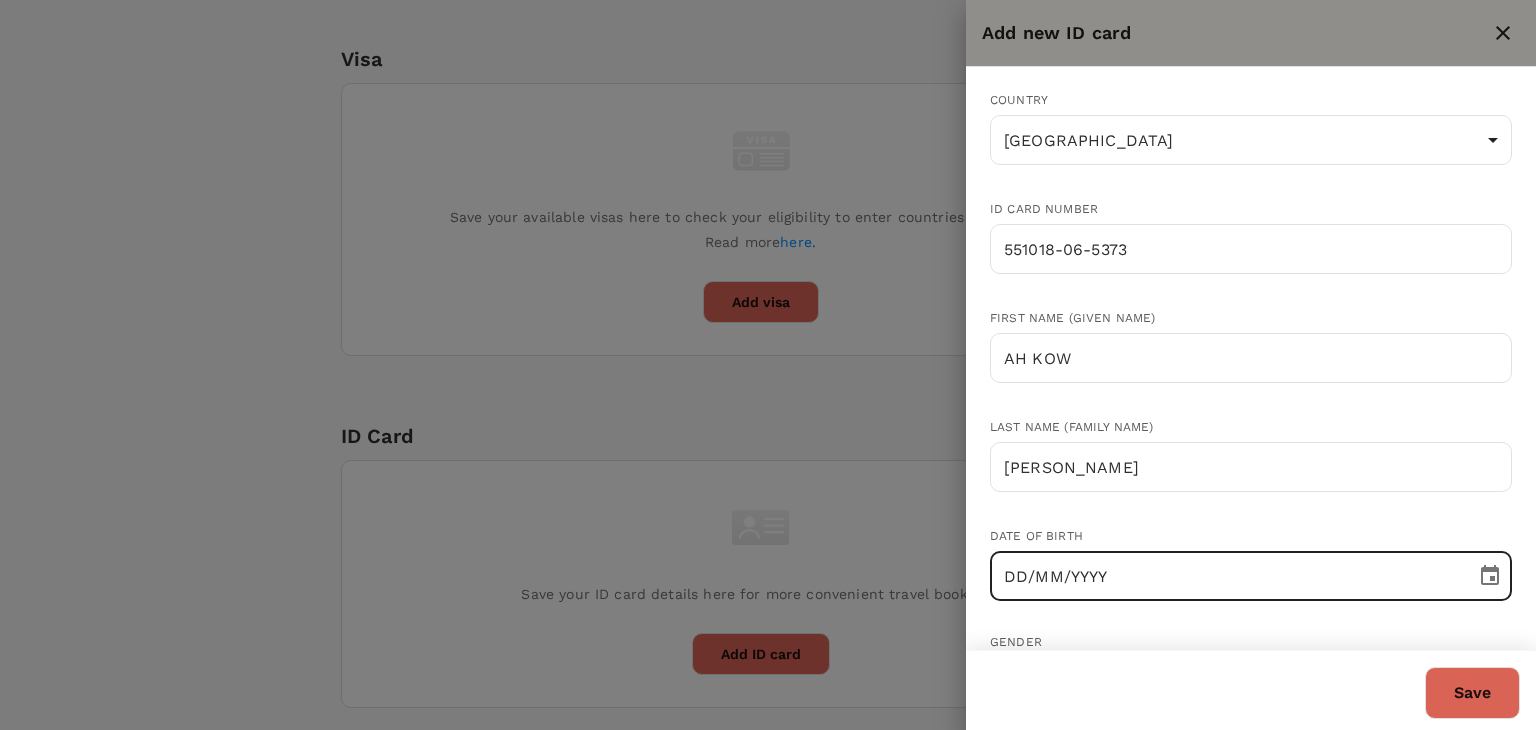 click on "DD/MM/YYYY" at bounding box center (1226, 576) 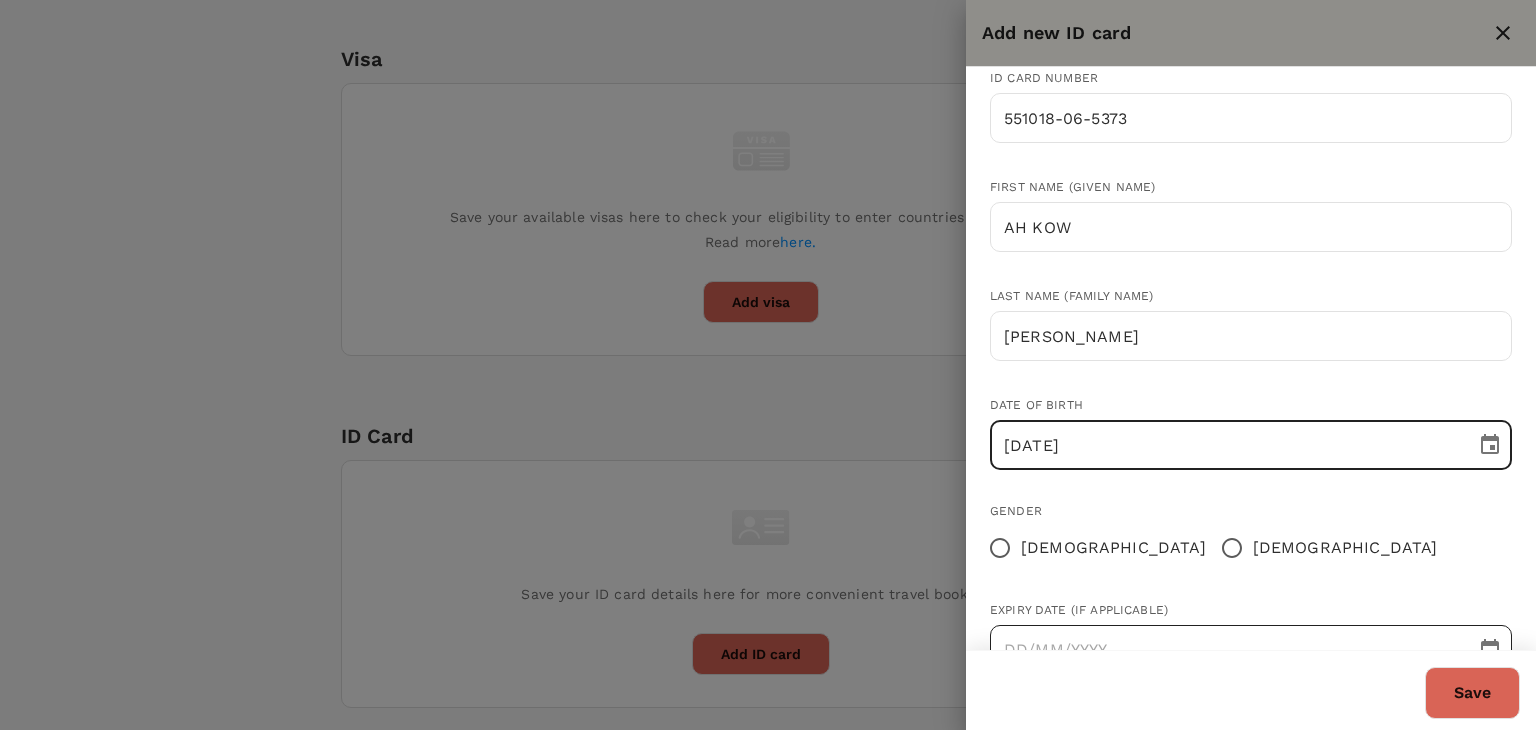 scroll, scrollTop: 195, scrollLeft: 0, axis: vertical 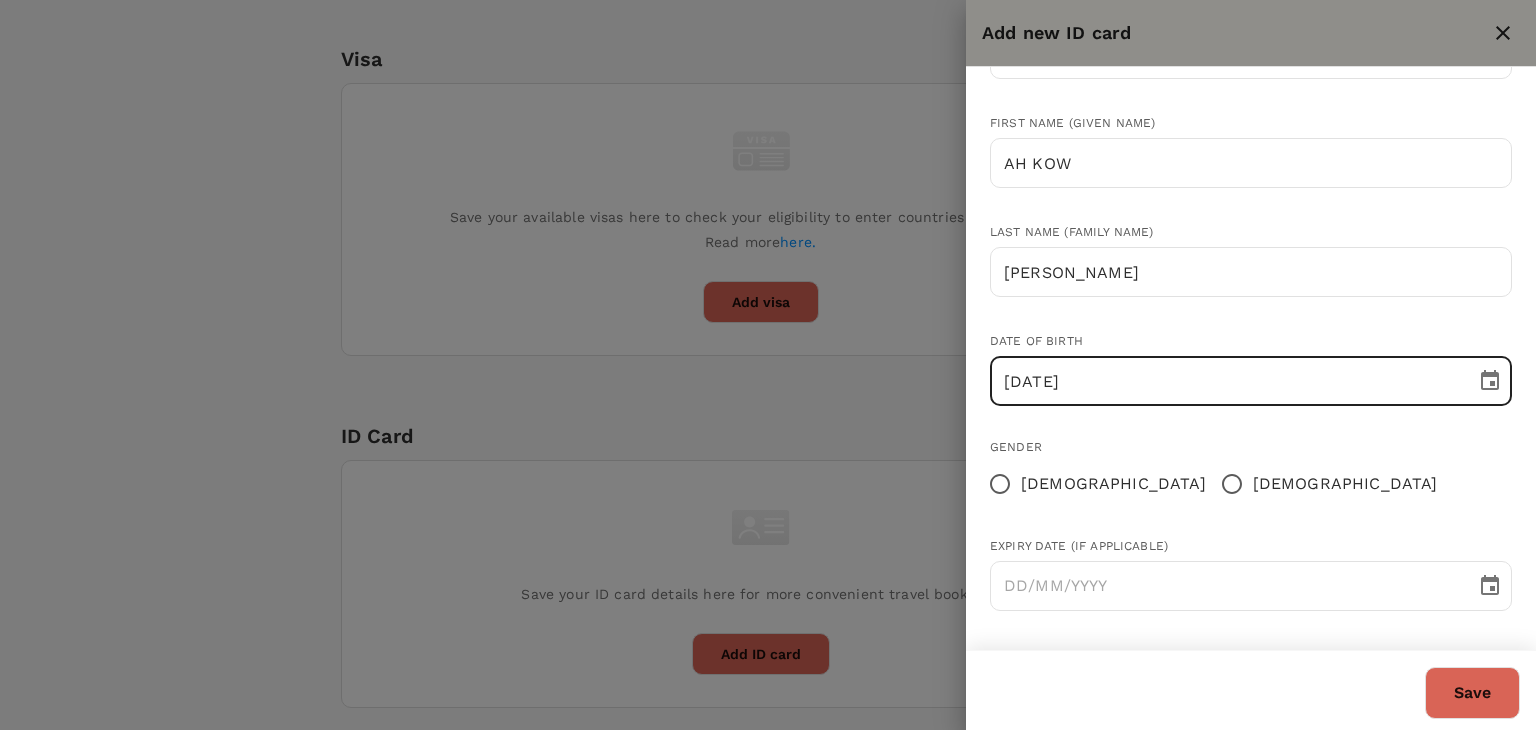 type on "18/12/1955" 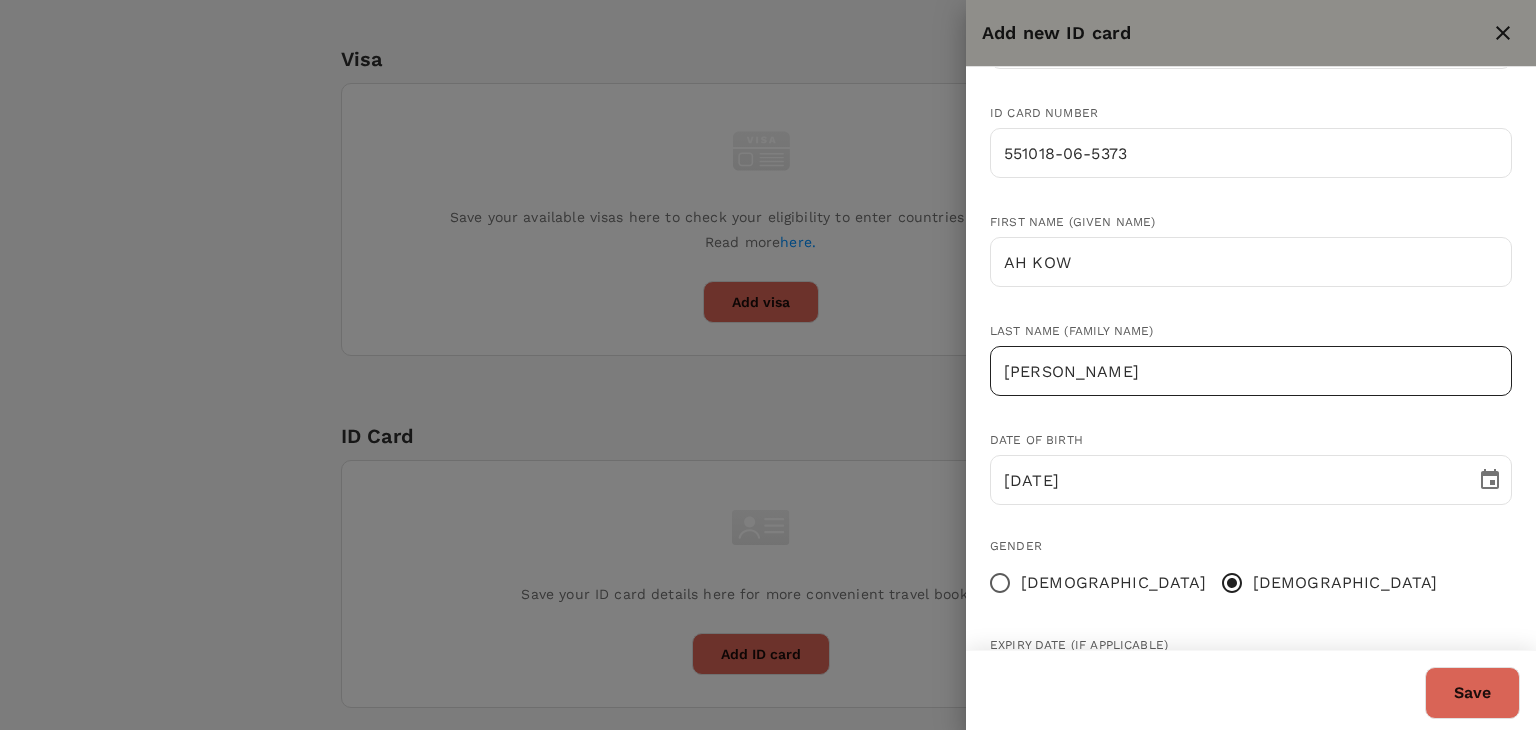 scroll, scrollTop: 0, scrollLeft: 0, axis: both 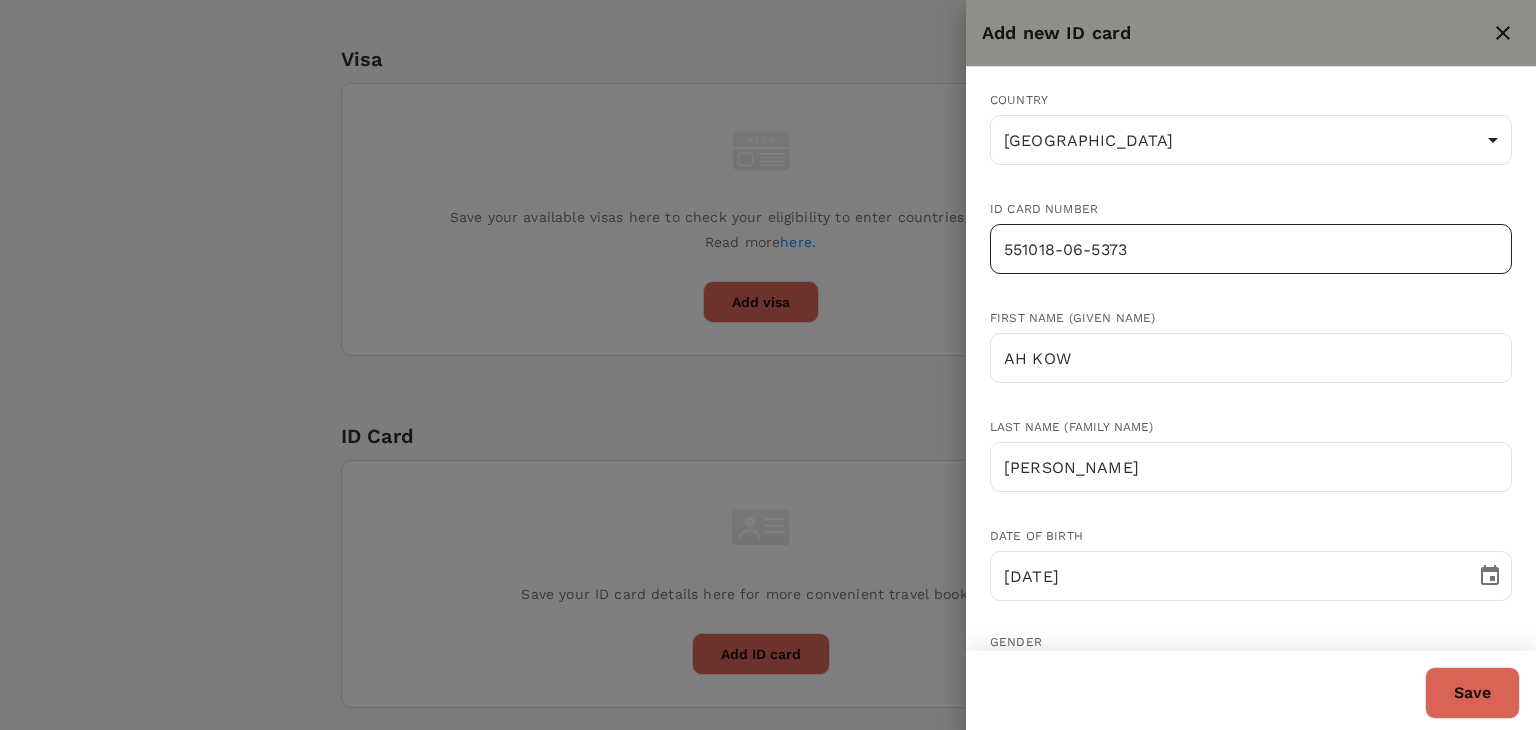 click on "551018-06-5373" at bounding box center [1251, 249] 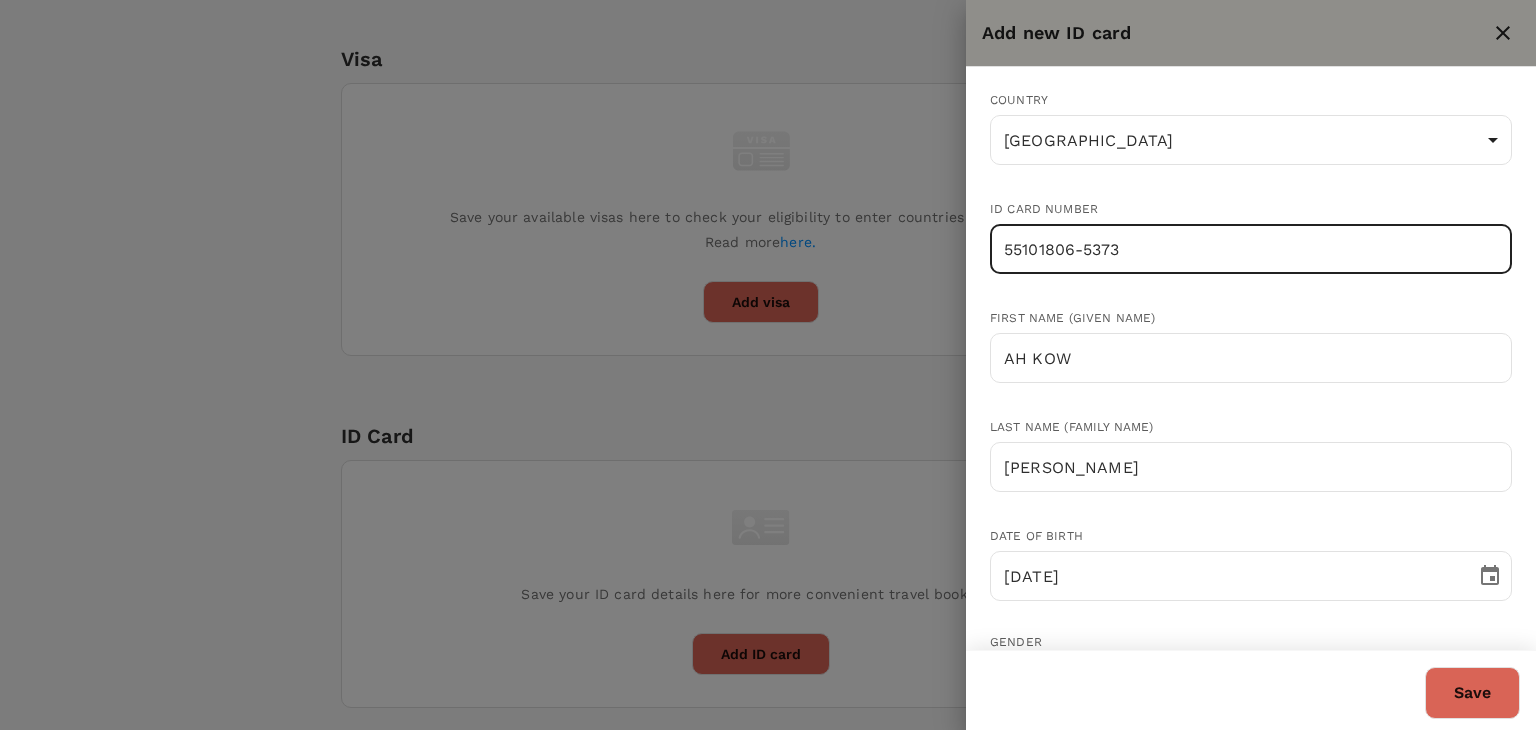 click on "55101806-5373" at bounding box center [1251, 249] 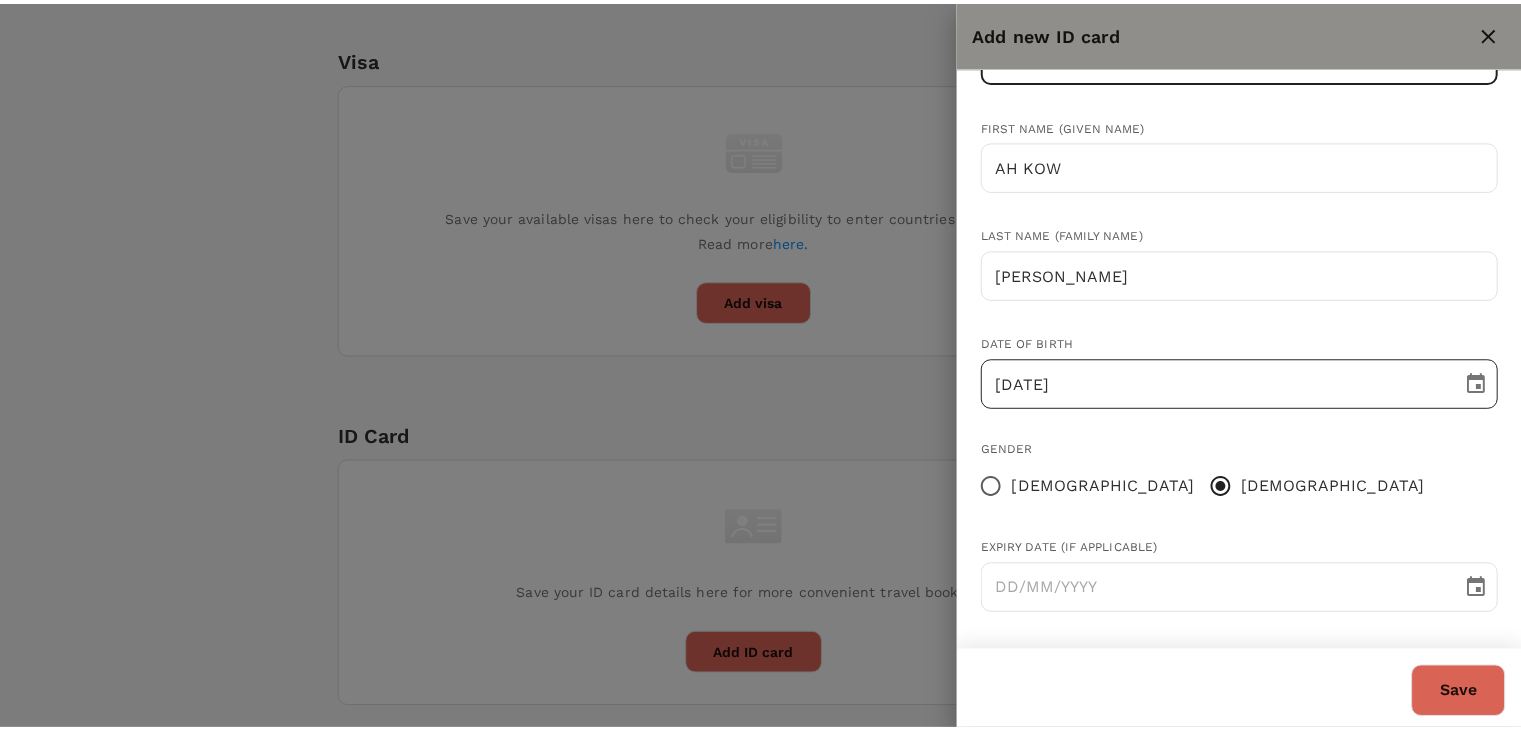 scroll, scrollTop: 195, scrollLeft: 0, axis: vertical 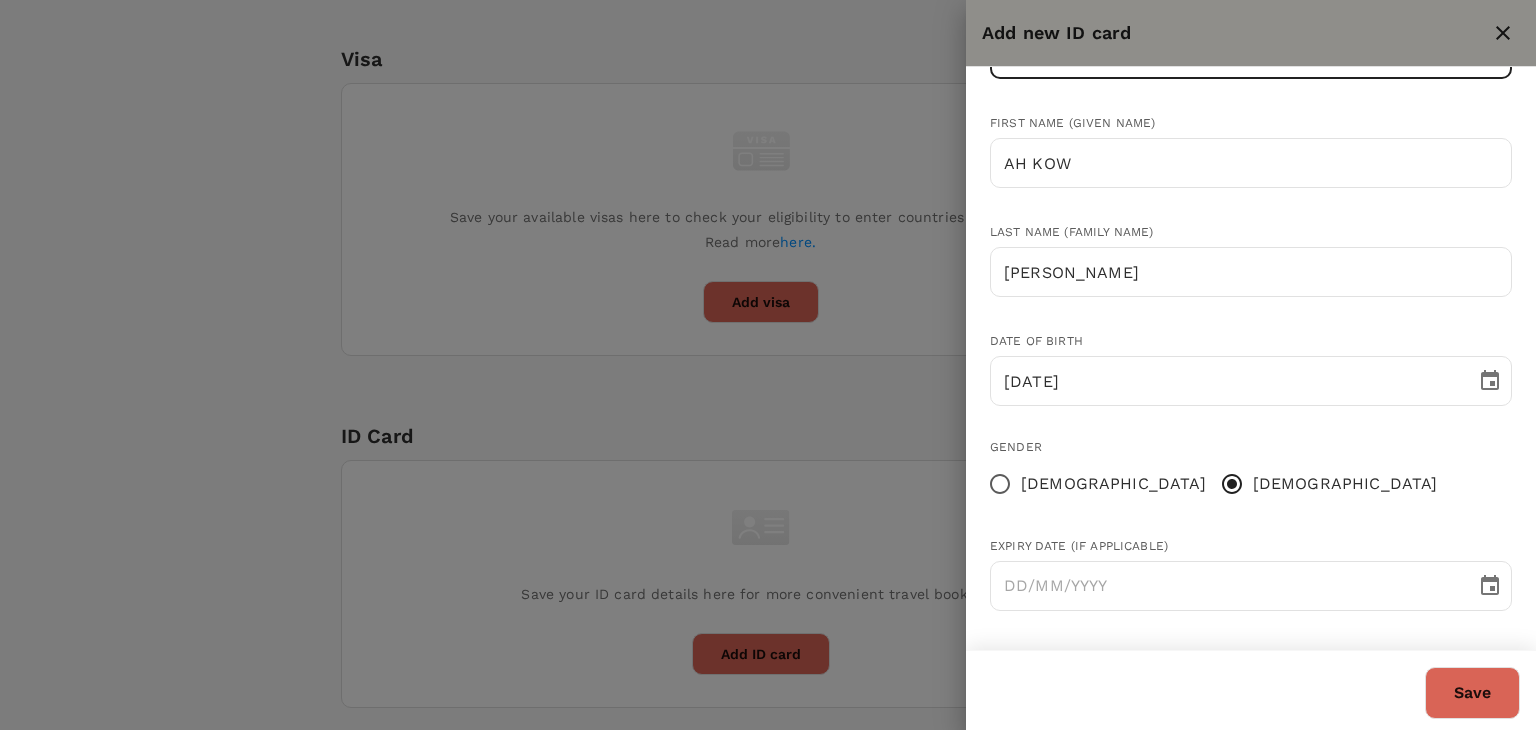 type on "551018065373" 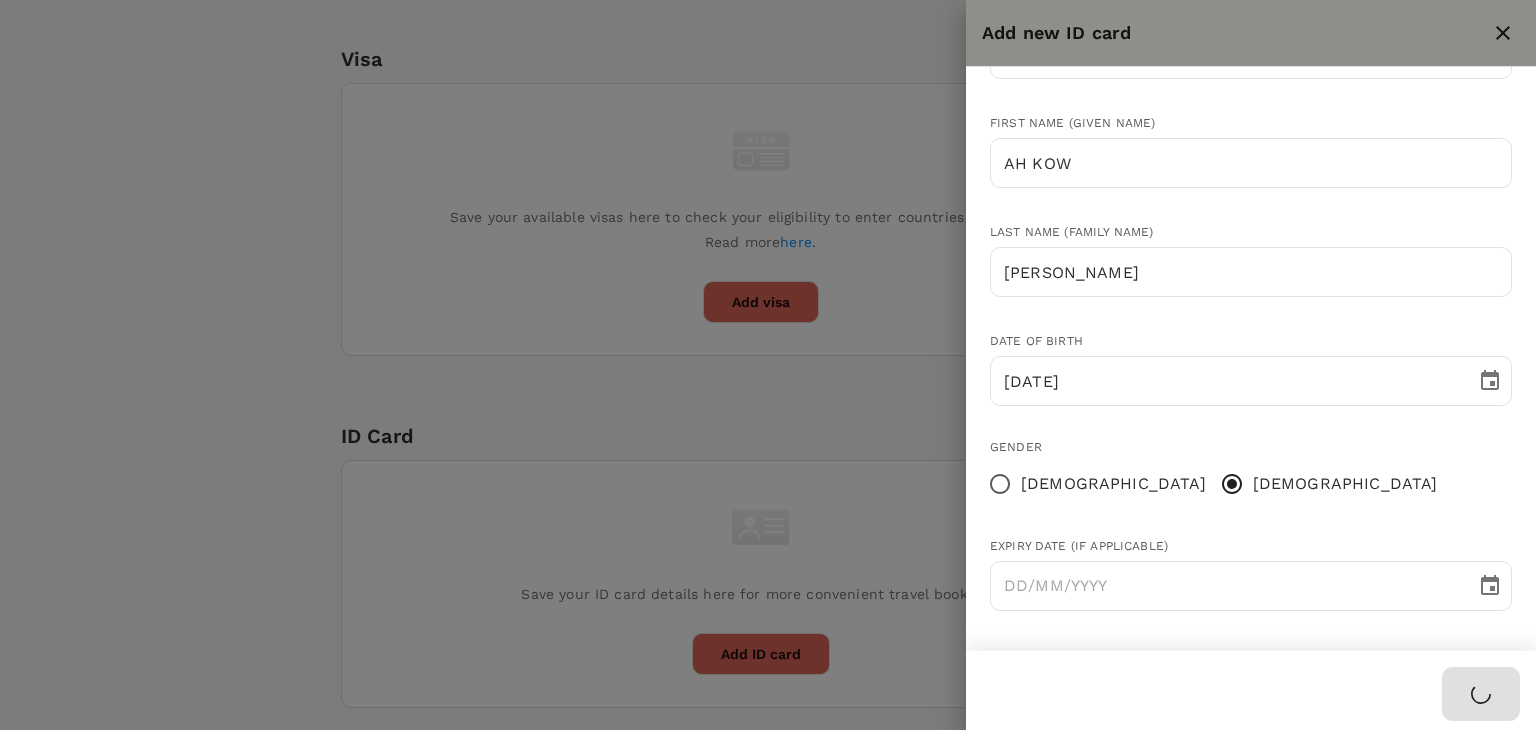type 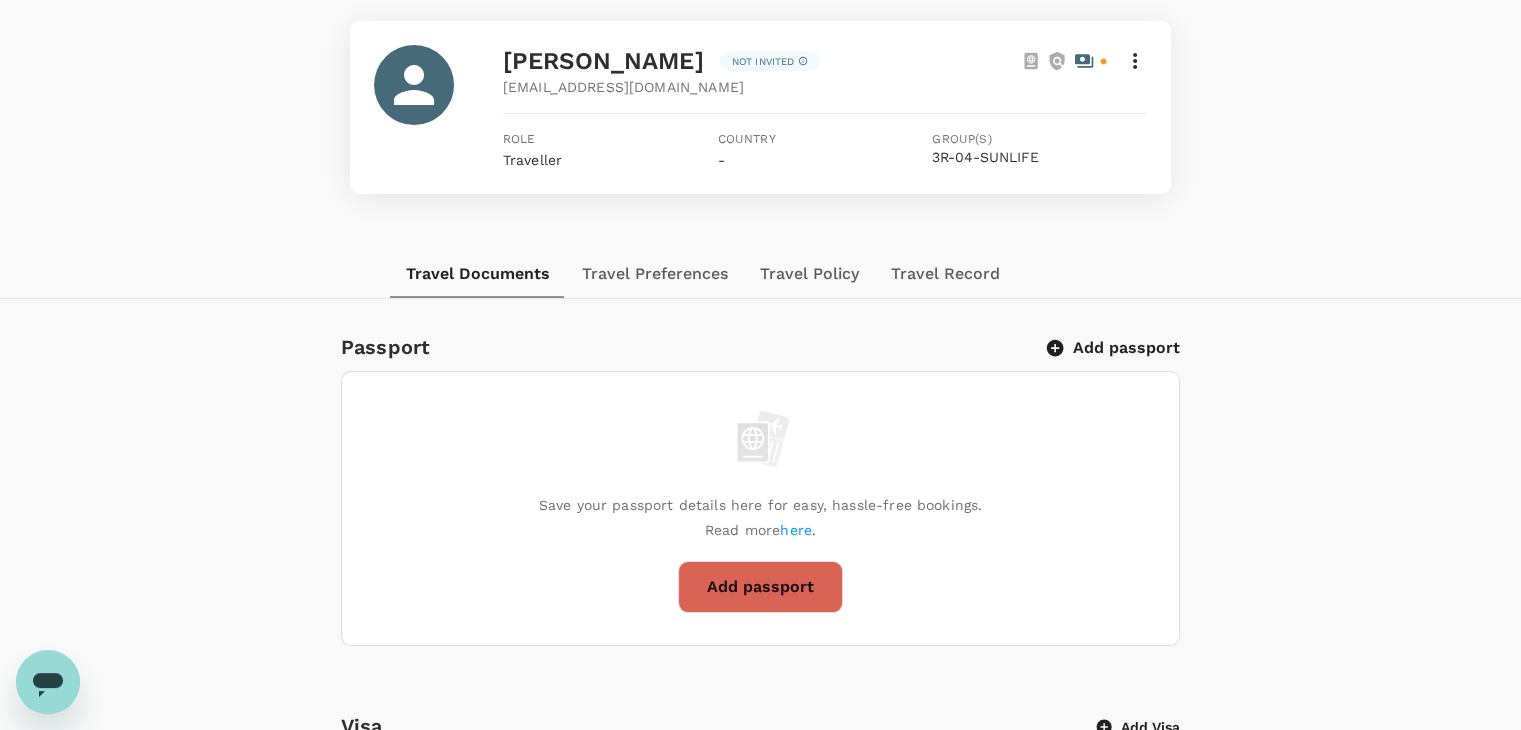 scroll, scrollTop: 0, scrollLeft: 0, axis: both 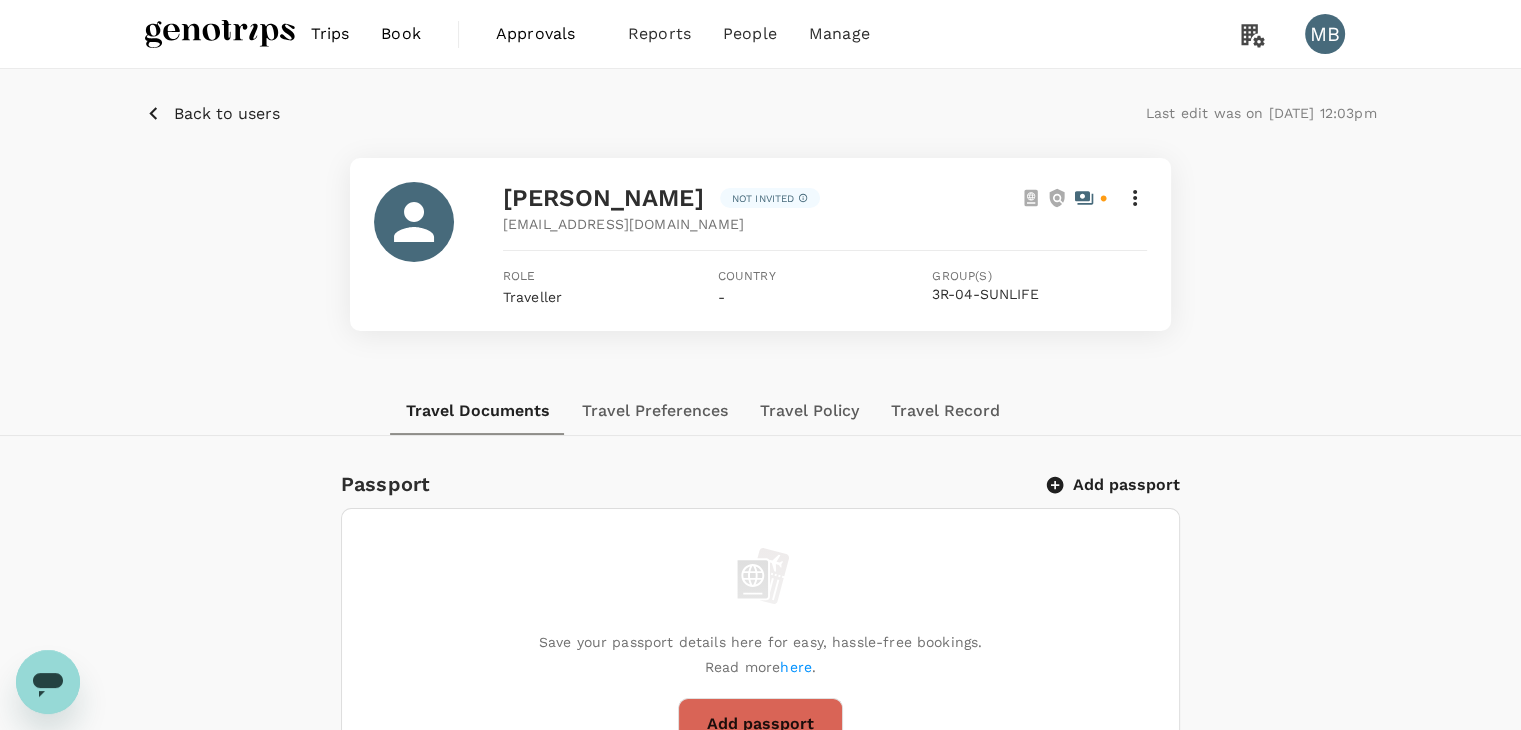click on "Back to users" at bounding box center (227, 114) 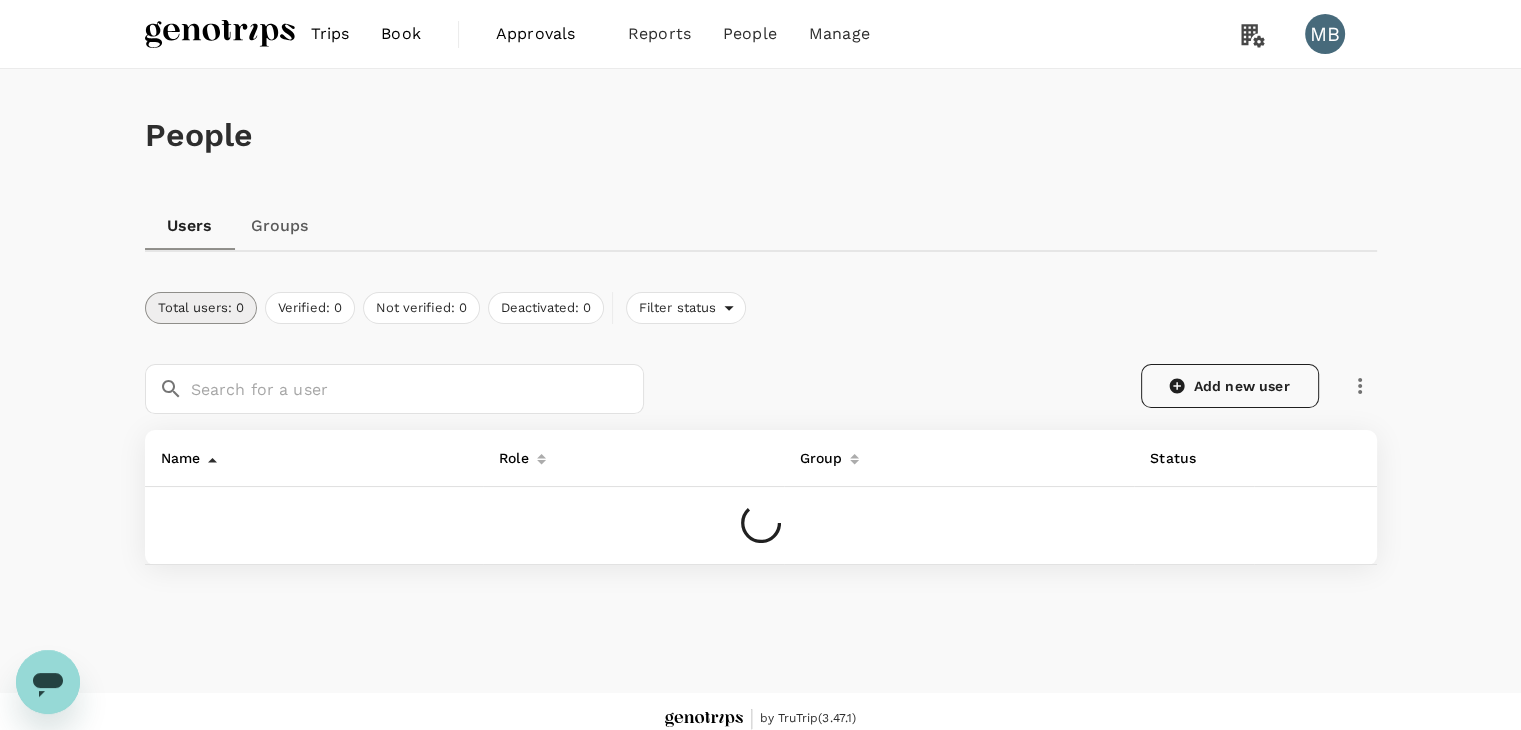 click 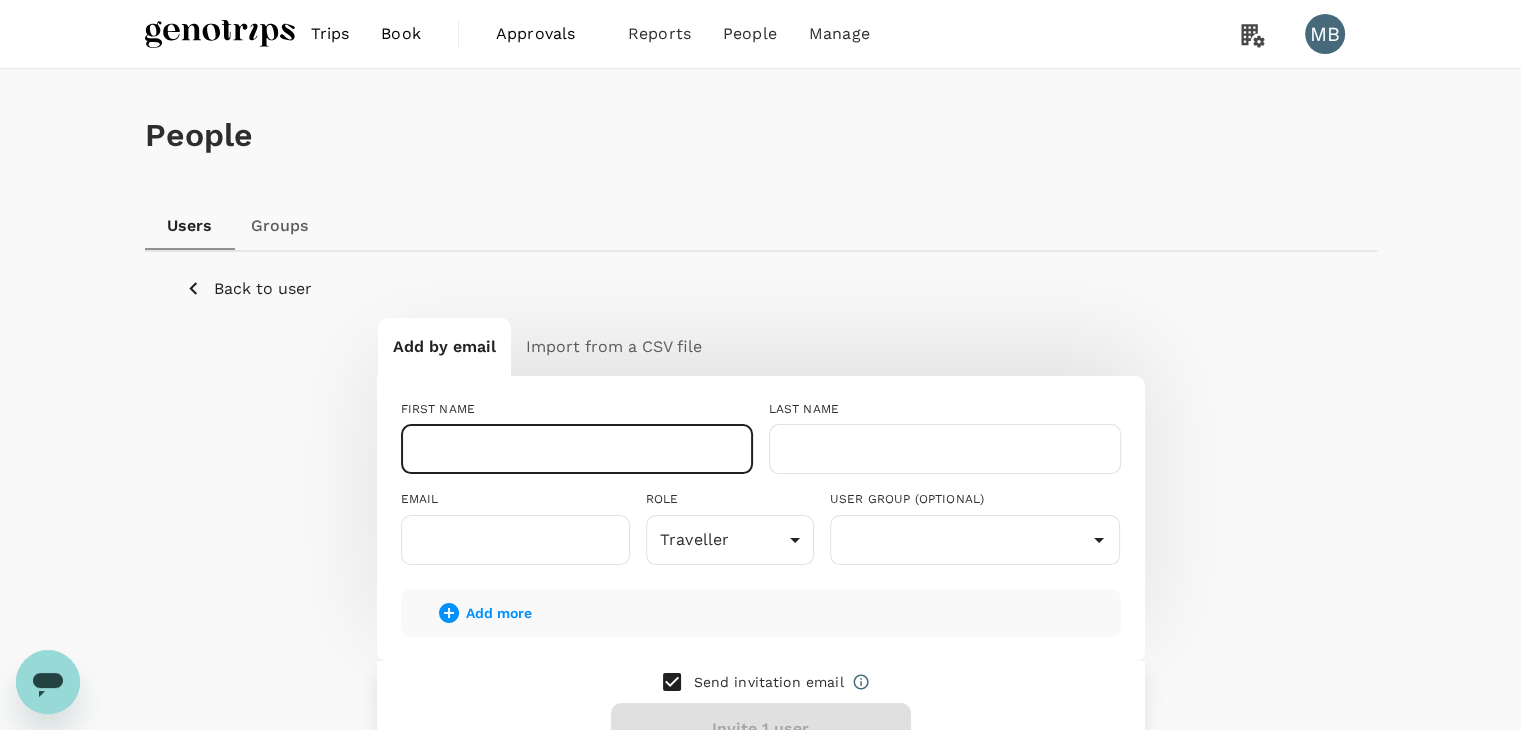 click at bounding box center [577, 449] 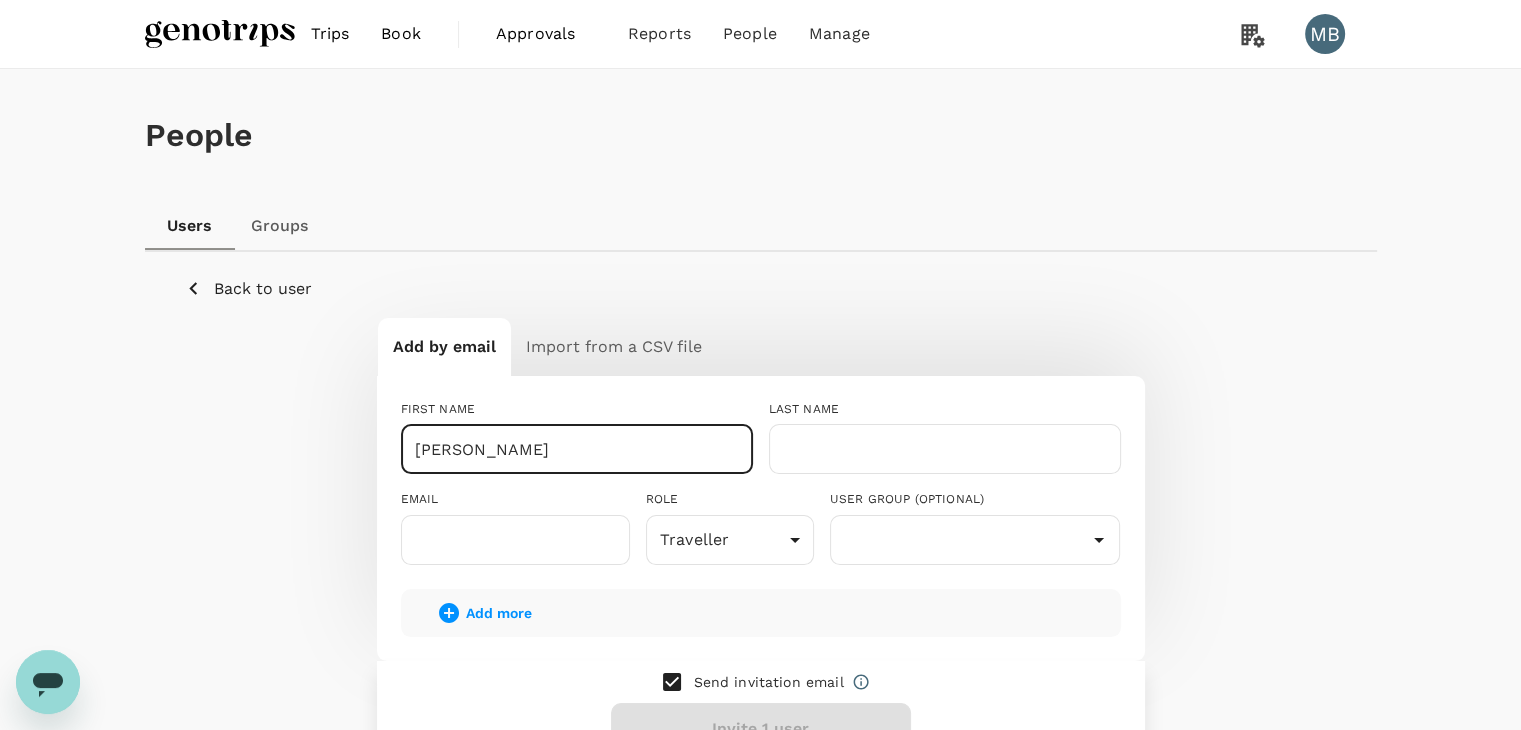 drag, startPoint x: 632, startPoint y: 450, endPoint x: 476, endPoint y: 441, distance: 156.2594 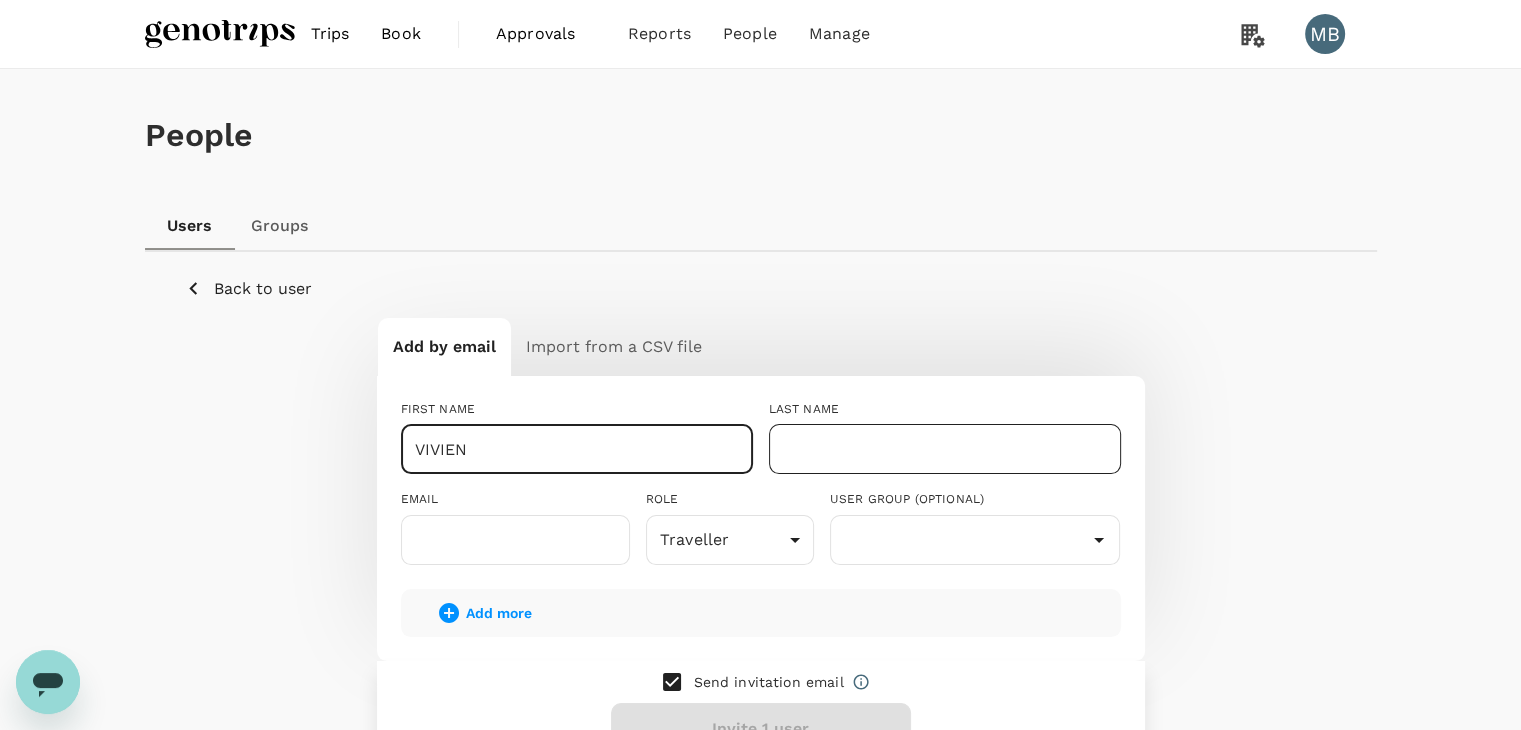 type on "VIVIEN" 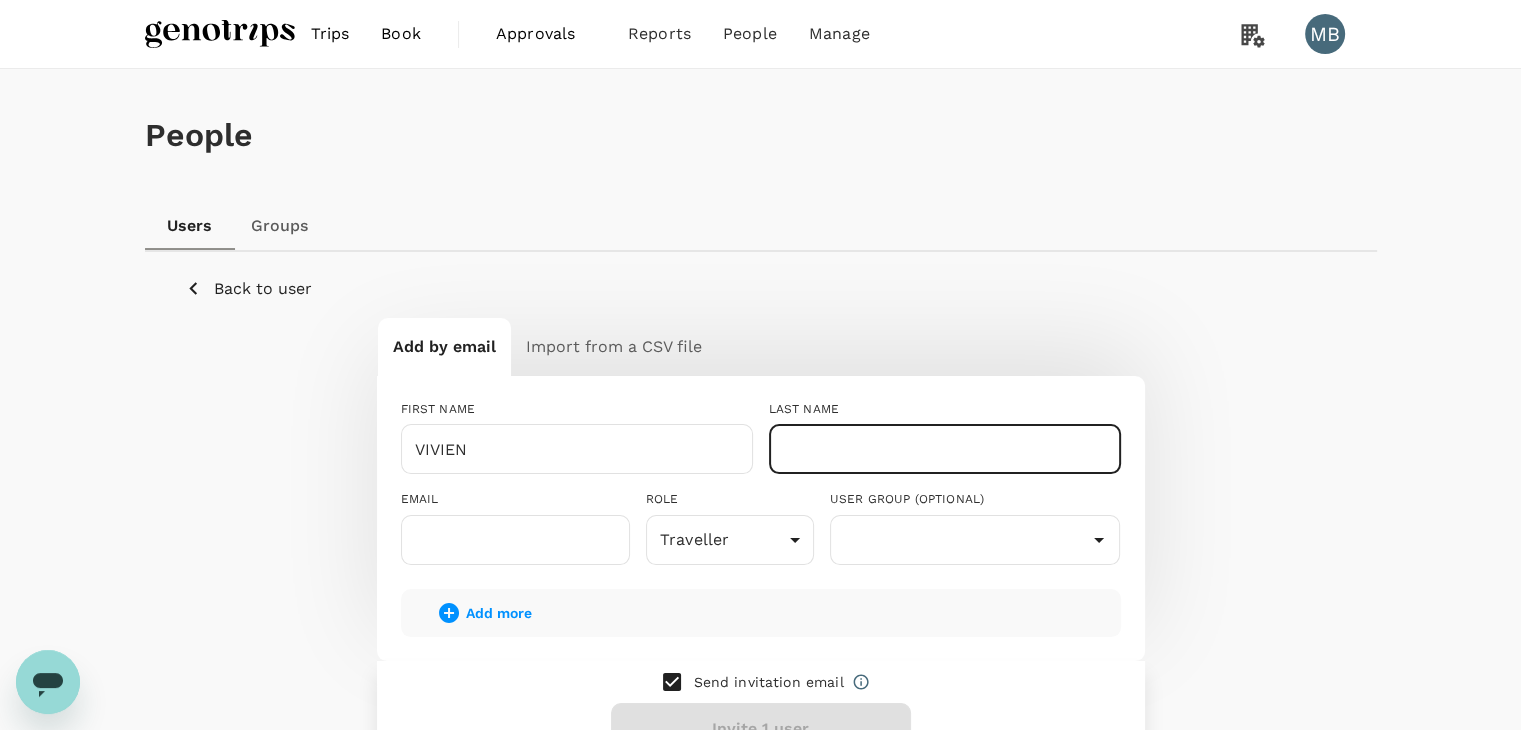 paste on "KUSUMOWARDHANI" 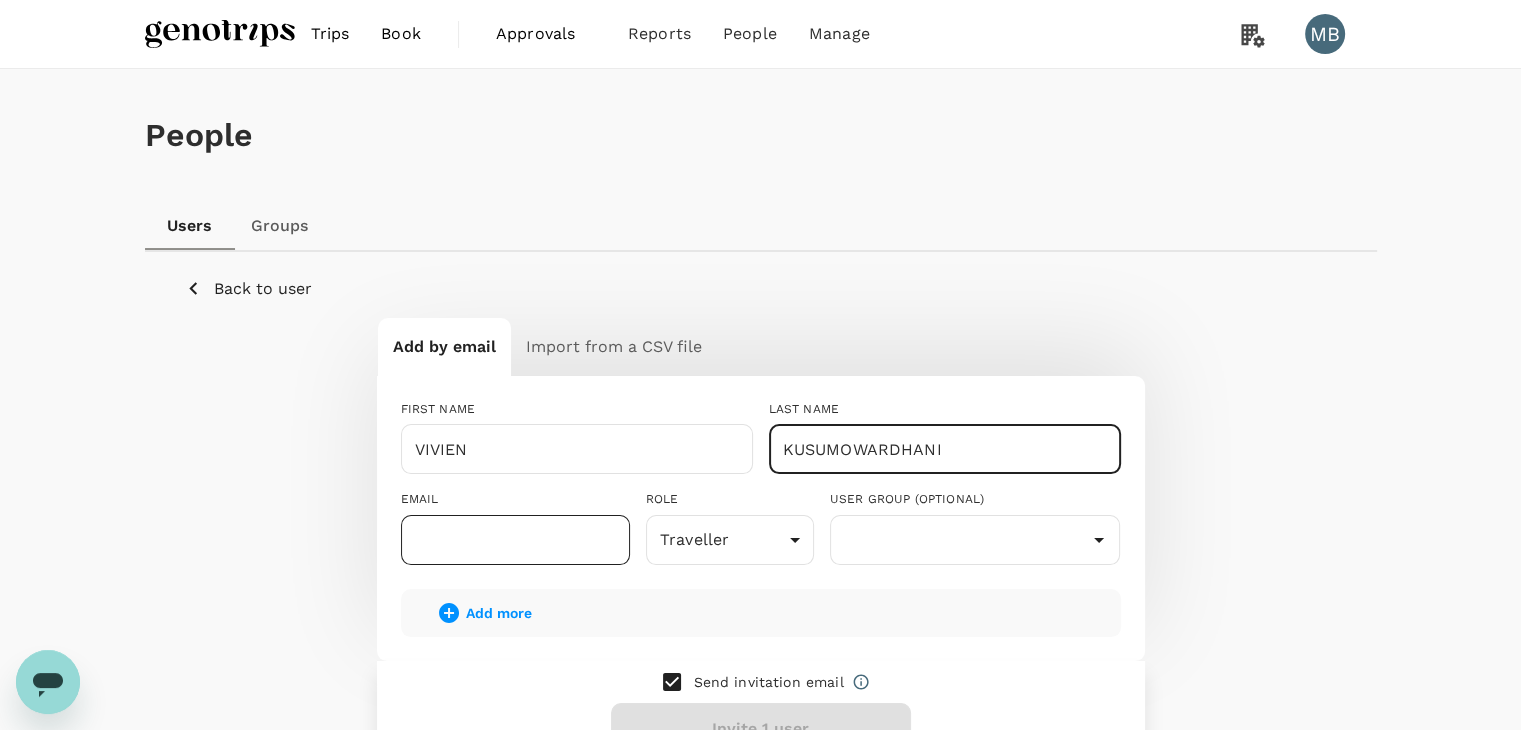 type on "KUSUMOWARDHANI" 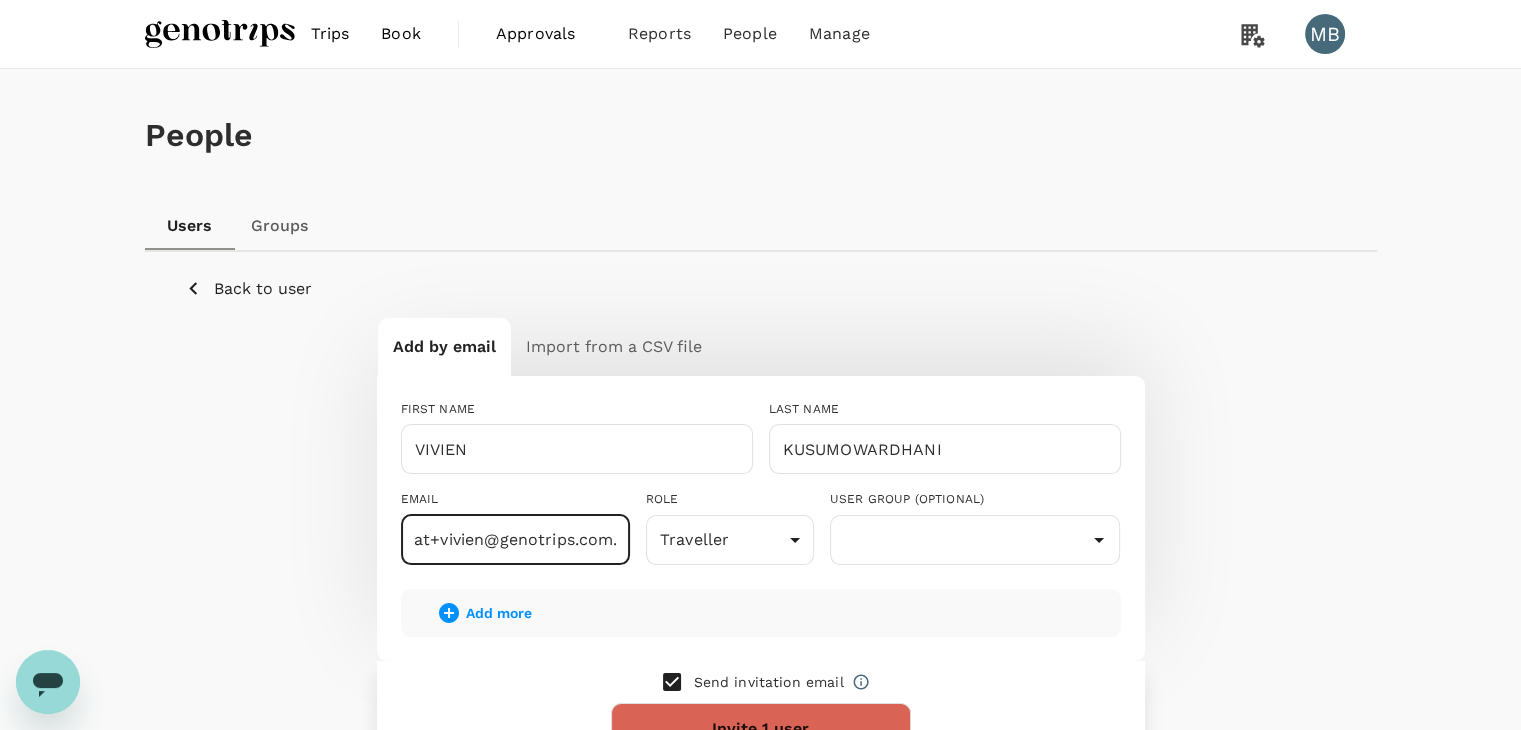 scroll, scrollTop: 0, scrollLeft: 52, axis: horizontal 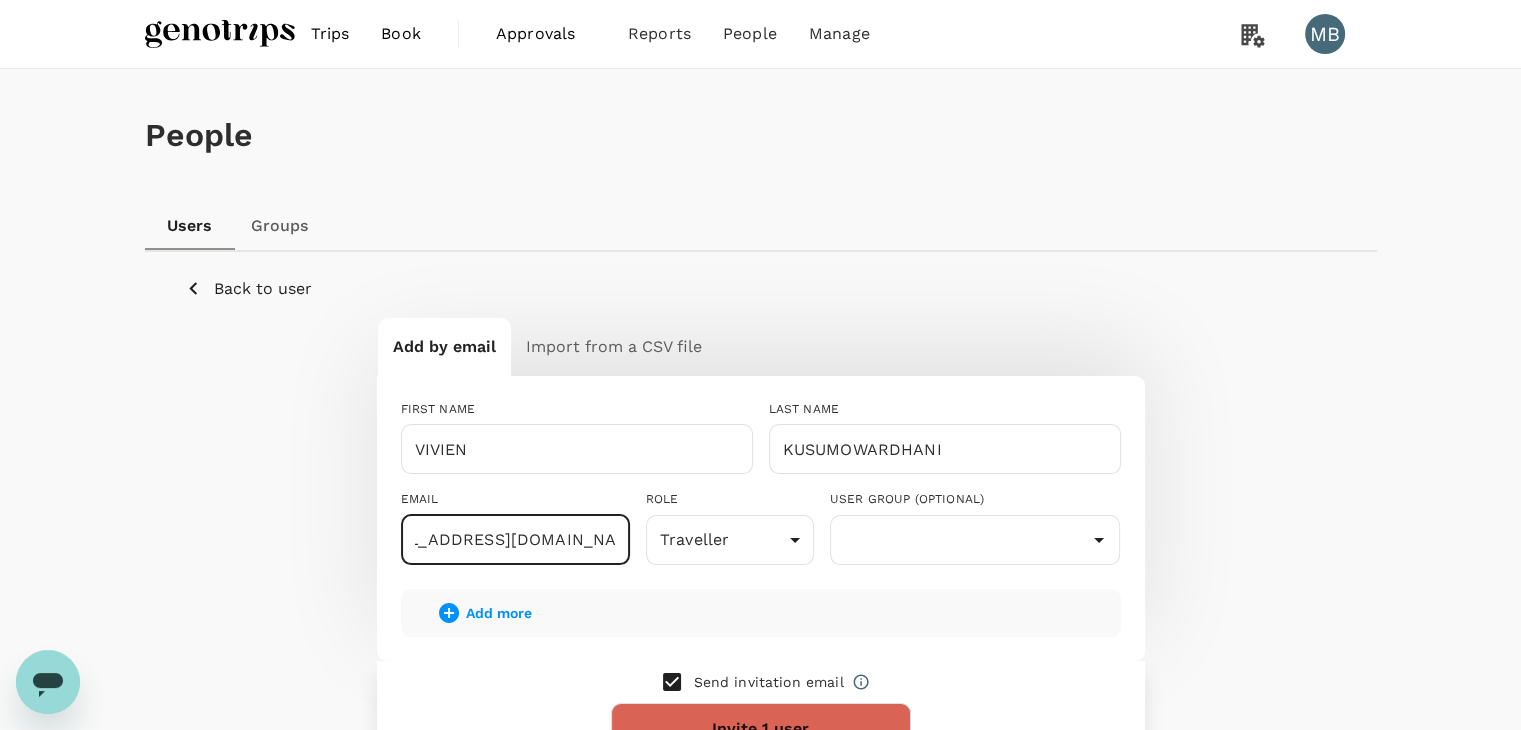 type on "dayat+vivien@genotrips.com.my" 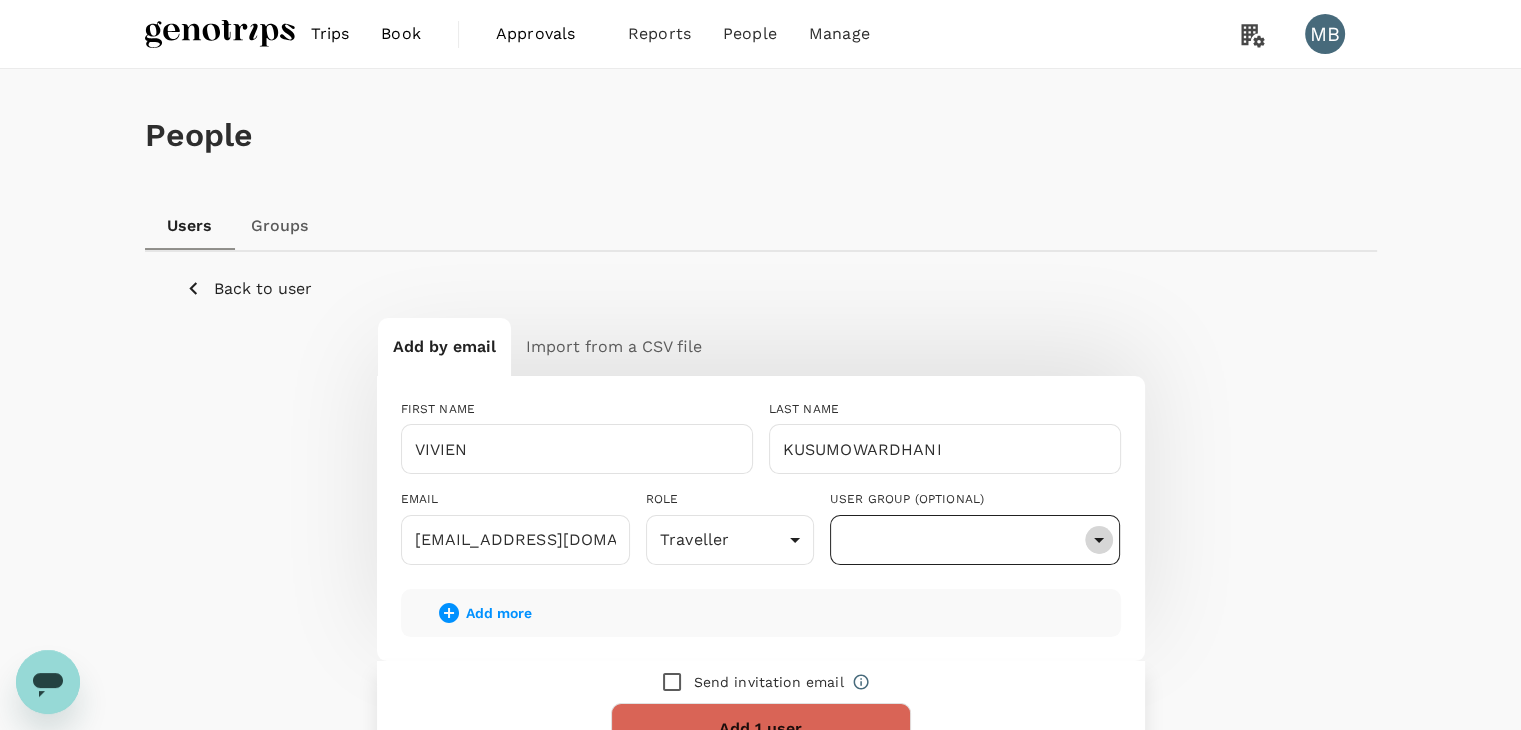 click 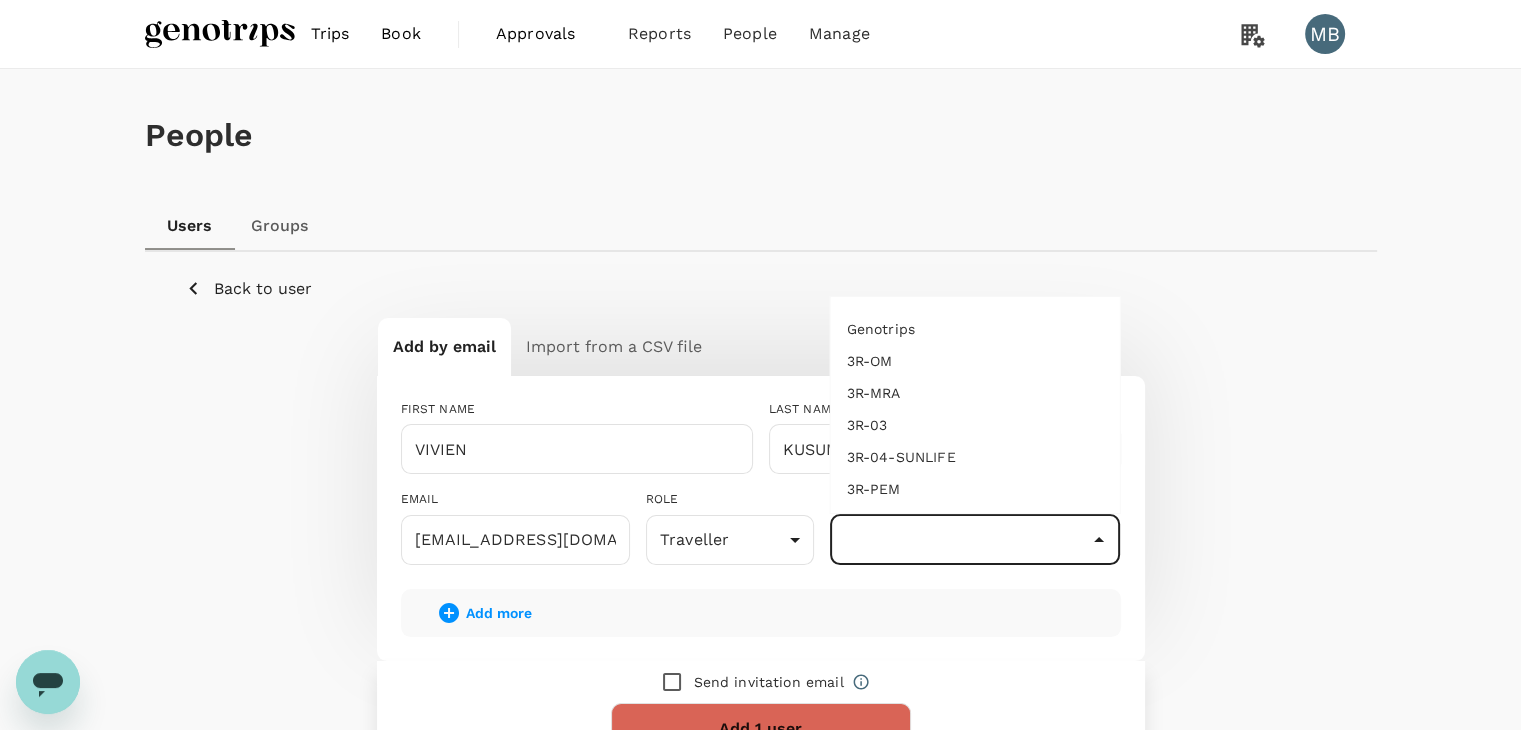 click on "3R-04-SUNLIFE" at bounding box center (975, 457) 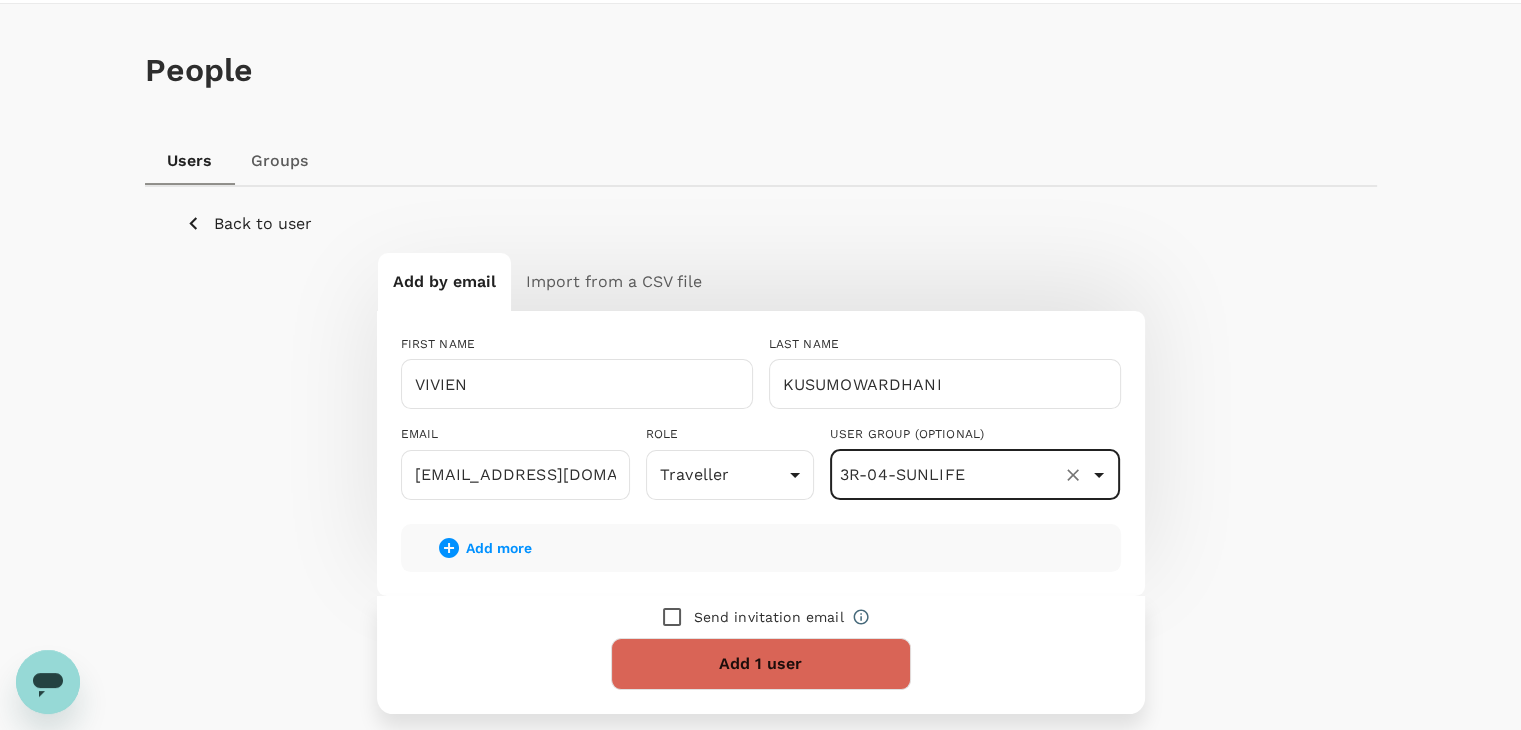 scroll, scrollTop: 100, scrollLeft: 0, axis: vertical 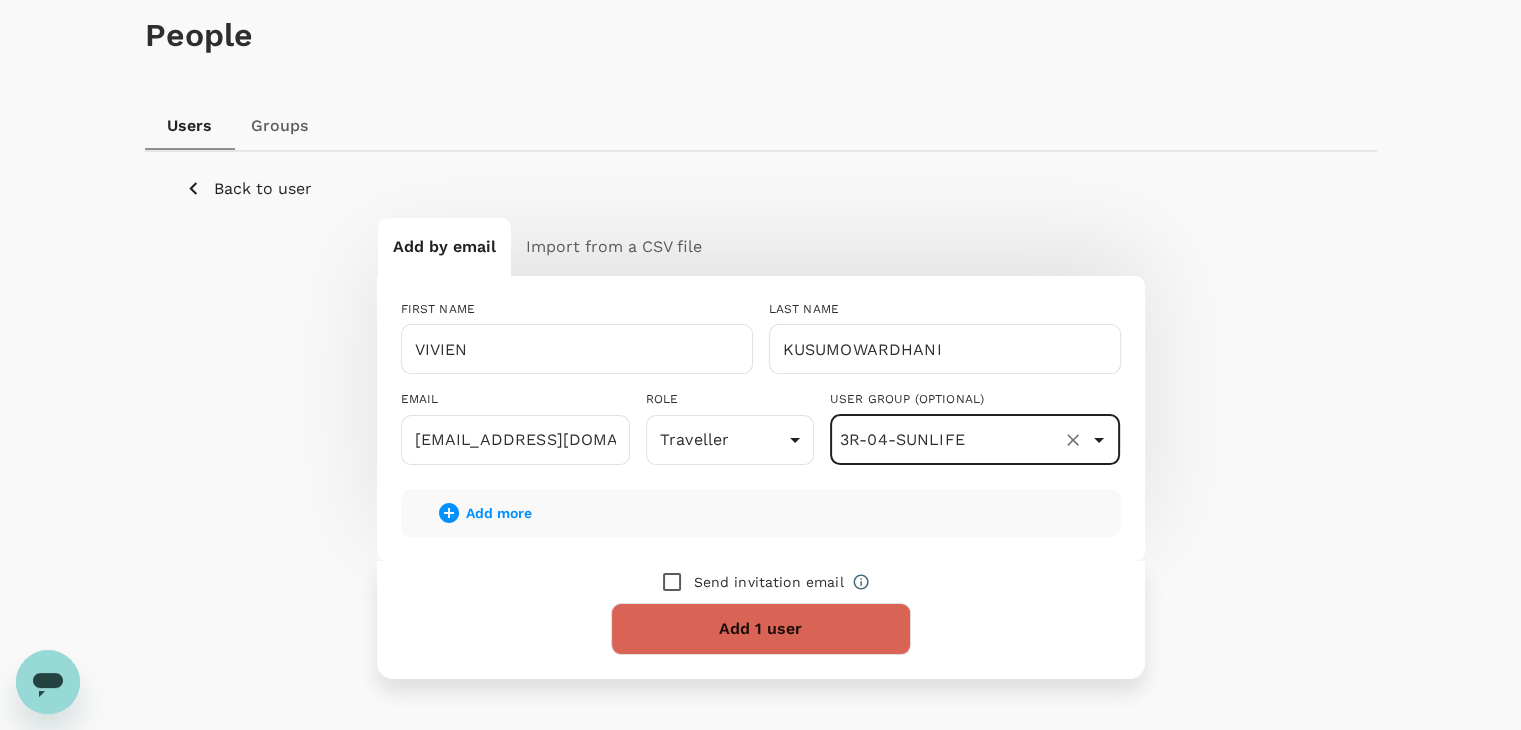 click on "Add 1 user" at bounding box center [761, 629] 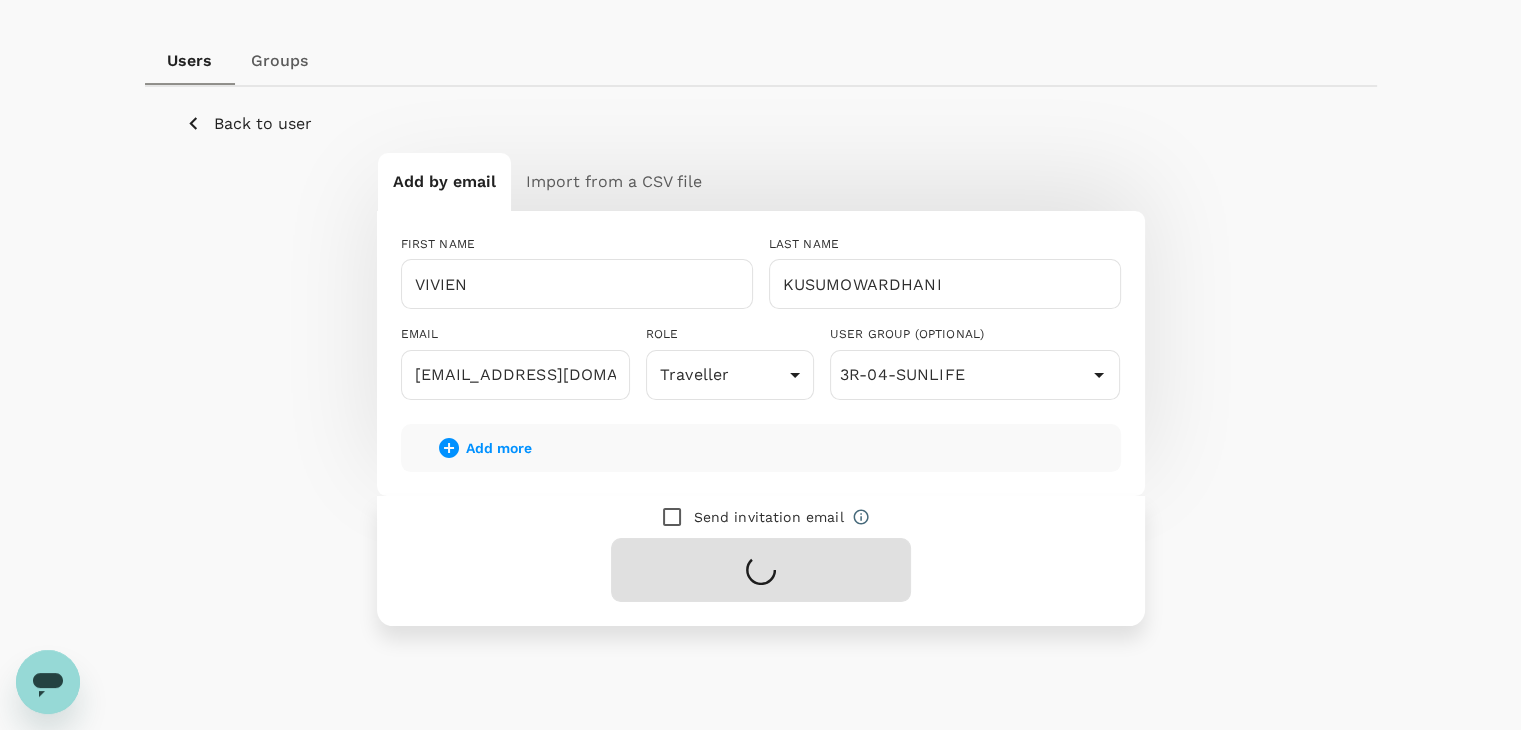 scroll, scrollTop: 200, scrollLeft: 0, axis: vertical 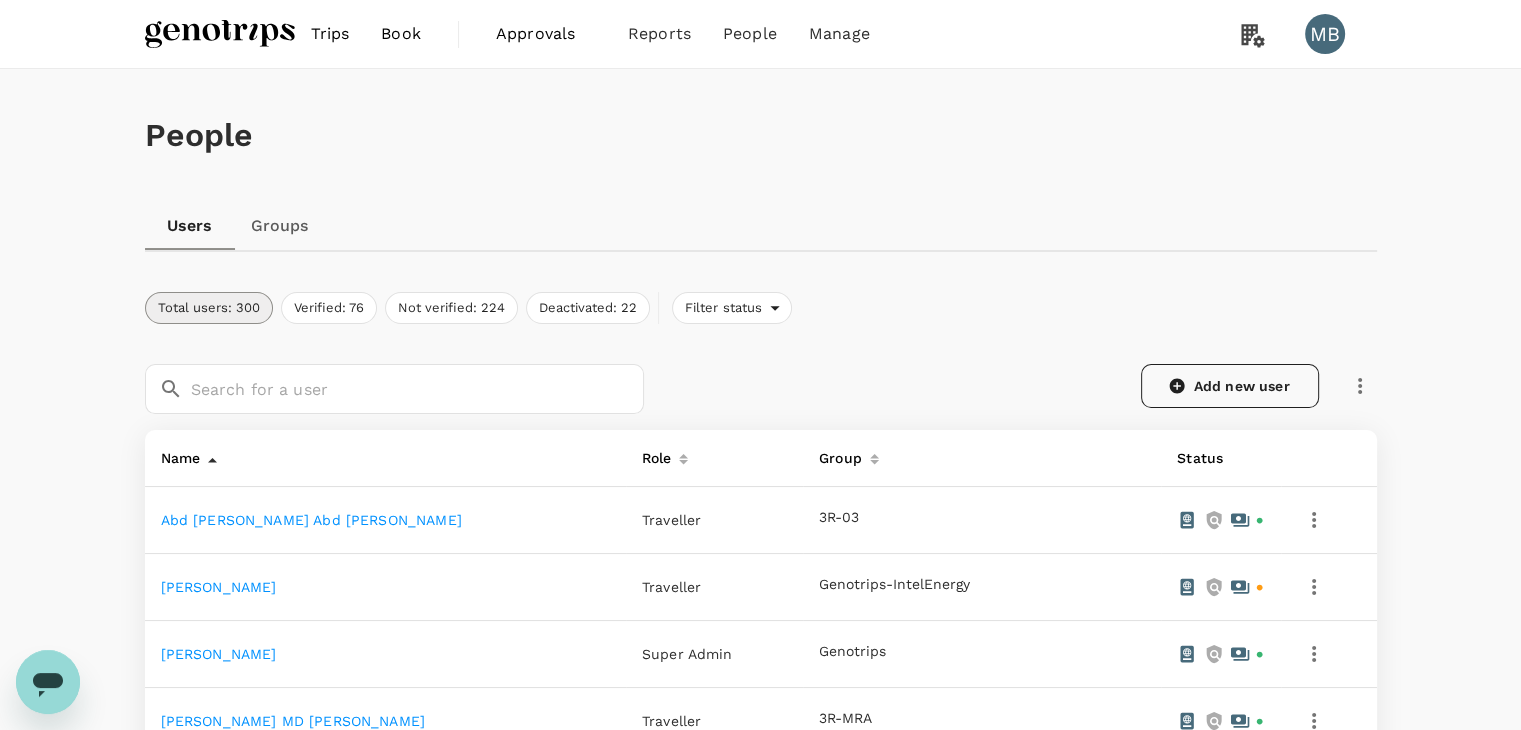 click on "Add new user" at bounding box center (1230, 386) 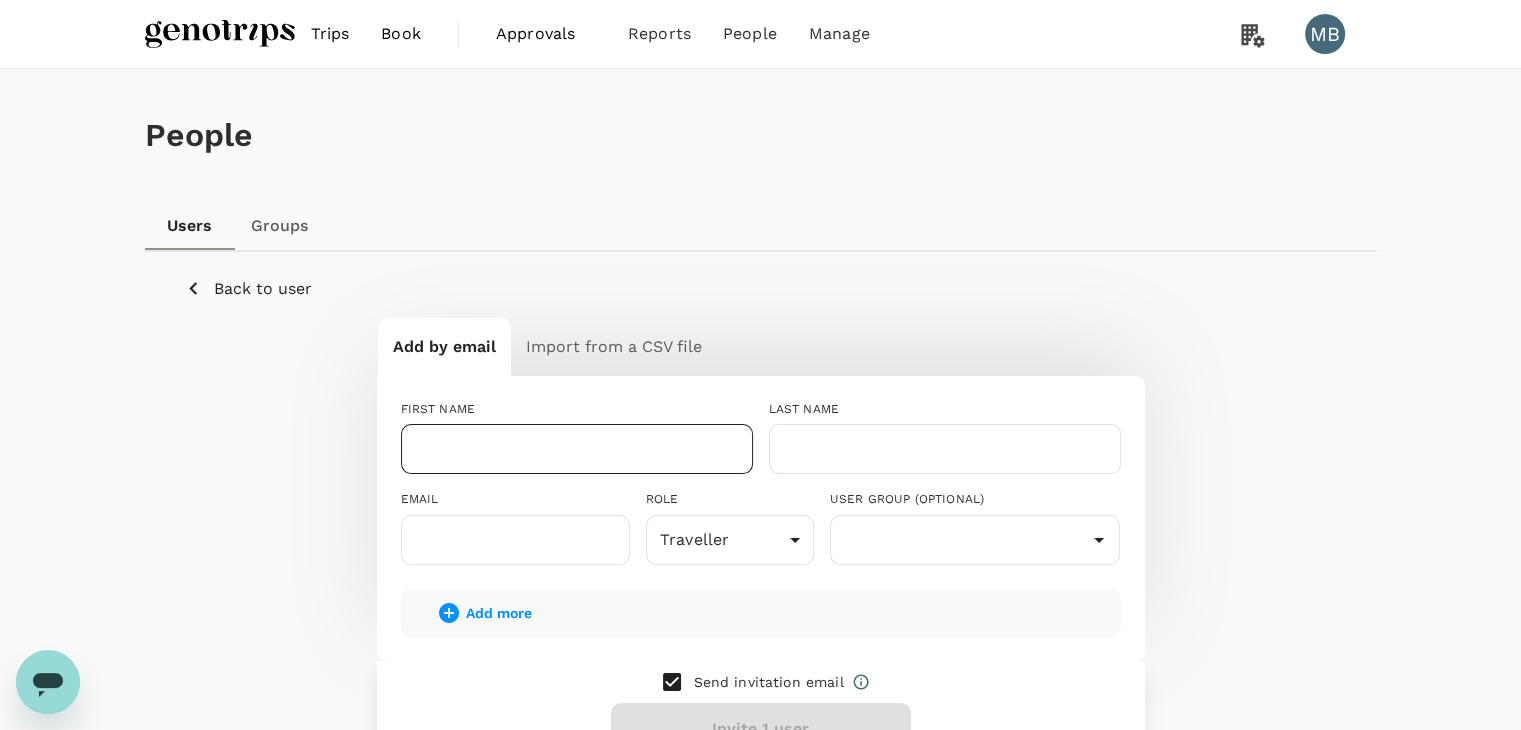 click at bounding box center (577, 449) 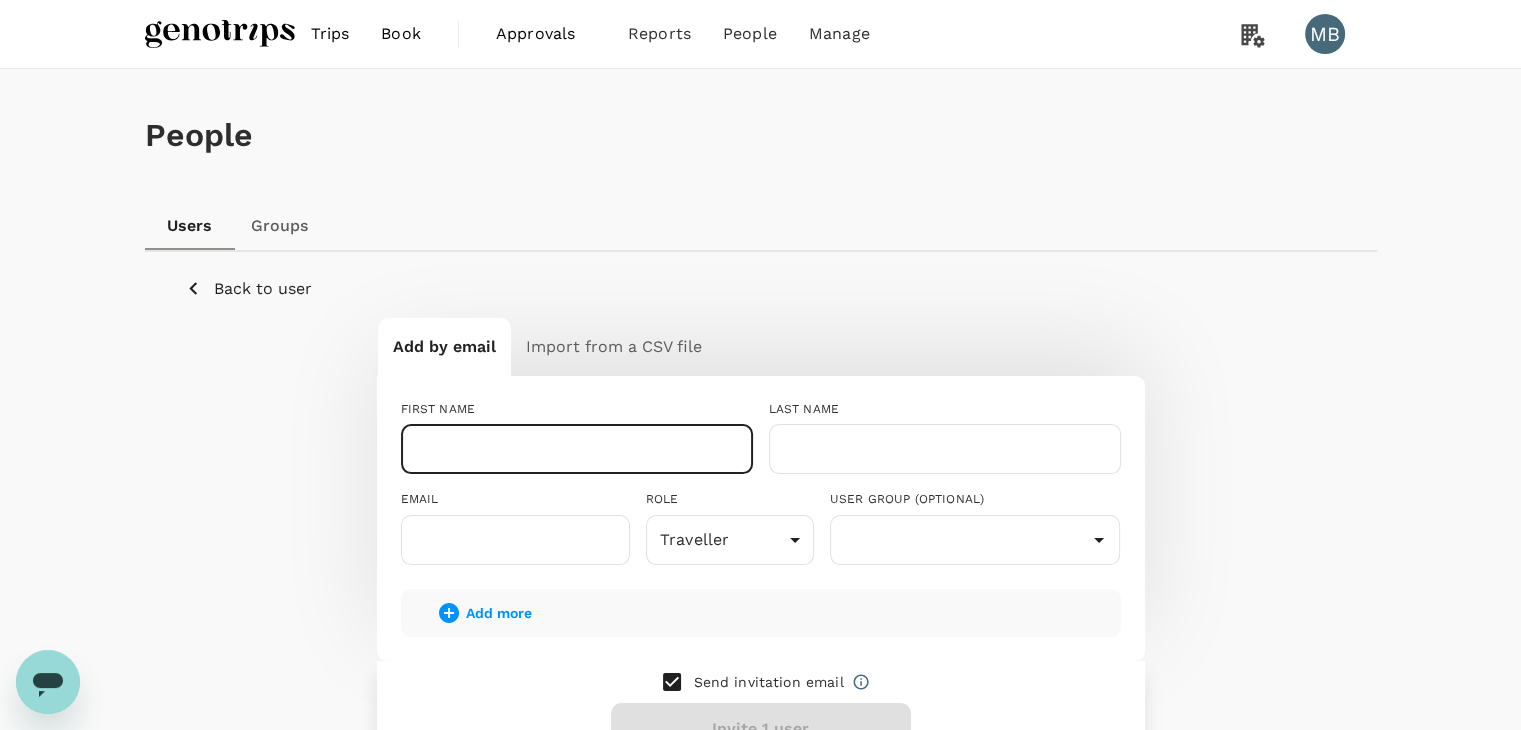paste on "[PERSON_NAME] A/P [PERSON_NAME][GEOGRAPHIC_DATA]" 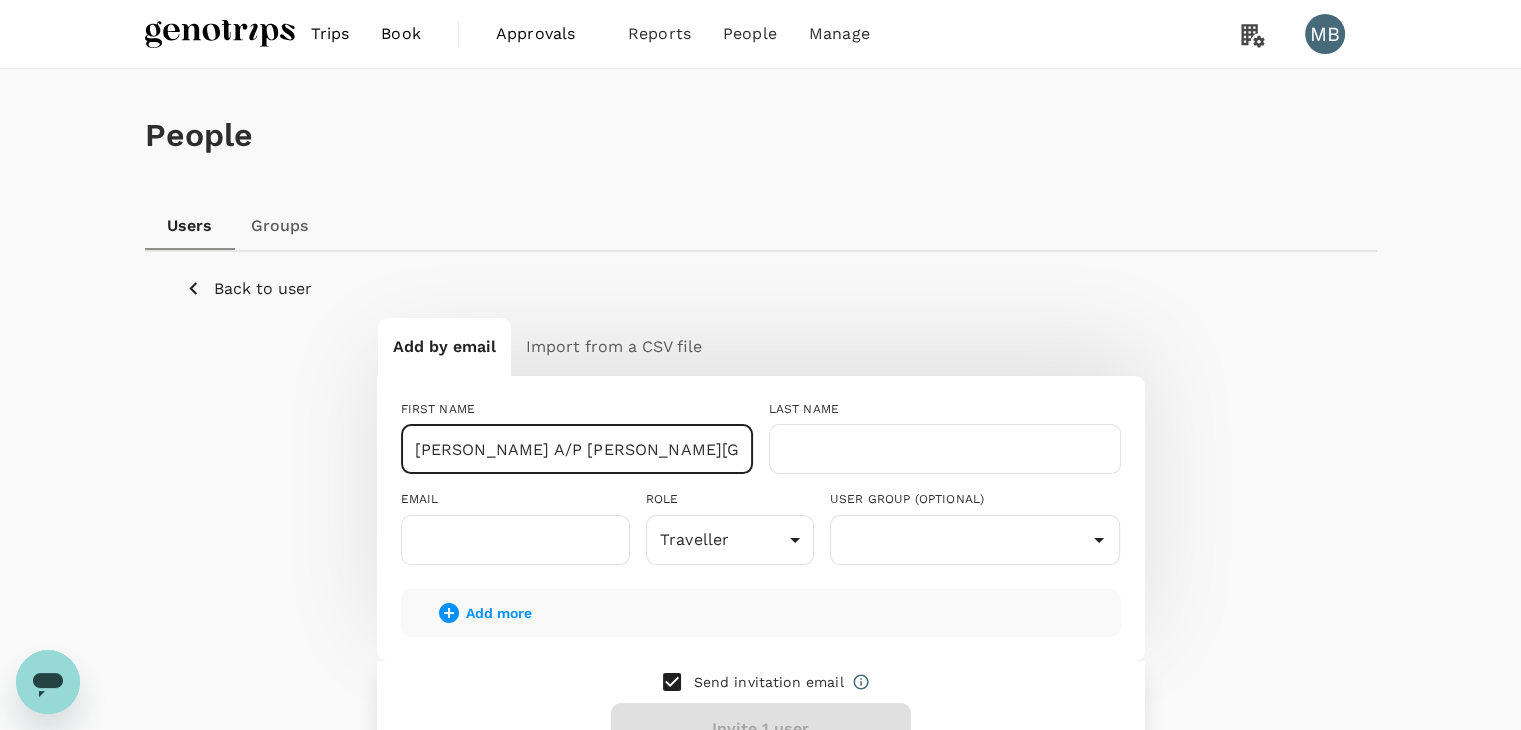 drag, startPoint x: 683, startPoint y: 451, endPoint x: 551, endPoint y: 447, distance: 132.0606 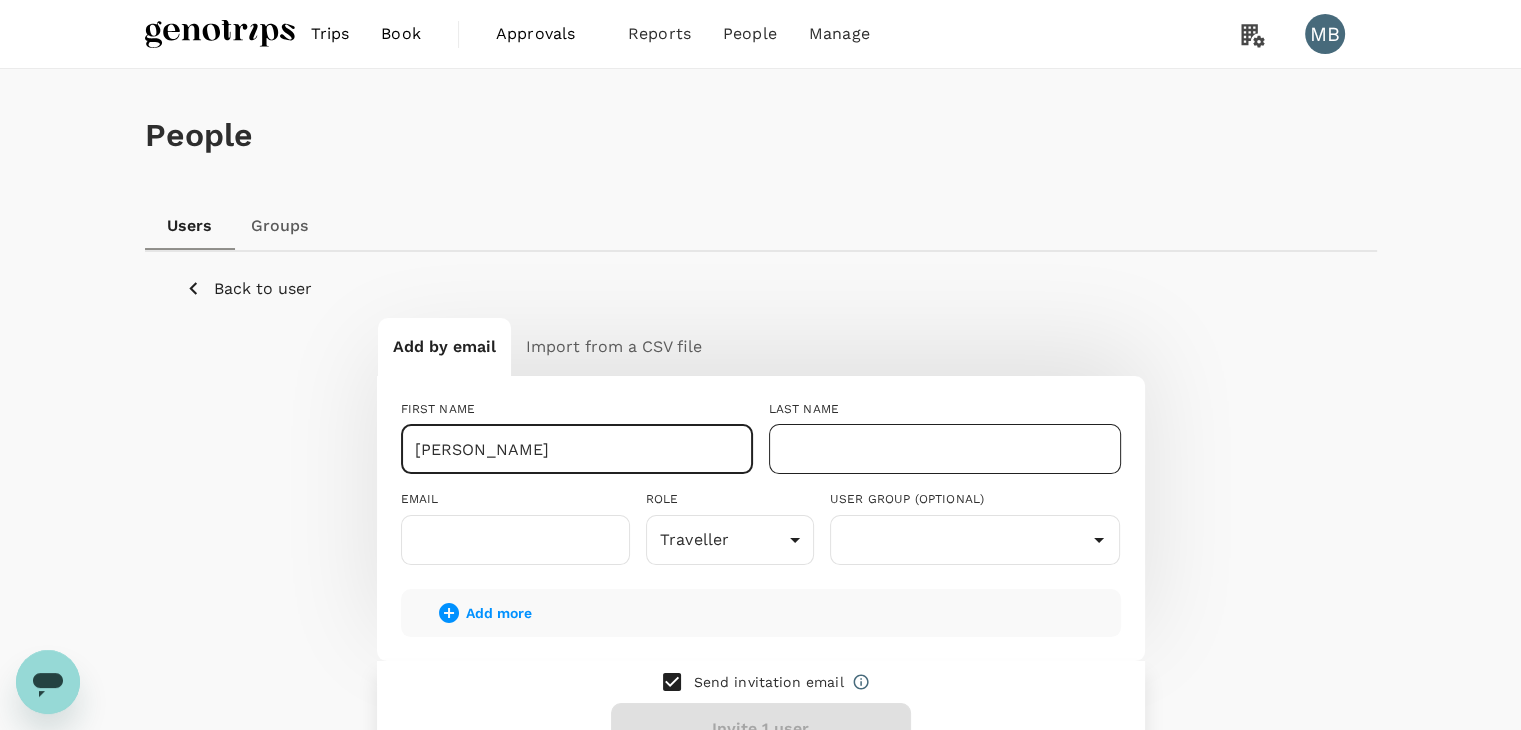 type on "[PERSON_NAME]" 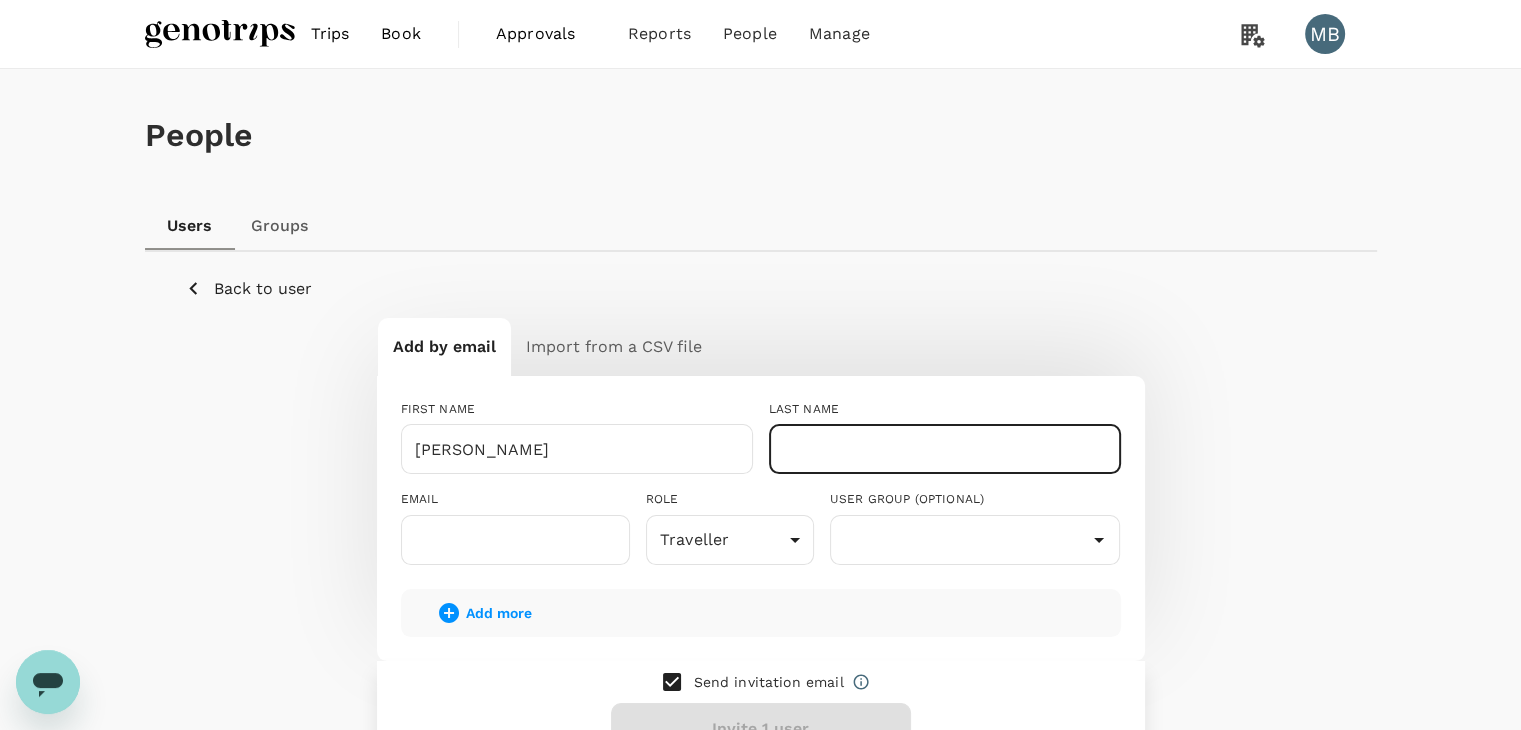 click at bounding box center (945, 449) 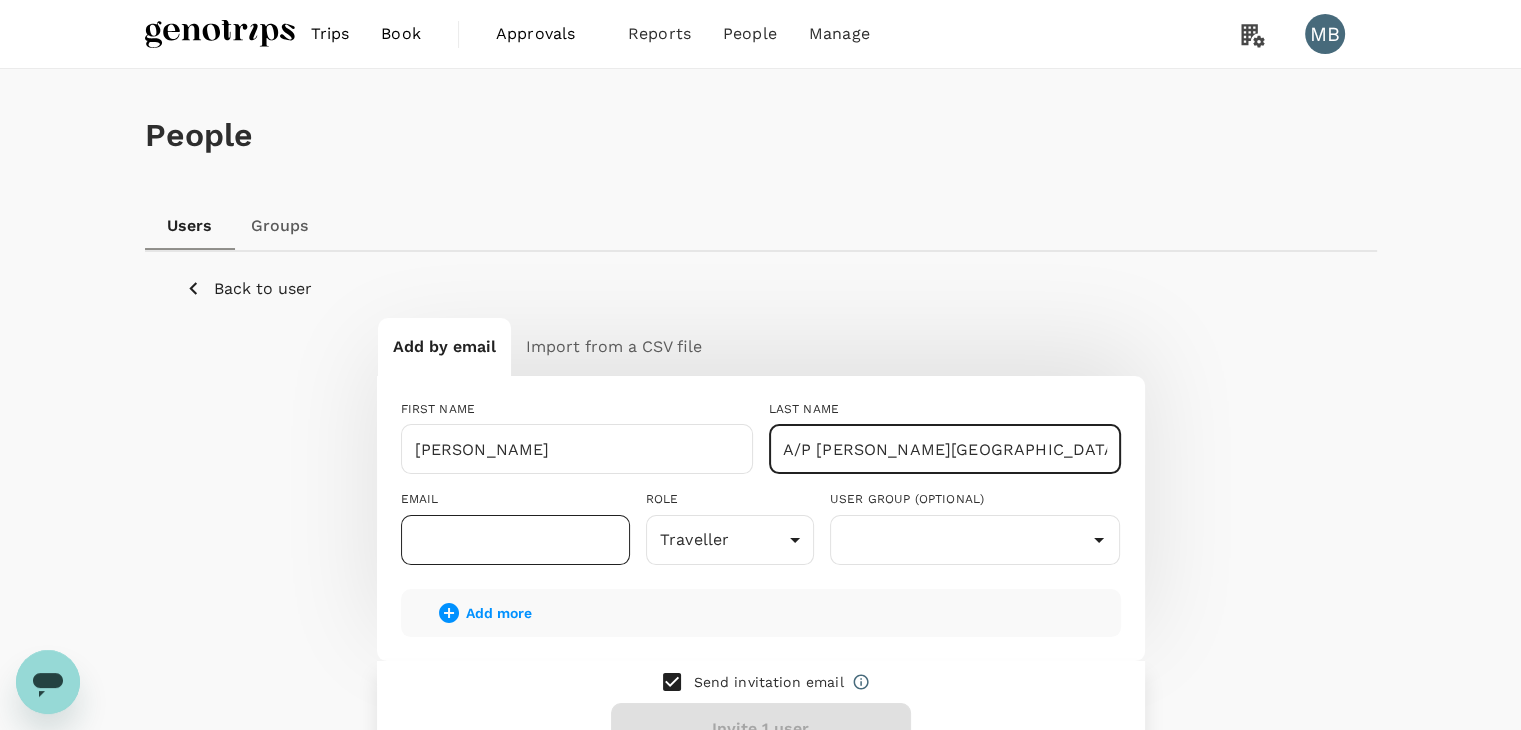 type on "A/P [PERSON_NAME][GEOGRAPHIC_DATA]" 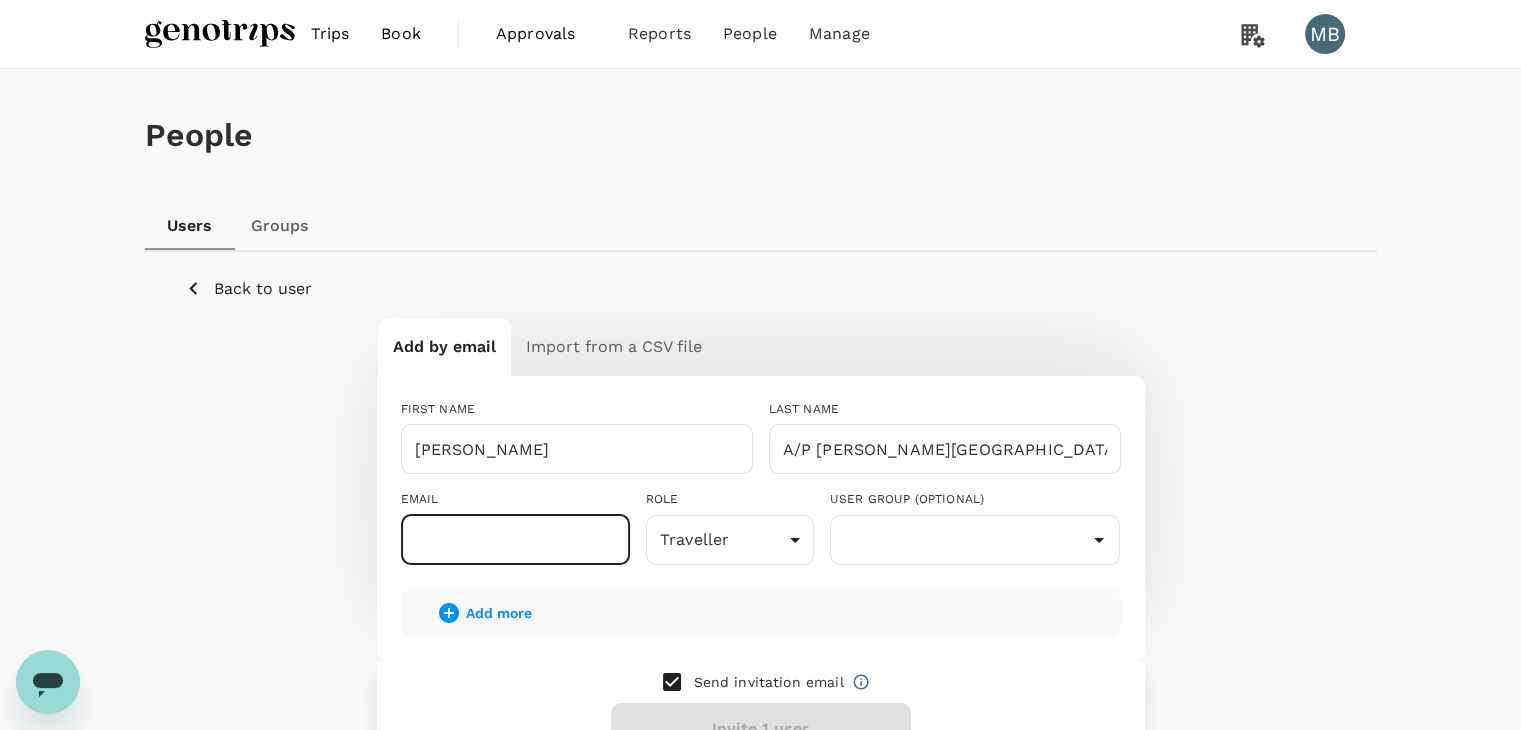 click at bounding box center (515, 540) 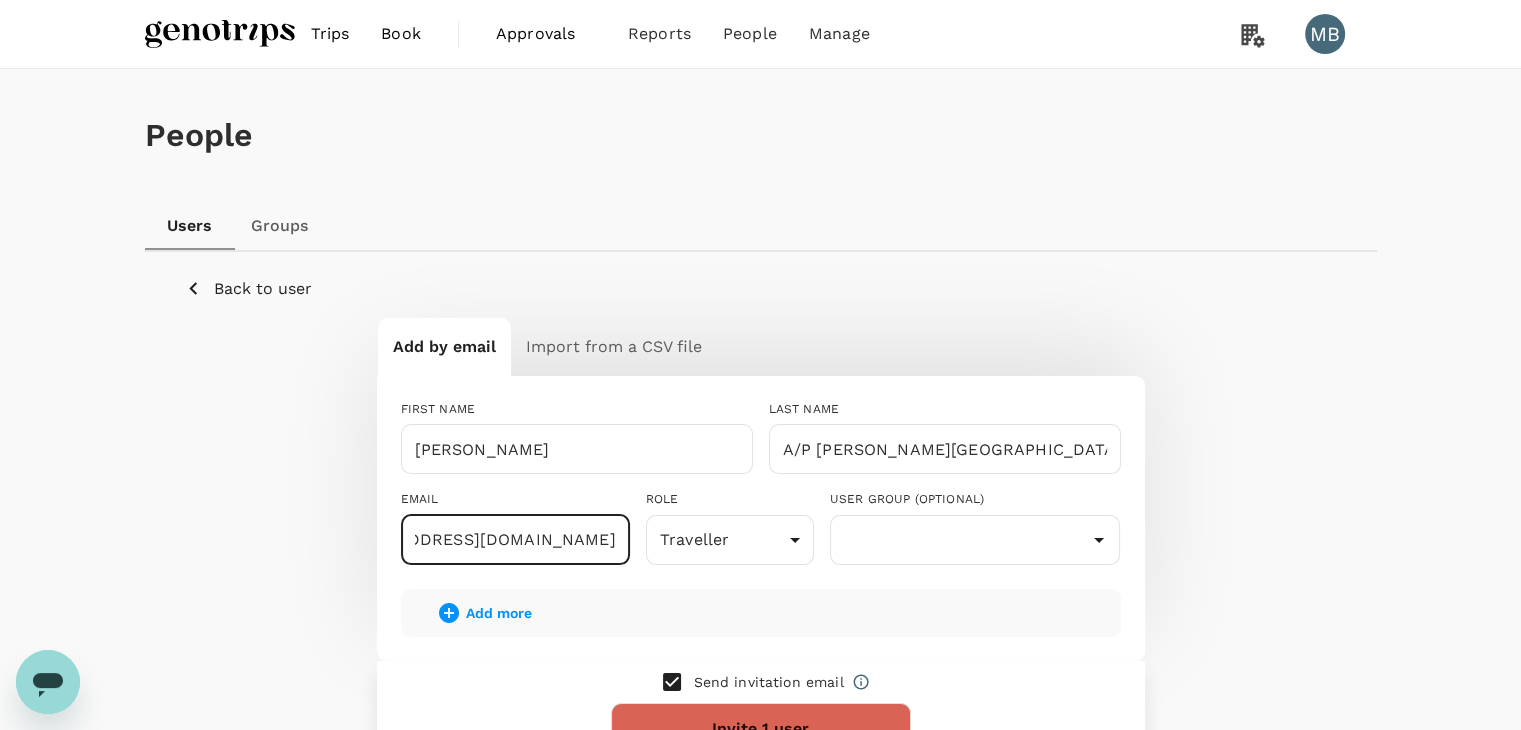 scroll, scrollTop: 0, scrollLeft: 96, axis: horizontal 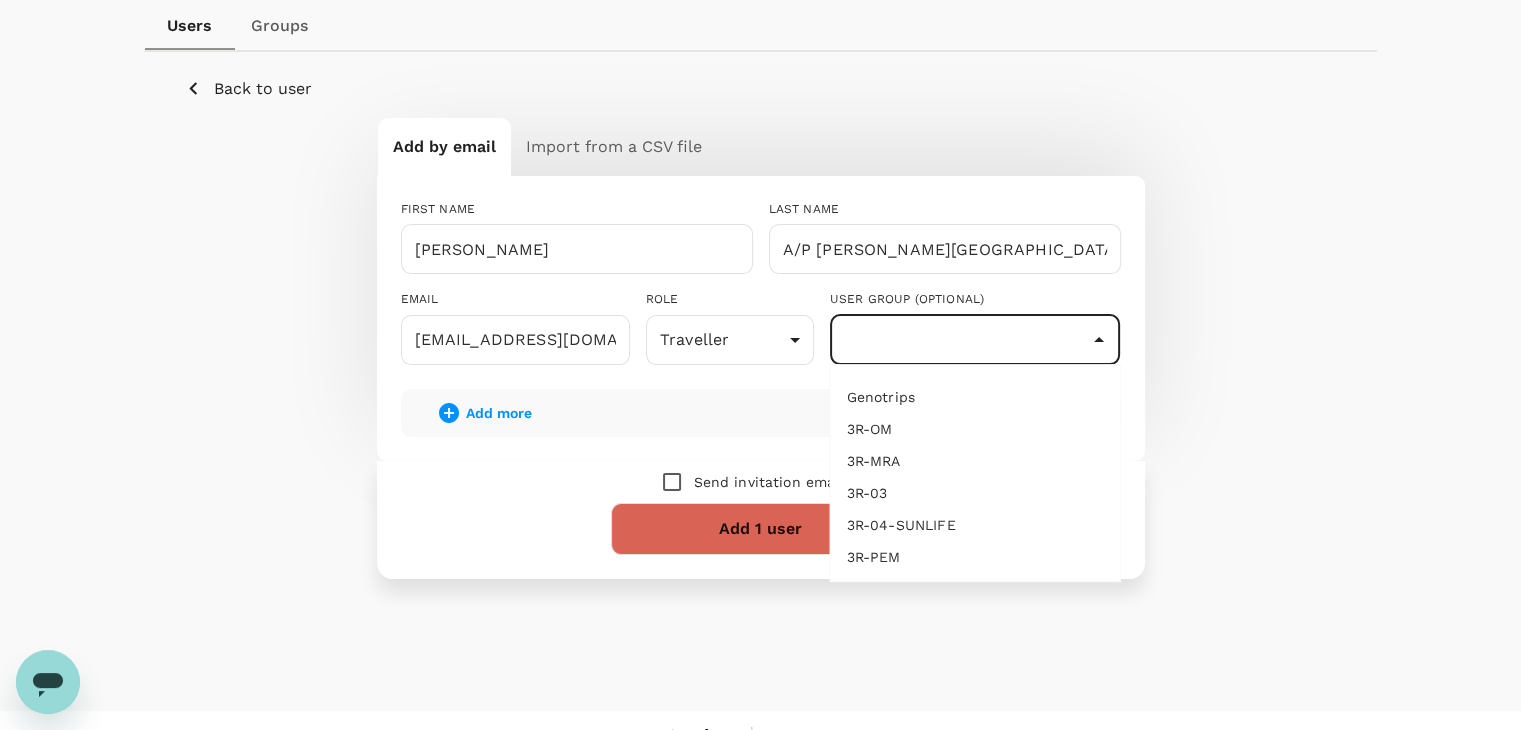 click at bounding box center (975, 340) 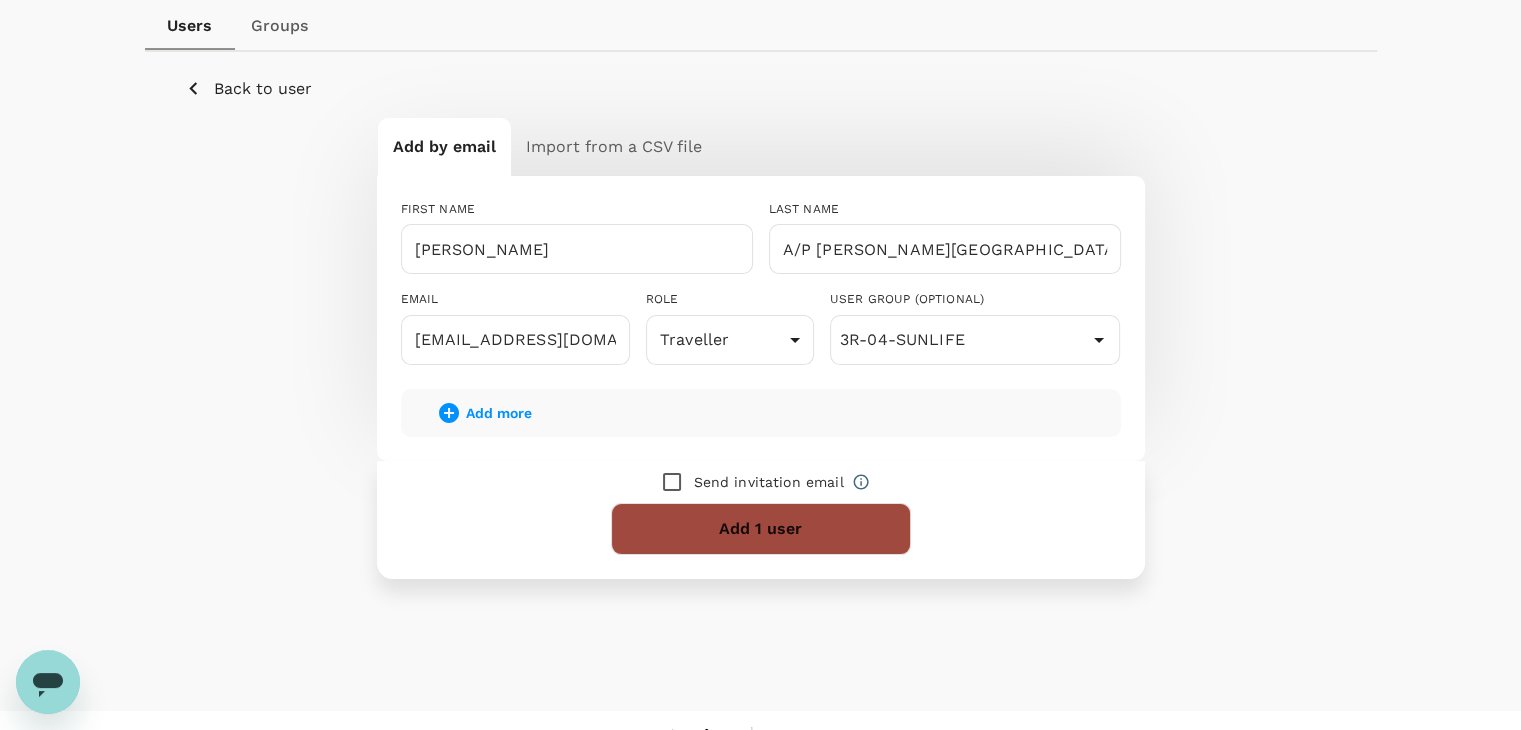 click on "Add 1 user" at bounding box center [761, 529] 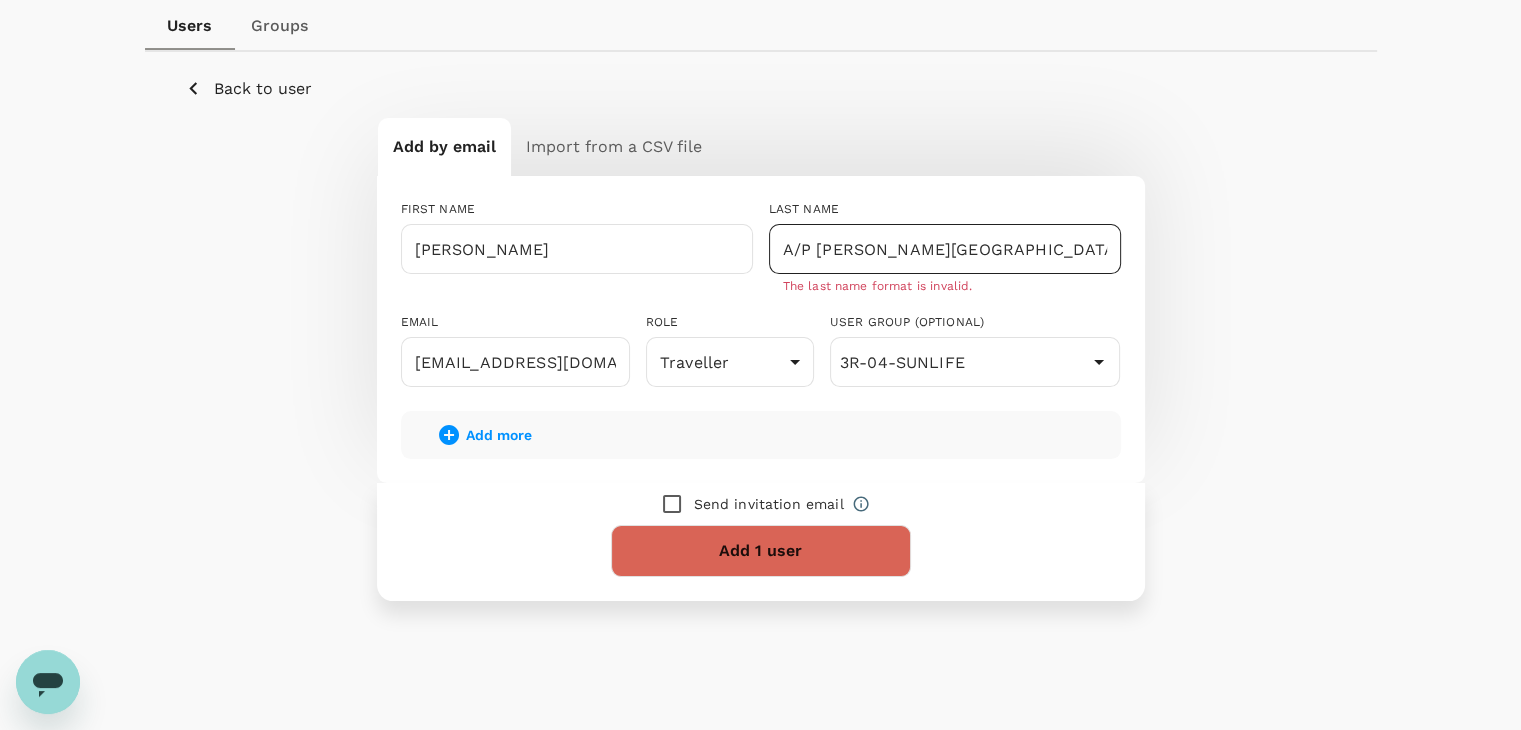 drag, startPoint x: 801, startPoint y: 247, endPoint x: 817, endPoint y: 250, distance: 16.27882 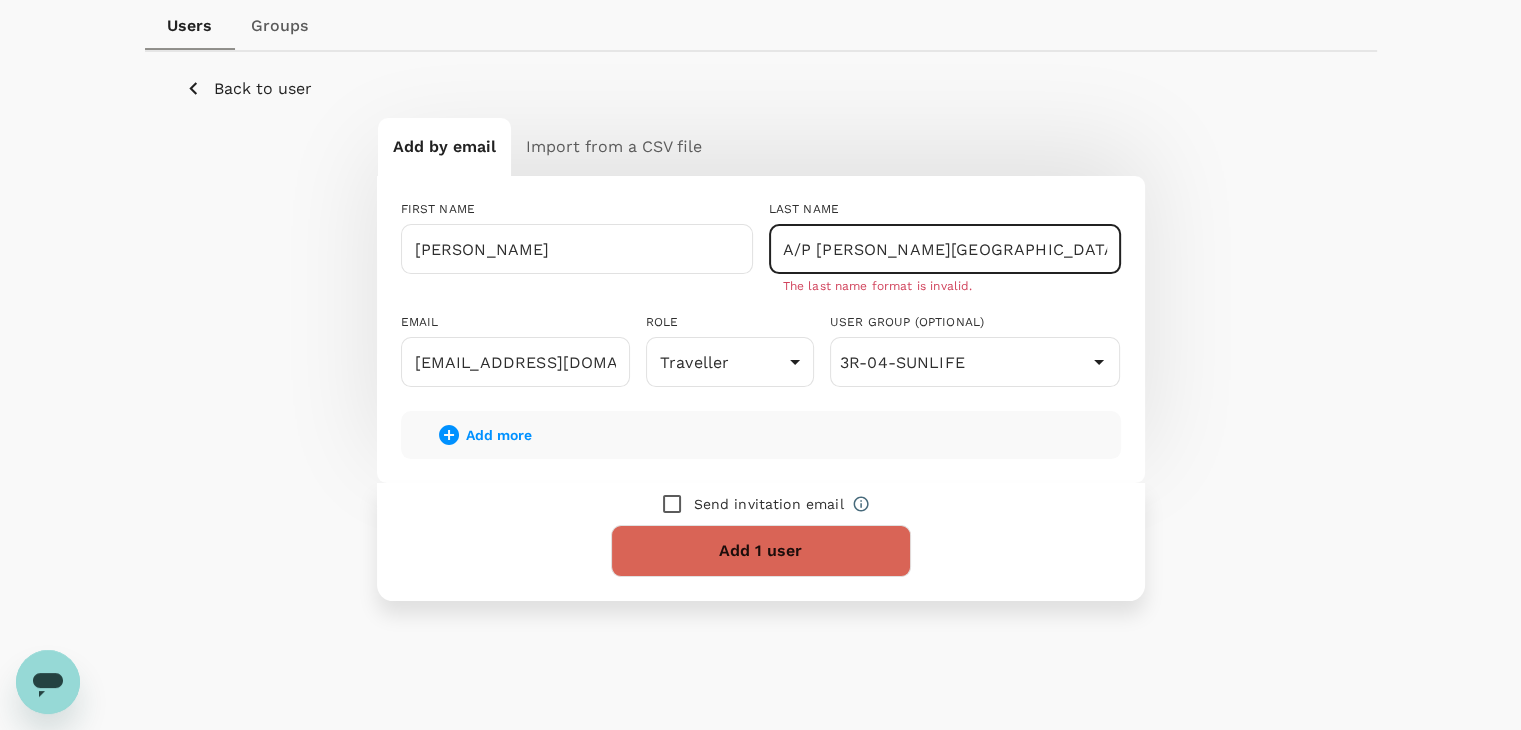 click on "A/P K. R. GOPAL" at bounding box center (945, 249) 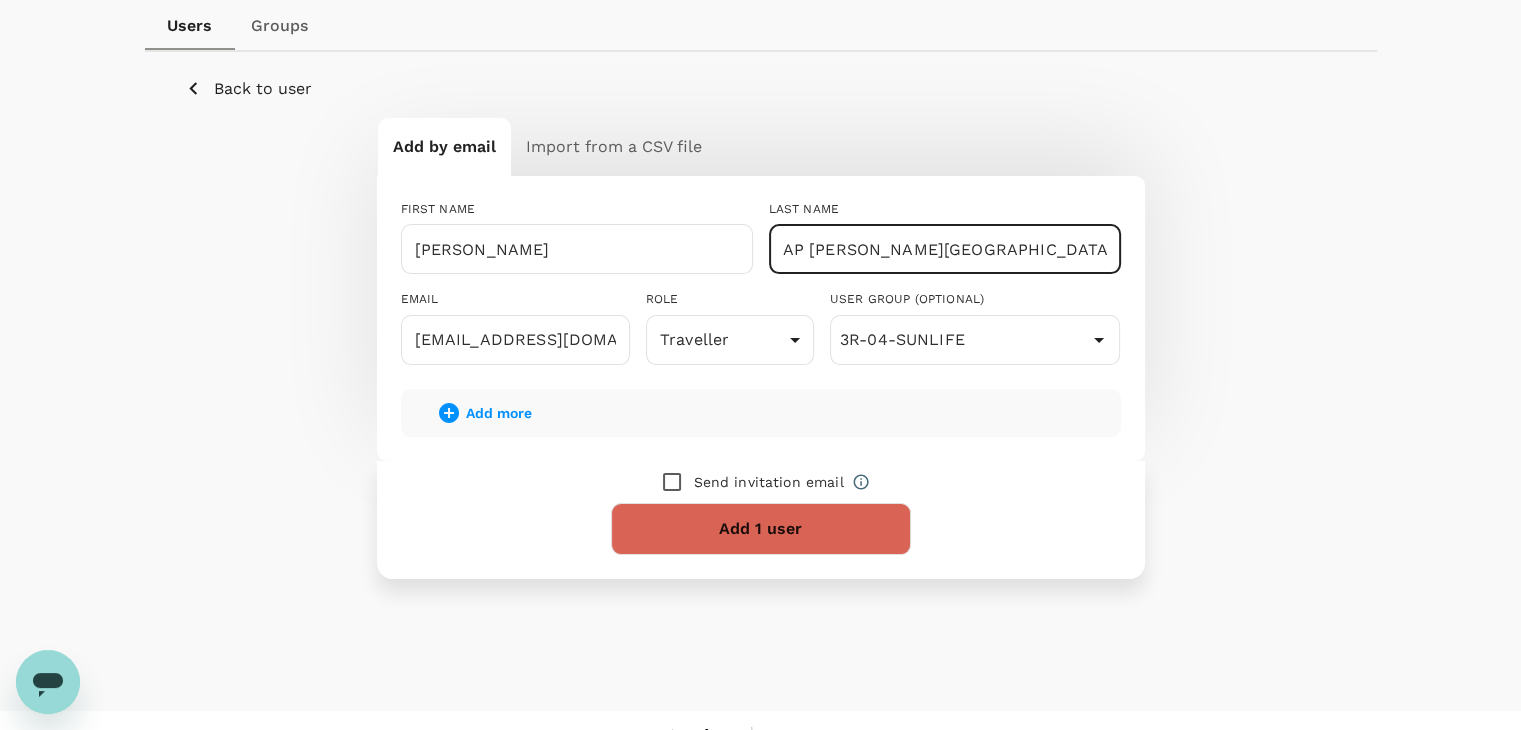 type on "AP K. R. GOPAL" 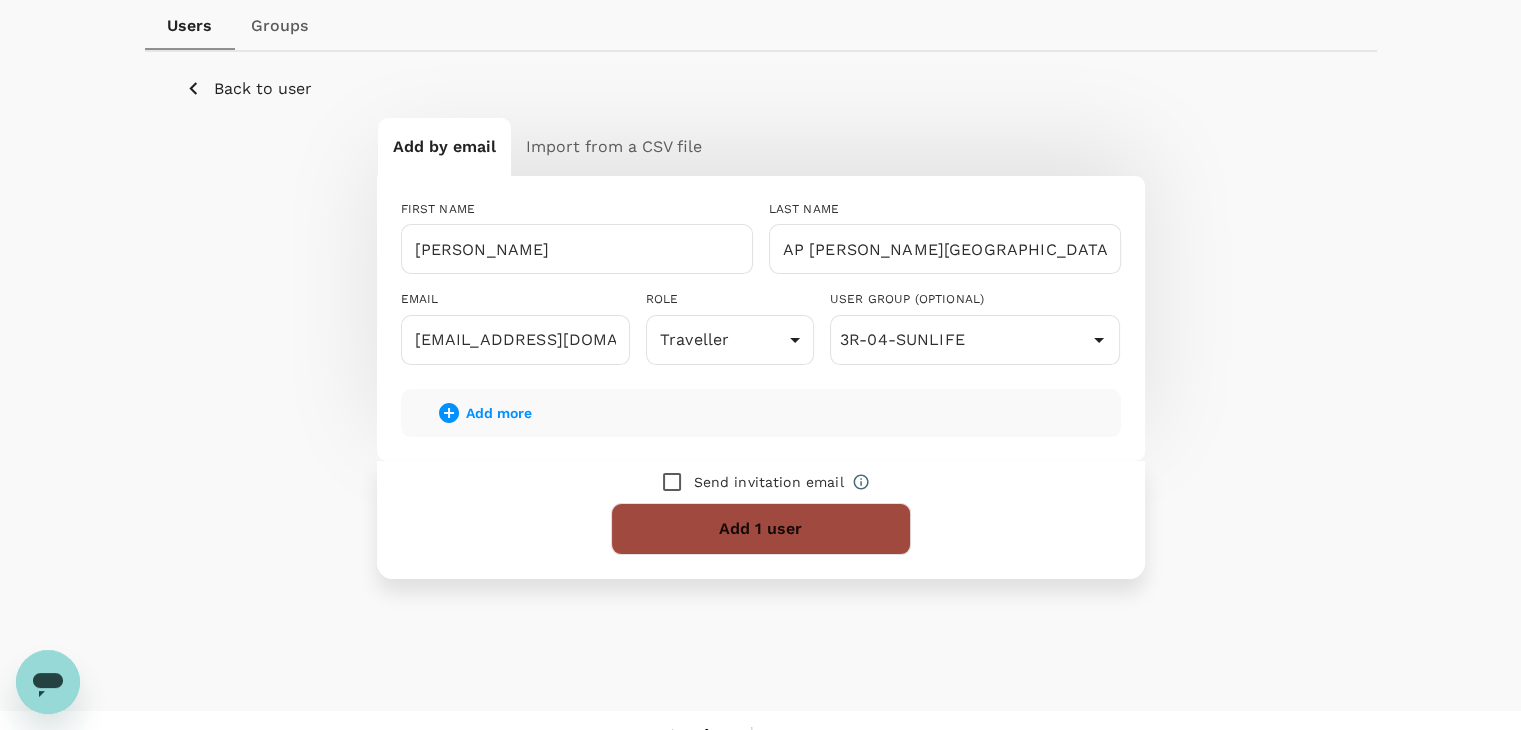 click on "Add 1 user" at bounding box center [761, 529] 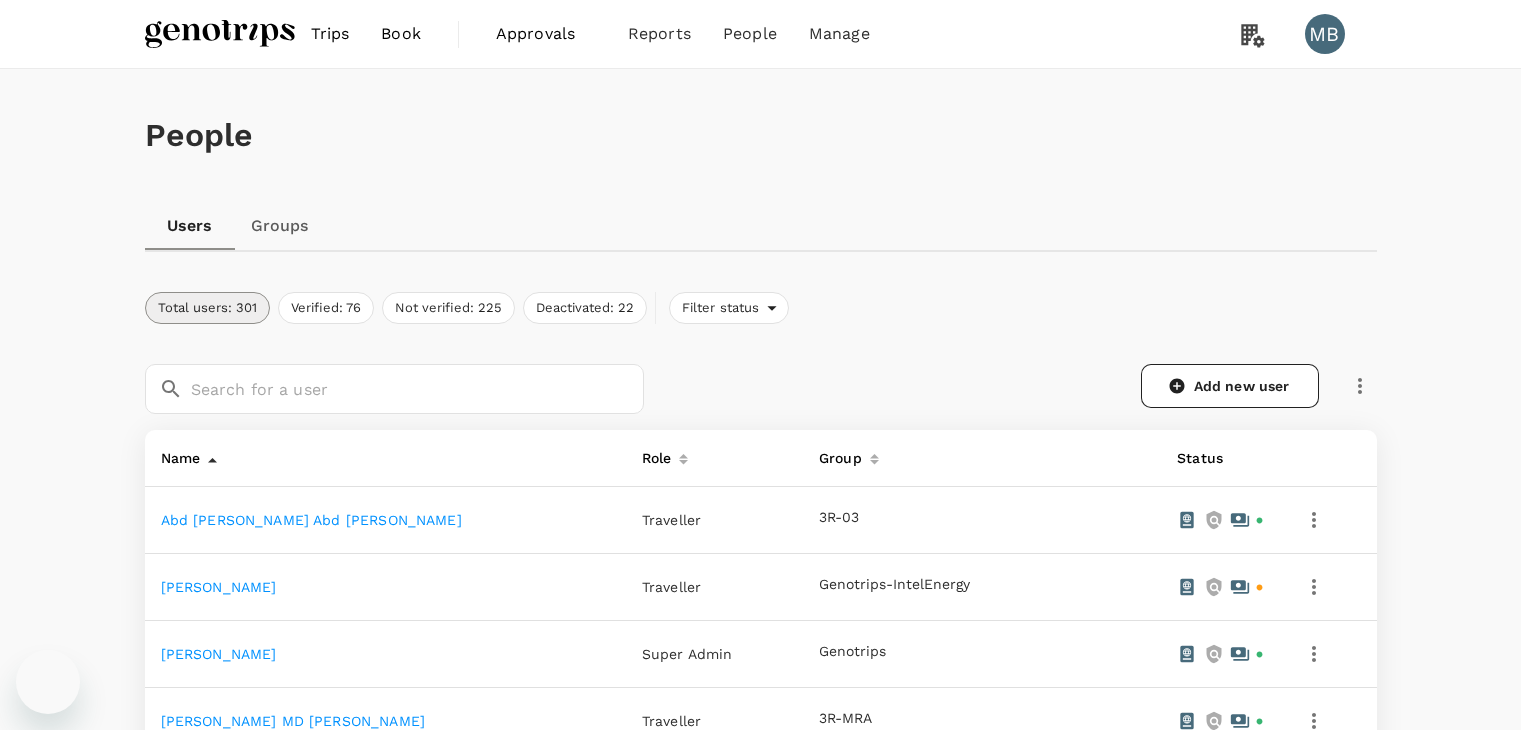 scroll, scrollTop: 0, scrollLeft: 0, axis: both 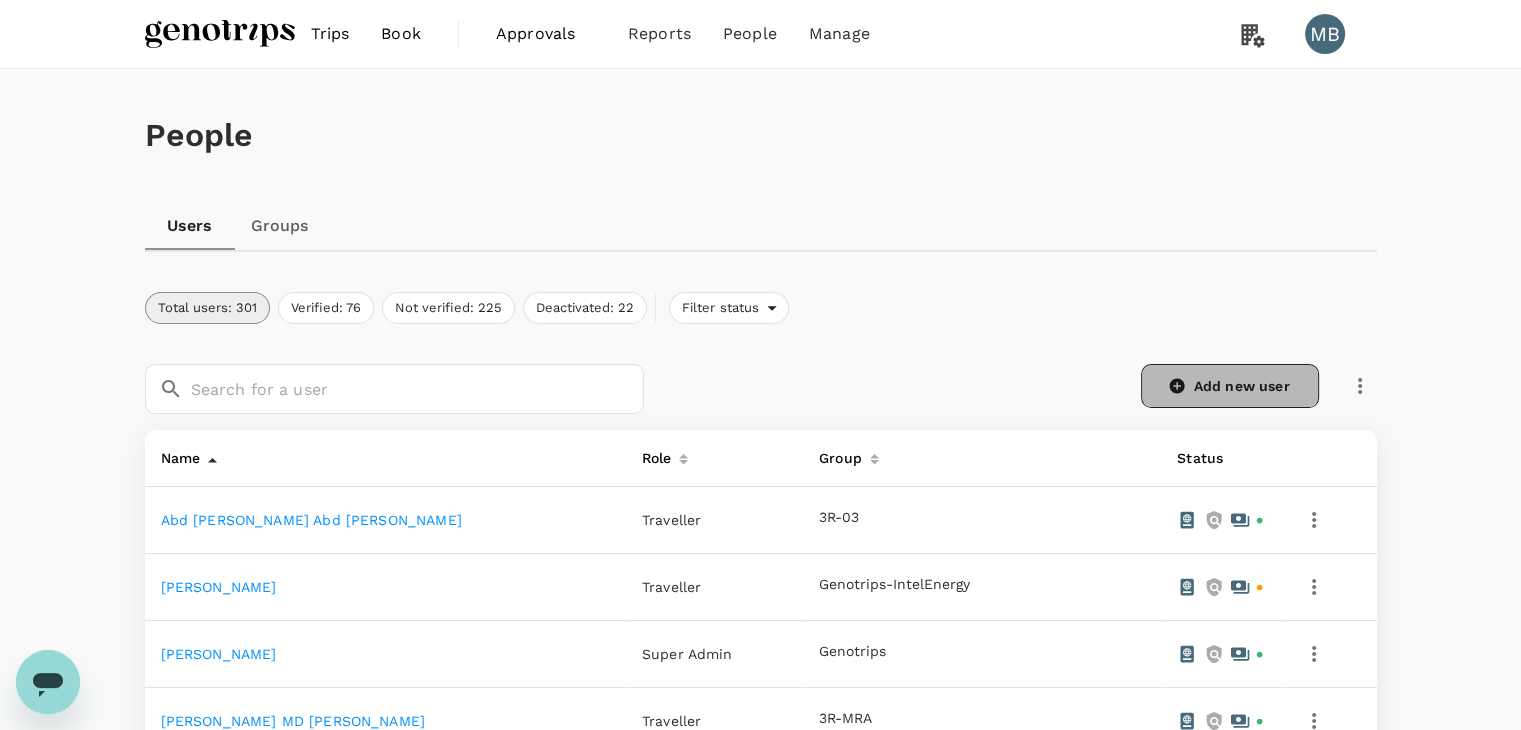 click 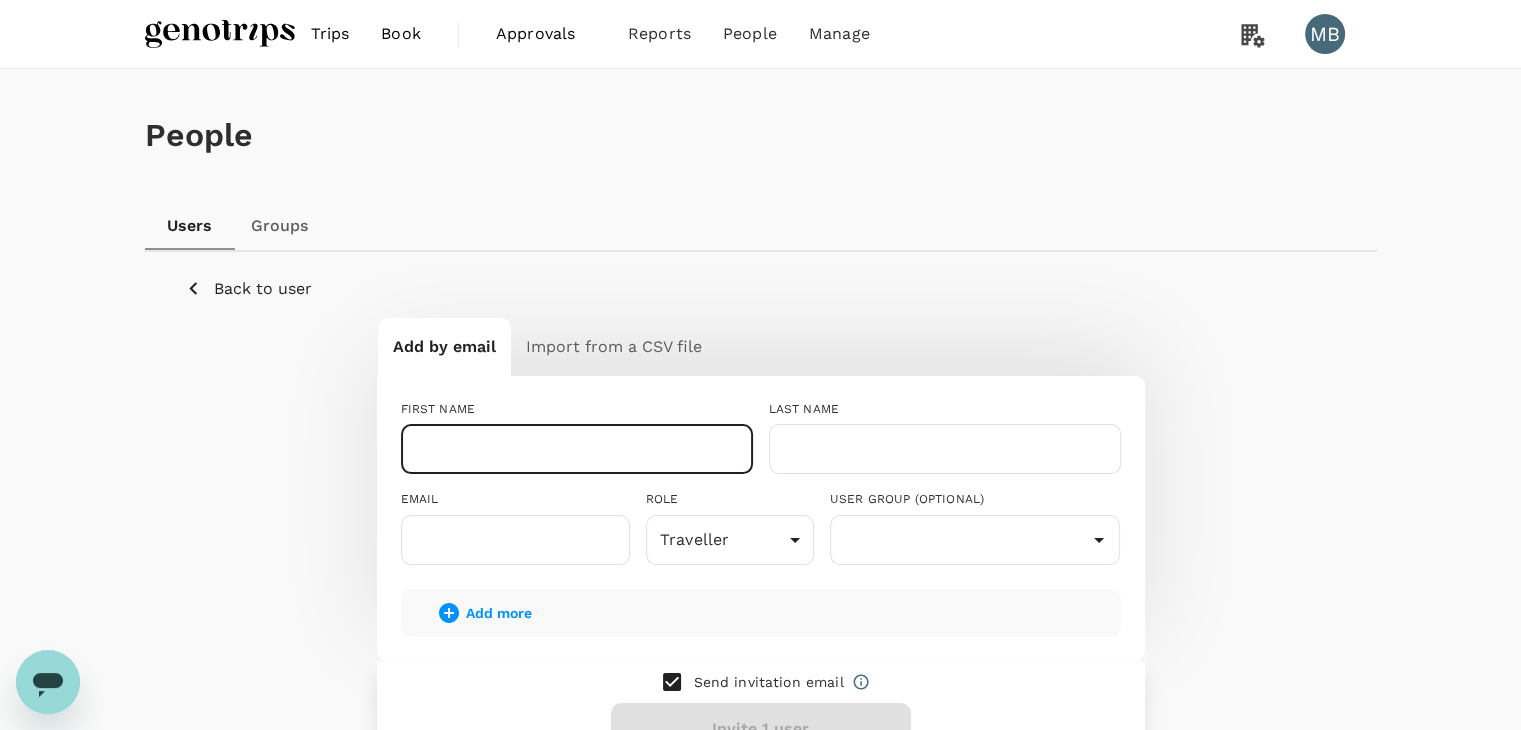 click at bounding box center [577, 449] 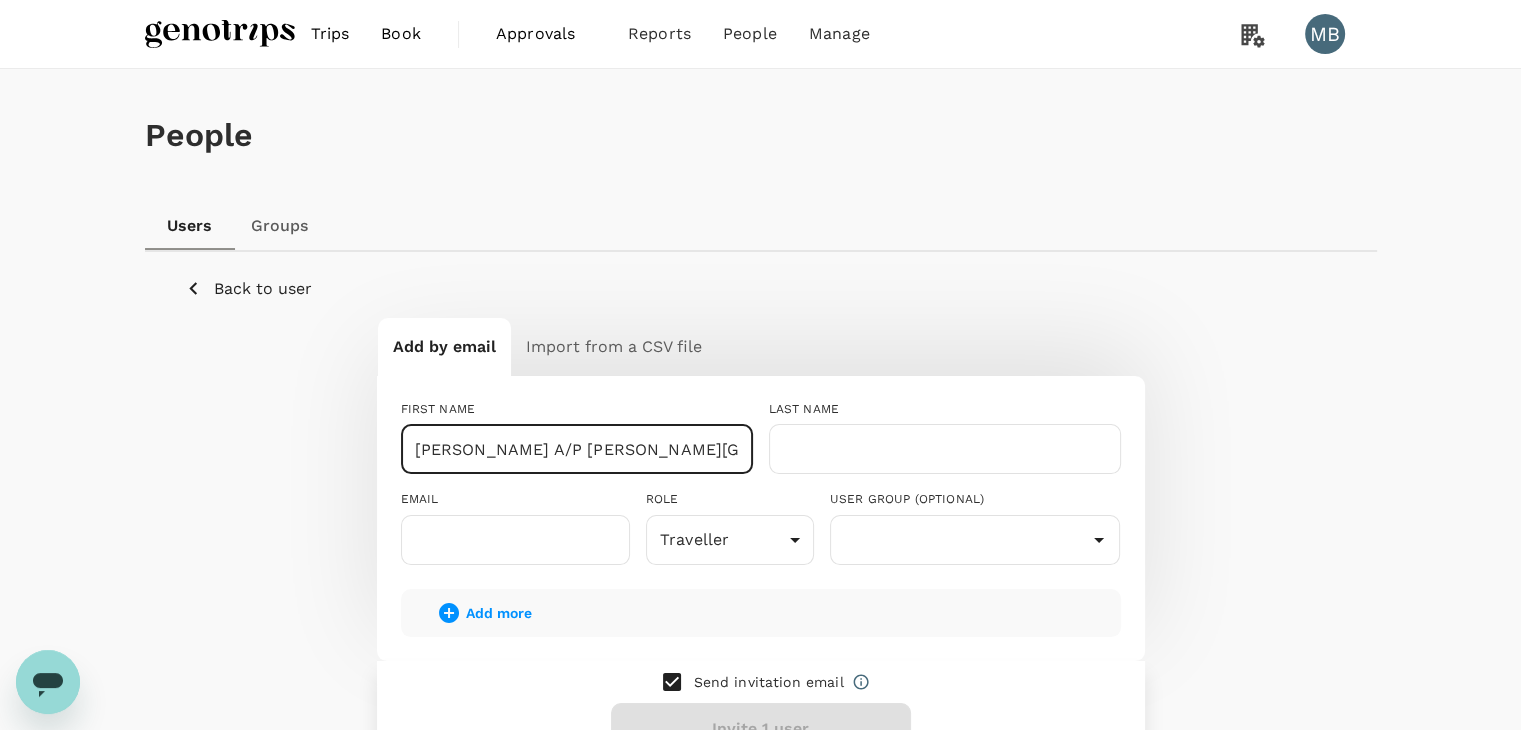 drag, startPoint x: 680, startPoint y: 444, endPoint x: 584, endPoint y: 437, distance: 96.25487 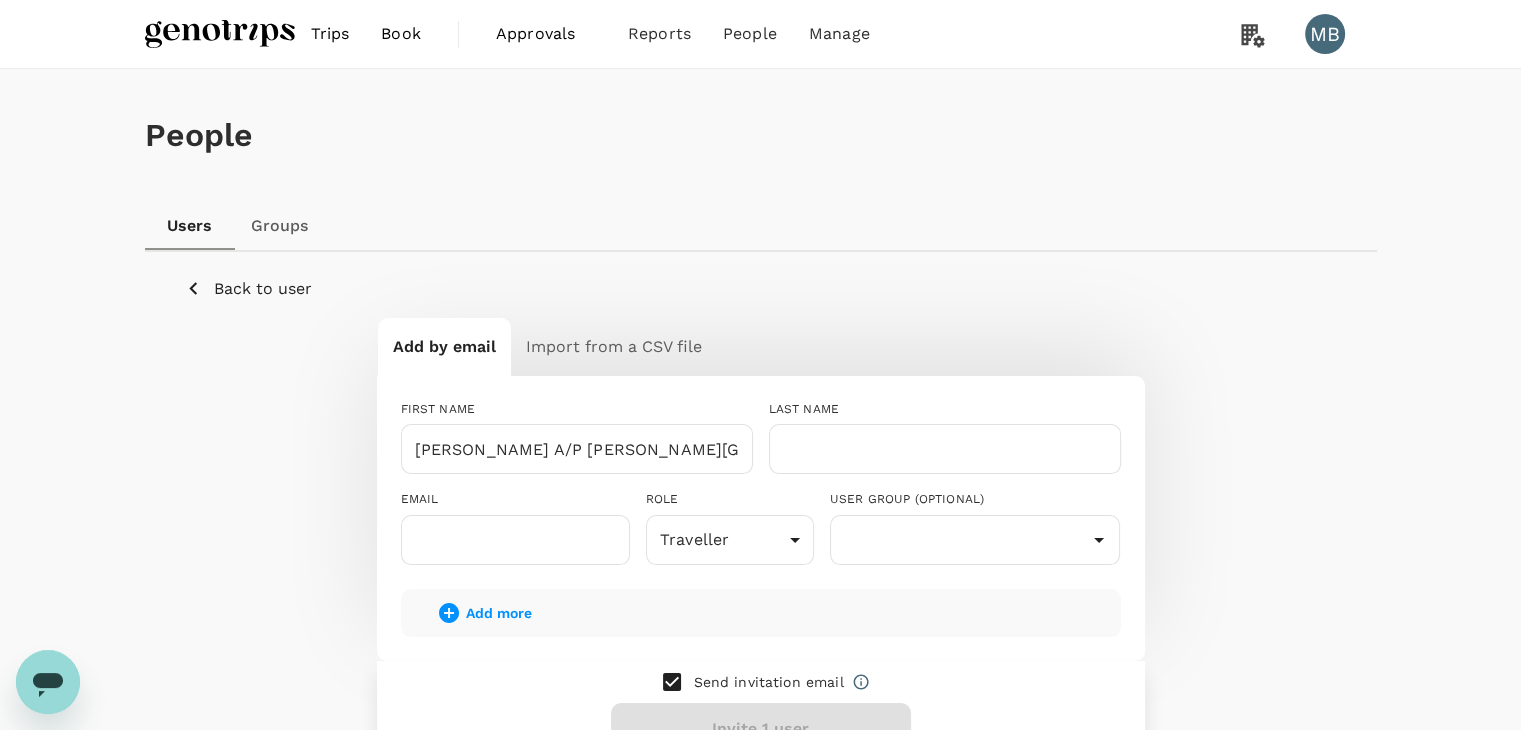 click on "Back to user" at bounding box center [263, 289] 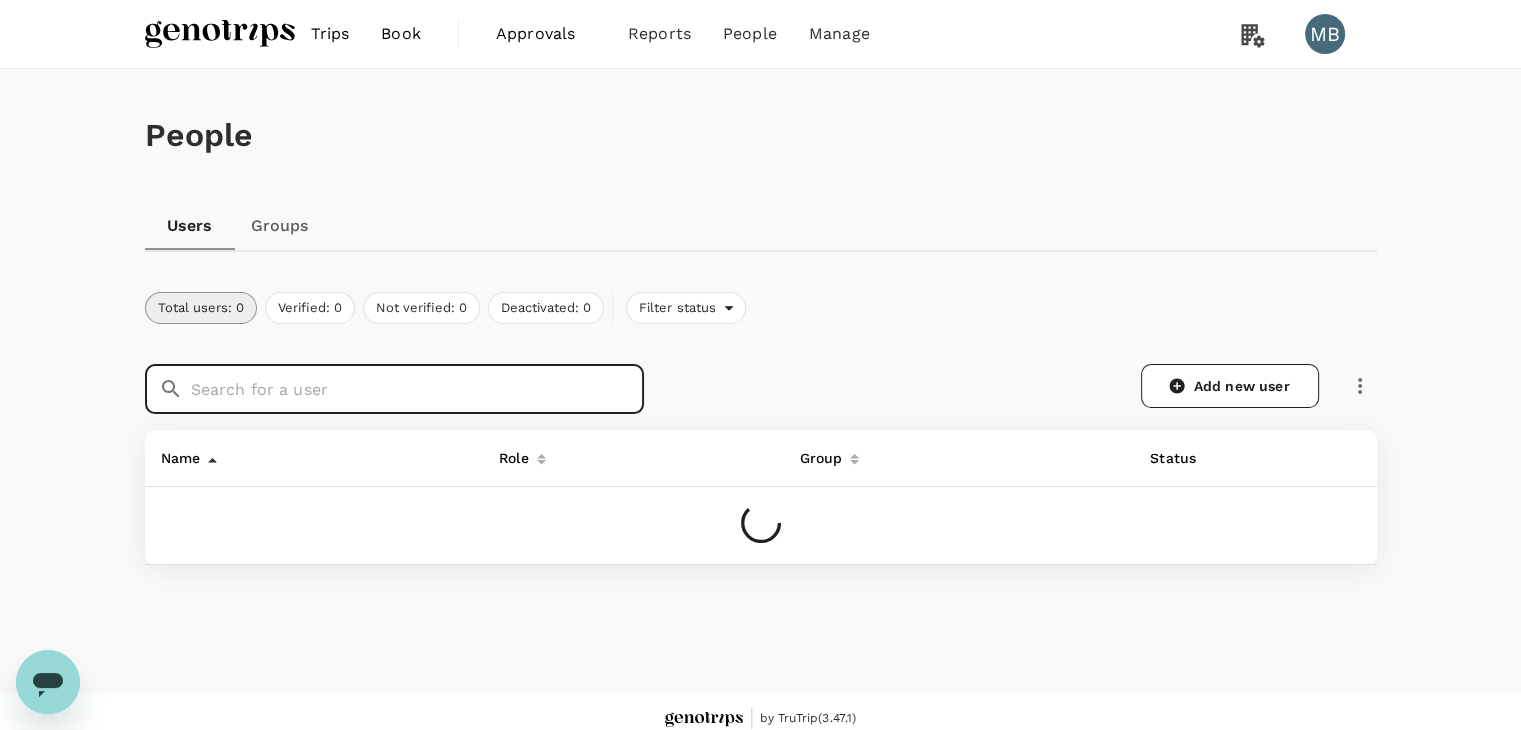 click at bounding box center (417, 389) 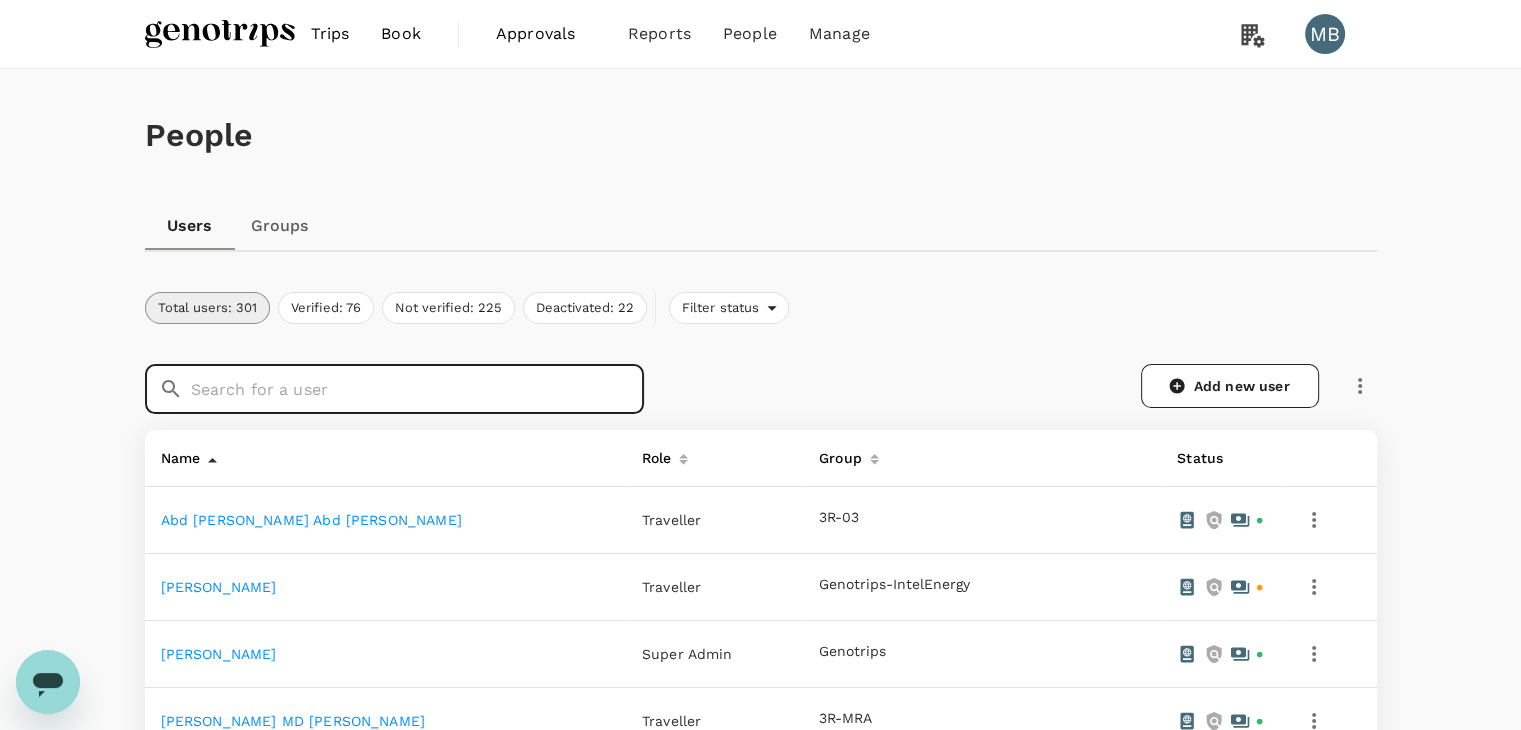 paste on "K. KOMALAVALLI A/P K. R. GOPAL" 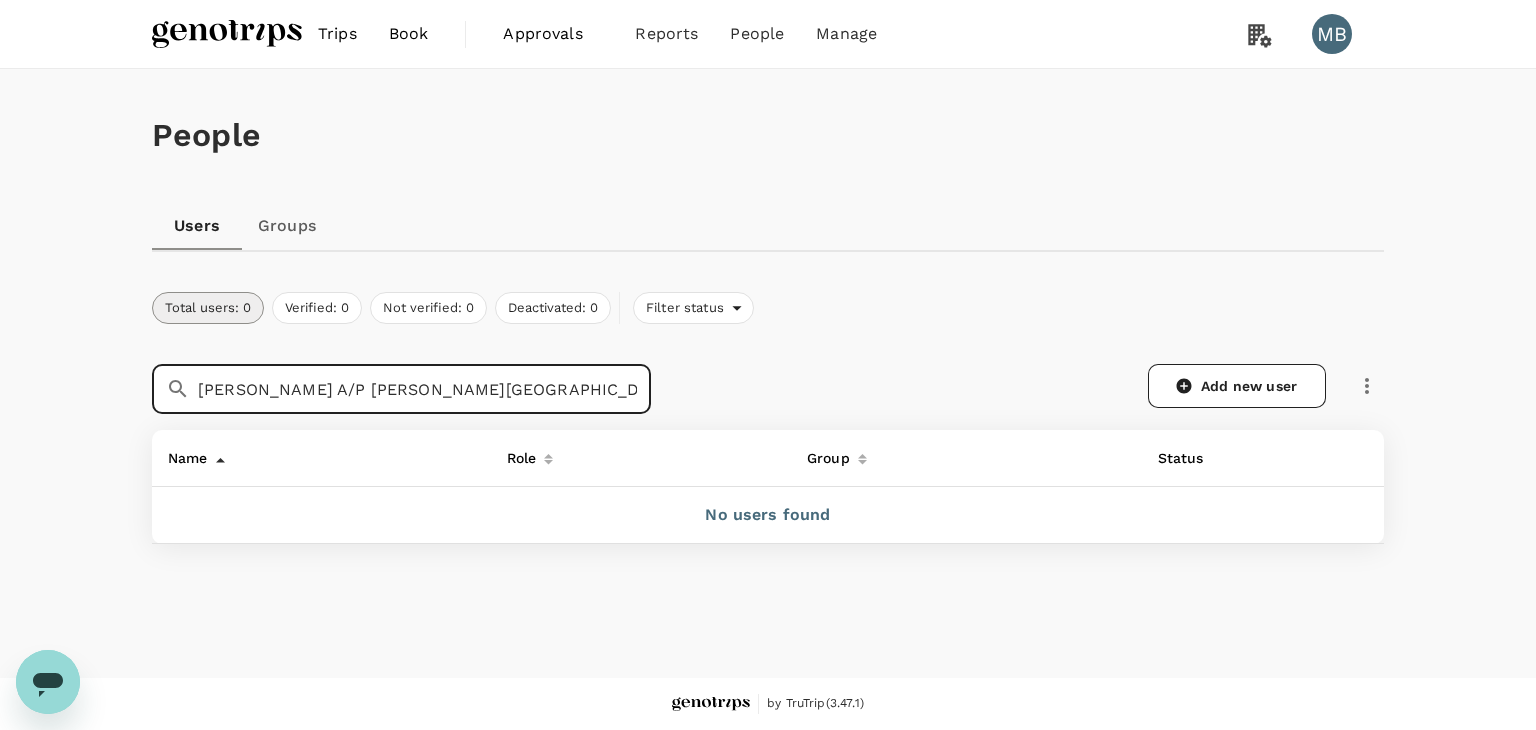 drag, startPoint x: 408, startPoint y: 389, endPoint x: 160, endPoint y: 385, distance: 248.03226 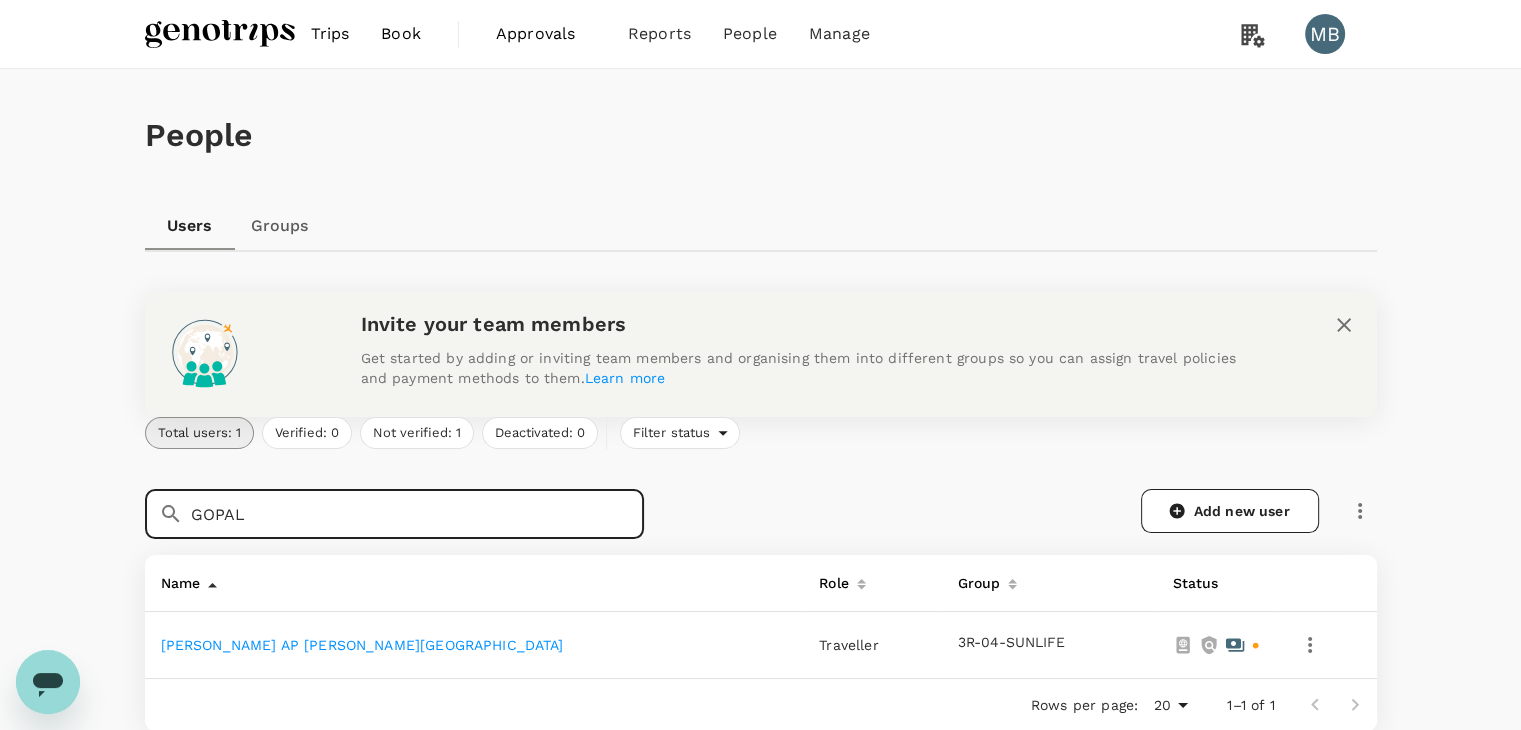 type on "GOPAL" 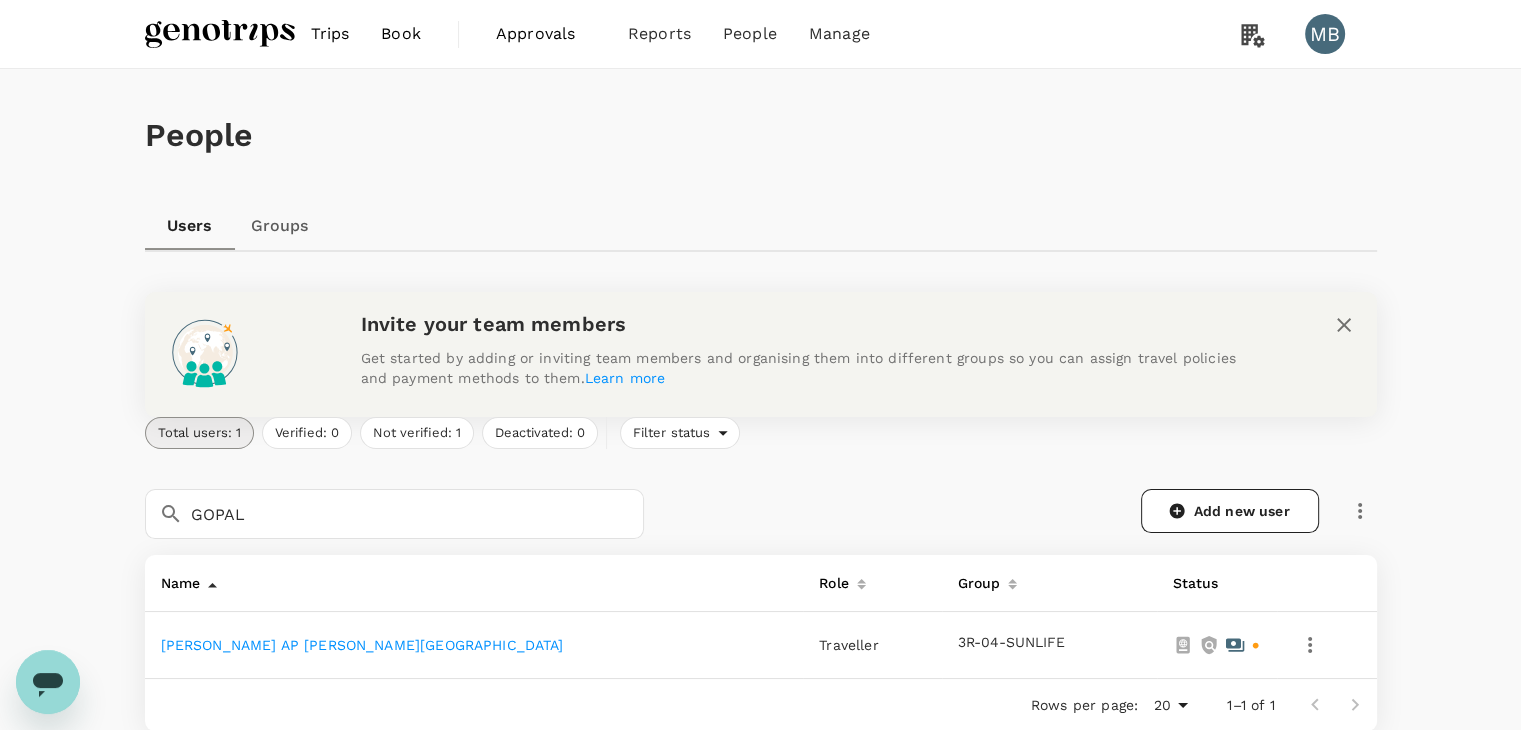 click on "K. KOMALAVALLI AP K. R. GOPAL" at bounding box center [362, 645] 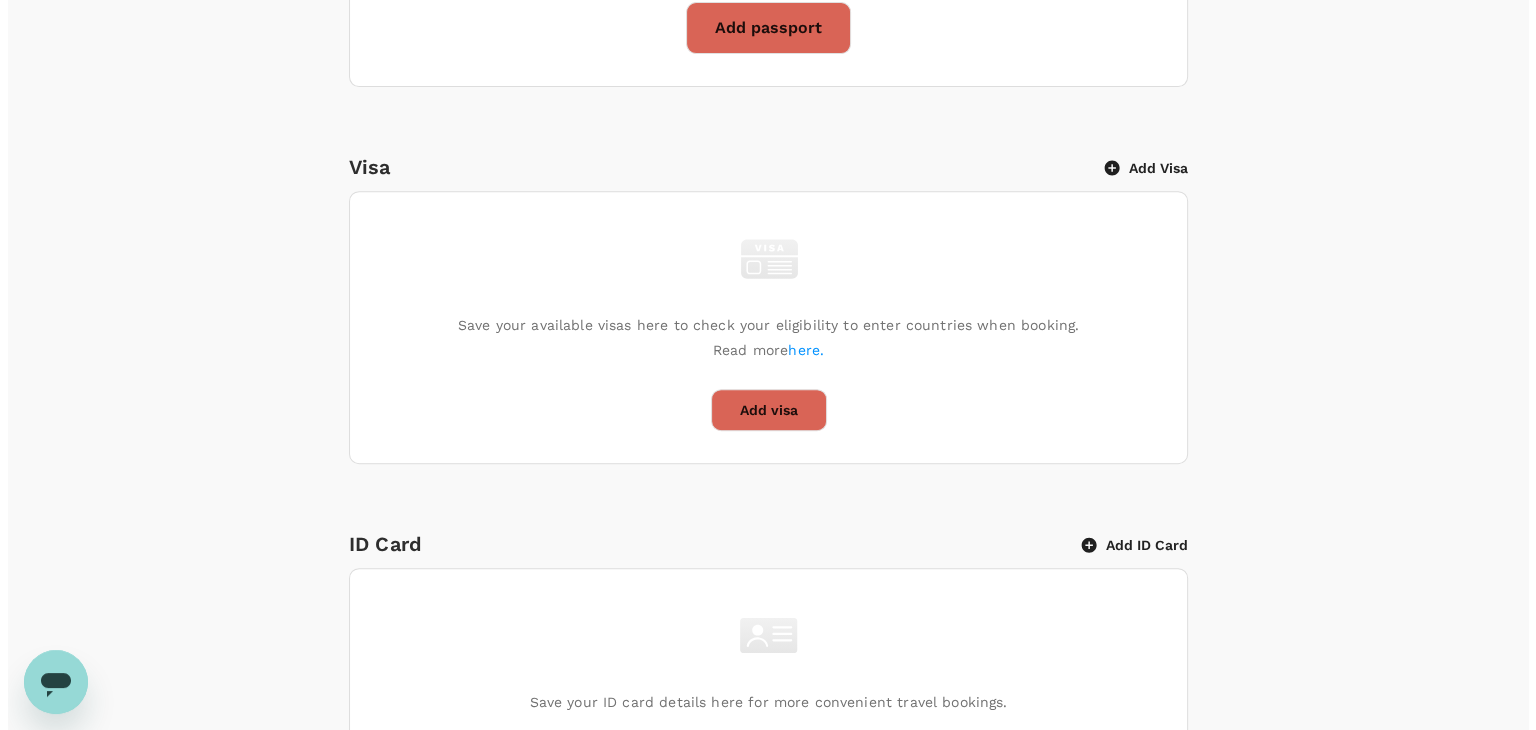 scroll, scrollTop: 804, scrollLeft: 0, axis: vertical 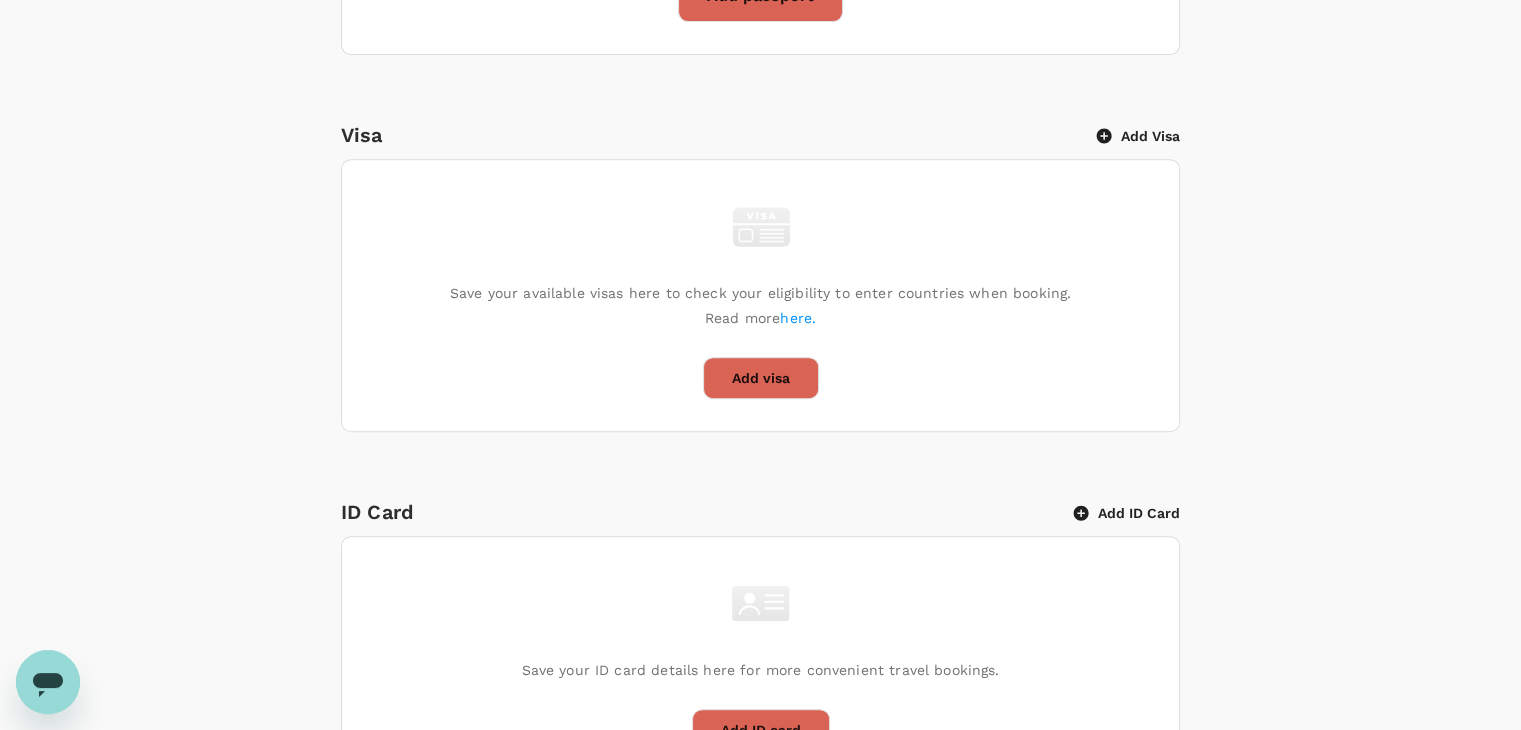 click on "Add ID Card" at bounding box center [1127, 513] 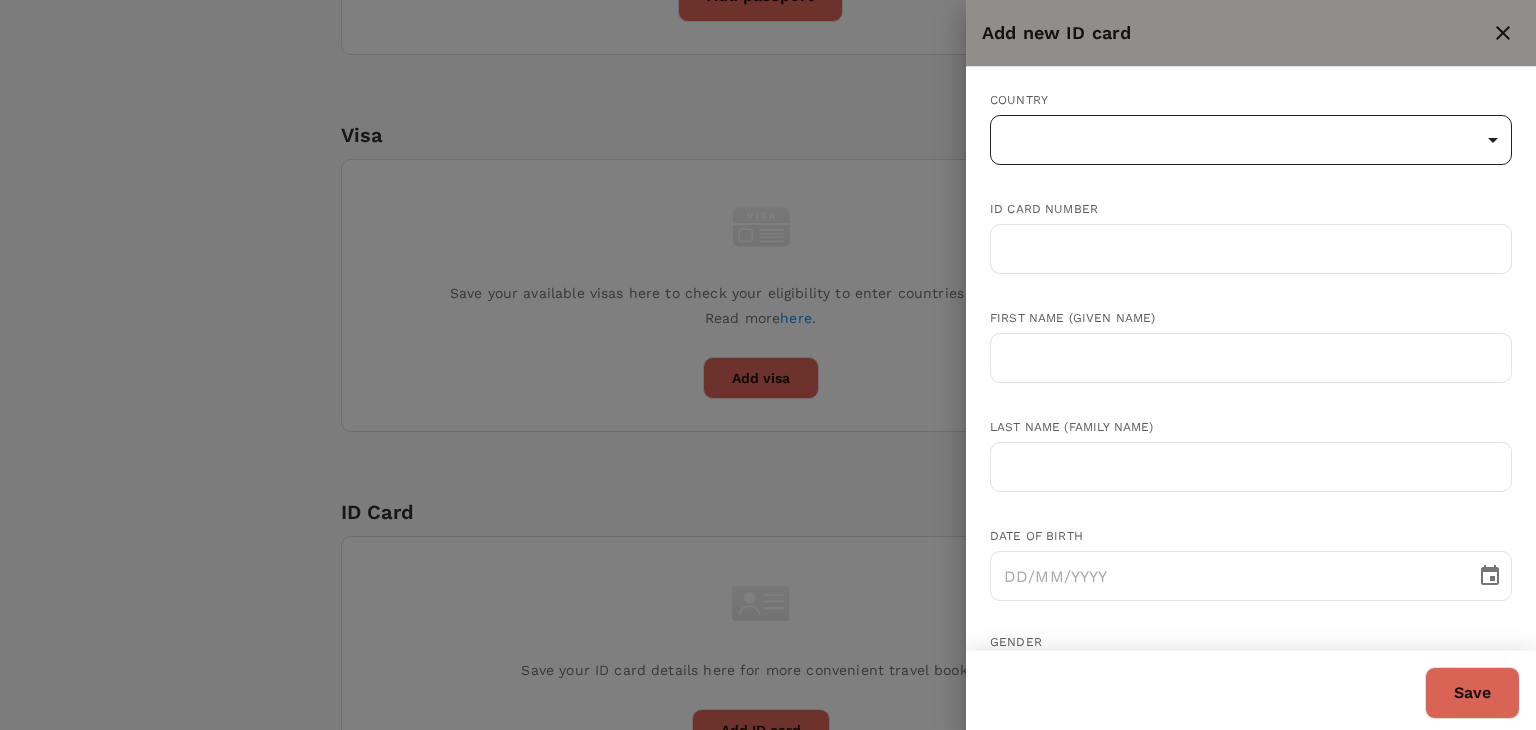 click on "Trips Book Approvals 0 Reports People Manage MB Back to users Last edit was on 22 Jul 2025, 12:08pm K. KOMALAVALLI AP K. R. GOPAL Not invited dayat+komalavalli@genotrips.com.my Role Traveller Country - Group(s) 3R-04-SUNLIFE Travel Documents Travel Preferences Travel Policy Travel Record Passport Add passport Save your passport details here for easy, hassle-free bookings. Read more  here . Add passport Visa Add Visa Save your available visas here to check your eligibility to enter countries when booking. Read more  here. Add visa ID Card Add ID Card Save your ID card details here for more convenient travel bookings. Add ID card Mainland Travel Permit Only for Hong Kong and Macao Residents Add Mainland Travel Permit Save your Mainland Travel Permit to easily book travel within China. Add Mainland Travel Permit by TruTrip  ( 3.47.1   ) Add new ID card Country ​ ​ ID card number ​ First name (Given name) ​ Last name (Family name) ​ Date of birth ​ Gender Female Male Expiry date (if applicable) ​" at bounding box center (768, 217) 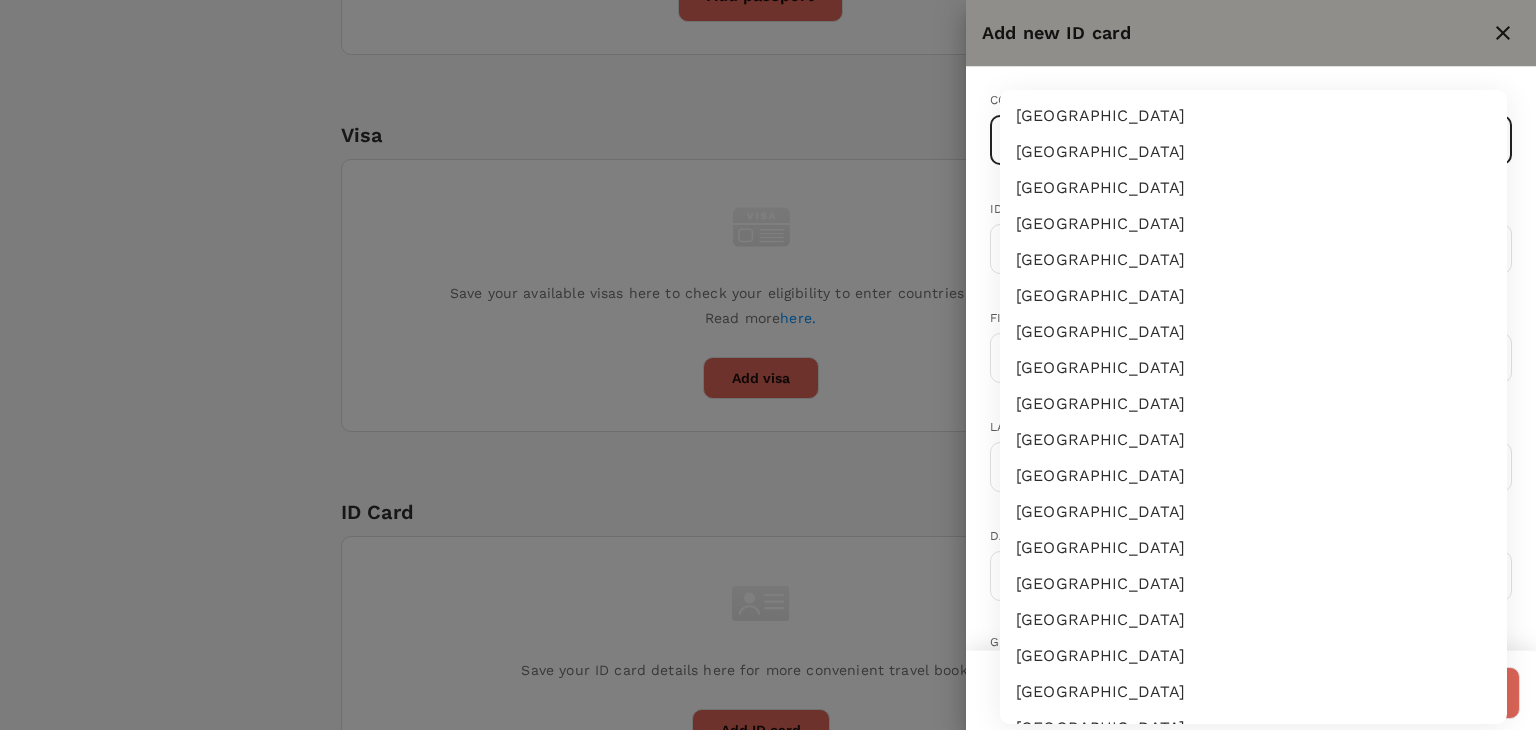 type 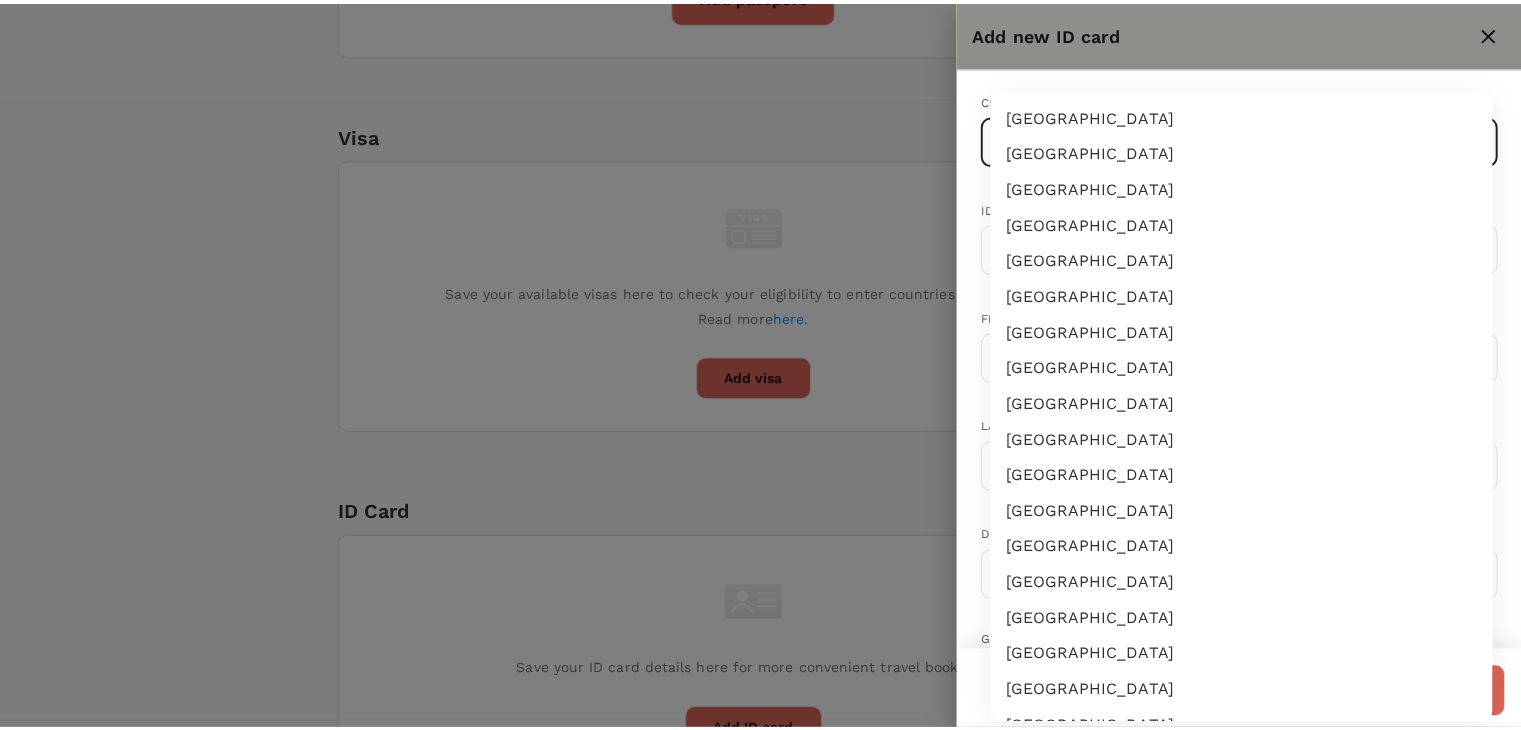 scroll, scrollTop: 3489, scrollLeft: 0, axis: vertical 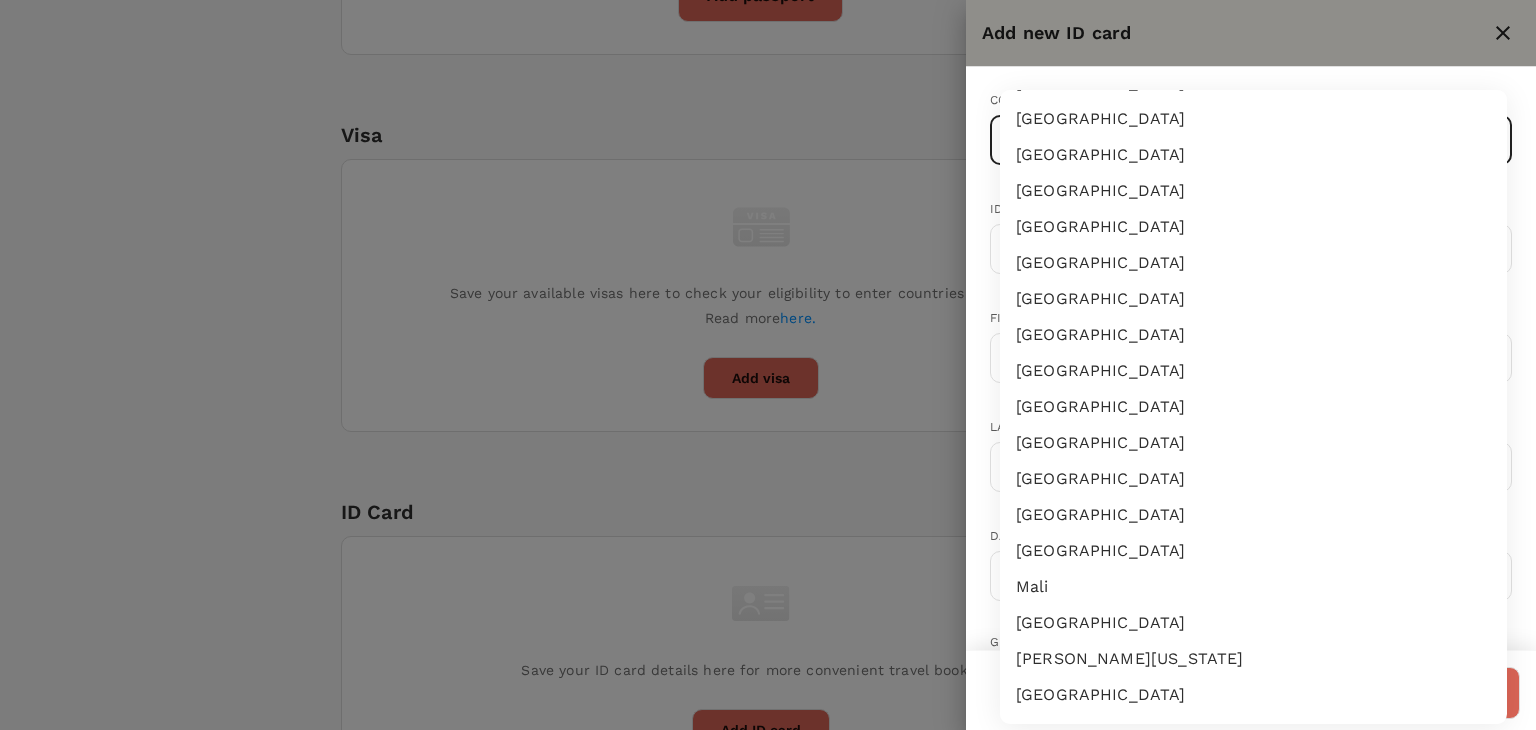 type 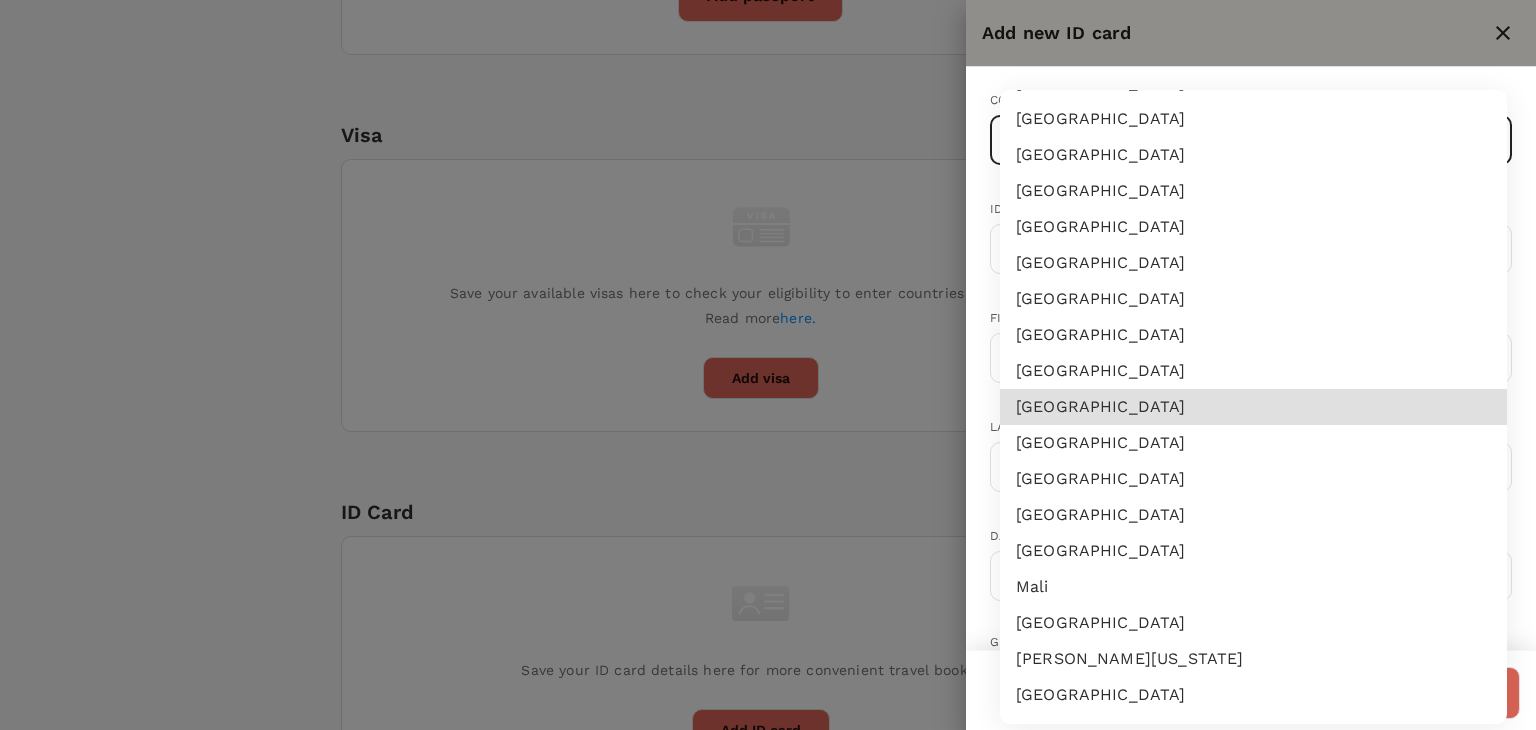 type 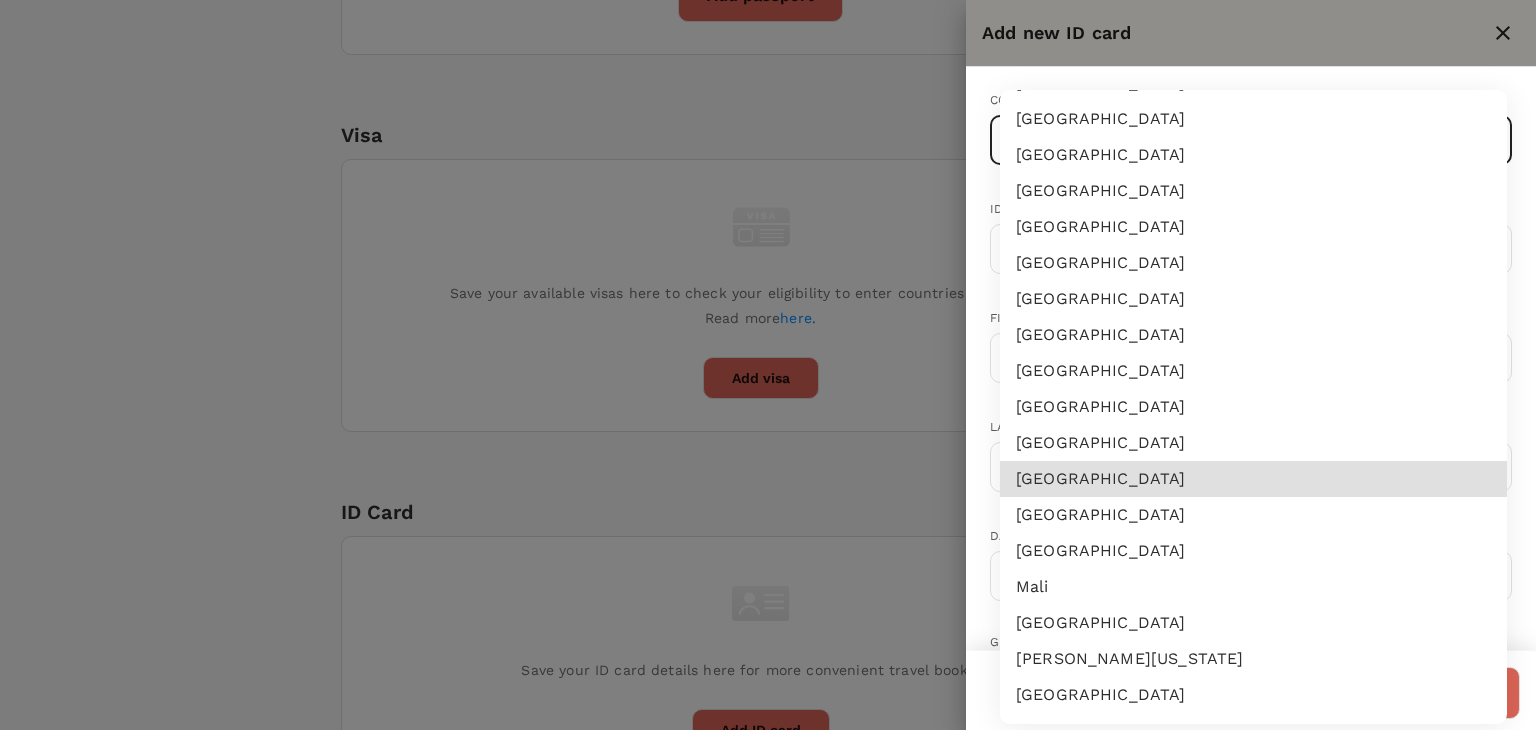 click on "Malaysia" at bounding box center [1253, 515] 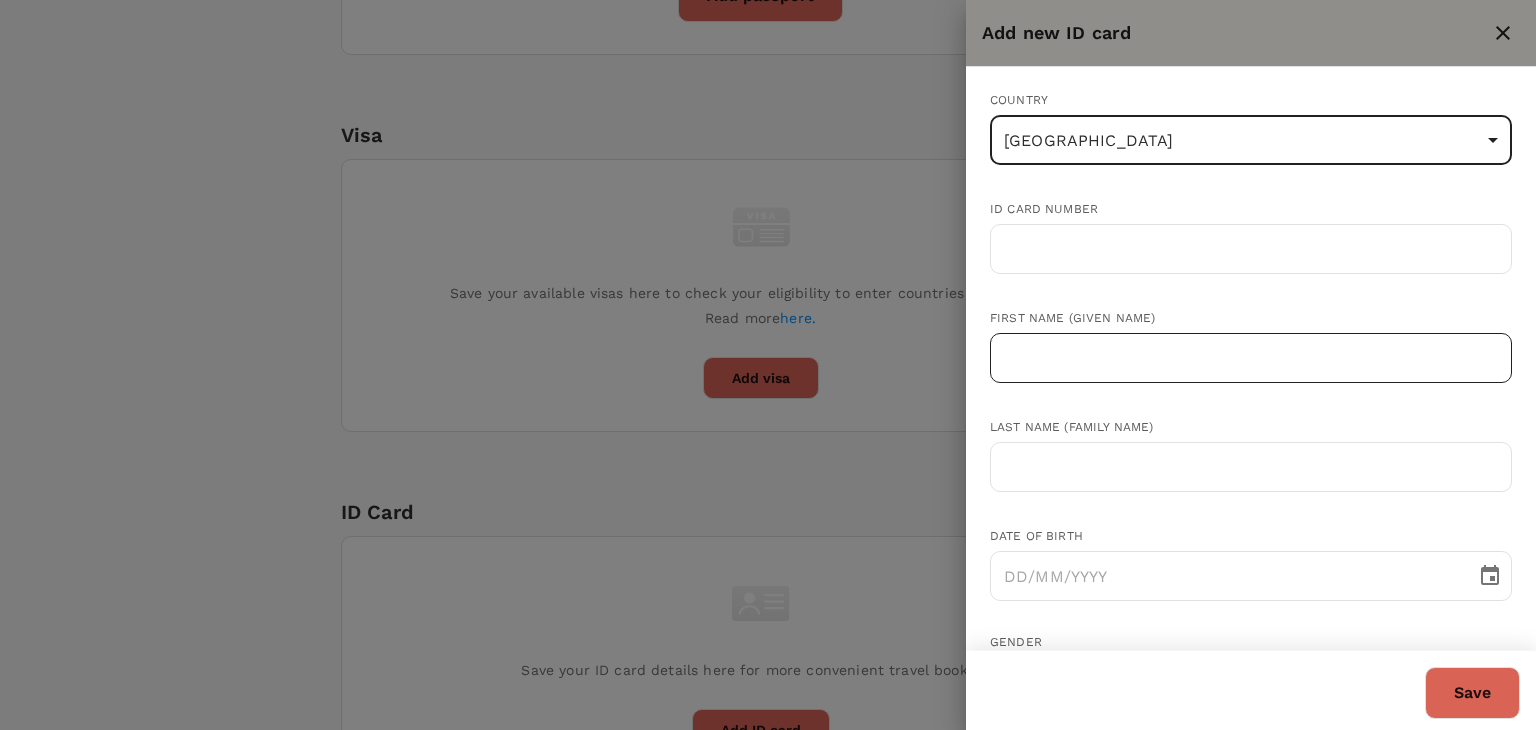 click at bounding box center [1251, 358] 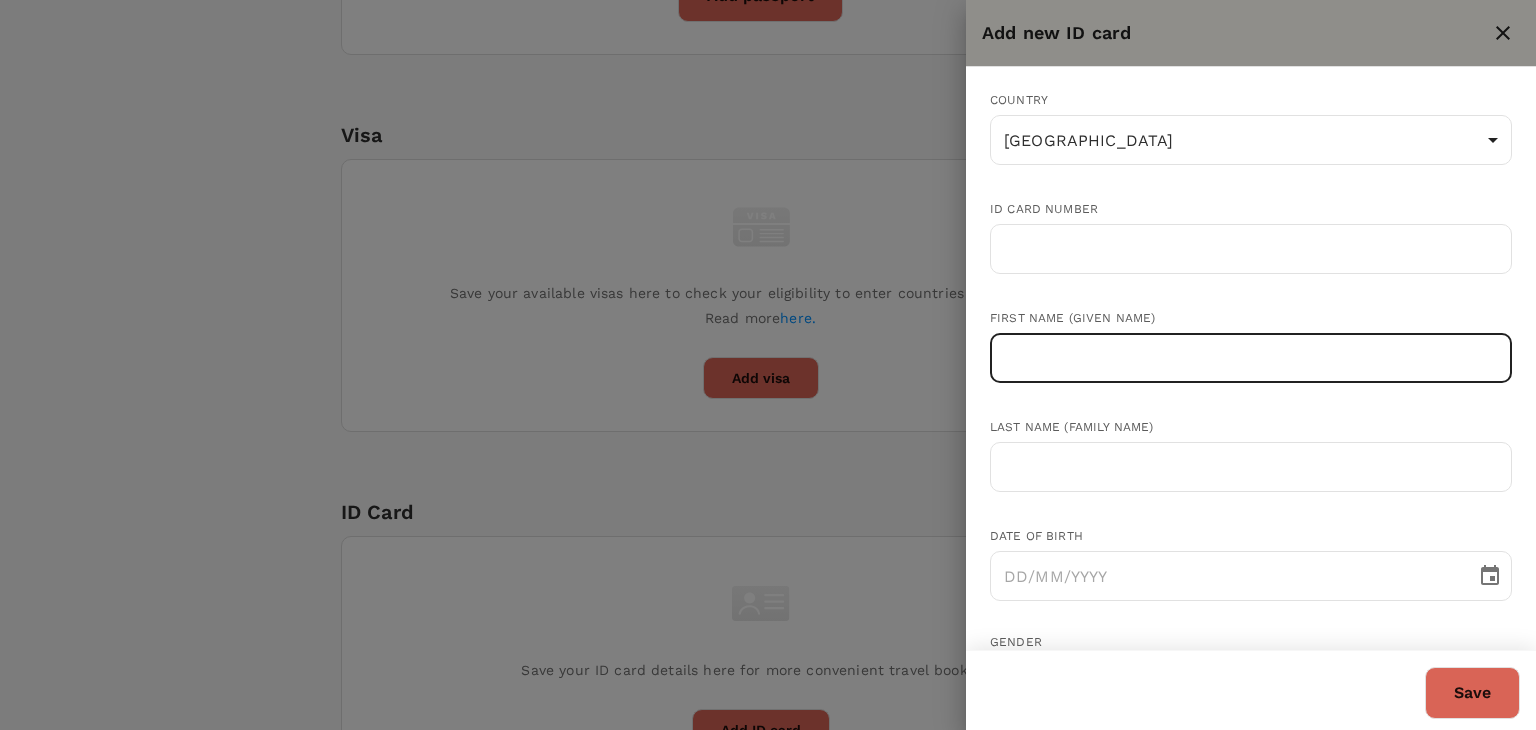 paste on "K. KOMALAVALLI A/P K. R. GOPAL" 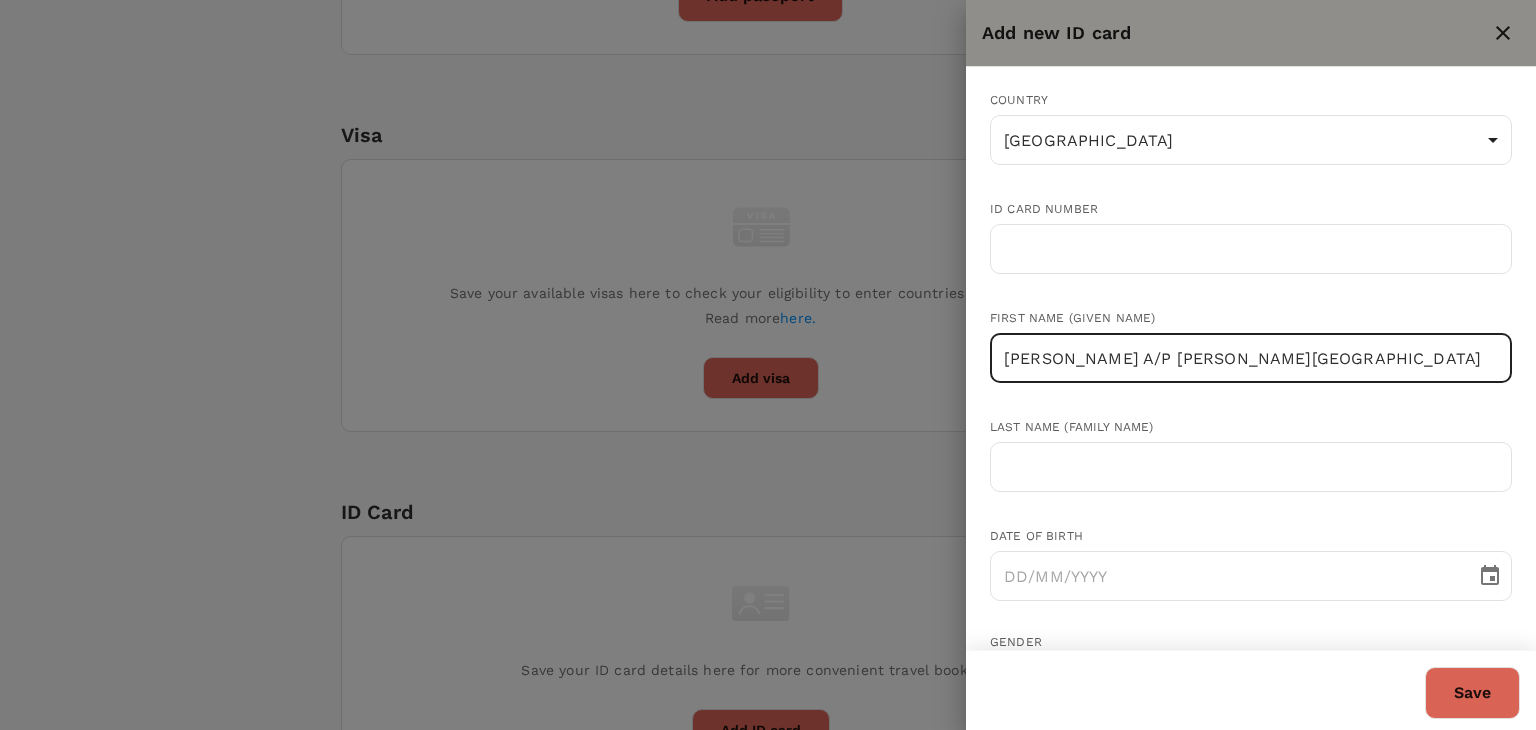 drag, startPoint x: 1280, startPoint y: 354, endPoint x: 1140, endPoint y: 361, distance: 140.1749 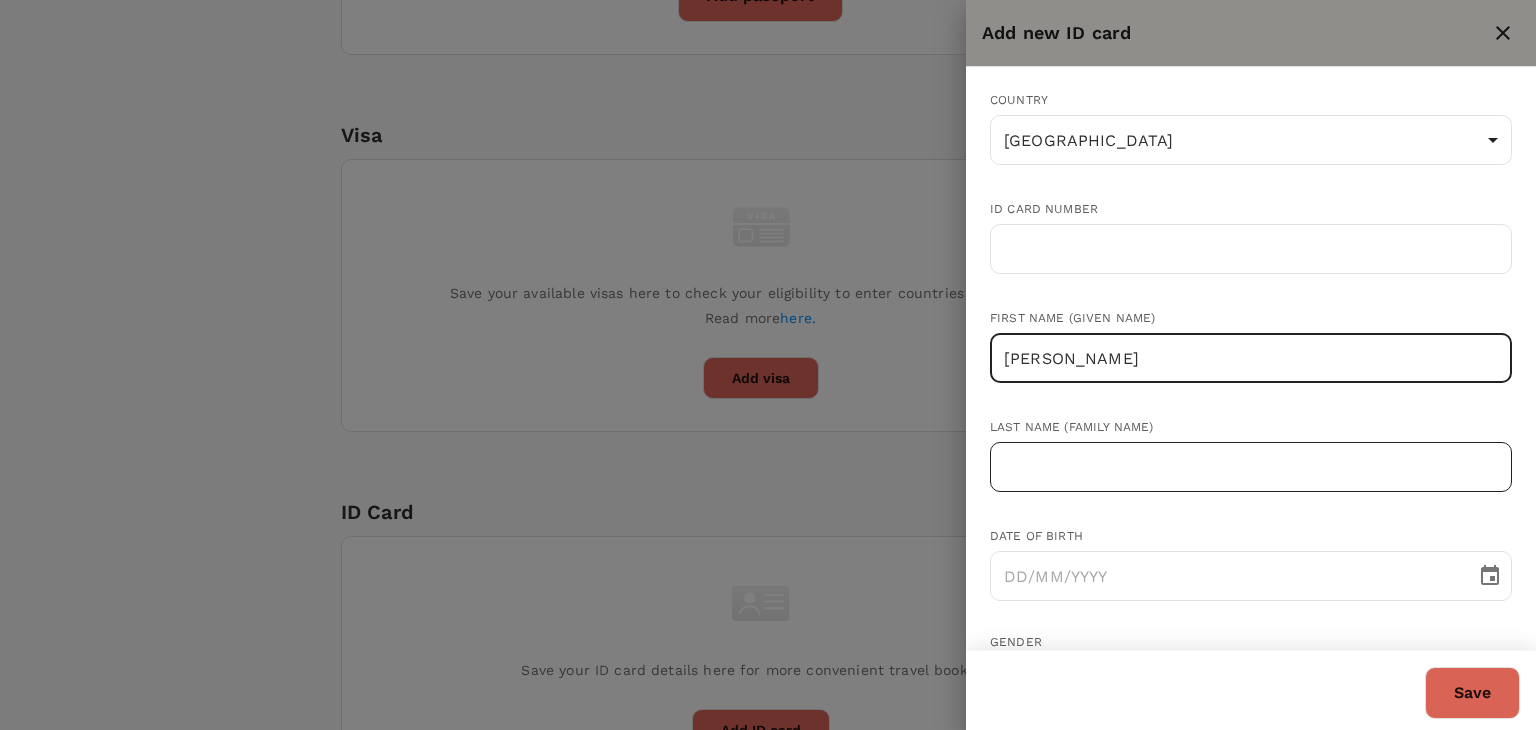 type on "K. KOMALAVALLI" 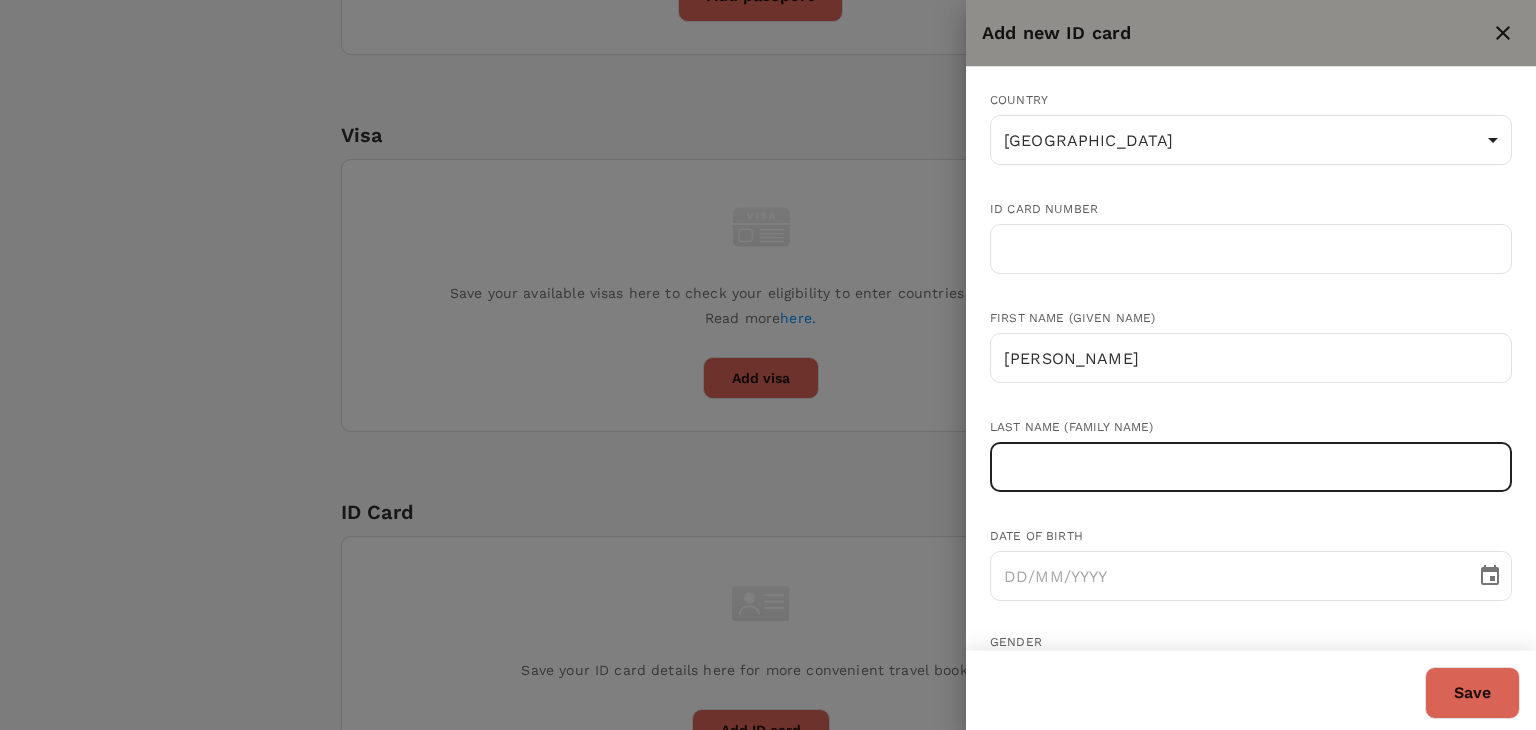 paste on "A/P K. R. GOPAL" 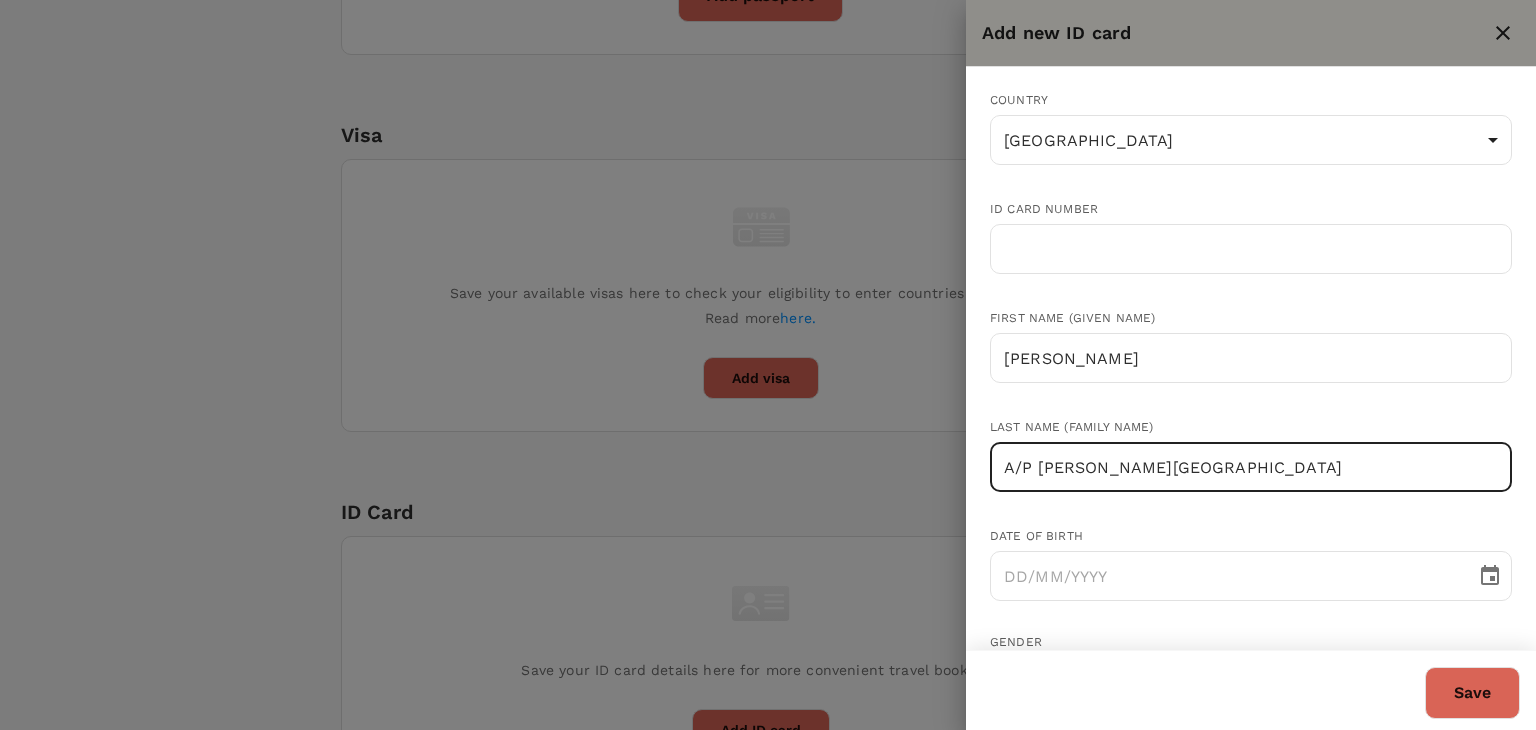 click on "A/P K. R. GOPAL" at bounding box center [1251, 467] 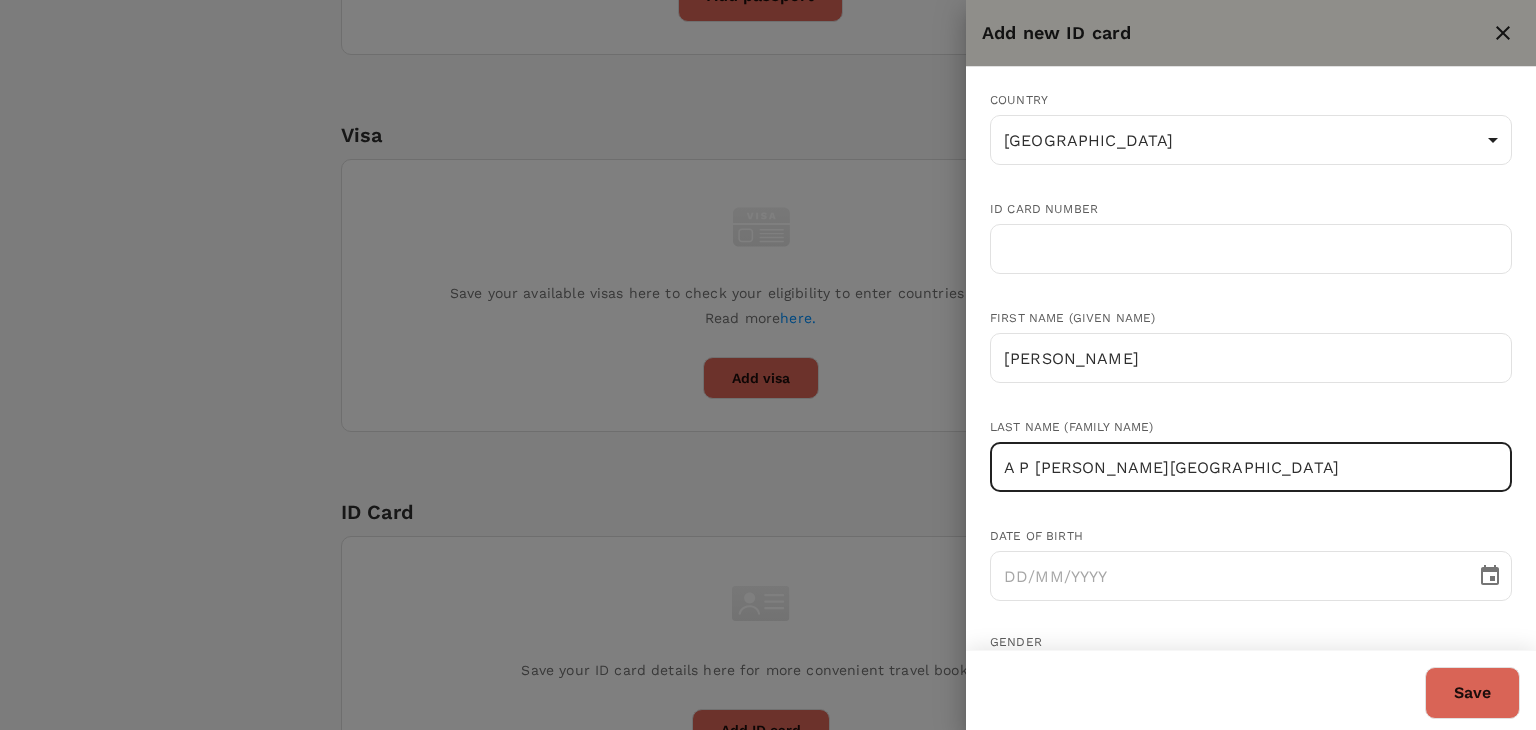 drag, startPoint x: 1028, startPoint y: 464, endPoint x: 1004, endPoint y: 462, distance: 24.083189 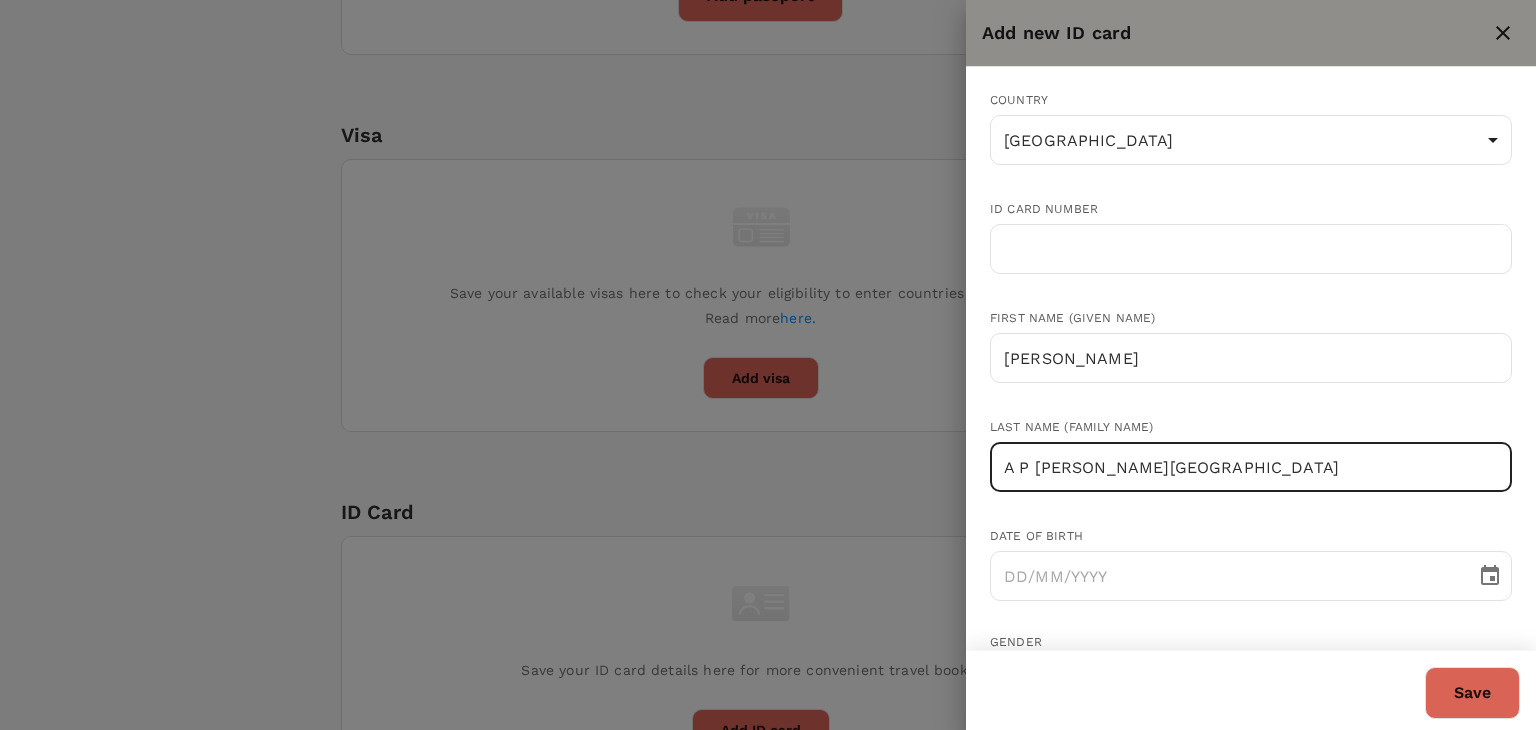 type on "A P K. R. GOPAL" 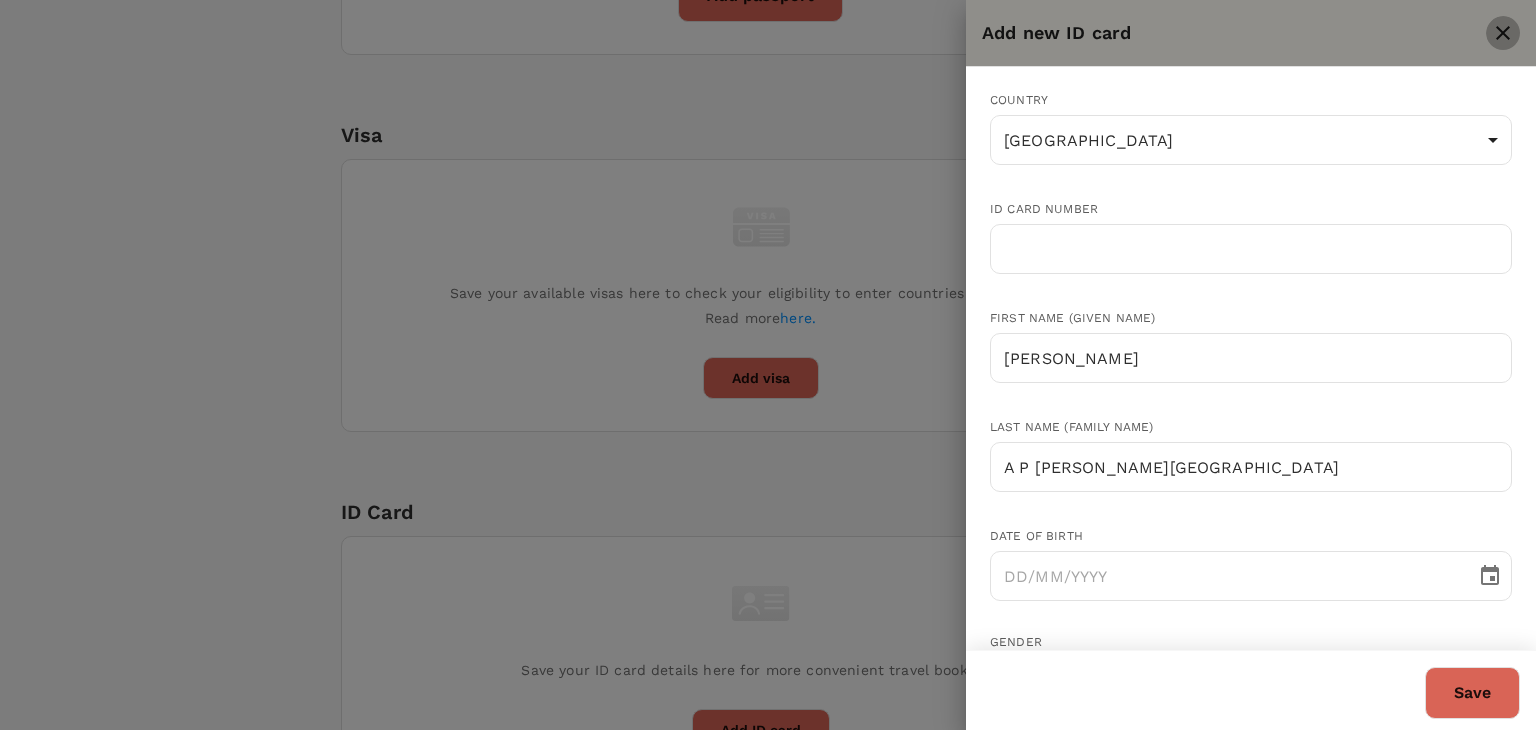 click 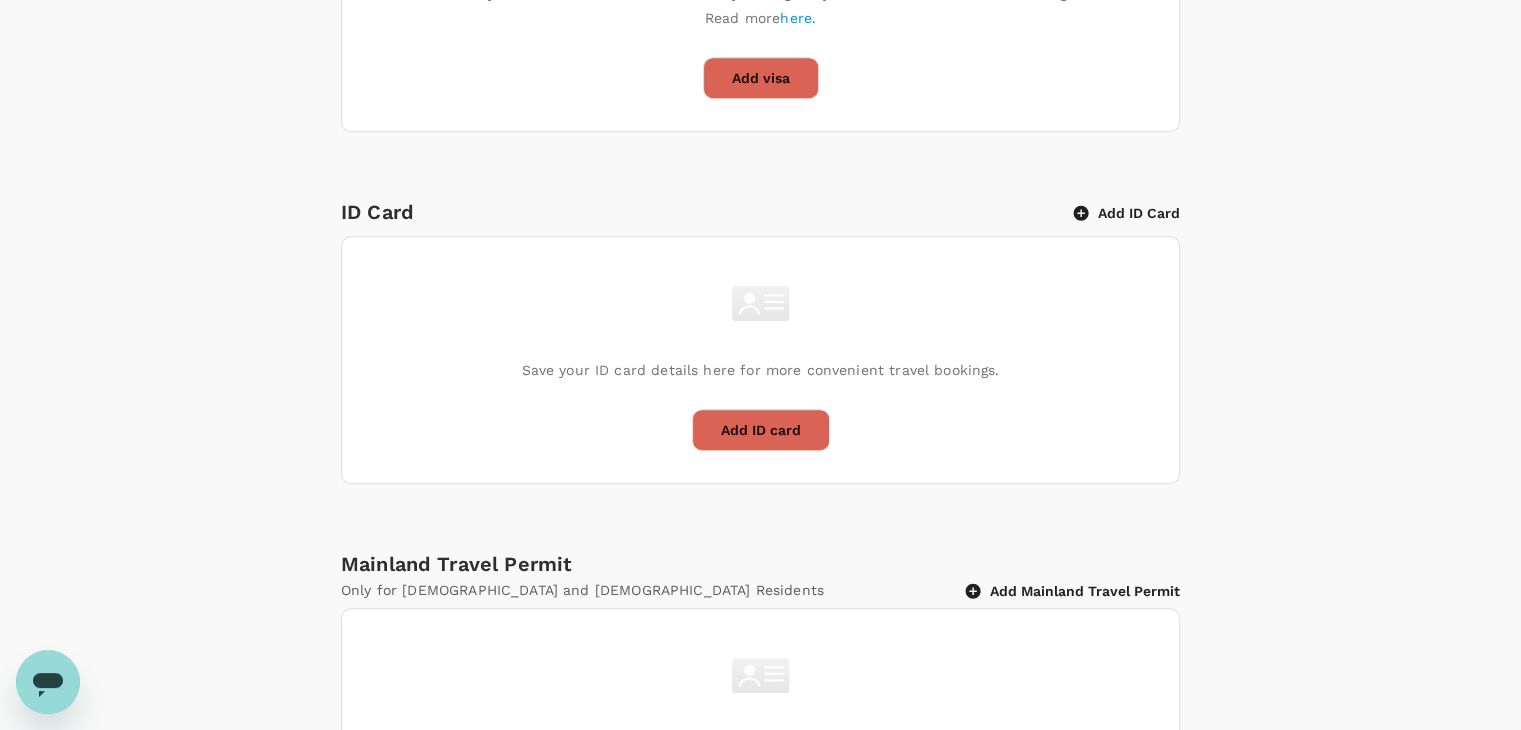 scroll, scrollTop: 1236, scrollLeft: 0, axis: vertical 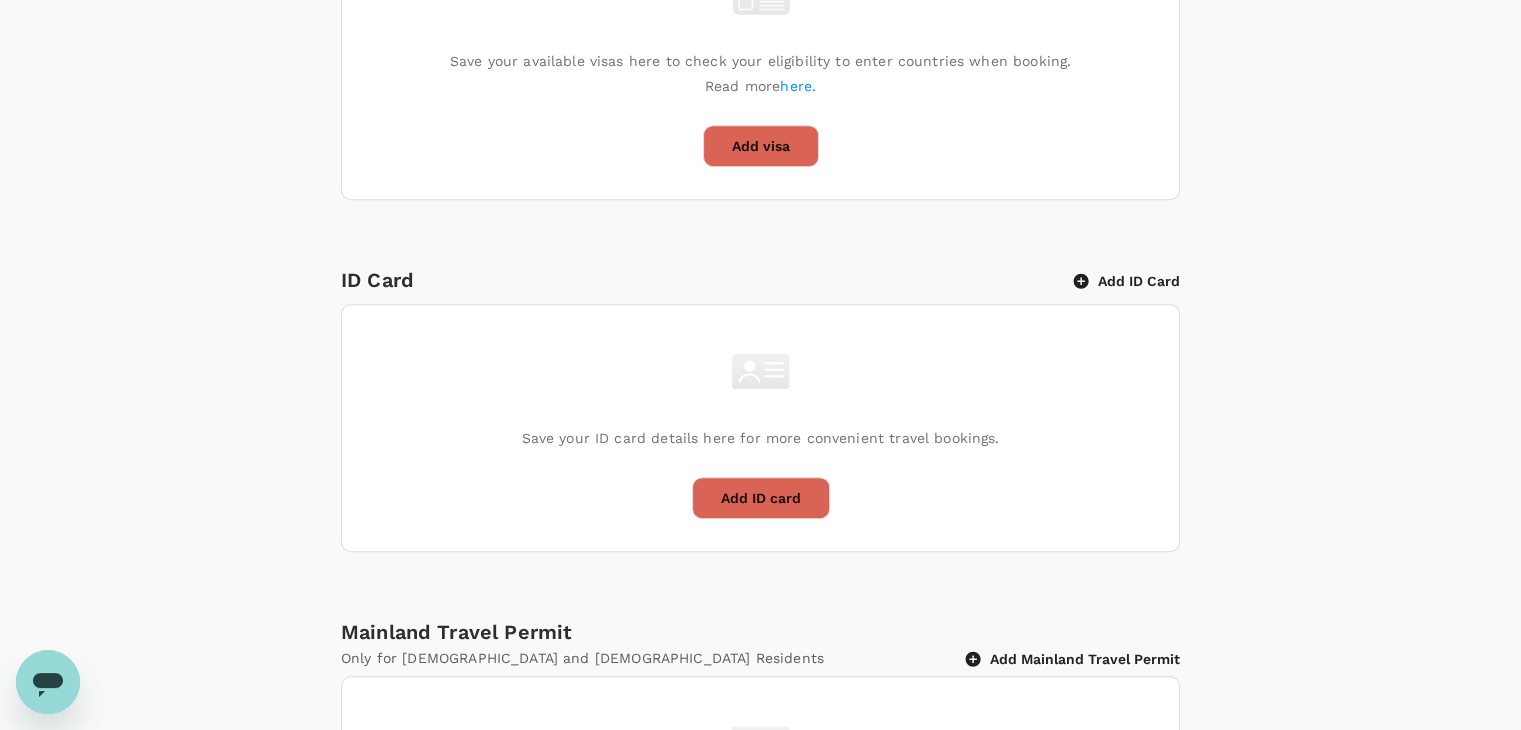 click 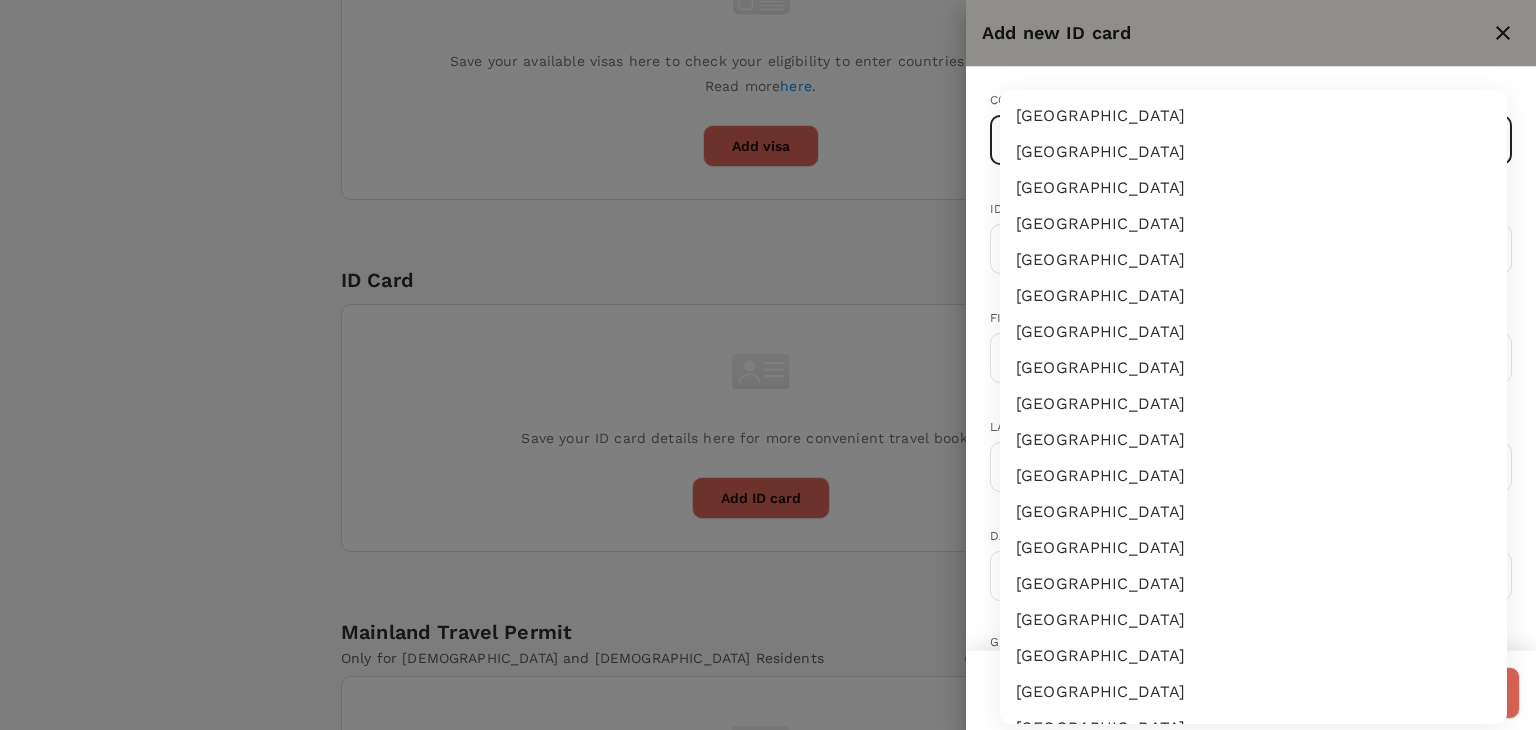 click on "Trips Book Approvals 0 Reports People Manage MB Back to users Last edit was on 22 Jul 2025, 12:08pm K. KOMALAVALLI AP K. R. GOPAL Not invited dayat+komalavalli@genotrips.com.my Role Traveller Country - Group(s) 3R-04-SUNLIFE Travel Documents Travel Preferences Travel Policy Travel Record Passport Add passport Save your passport details here for easy, hassle-free bookings. Read more  here . Add passport Visa Add Visa Save your available visas here to check your eligibility to enter countries when booking. Read more  here. Add visa ID Card Add ID Card Save your ID card details here for more convenient travel bookings. Add ID card Mainland Travel Permit Only for Hong Kong and Macao Residents Add Mainland Travel Permit Save your Mainland Travel Permit to easily book travel within China. Add Mainland Travel Permit by TruTrip  ( 3.47.1   ) Add new ID card Country ​ ​ ID card number ​ First name (Given name) ​ Last name (Family name) ​ Date of birth ​ Gender Female Male Expiry date (if applicable) ​" at bounding box center (768, -15) 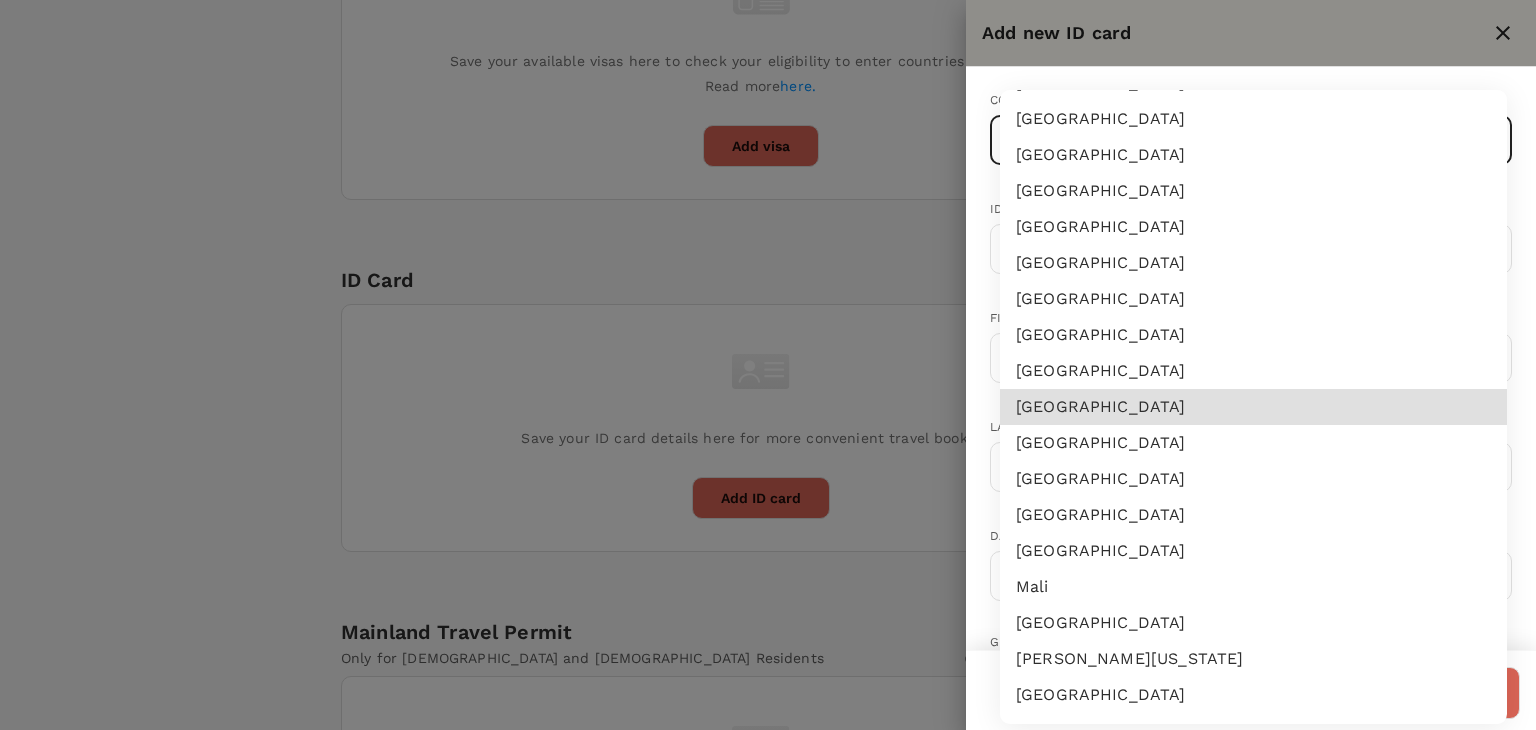 type 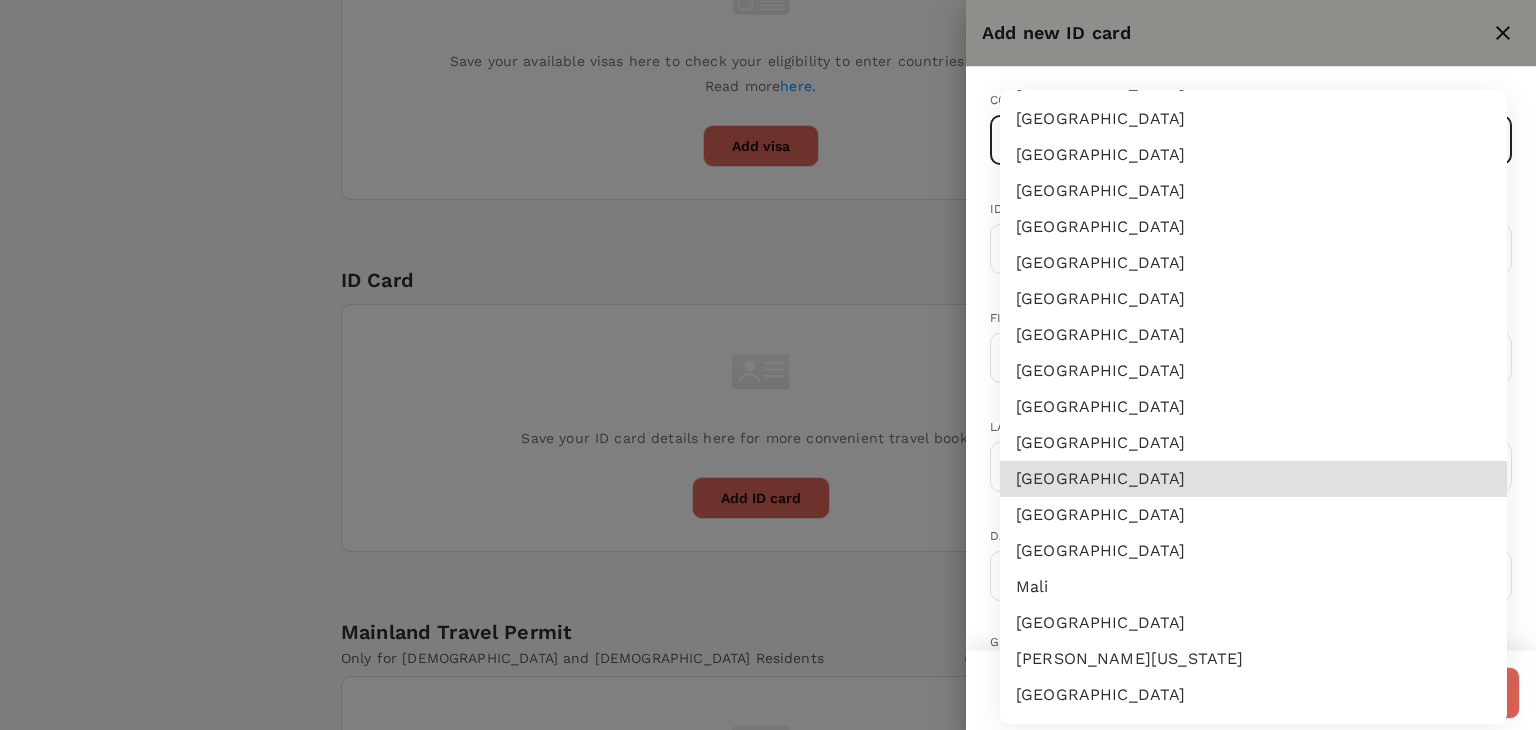 type 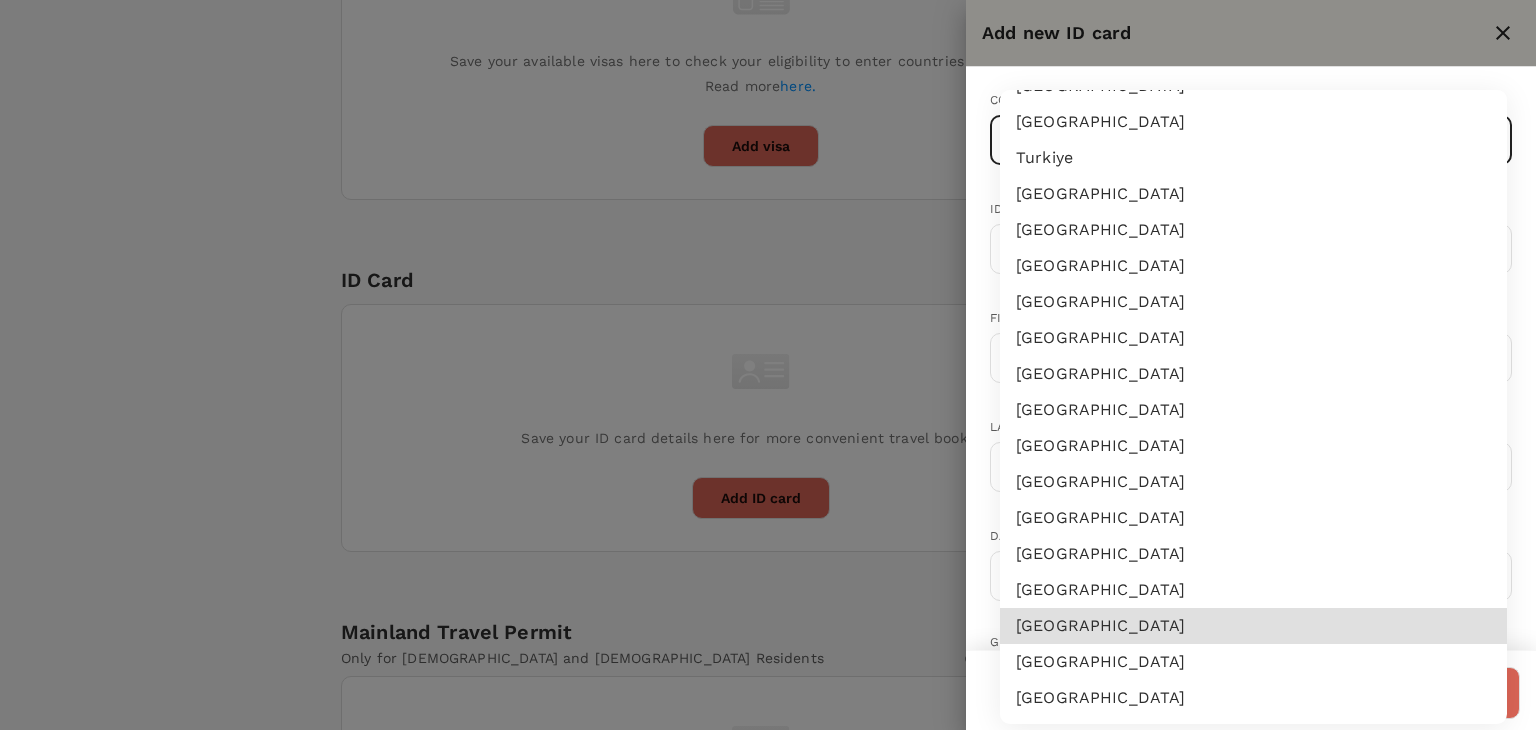scroll, scrollTop: 6274, scrollLeft: 0, axis: vertical 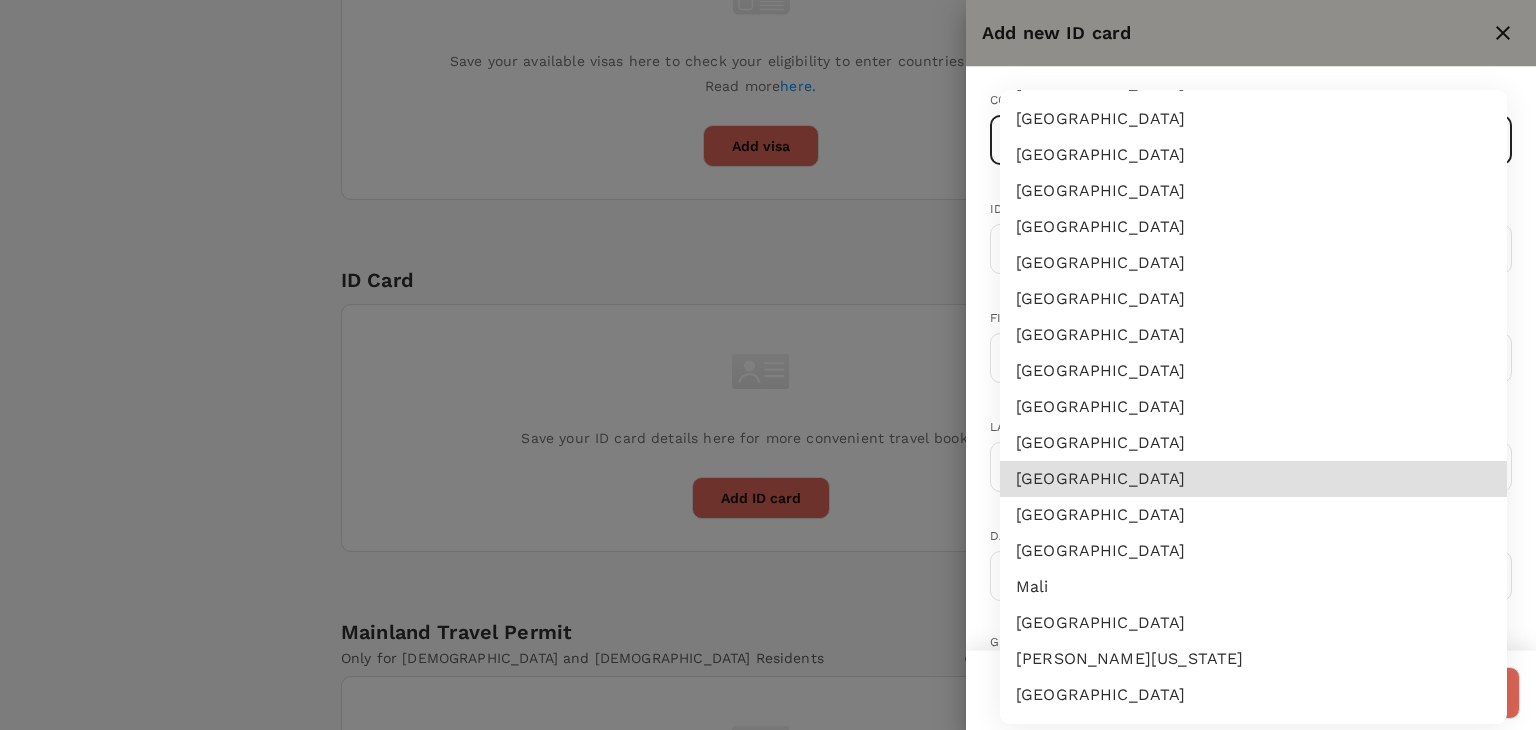 type 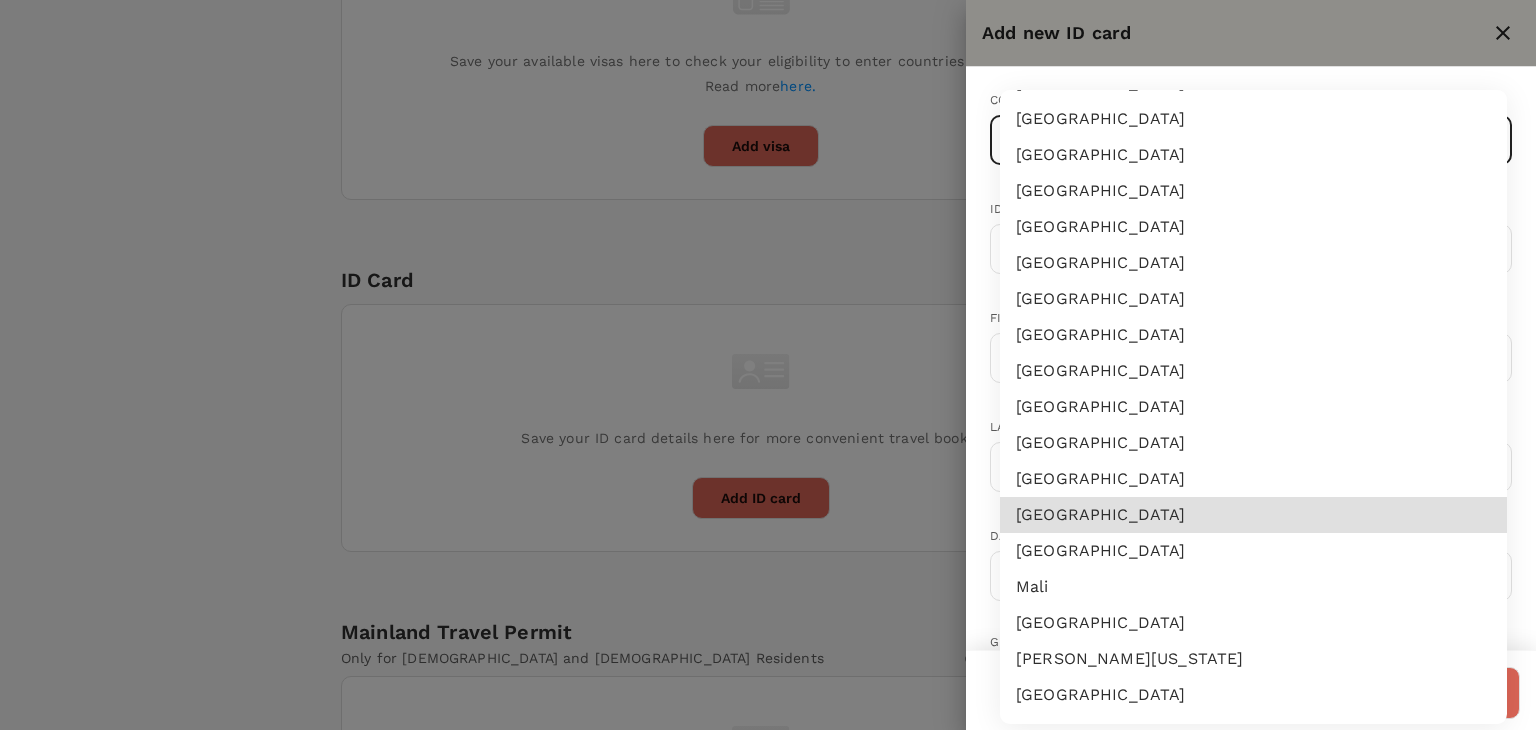 click on "[GEOGRAPHIC_DATA]" at bounding box center (1253, 515) 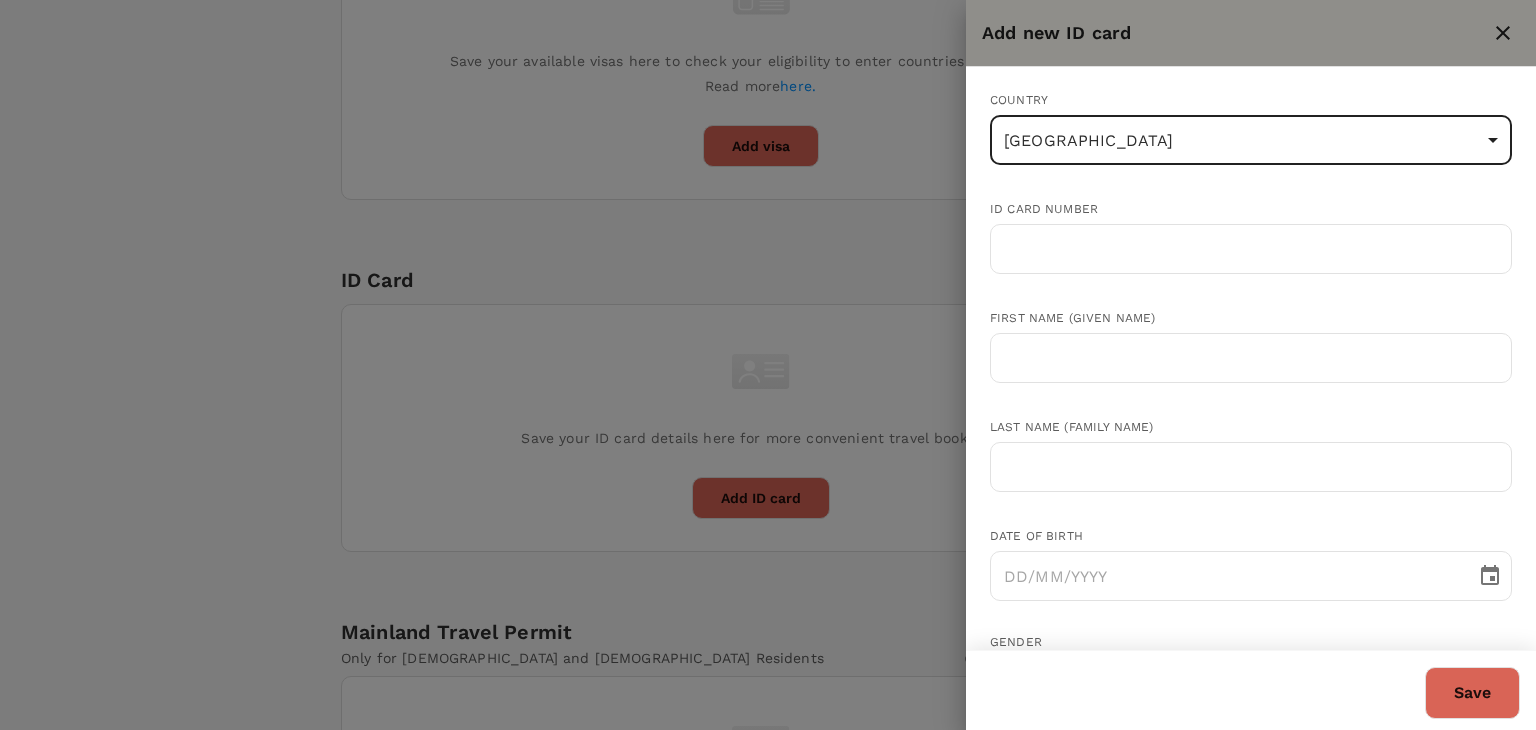 click 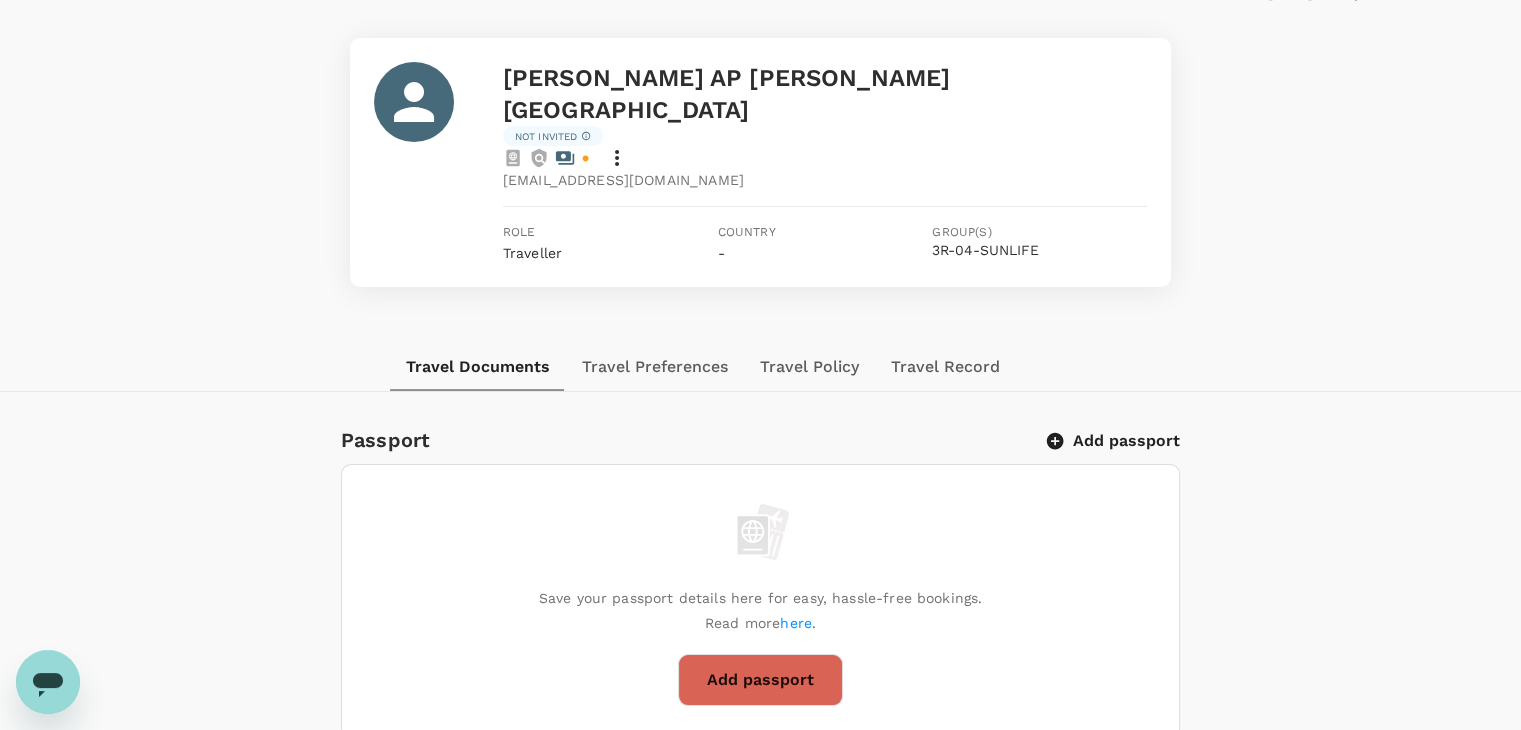 scroll, scrollTop: 0, scrollLeft: 0, axis: both 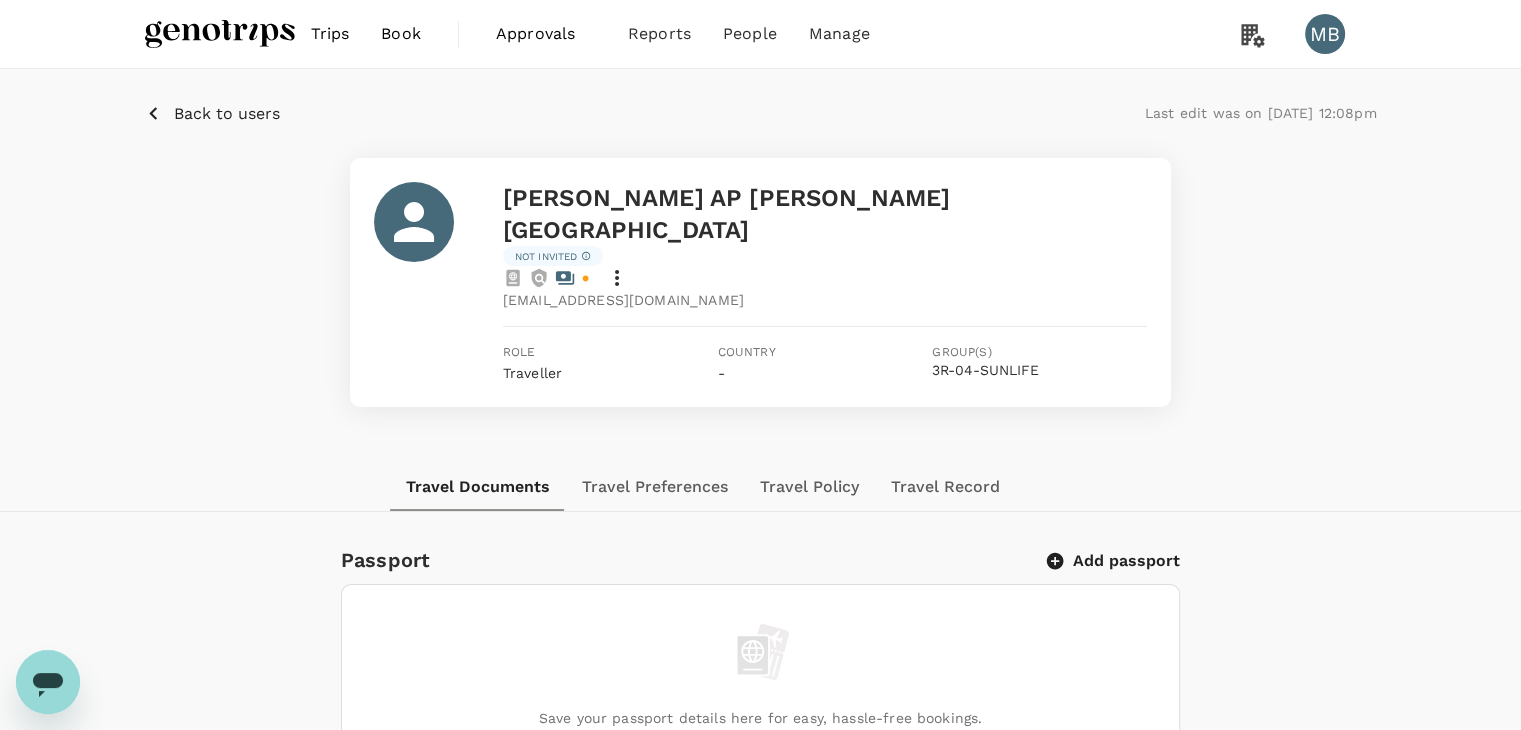 click on "Back to users" at bounding box center [227, 114] 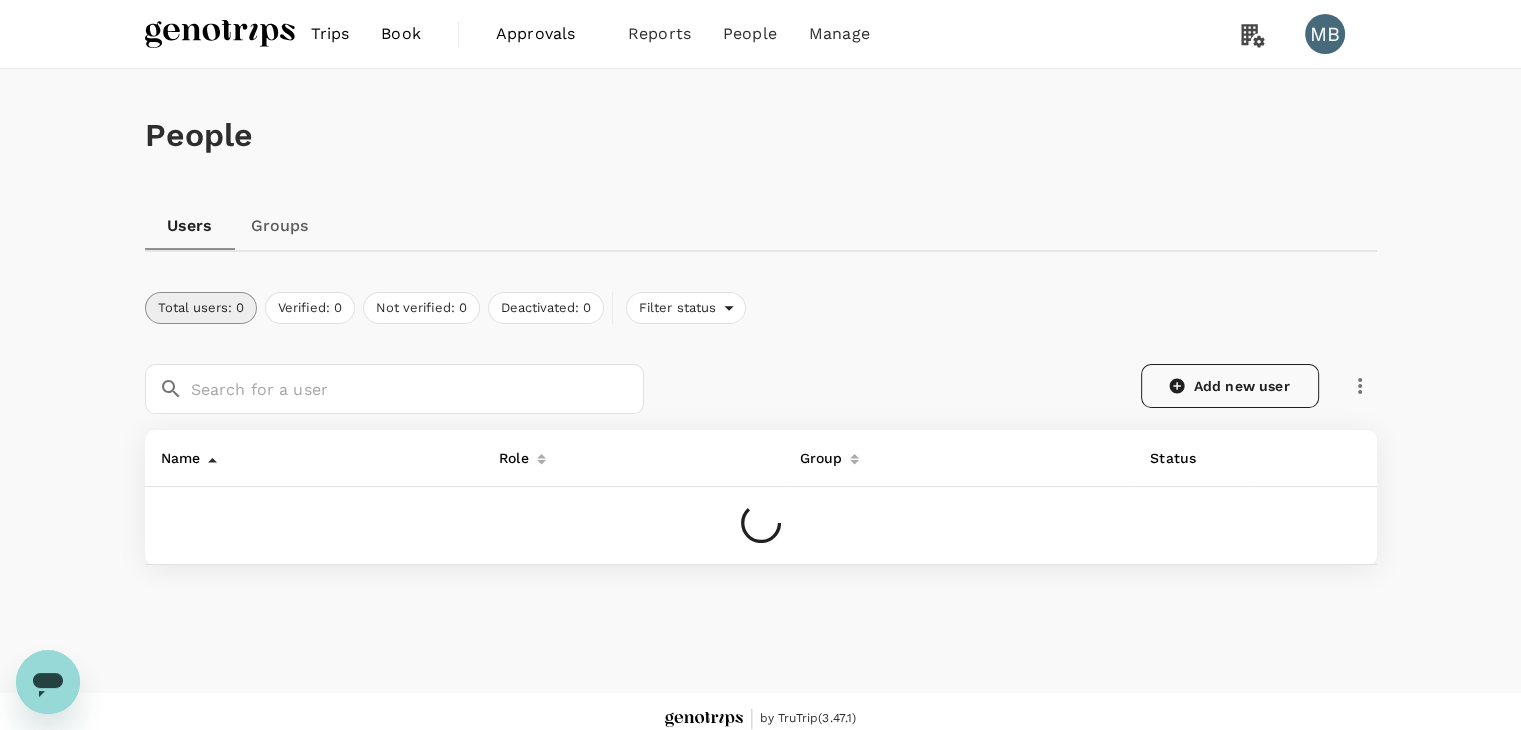 click on "Add new user" at bounding box center [1230, 386] 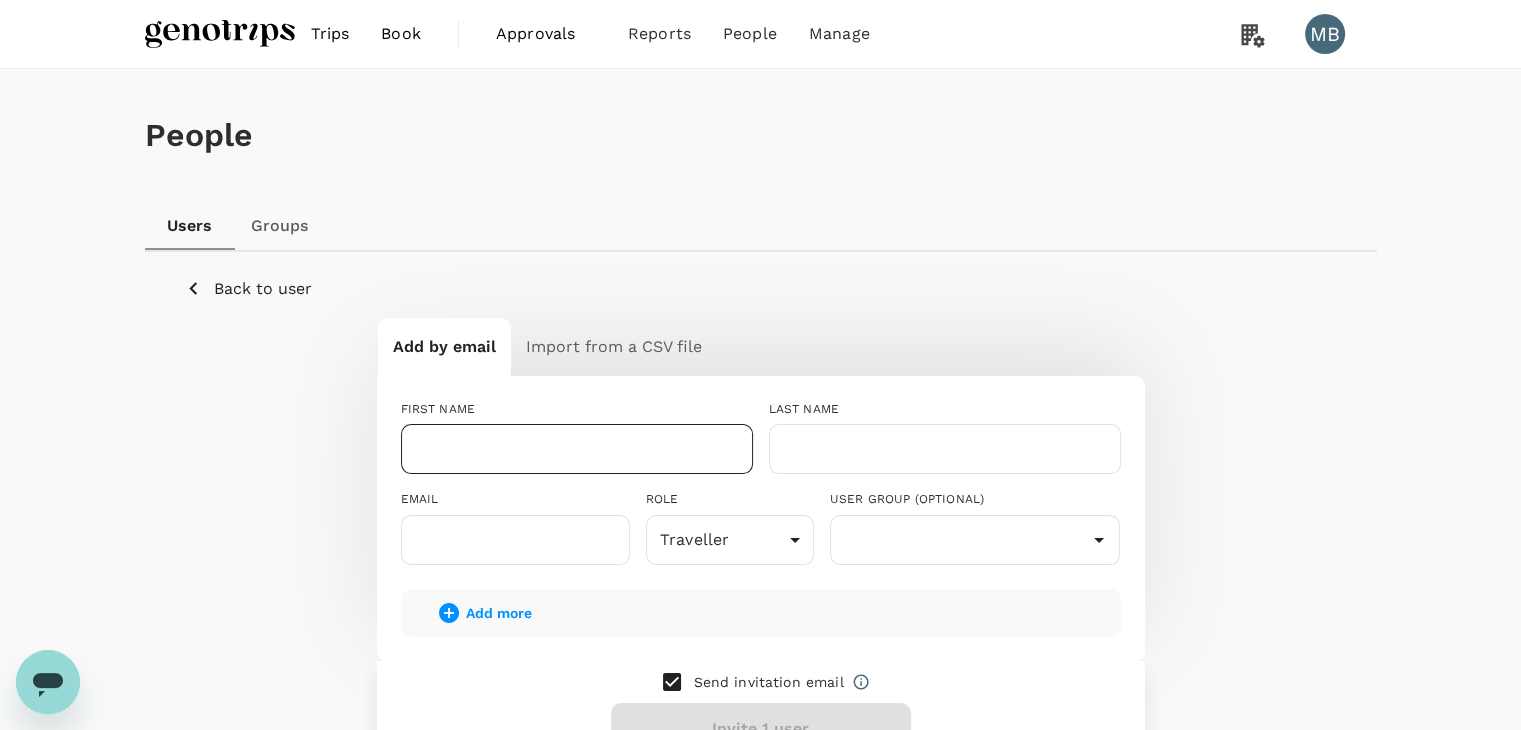 click at bounding box center (577, 449) 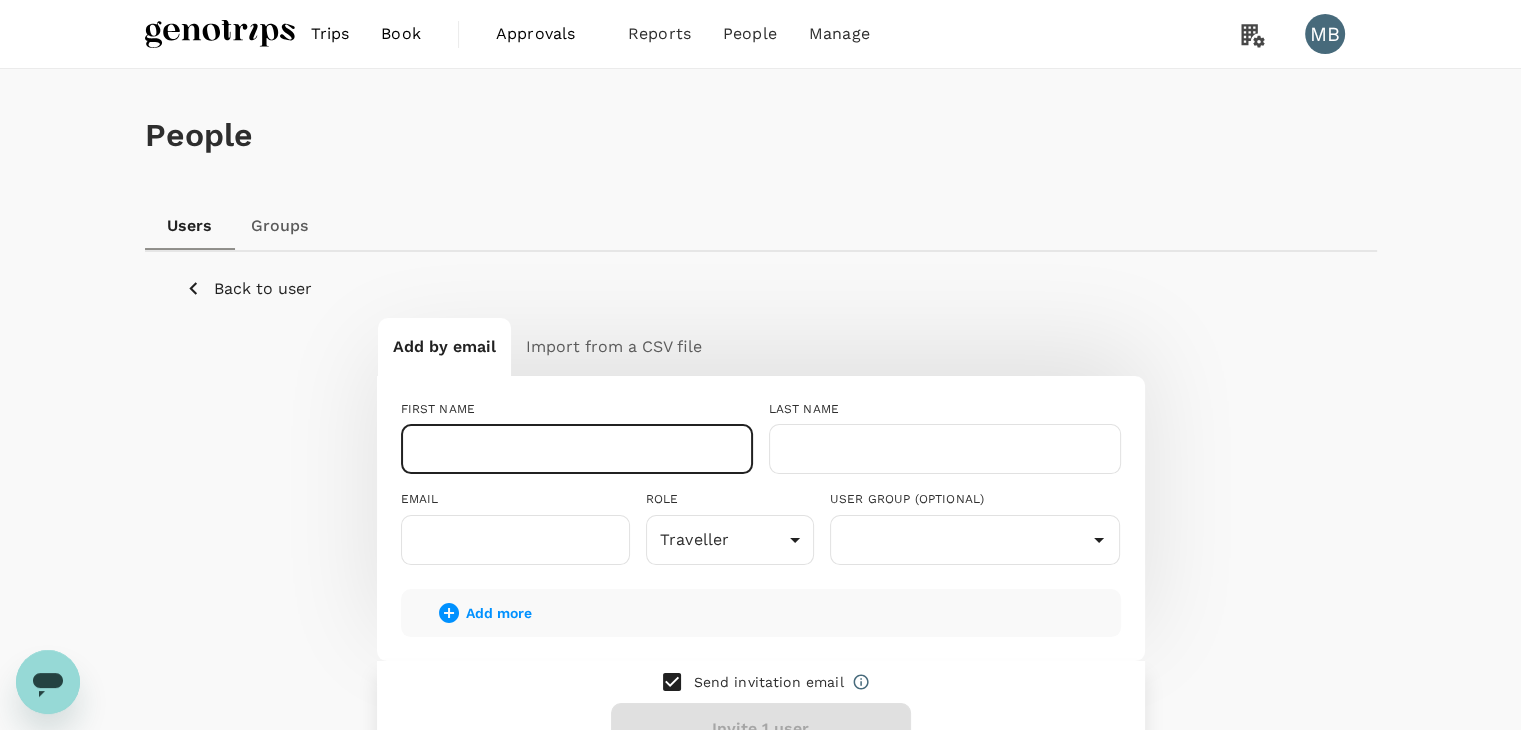 paste on "RANDY LIANGGARA" 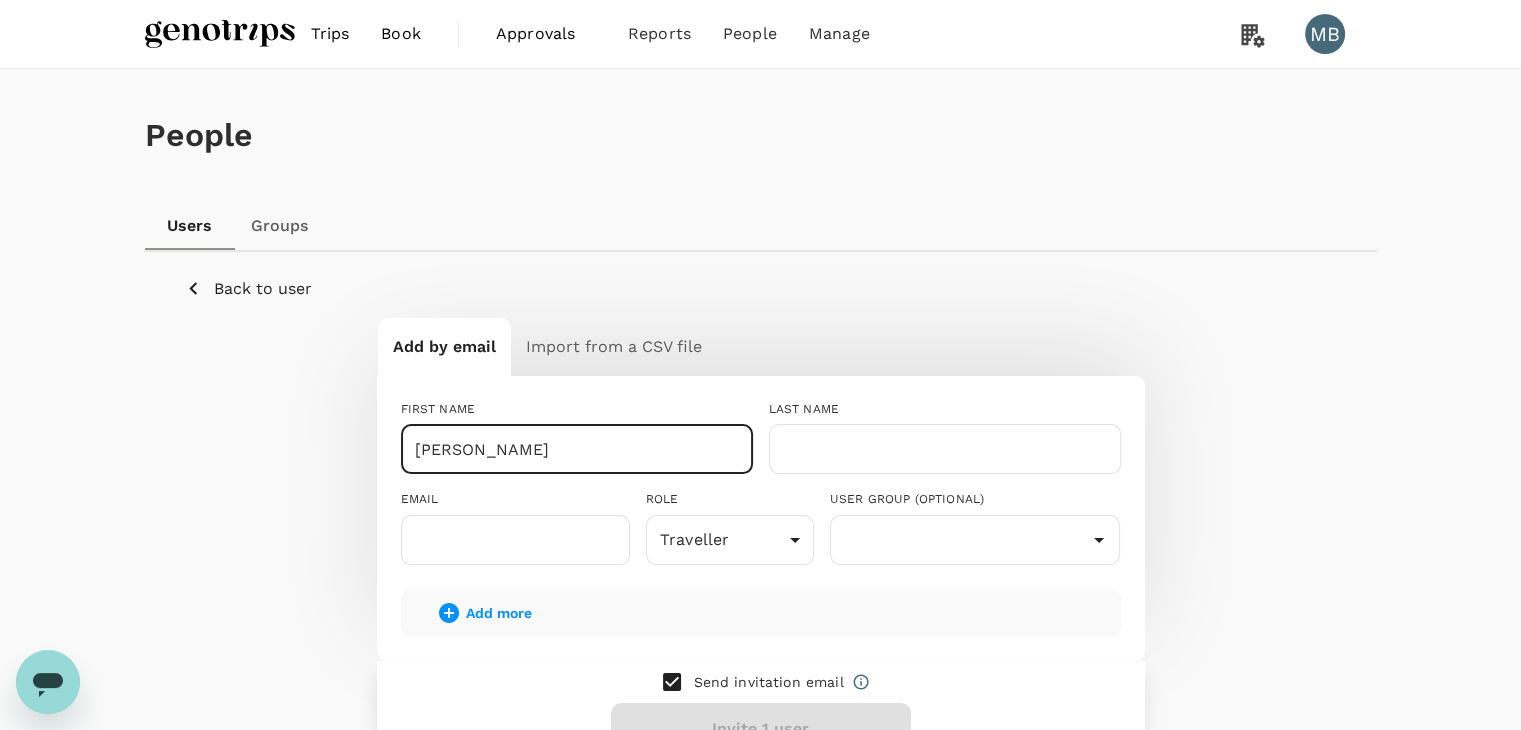 drag, startPoint x: 593, startPoint y: 444, endPoint x: 472, endPoint y: 442, distance: 121.016525 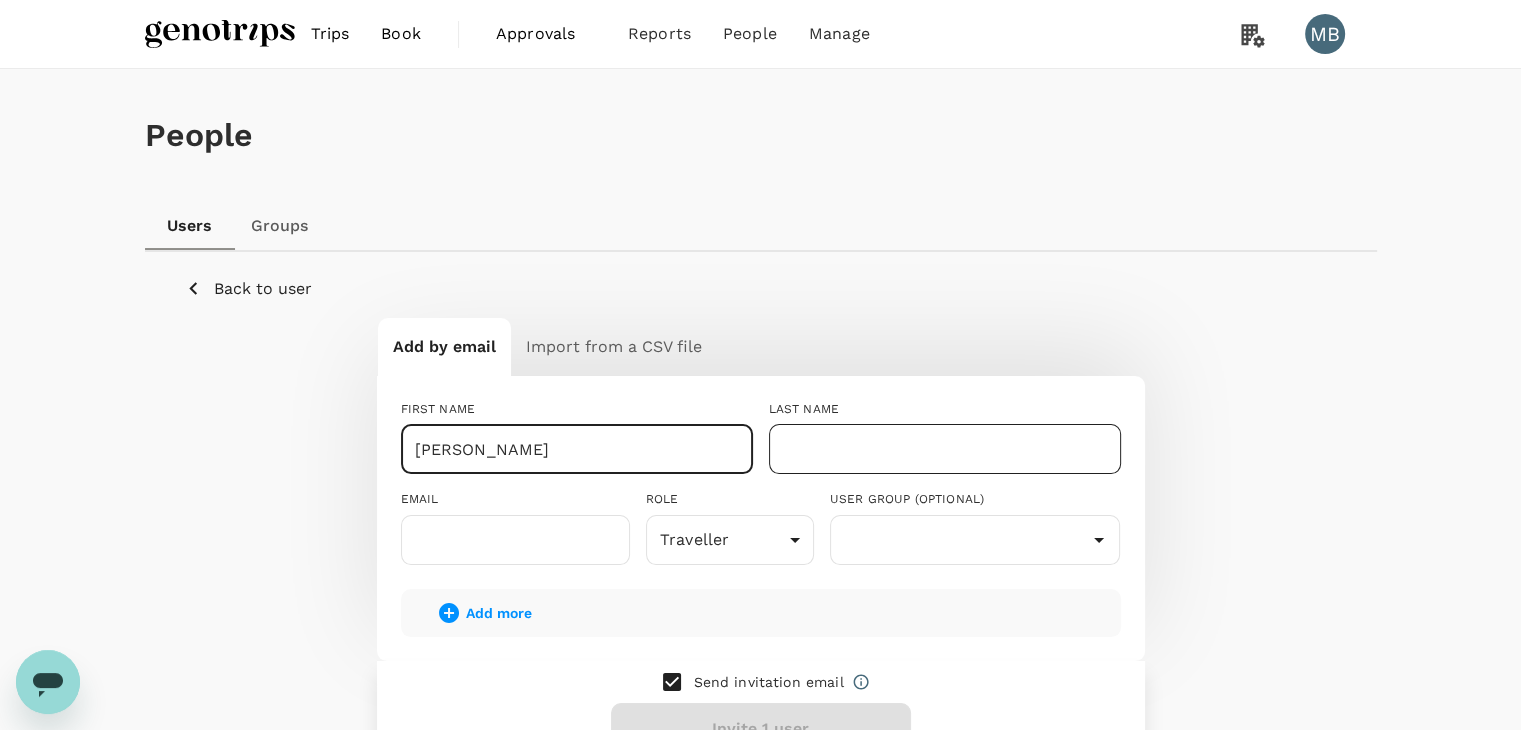 type on "RANDY" 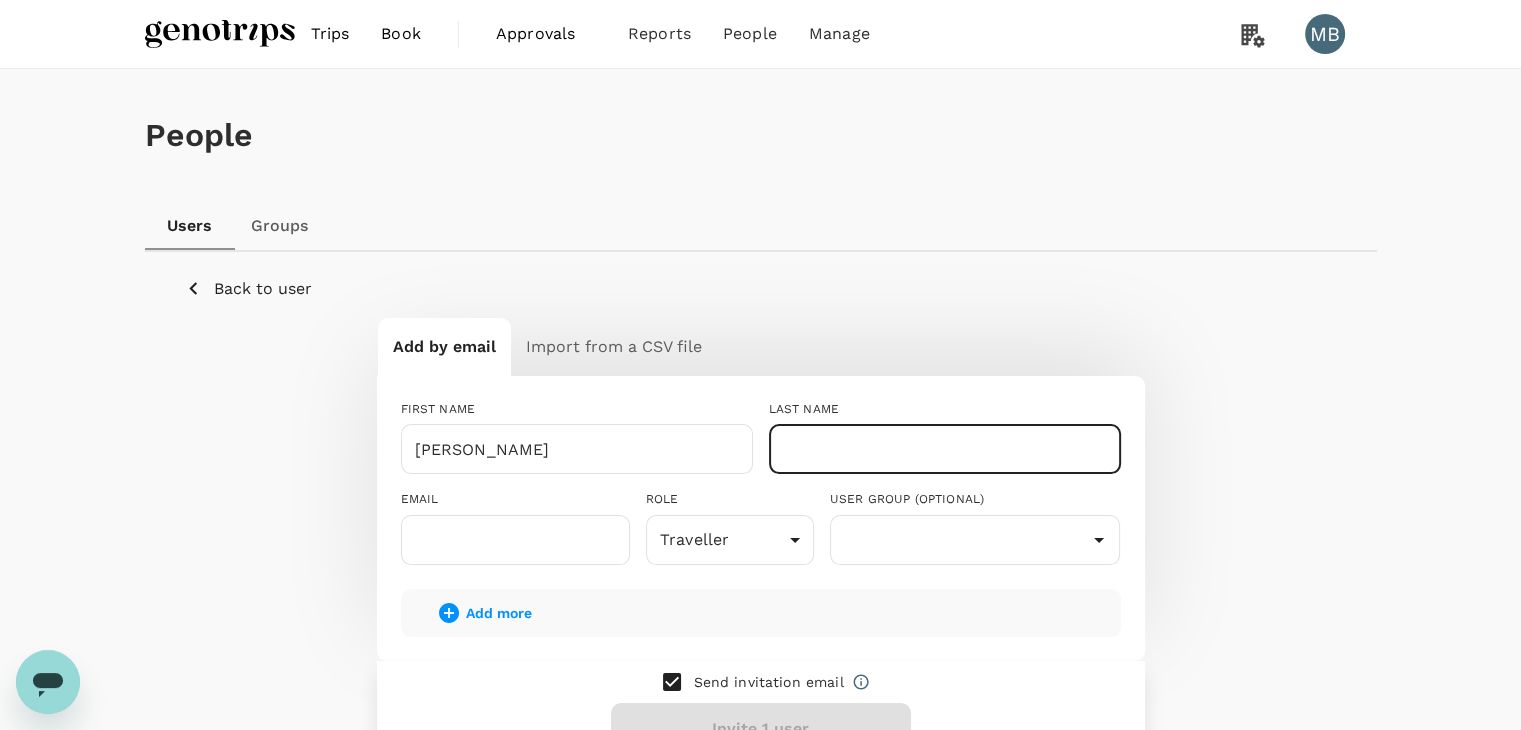 click at bounding box center [945, 449] 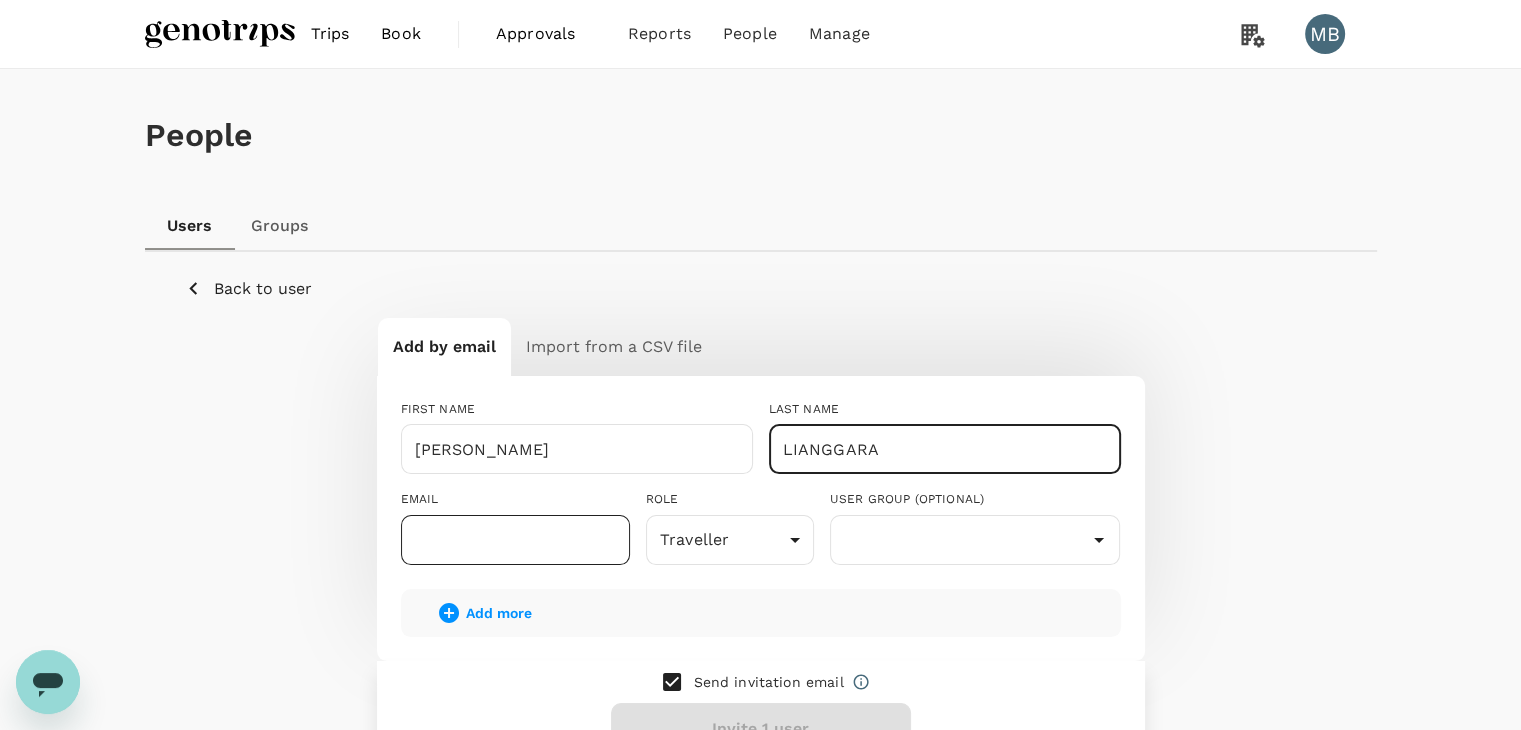 type on "LIANGGARA" 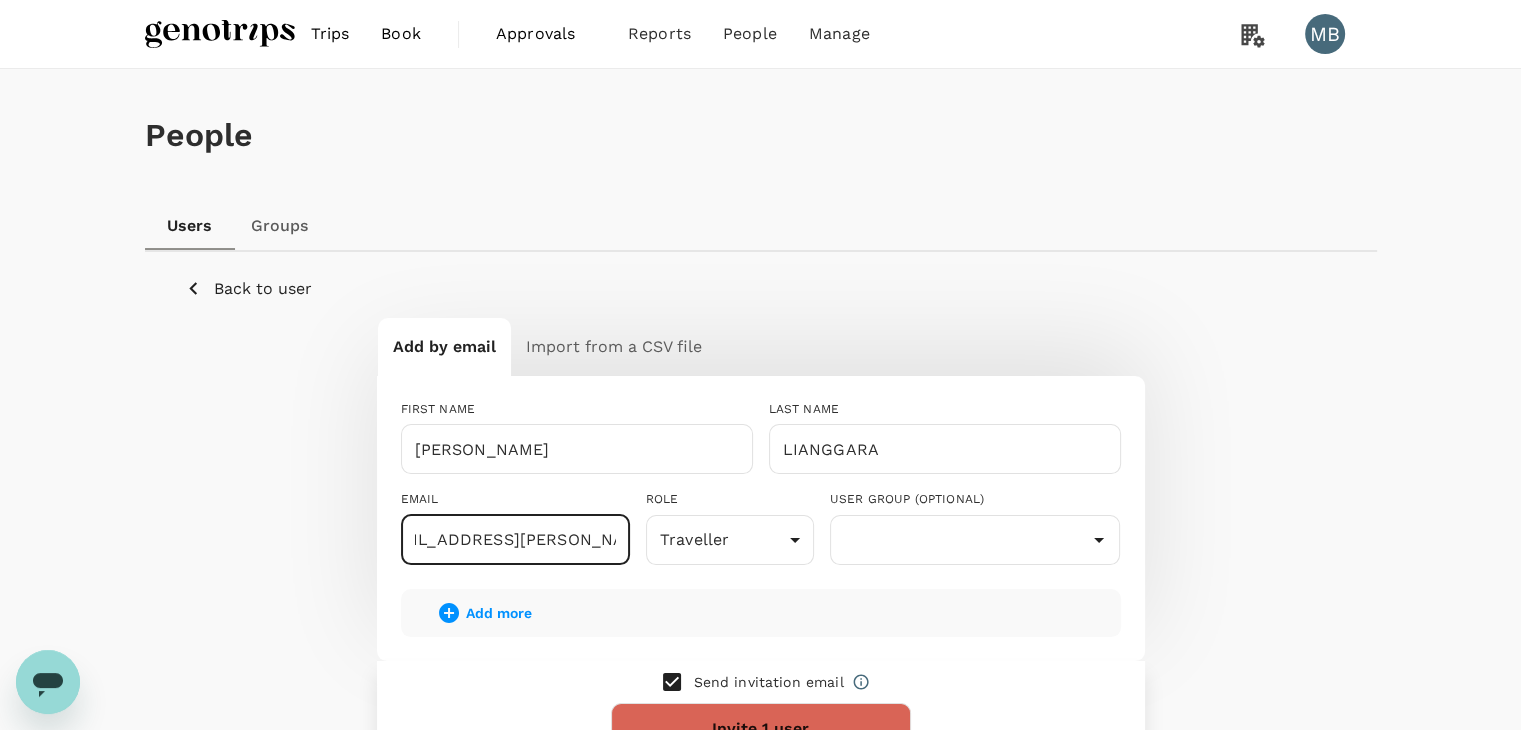 scroll, scrollTop: 0, scrollLeft: 52, axis: horizontal 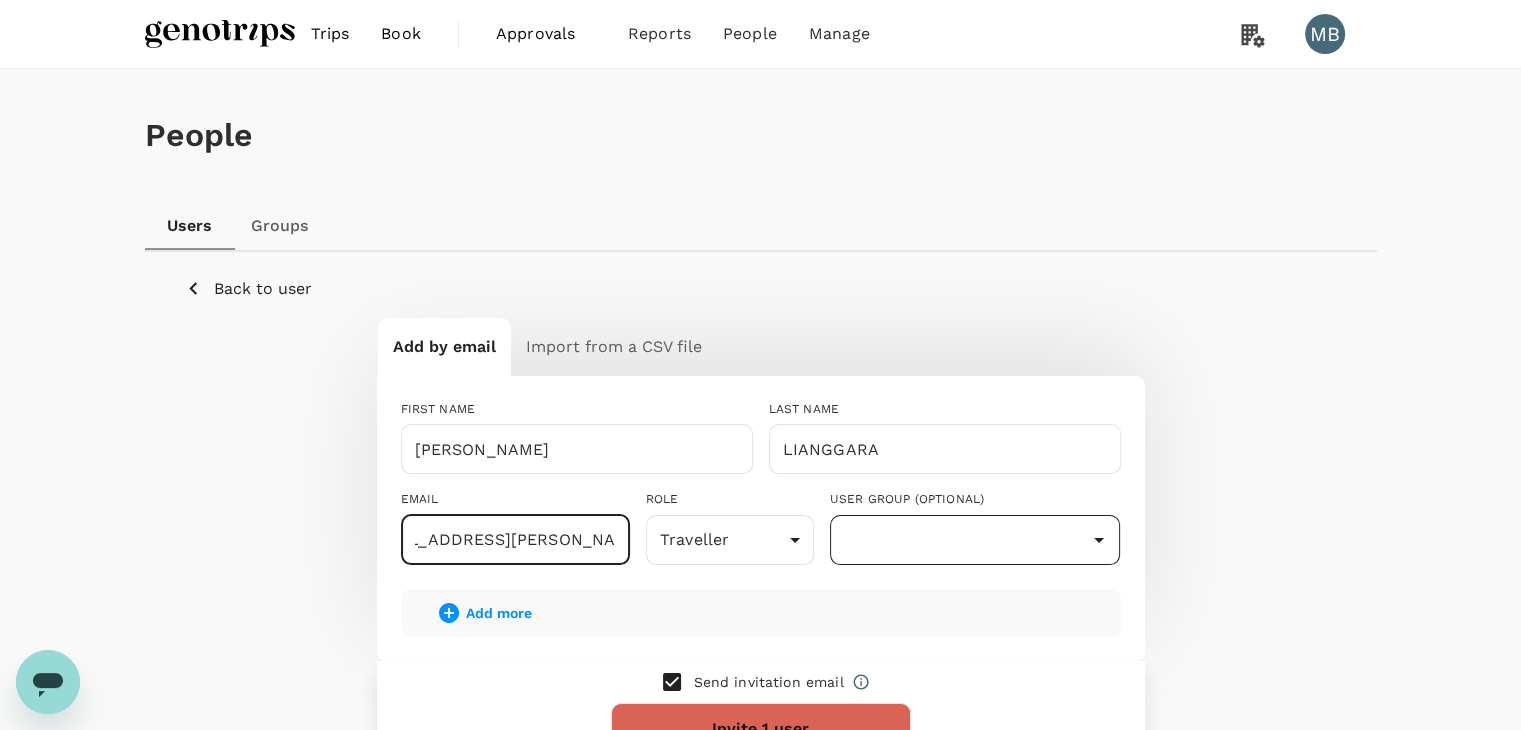 type on "dayat+randy@genotrips.com.my" 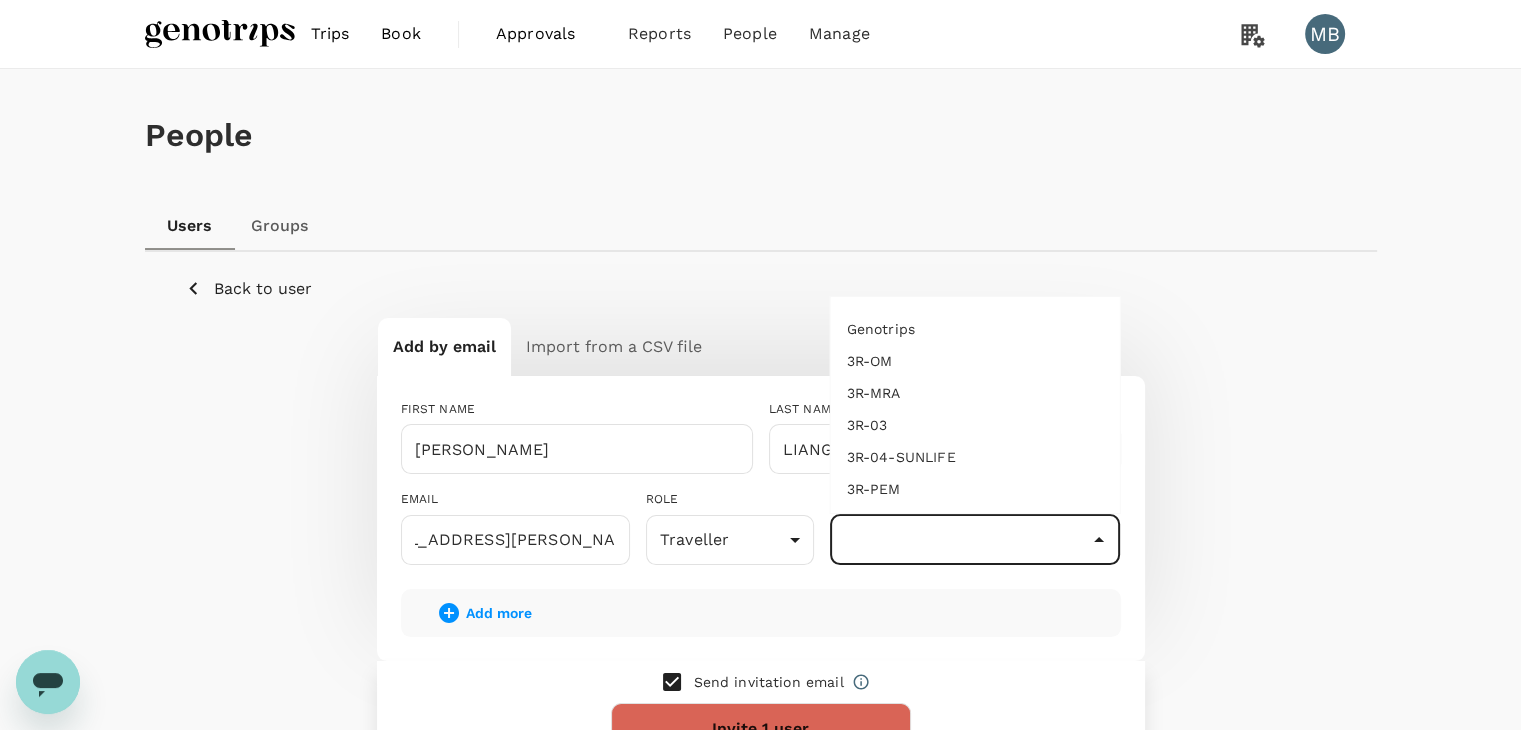 click at bounding box center [975, 540] 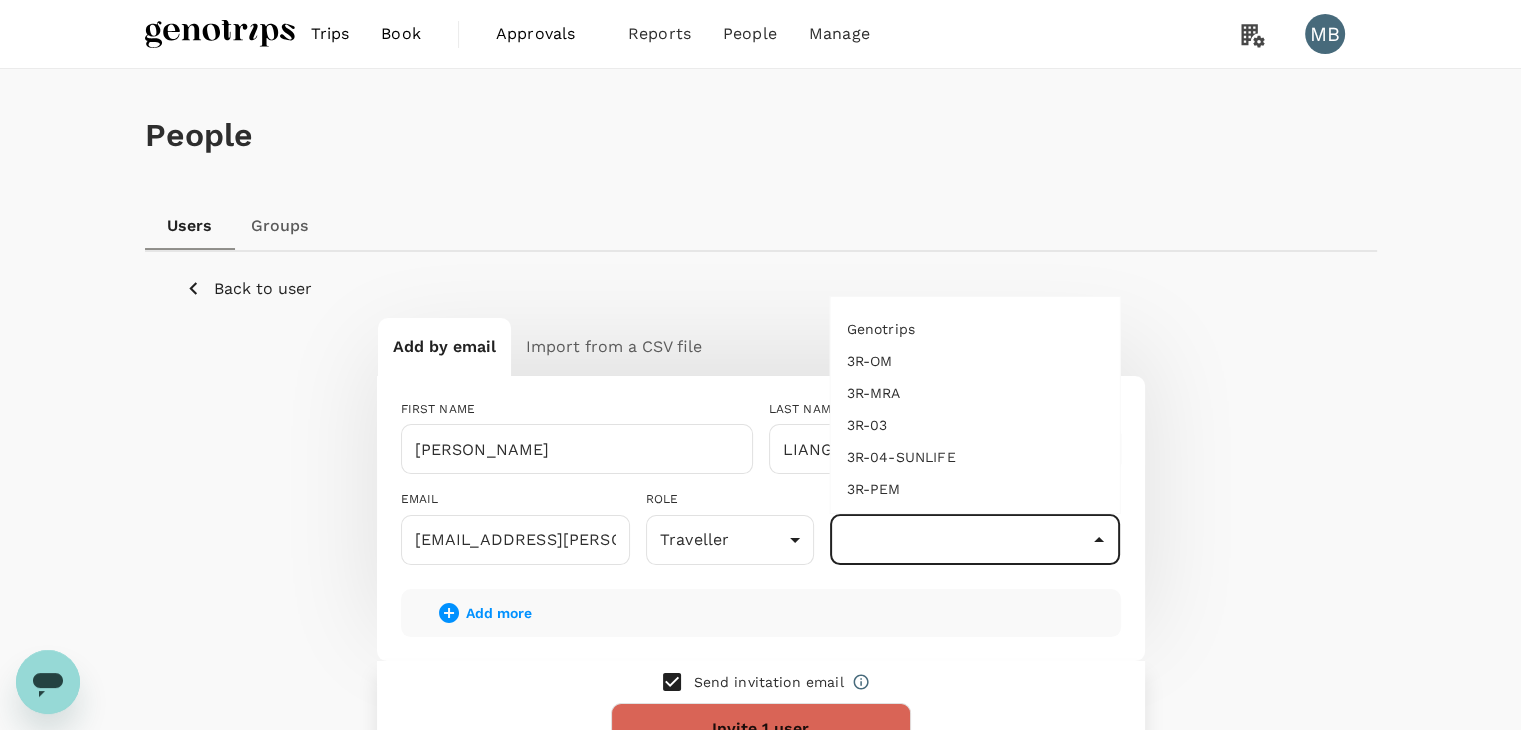 click on "3R-04-SUNLIFE" at bounding box center [975, 457] 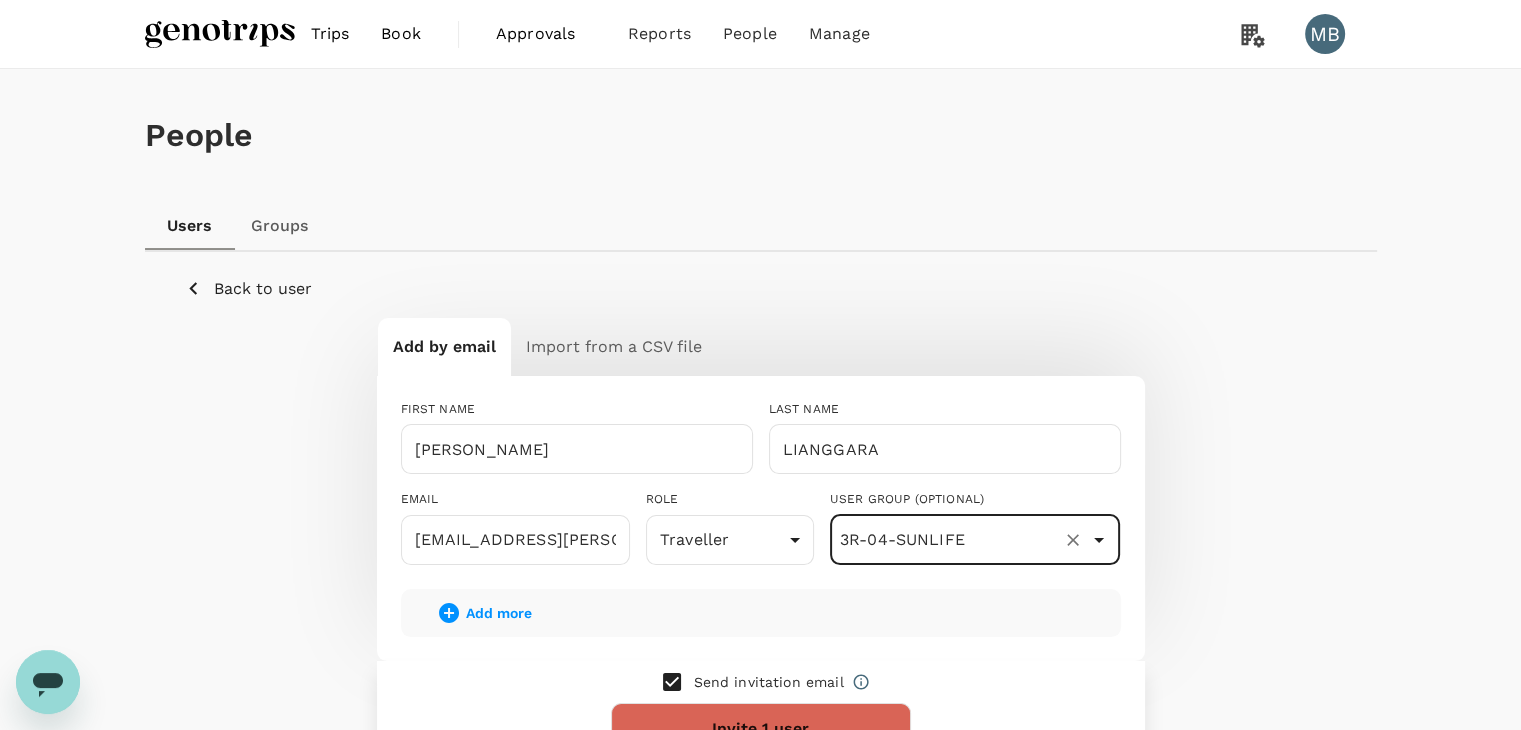 click at bounding box center [672, 682] 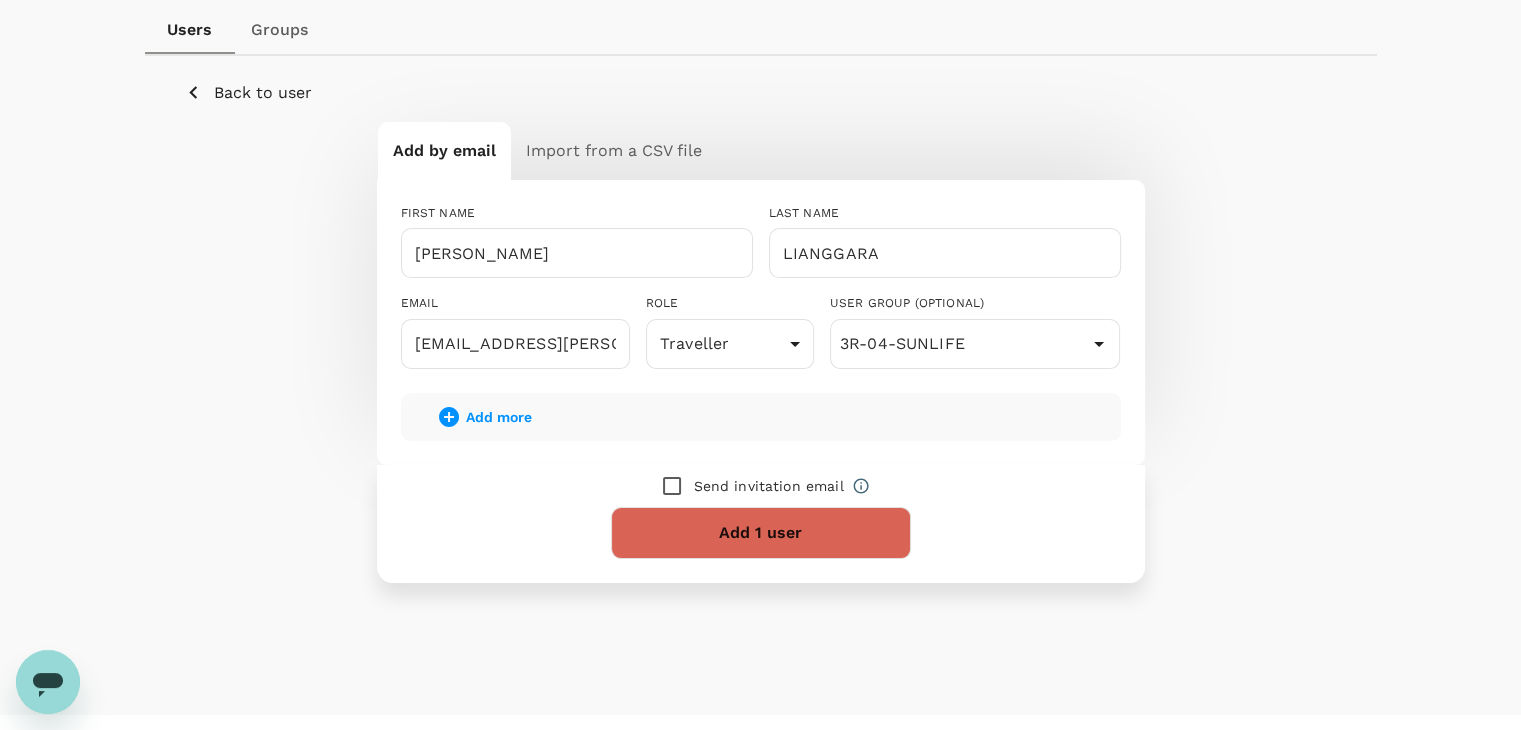 scroll, scrollTop: 200, scrollLeft: 0, axis: vertical 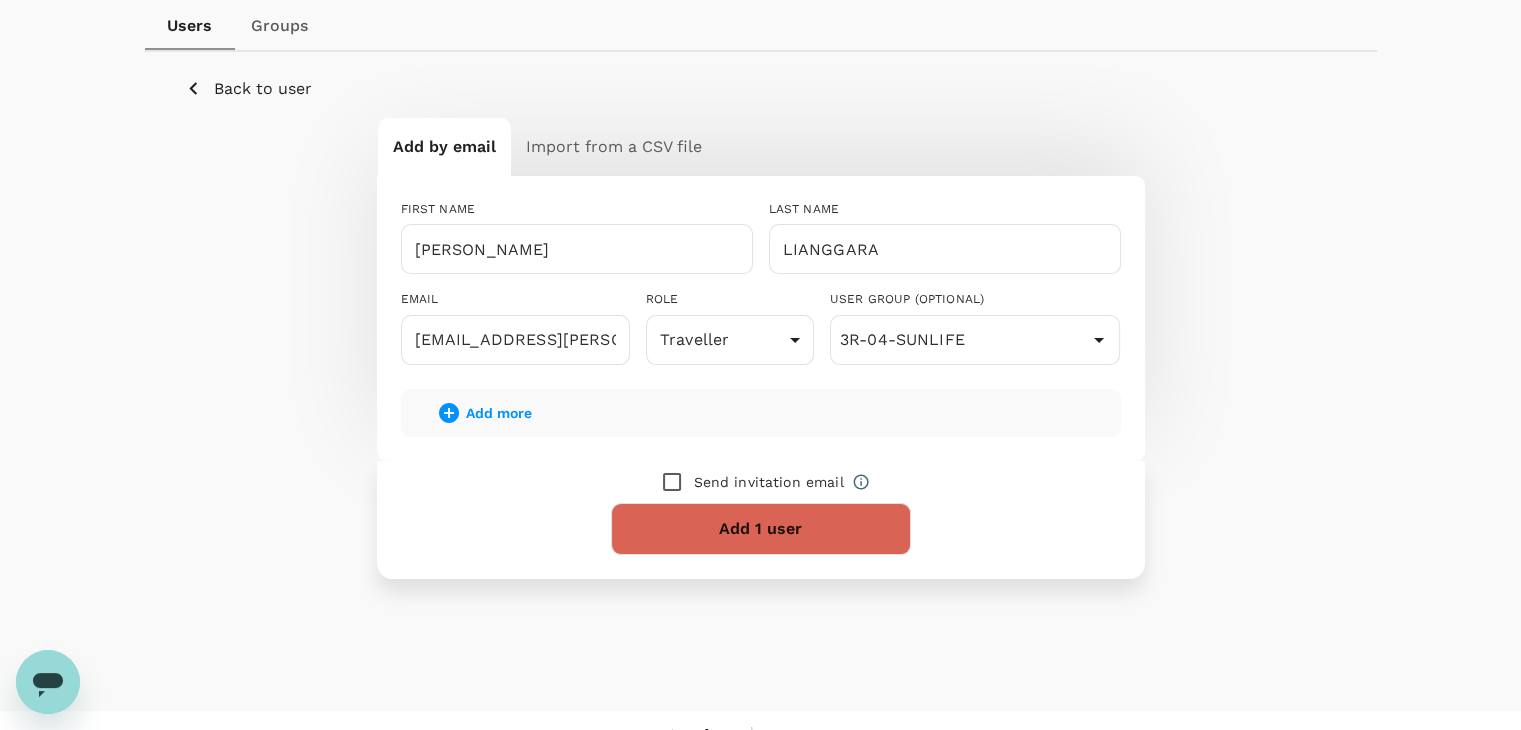 click on "Add 1 user" at bounding box center (761, 529) 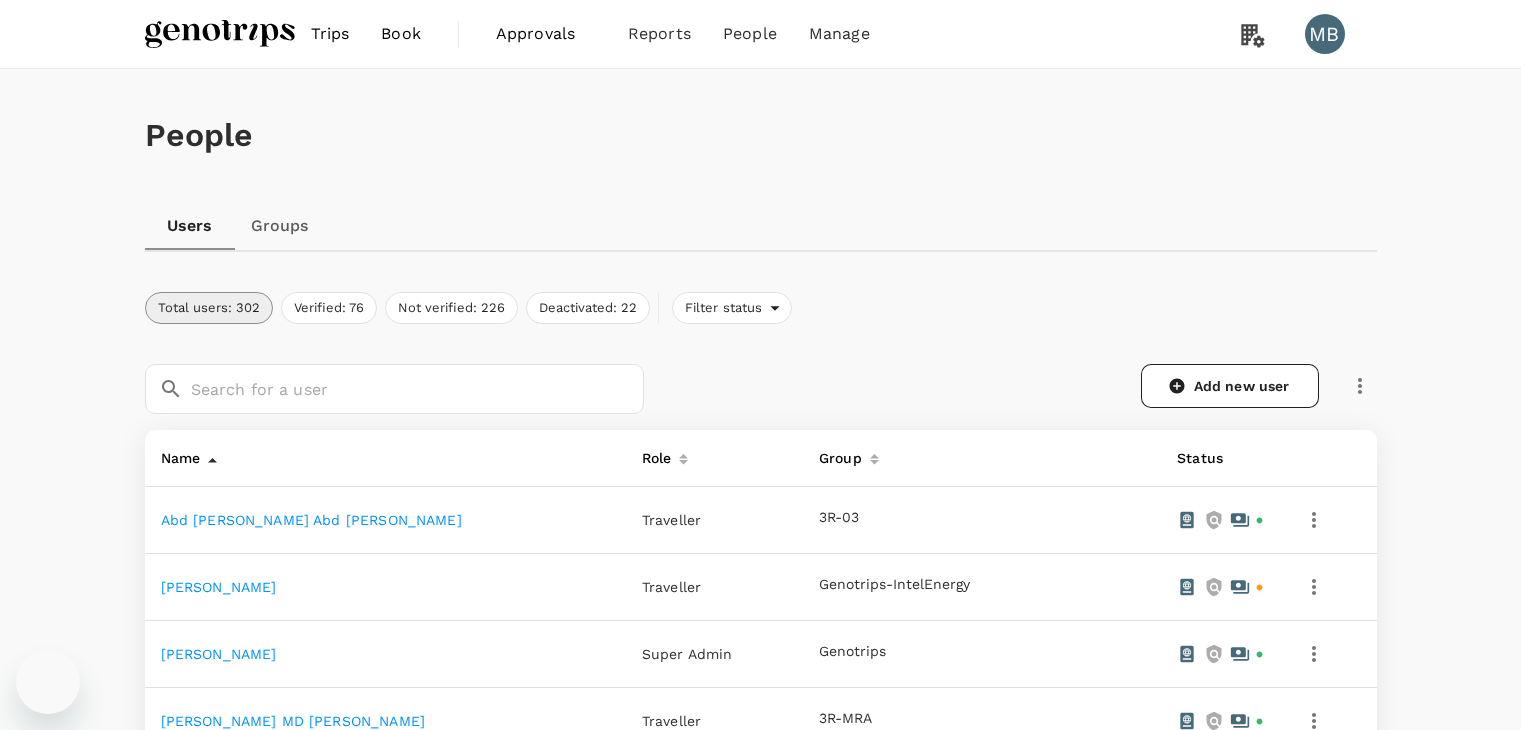 scroll, scrollTop: 0, scrollLeft: 0, axis: both 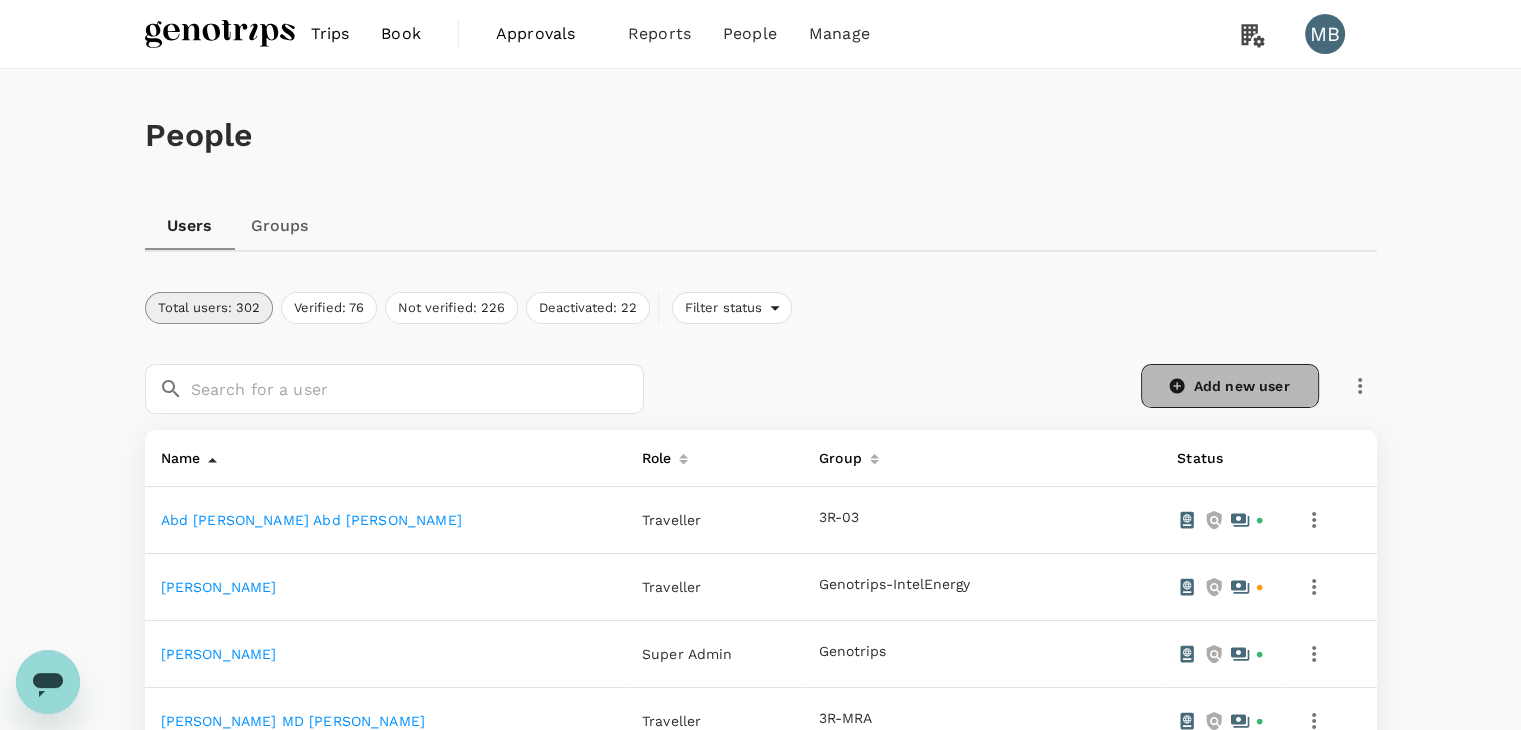 click 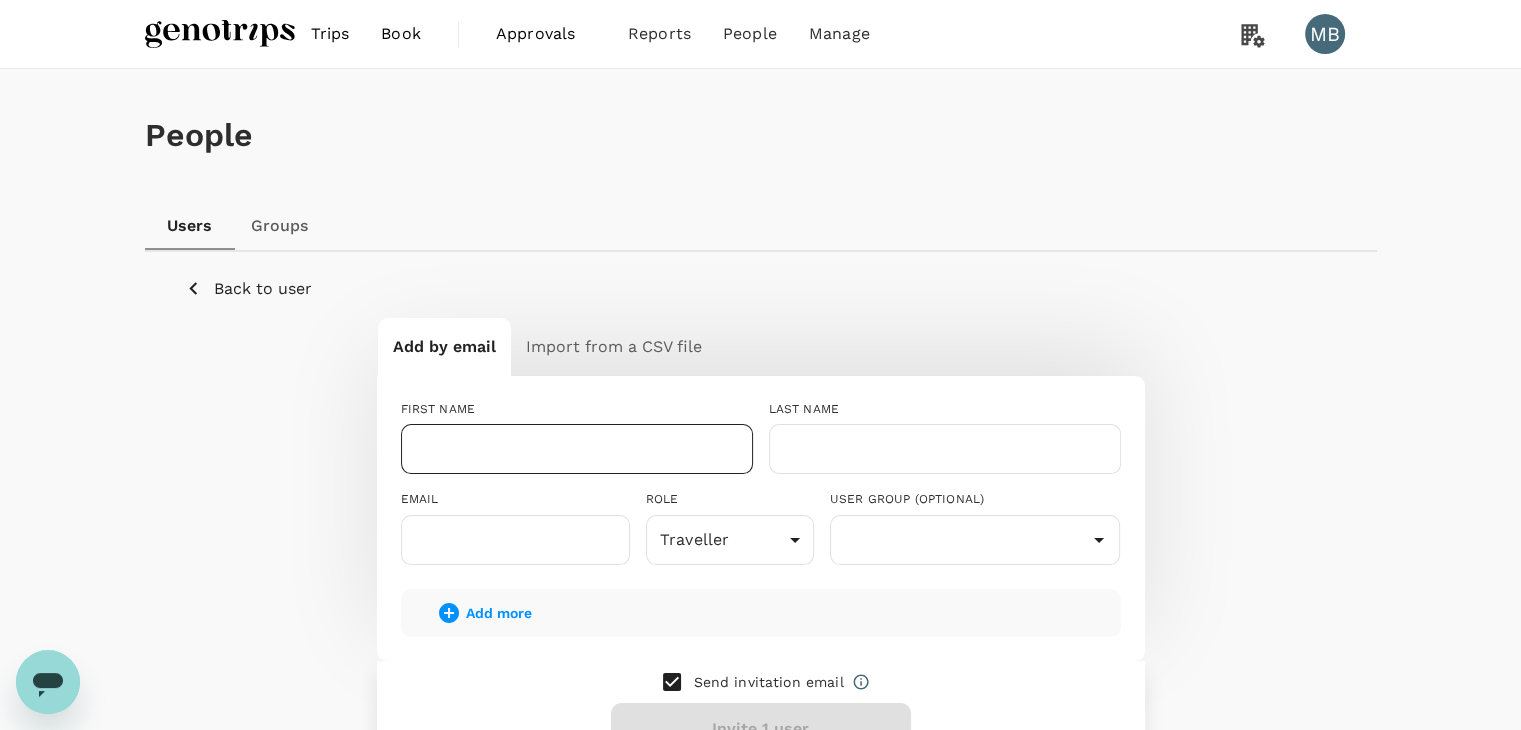 click at bounding box center [577, 449] 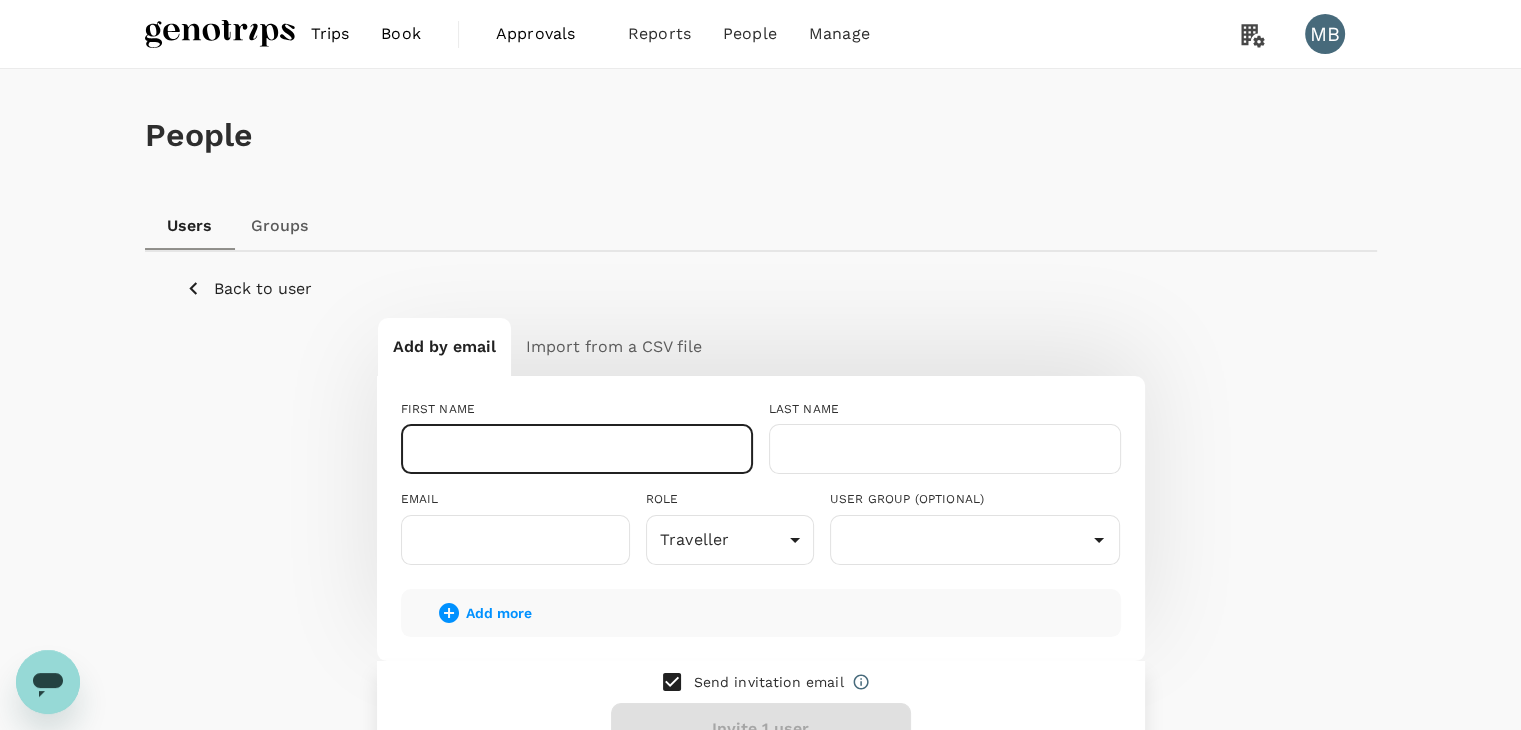 paste on "OOI SAY TENG" 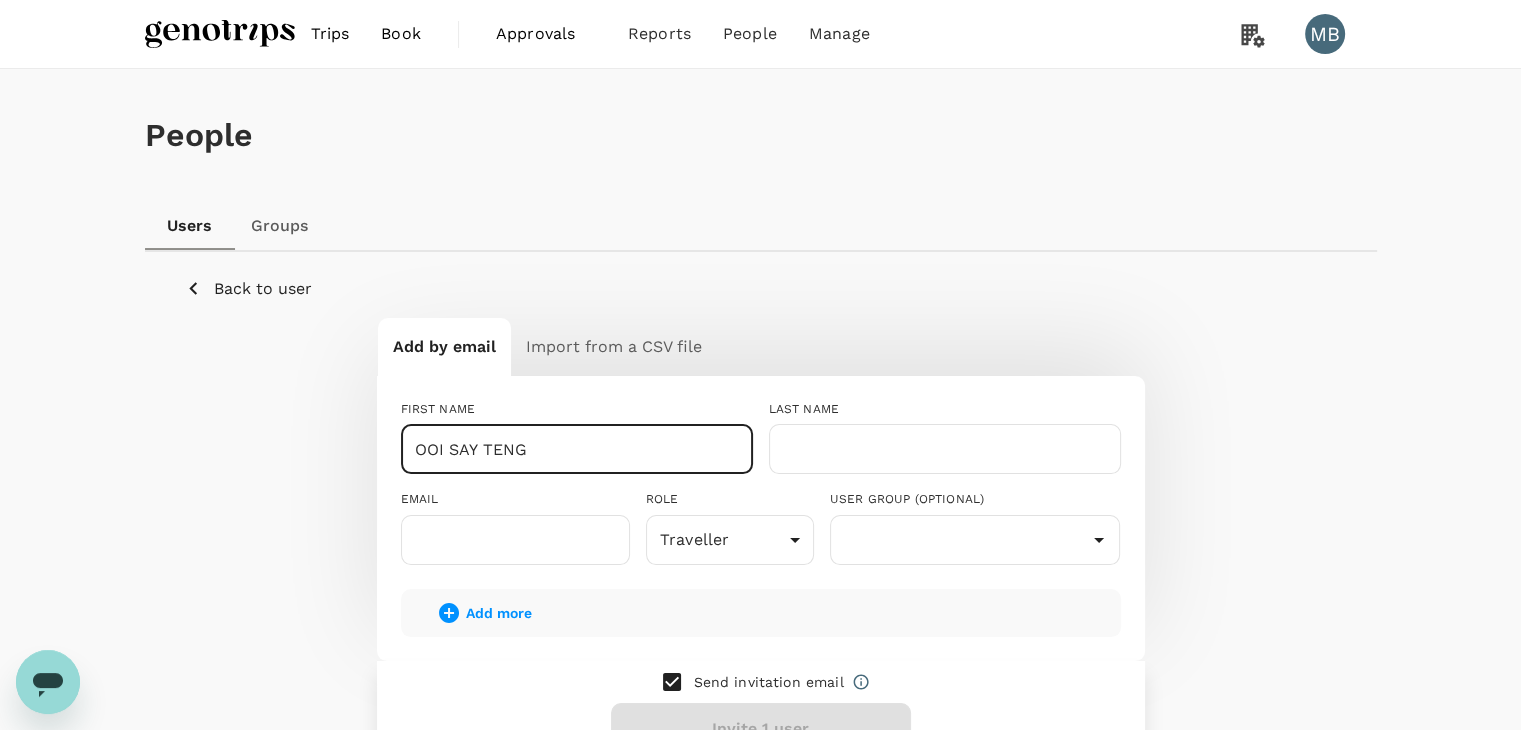 drag, startPoint x: 446, startPoint y: 448, endPoint x: 410, endPoint y: 445, distance: 36.124783 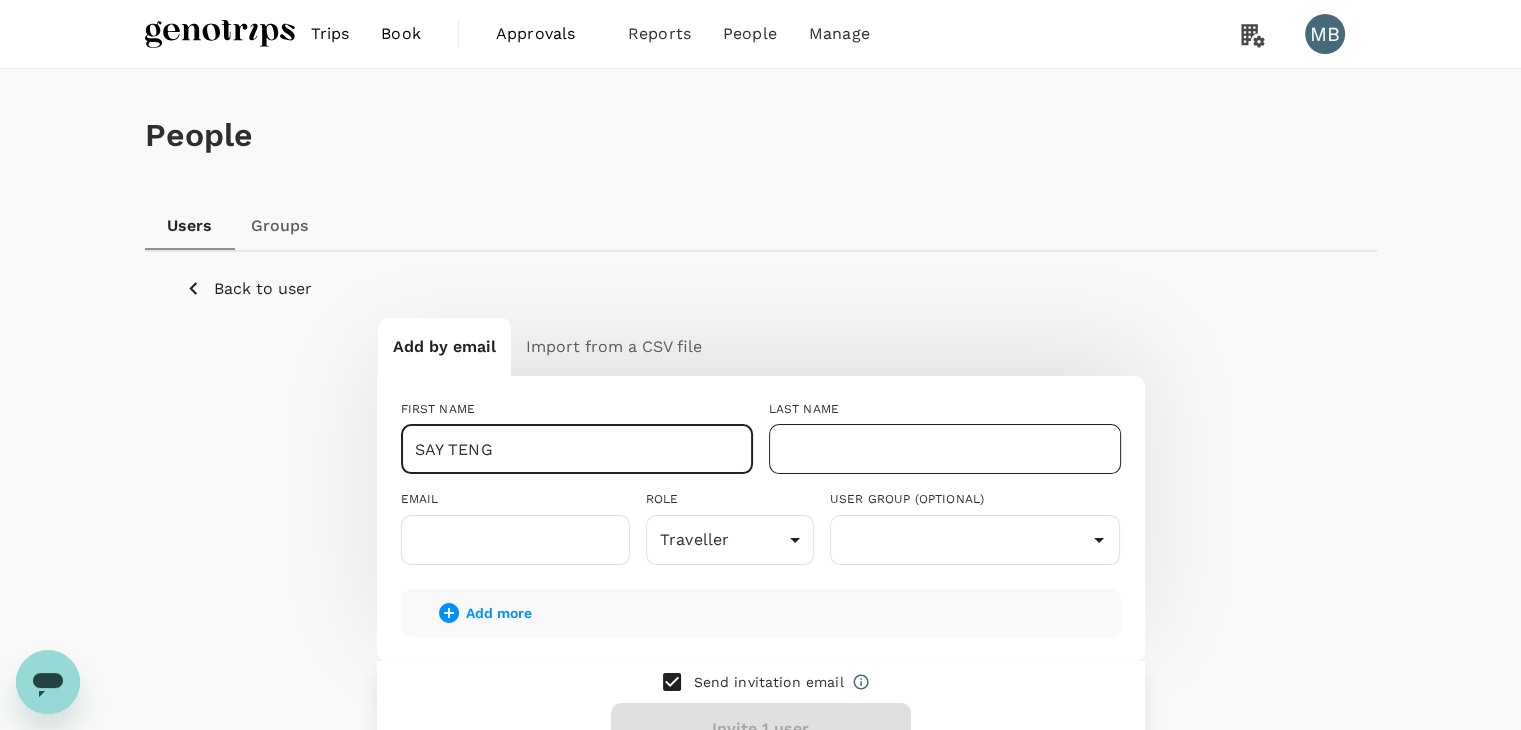 type on "SAY TENG" 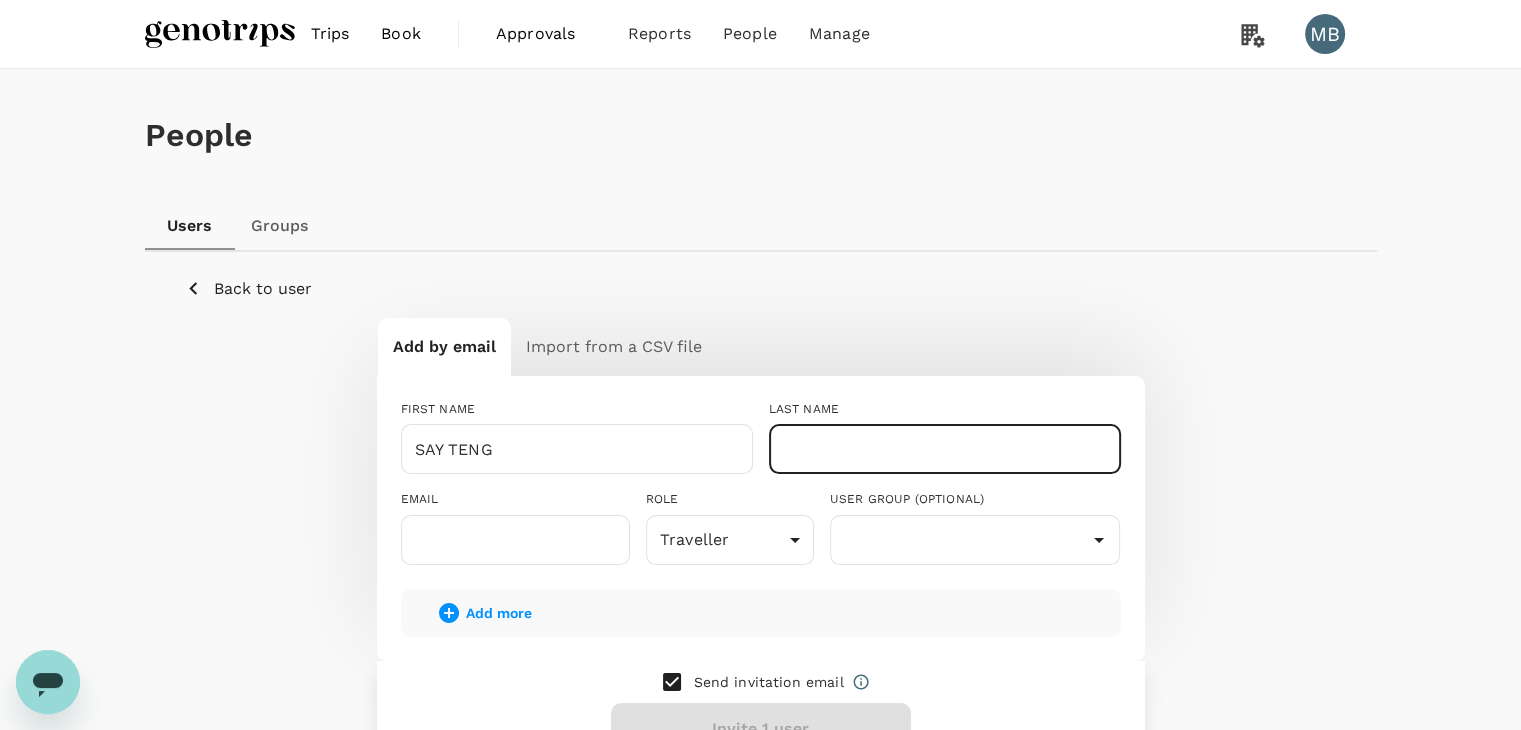 click at bounding box center [945, 449] 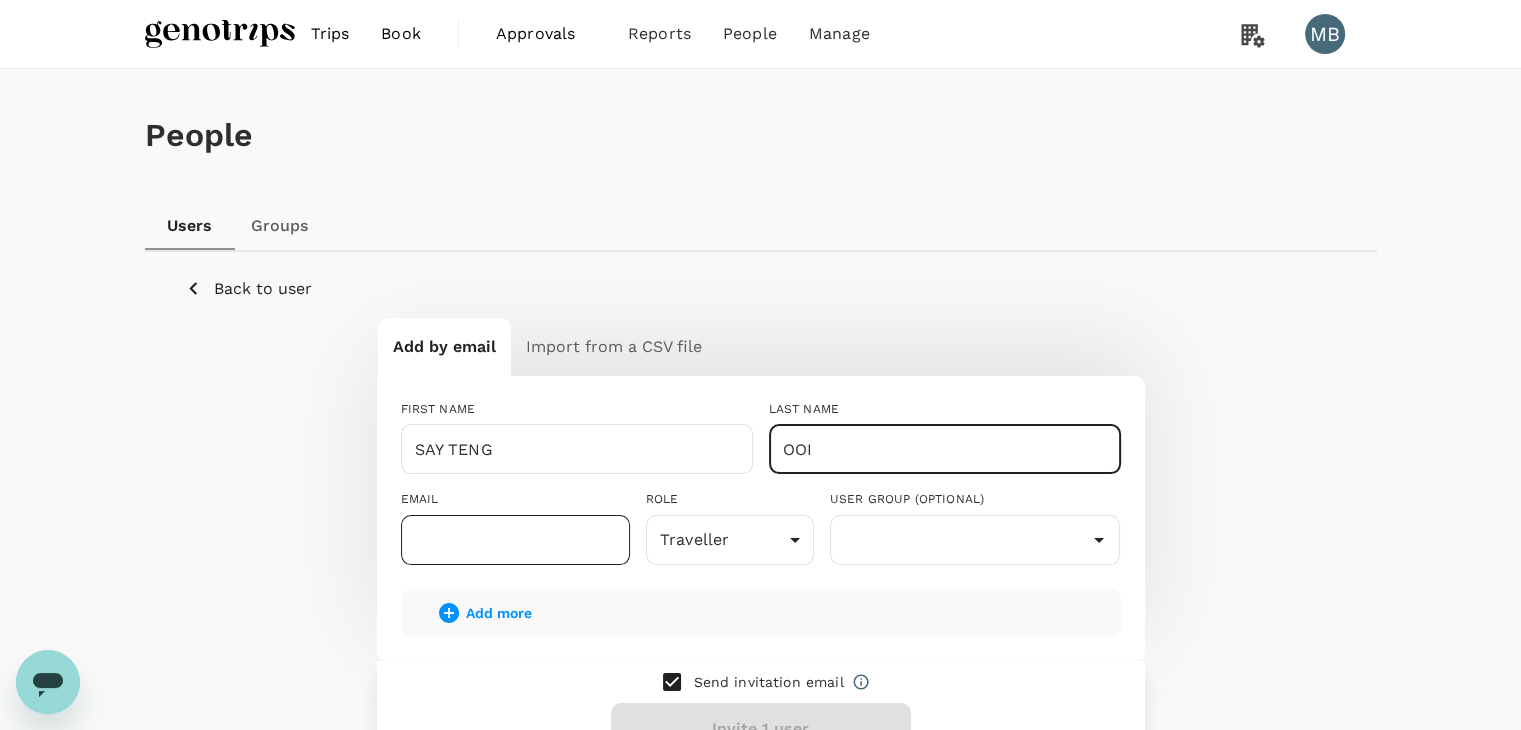type on "OOI" 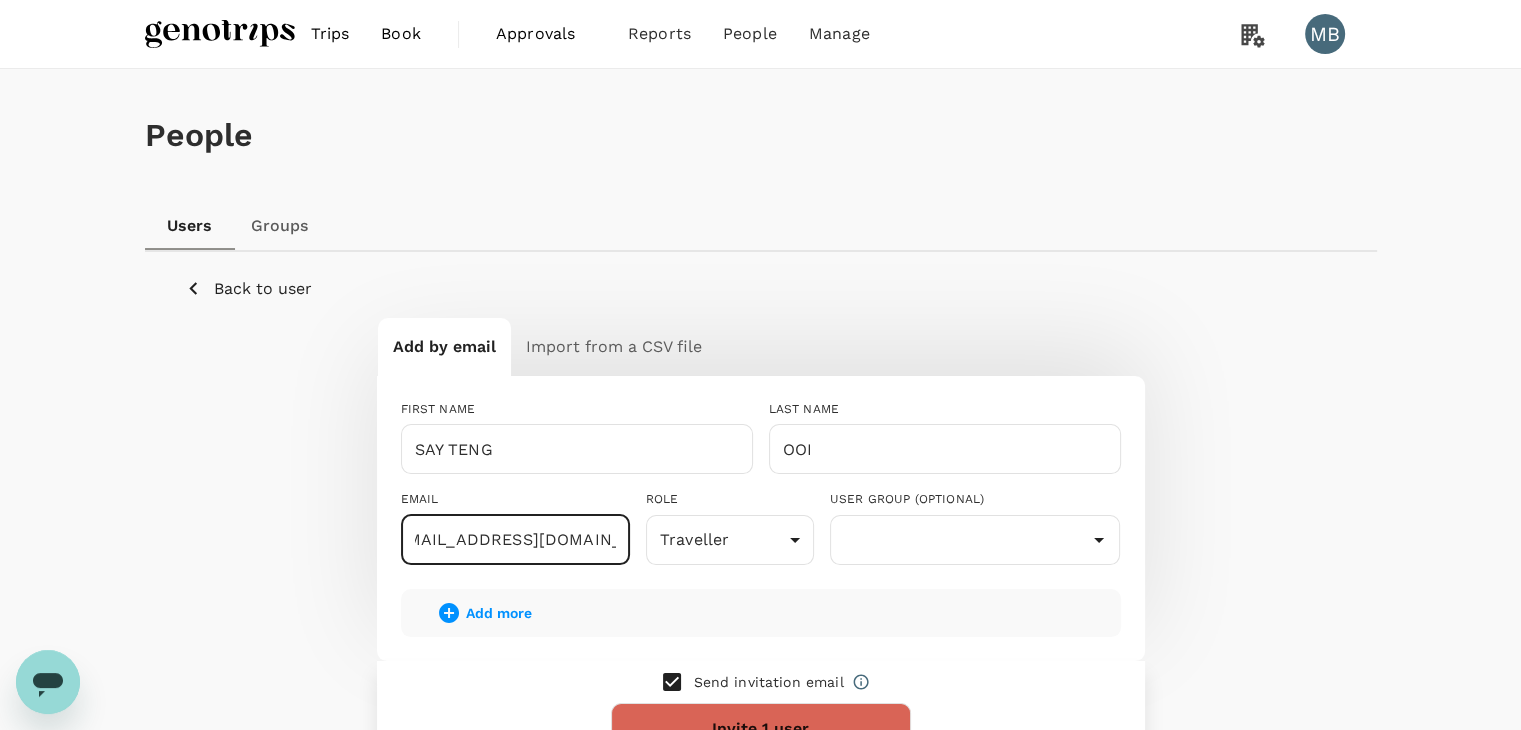 scroll, scrollTop: 0, scrollLeft: 32, axis: horizontal 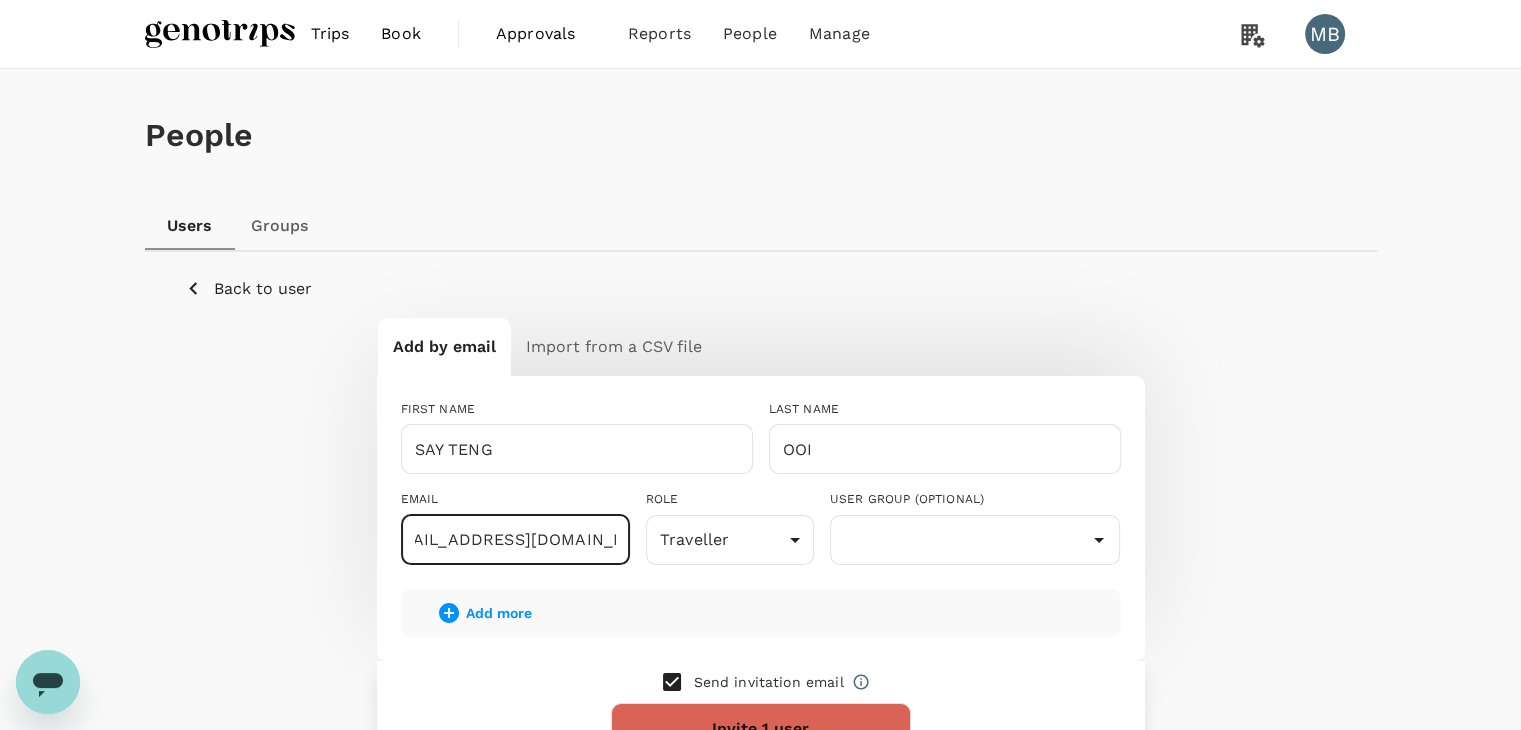type on "[EMAIL_ADDRESS][DOMAIN_NAME]" 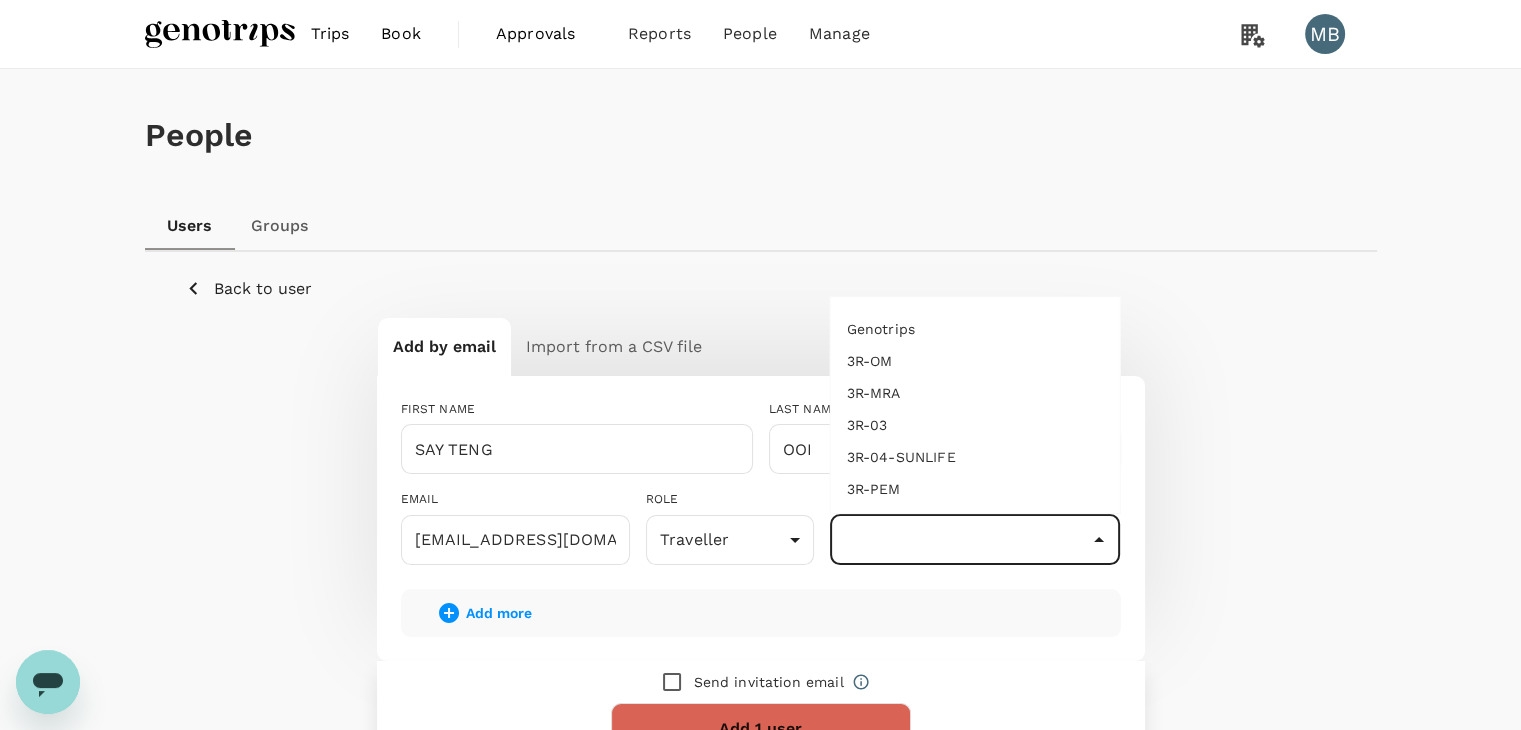 click at bounding box center [975, 540] 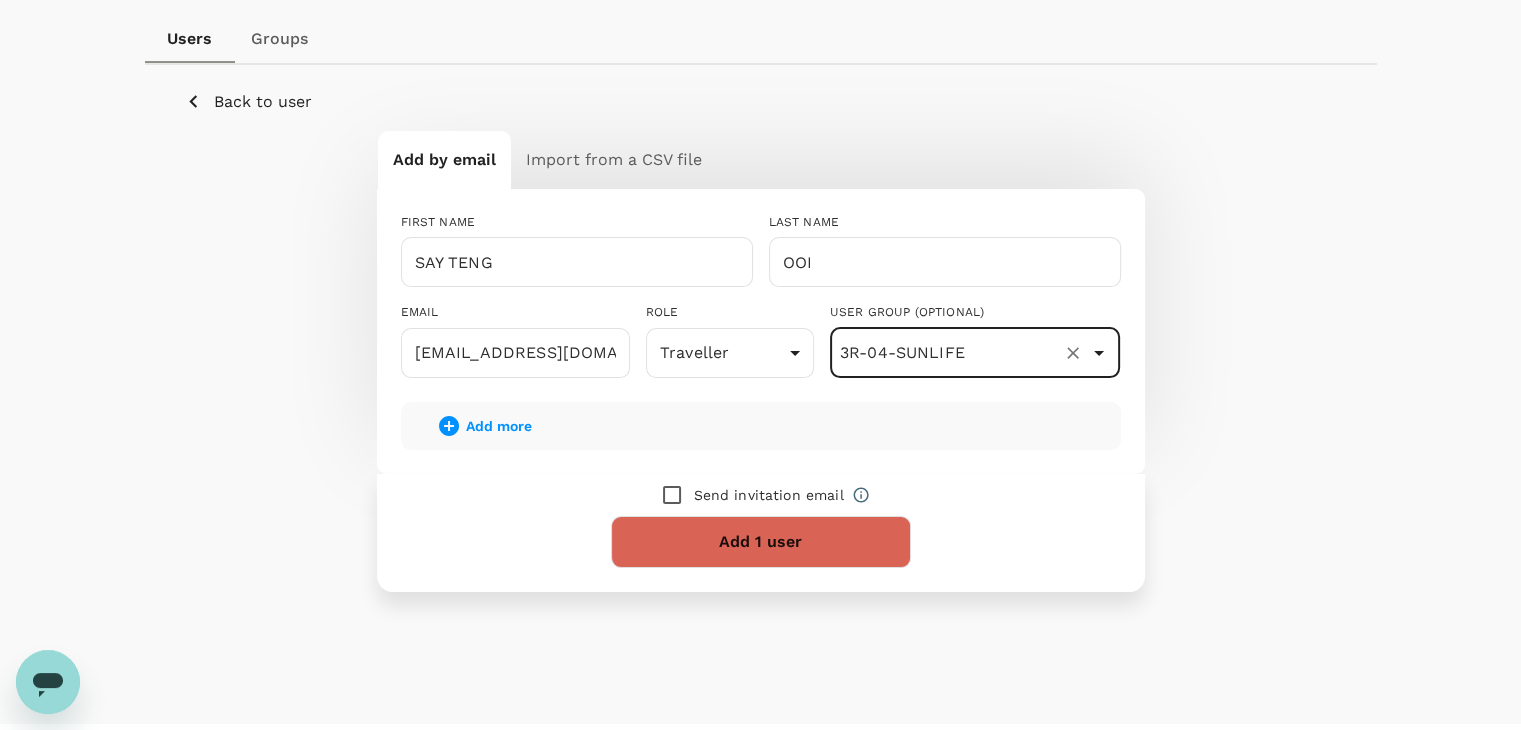 scroll, scrollTop: 200, scrollLeft: 0, axis: vertical 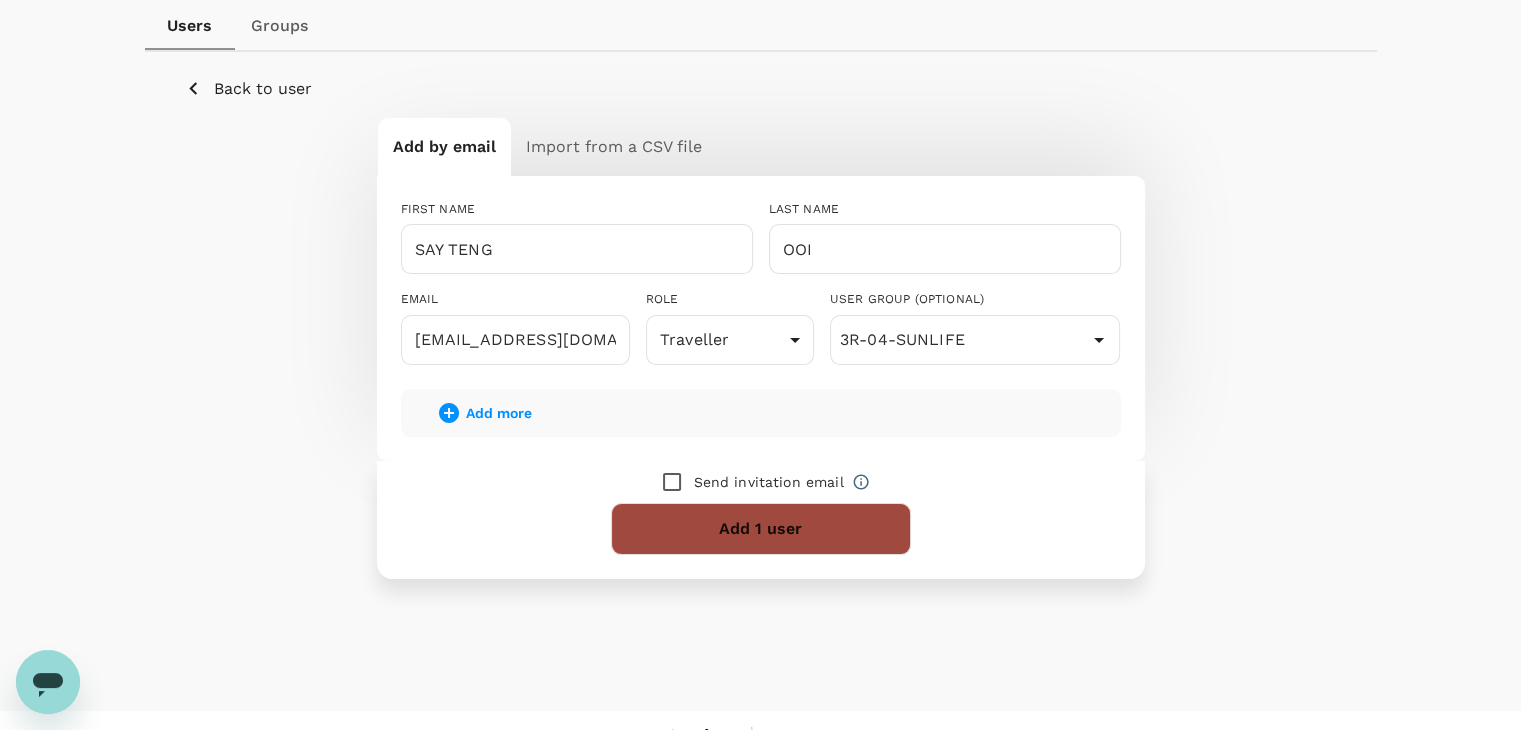 click on "Add 1 user" at bounding box center (761, 529) 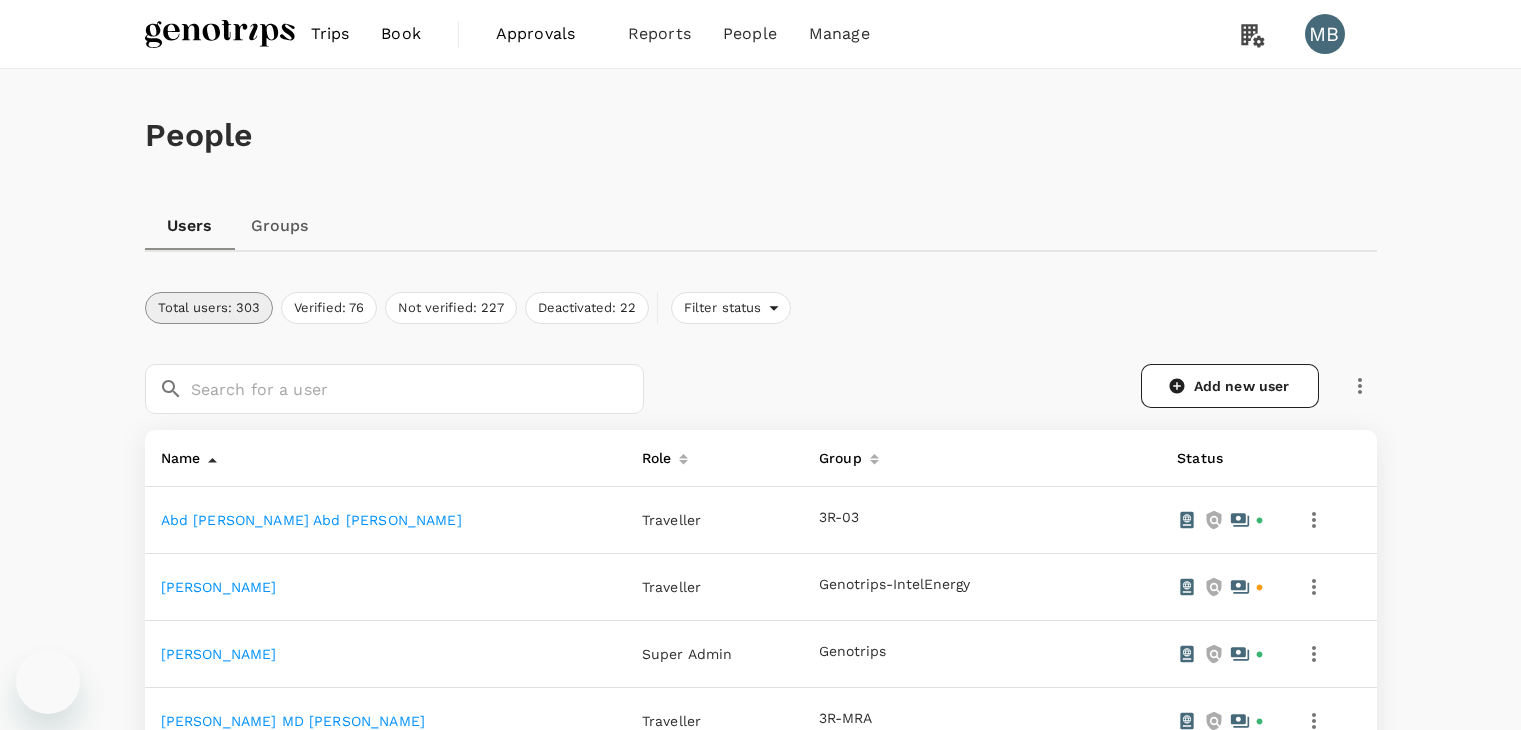 scroll, scrollTop: 0, scrollLeft: 0, axis: both 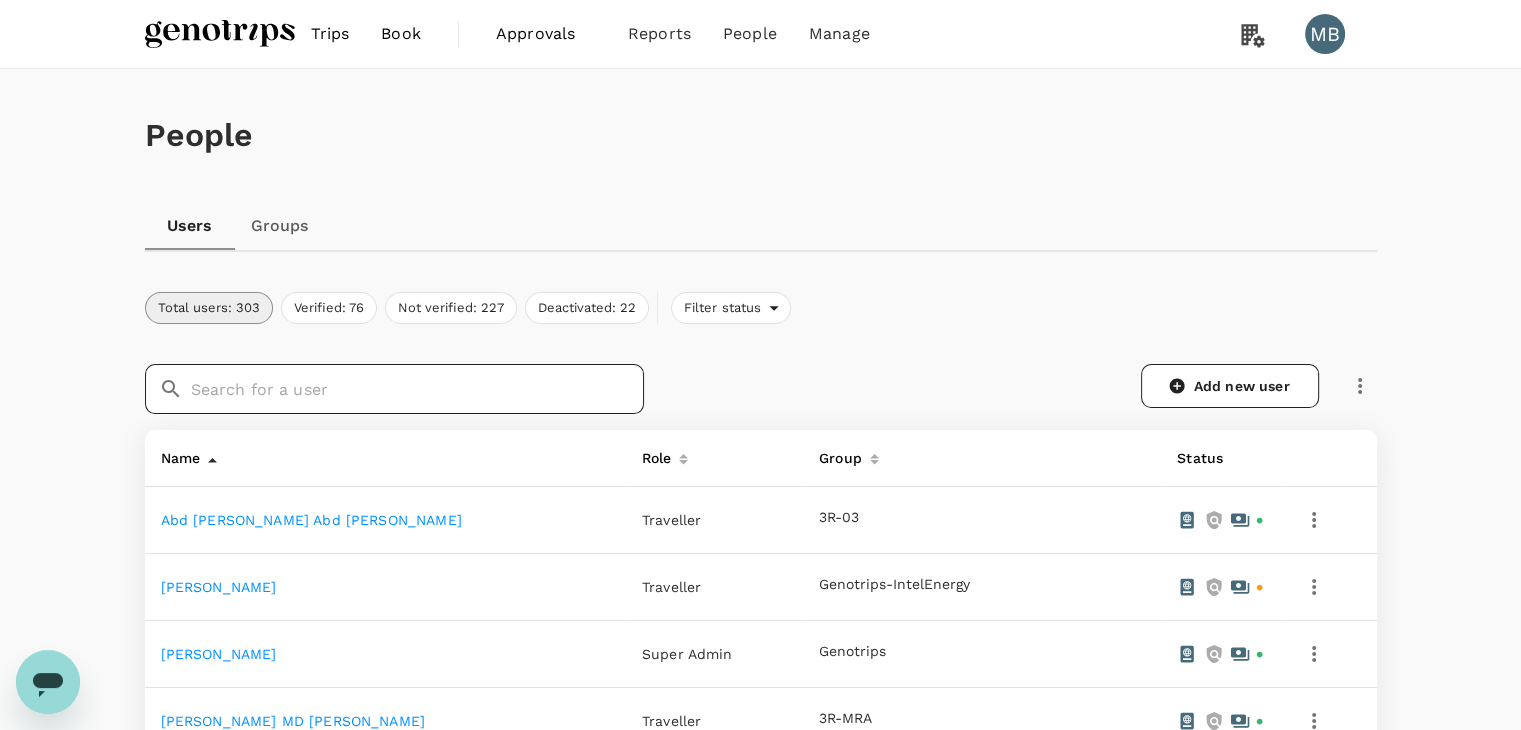click at bounding box center (417, 389) 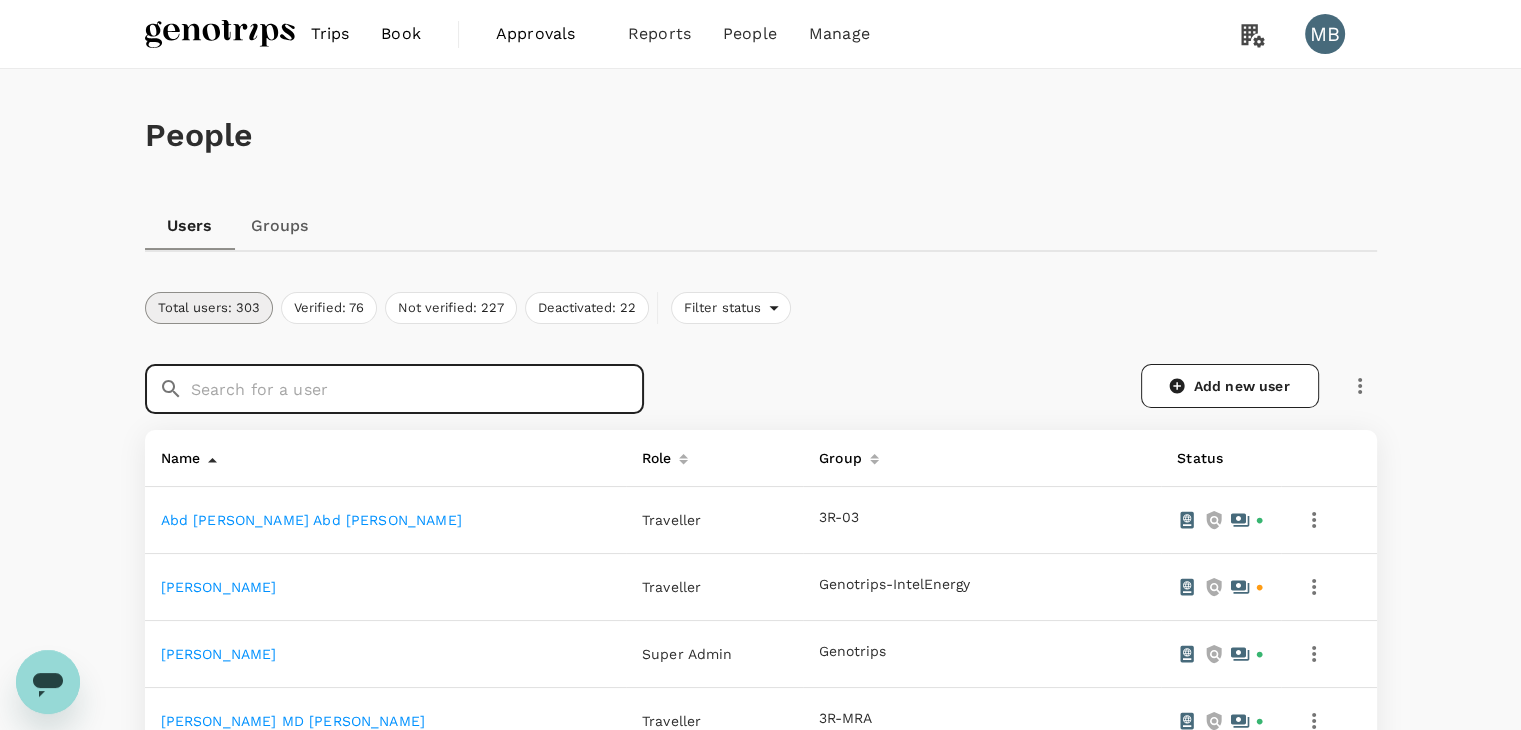 paste on "OOI" 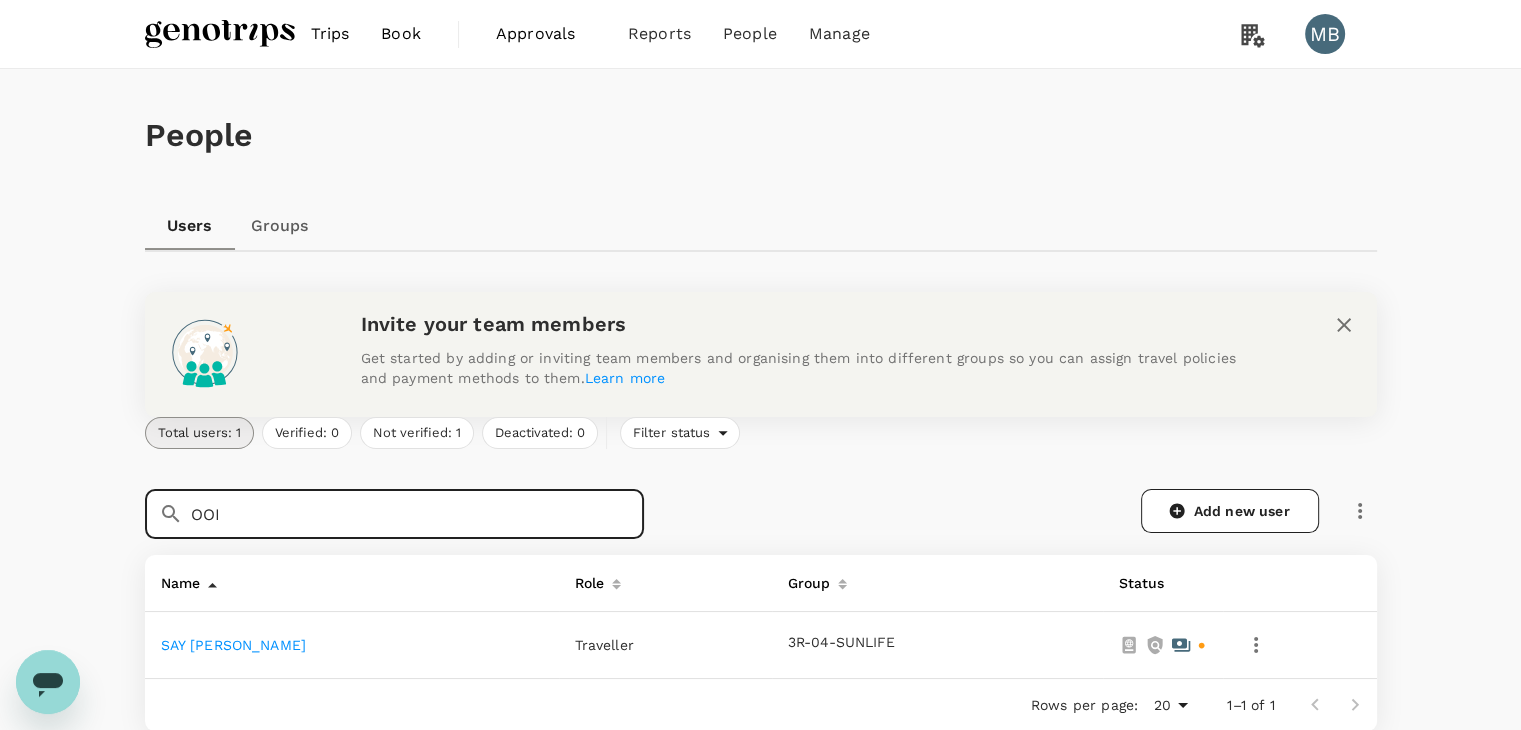 type on "OOI" 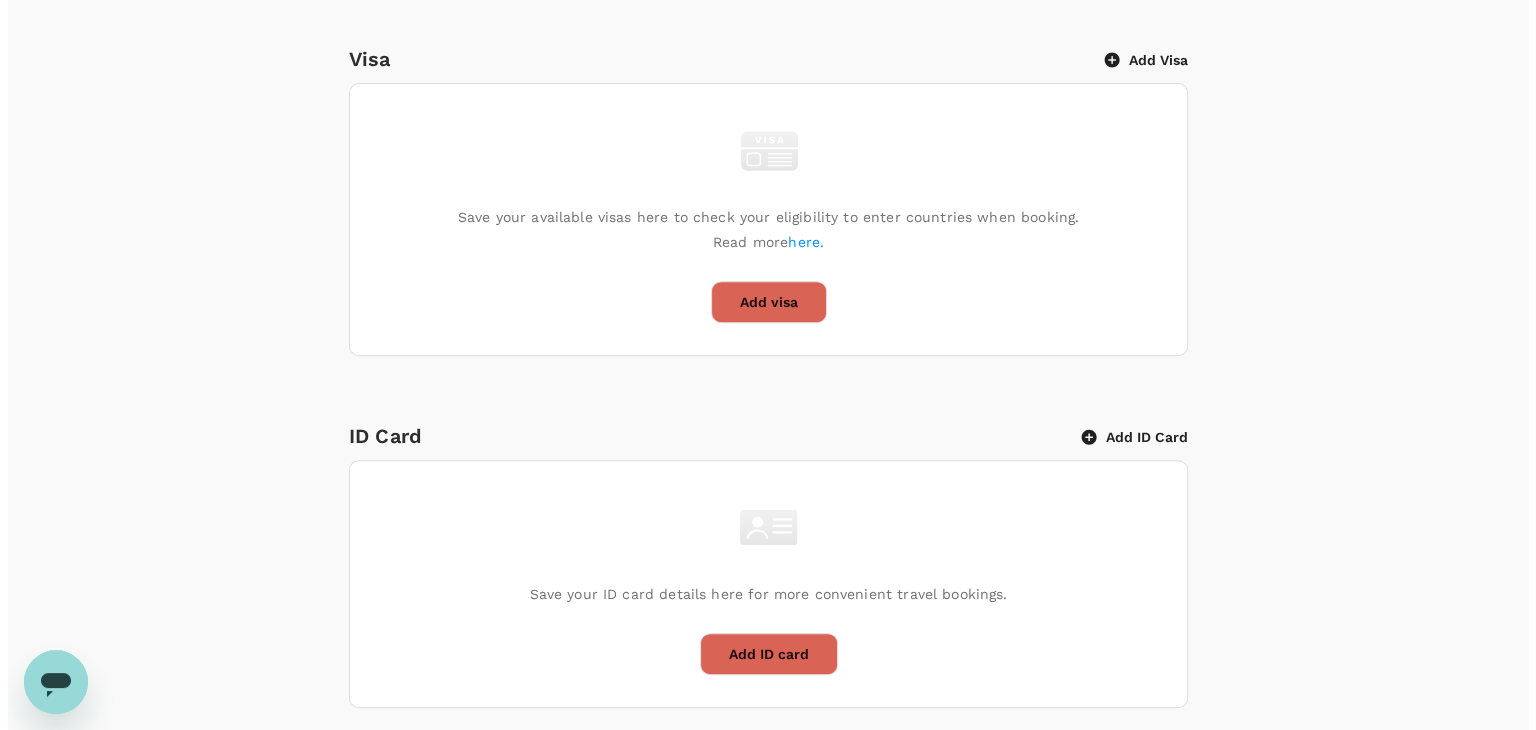 scroll, scrollTop: 804, scrollLeft: 0, axis: vertical 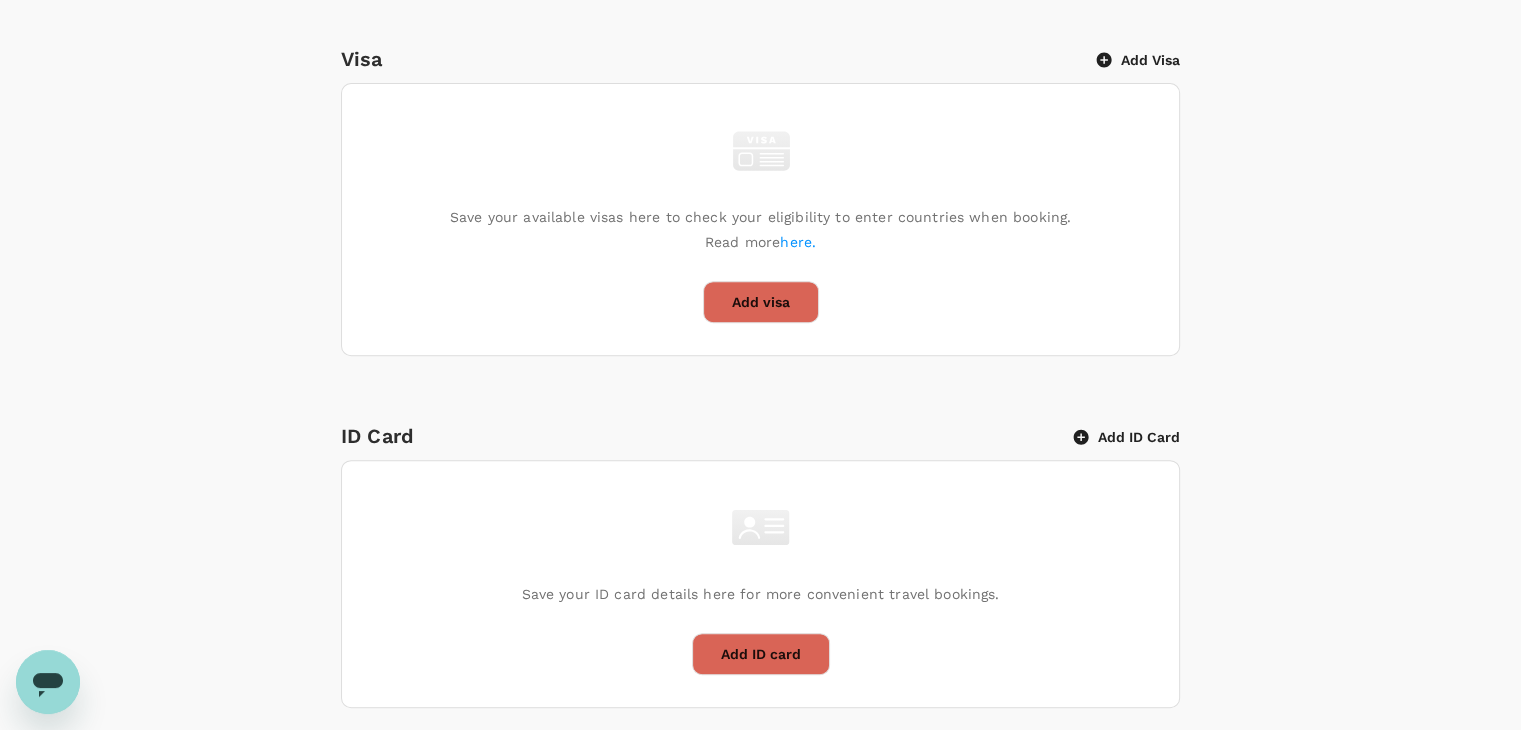 click on "Add ID Card" at bounding box center (1127, 437) 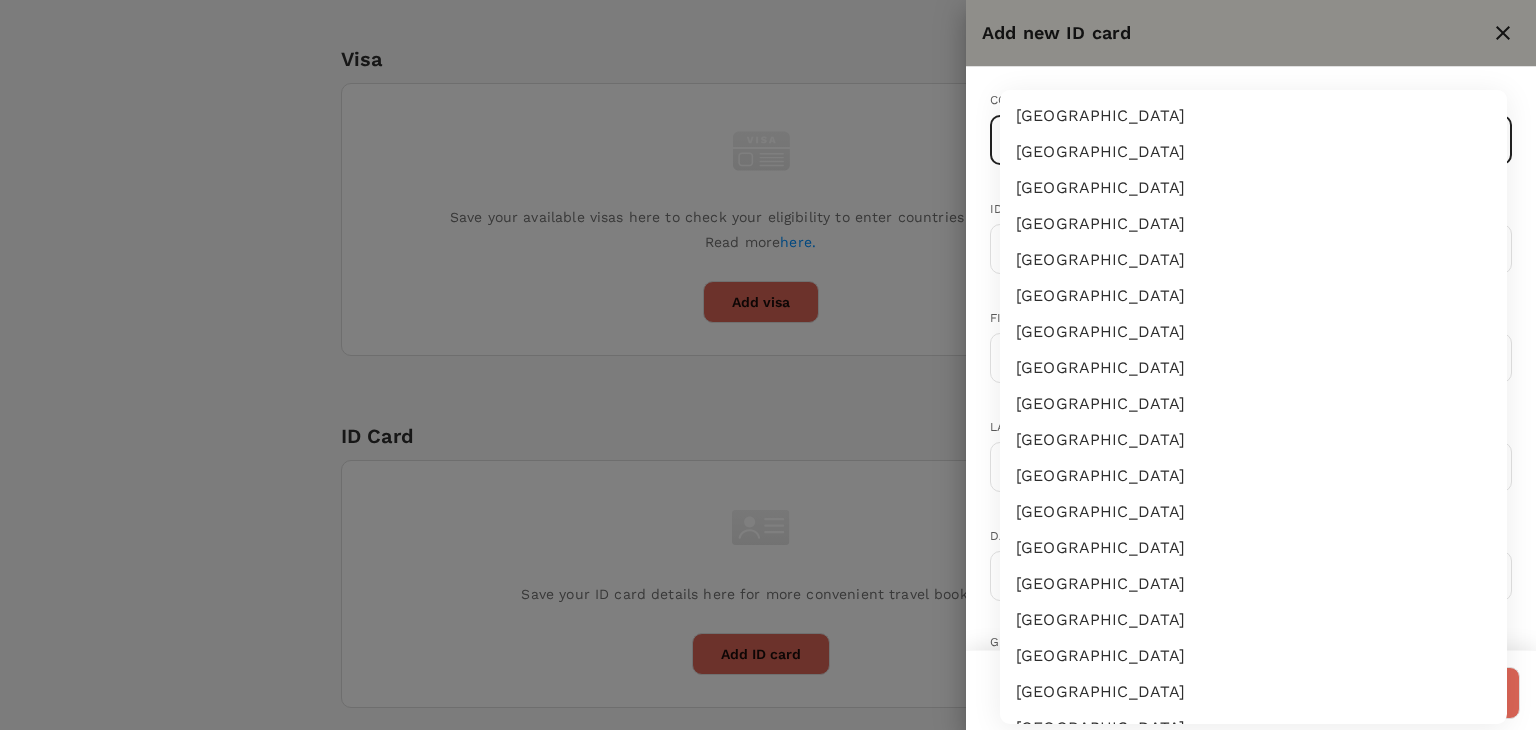 click on "Trips Book Approvals 0 Reports People Manage MB Back to users Last edit was on 22 Jul 2025, 12:12pm SAY TENG OOI Not invited dayat+say@genotrips.com.my Role Traveller Country - Group(s) 3R-04-SUNLIFE Travel Documents Travel Preferences Travel Policy Travel Record Passport Add passport Save your passport details here for easy, hassle-free bookings. Read more  here . Add passport Visa Add Visa Save your available visas here to check your eligibility to enter countries when booking. Read more  here. Add visa ID Card Add ID Card Save your ID card details here for more convenient travel bookings. Add ID card Mainland Travel Permit Only for Hong Kong and Macao Residents Add Mainland Travel Permit Save your Mainland Travel Permit to easily book travel within China. Add Mainland Travel Permit by TruTrip  ( 3.47.1   ) Add new ID card Country ​ ​ ID card number ​ First name (Given name) ​ Last name (Family name) ​ Date of birth ​ Gender Female Male Expiry date (if applicable) ​ Save Afghanistan Albania" at bounding box center (768, 179) 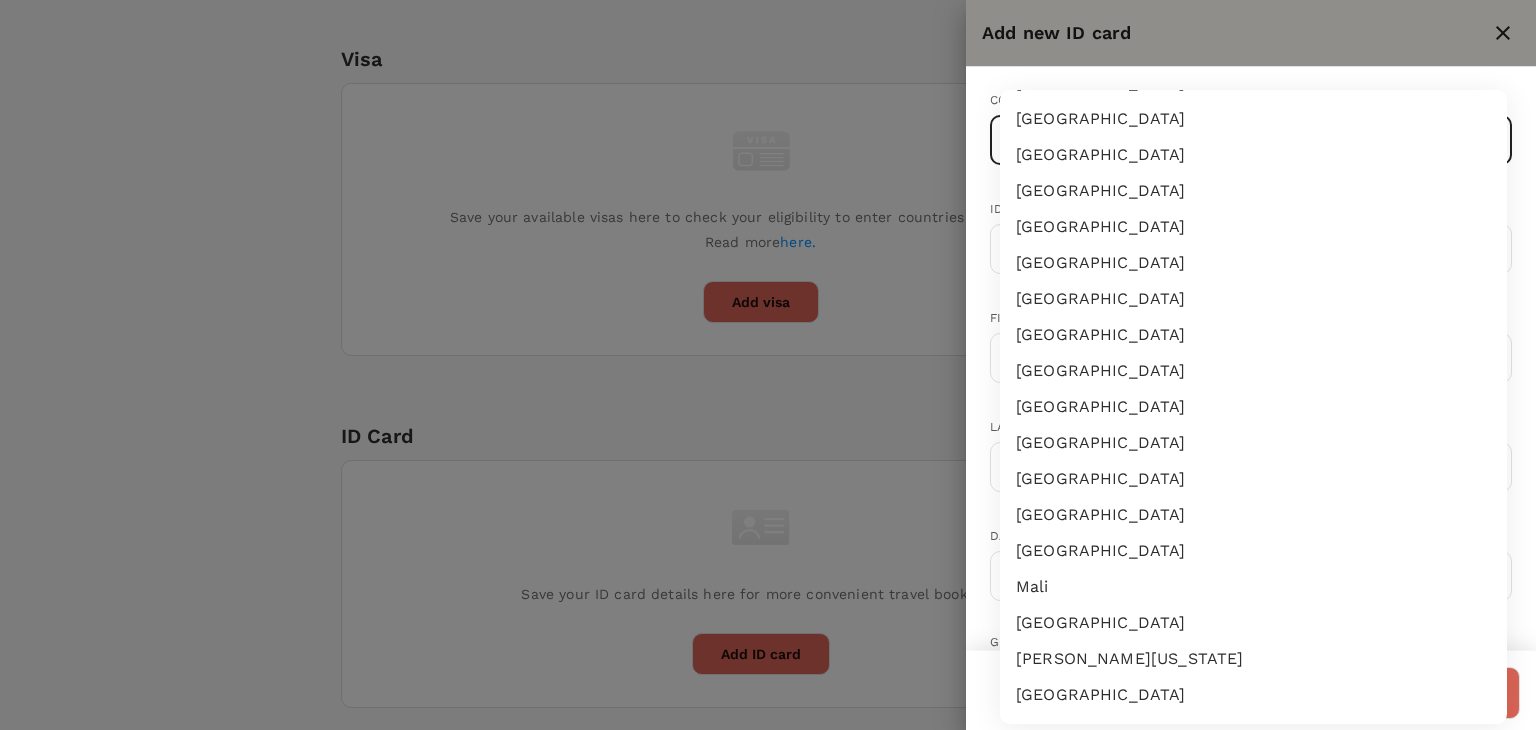 type 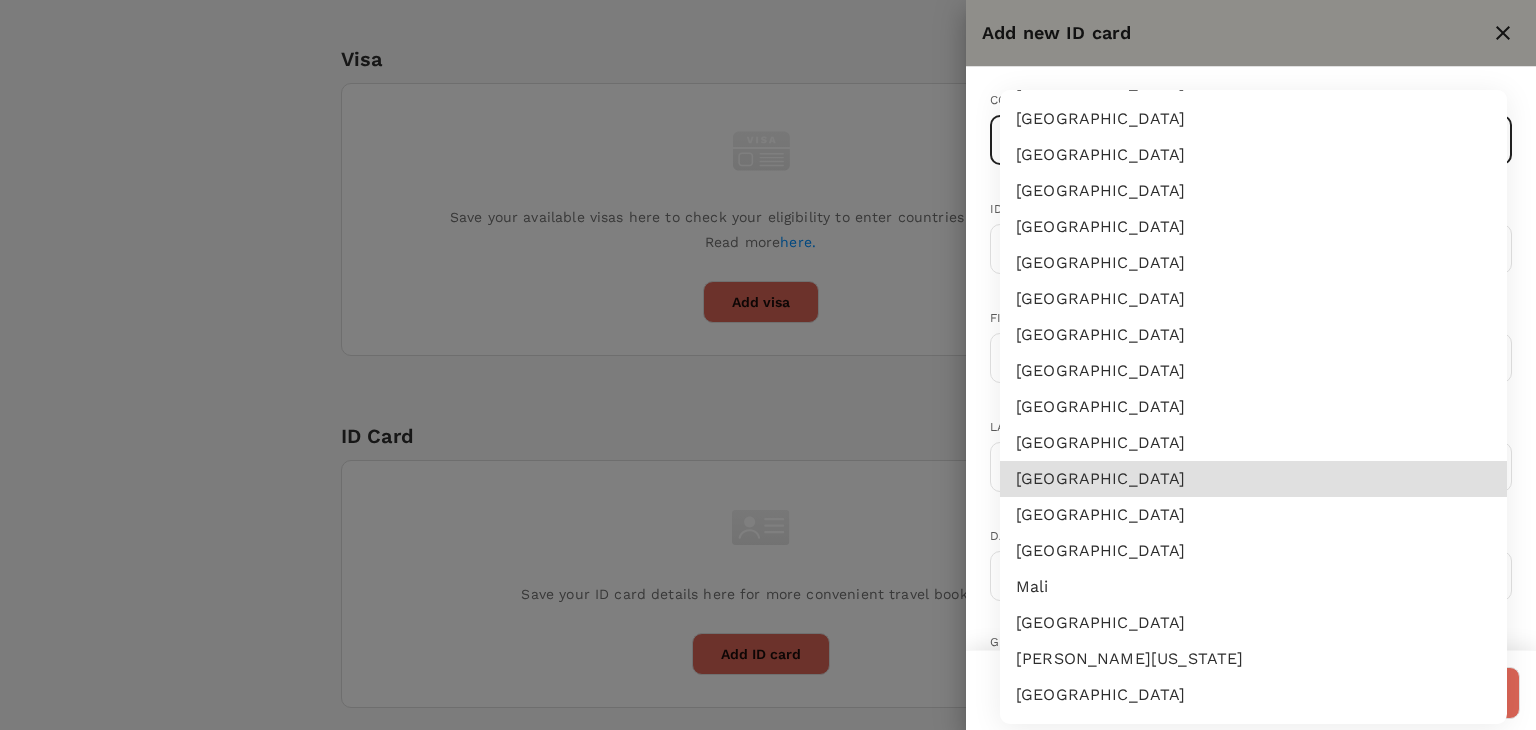type 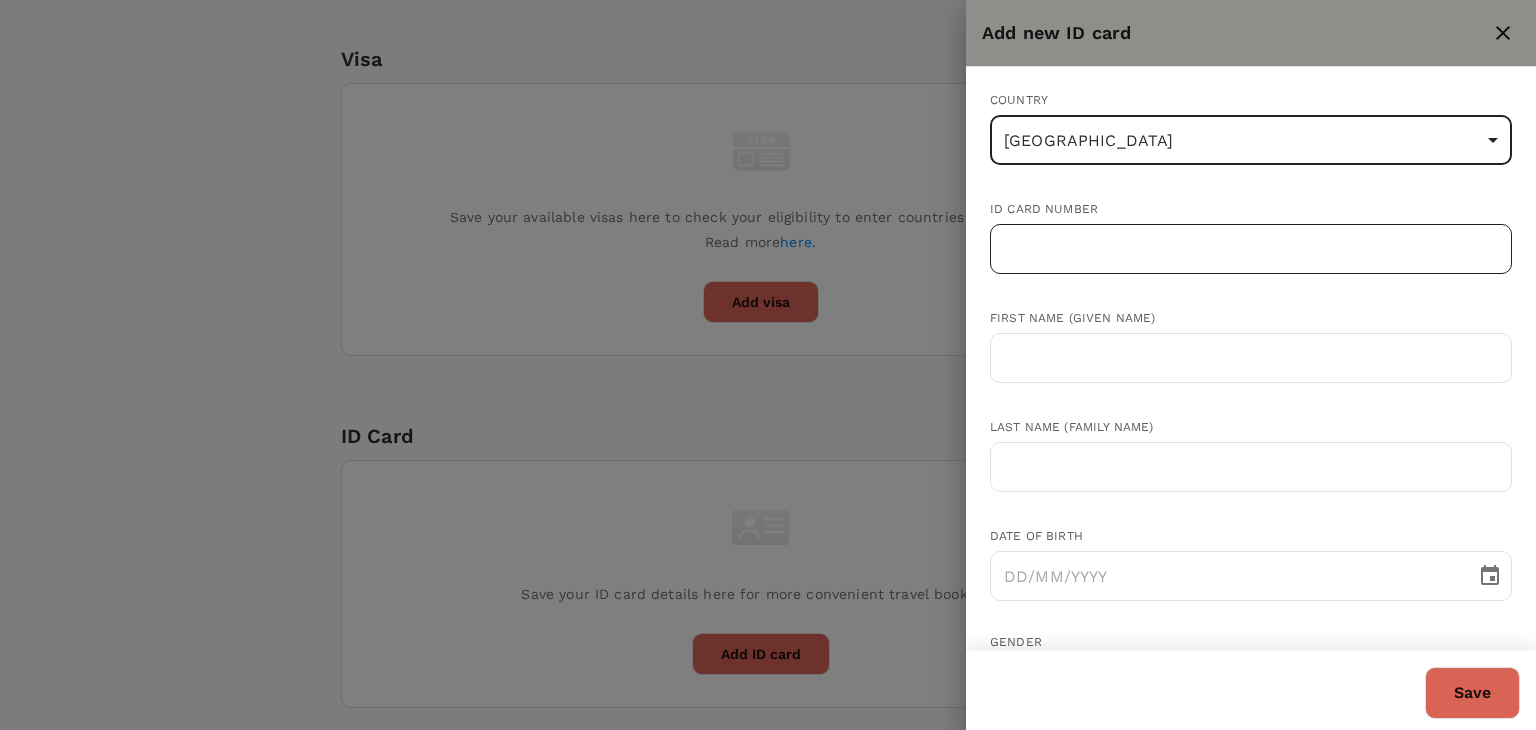 click at bounding box center [1251, 249] 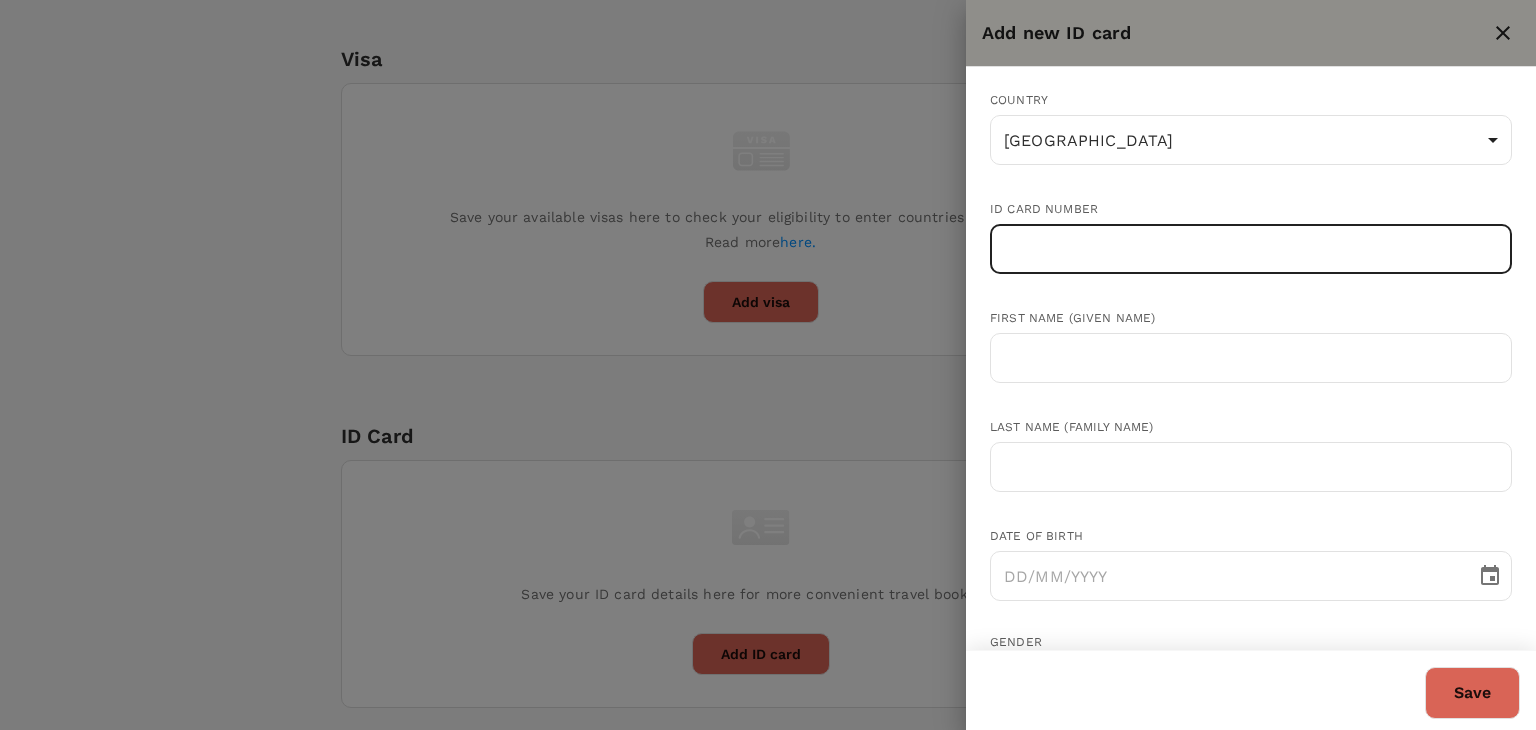 paste on "610316-07-5577" 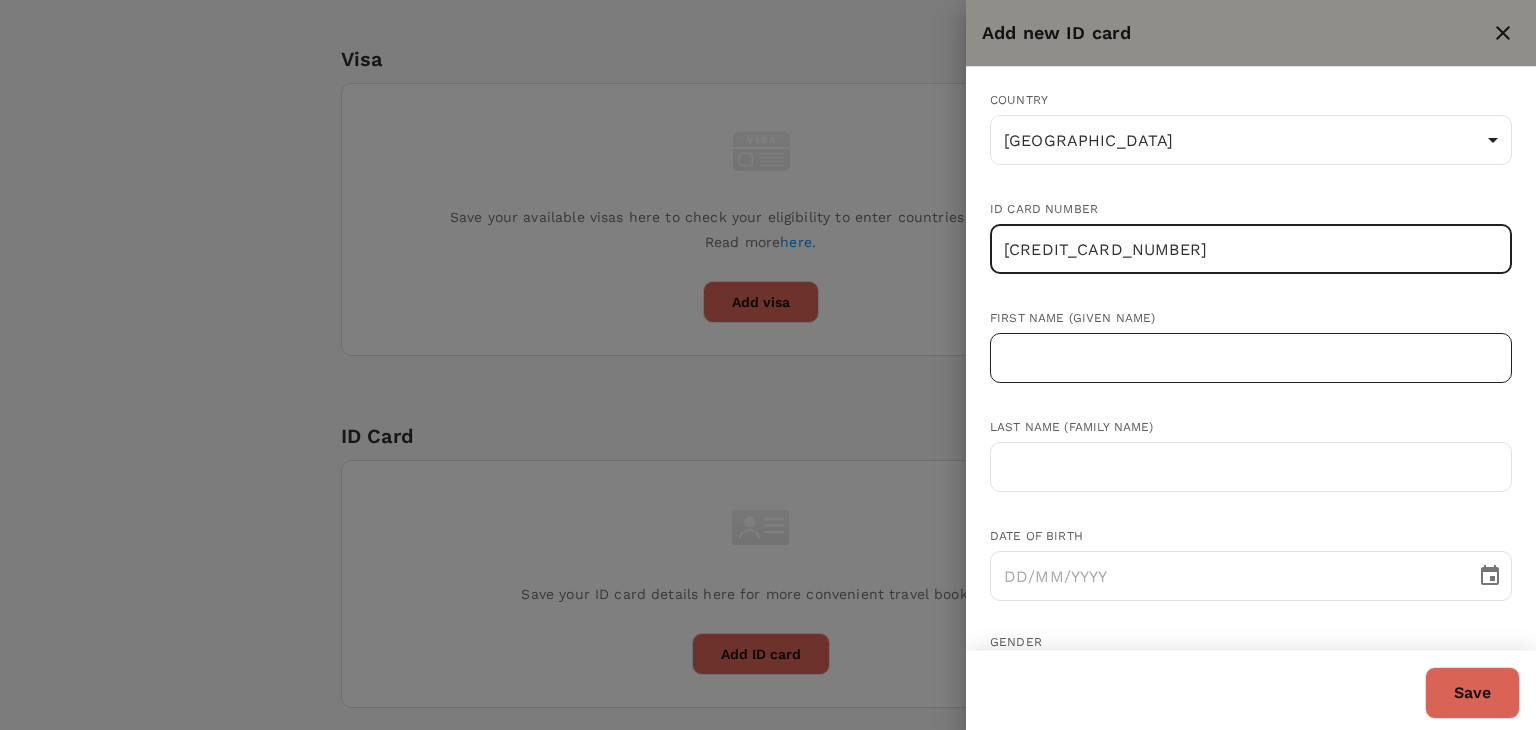 type on "610316-07-5577" 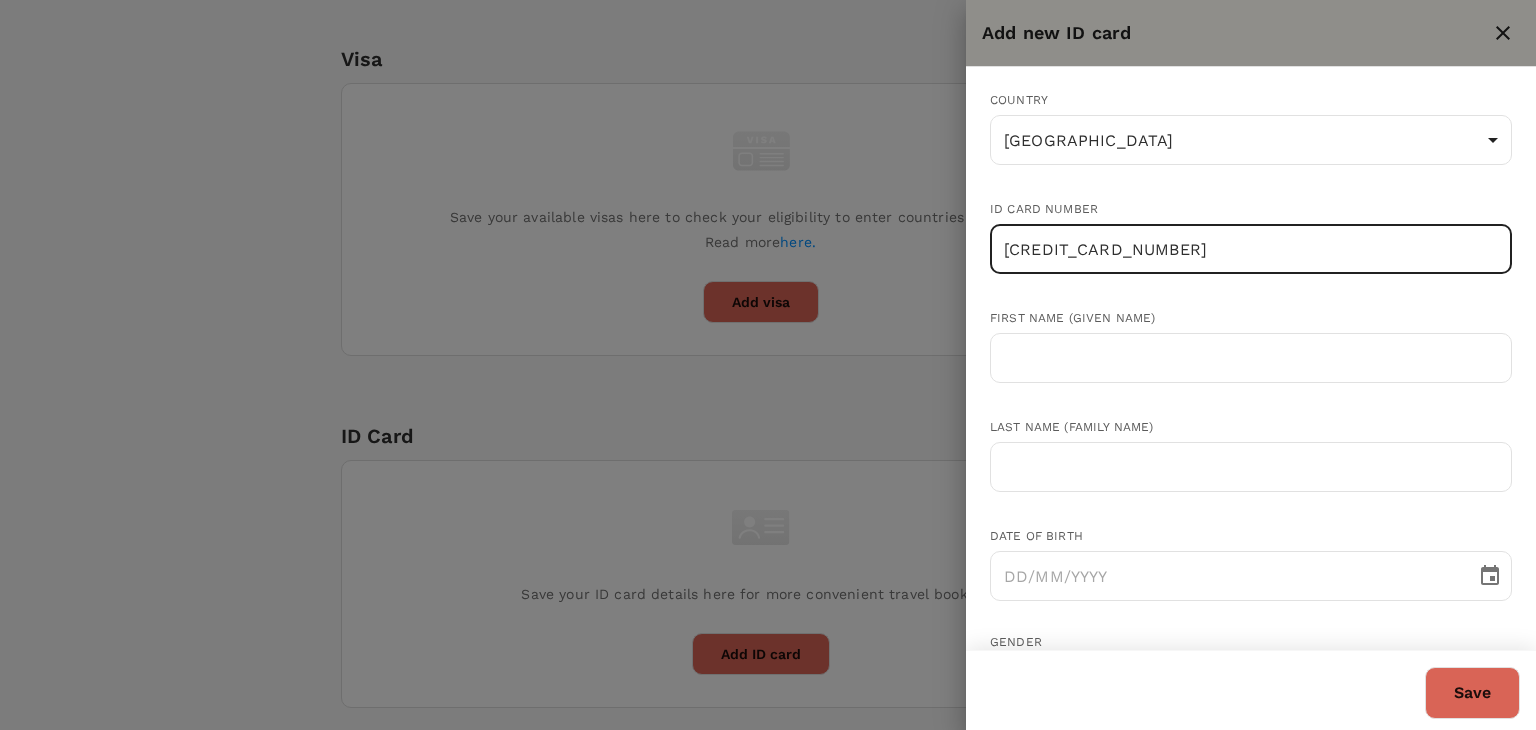 drag, startPoint x: 1017, startPoint y: 358, endPoint x: 1036, endPoint y: 429, distance: 73.4983 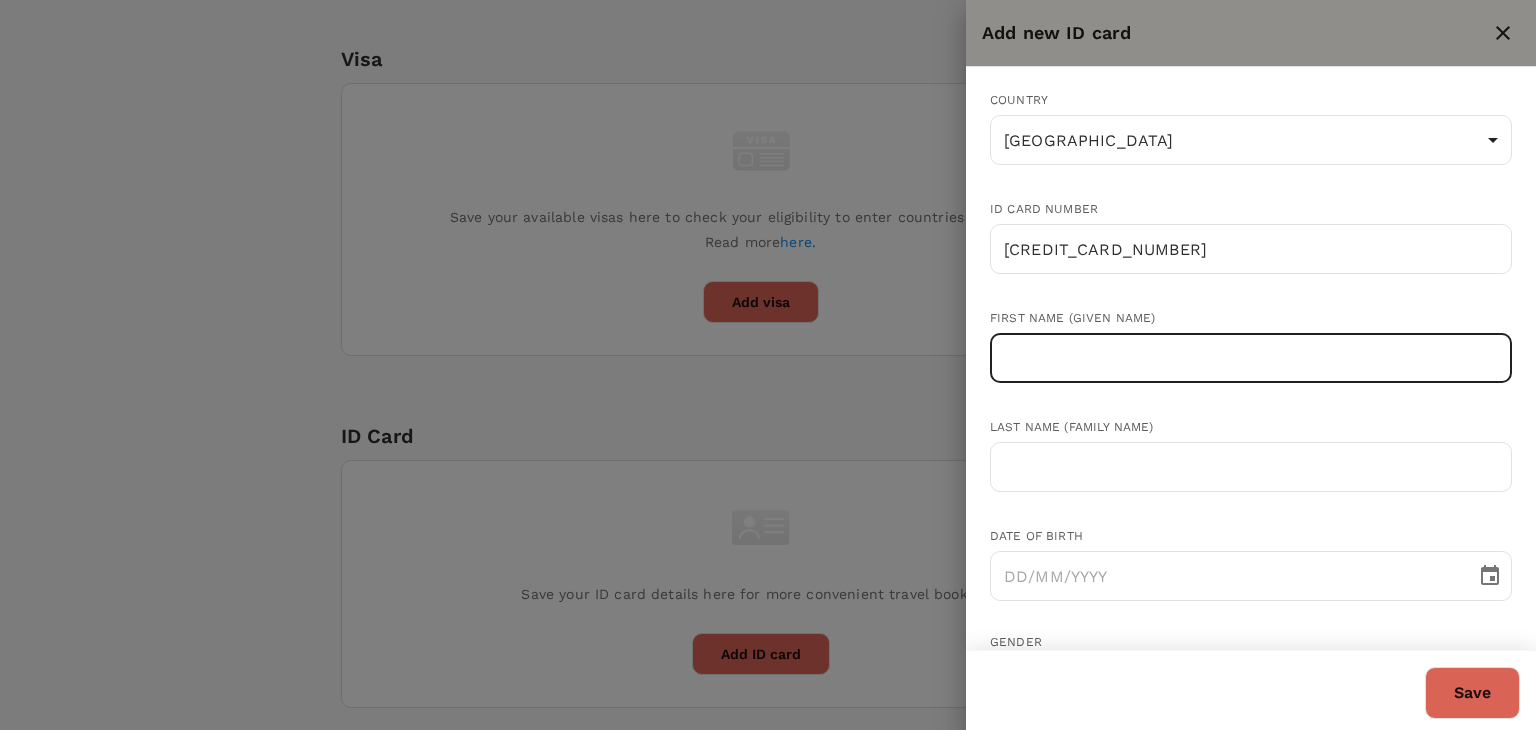 paste on "OOI SAY TENG" 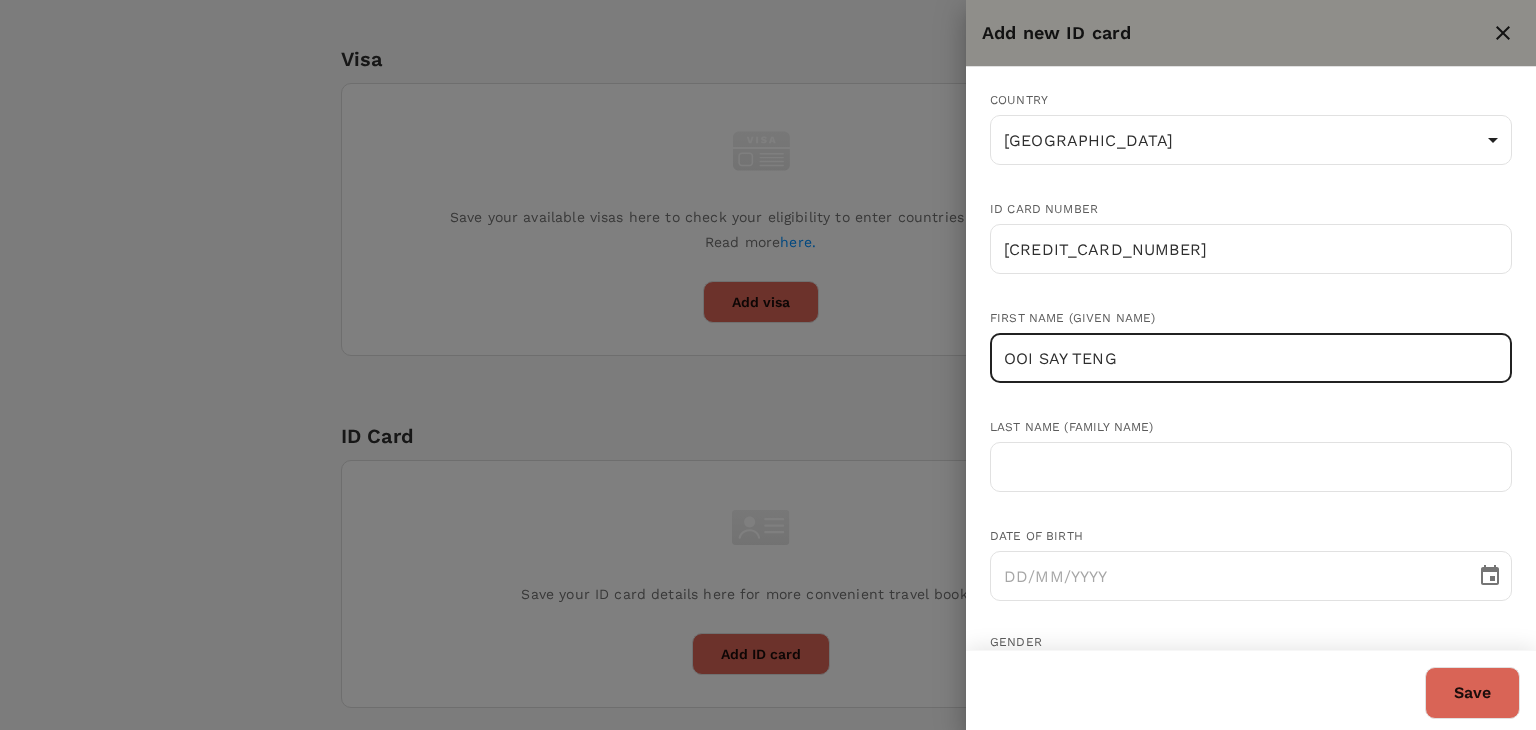 drag, startPoint x: 1038, startPoint y: 357, endPoint x: 992, endPoint y: 361, distance: 46.173584 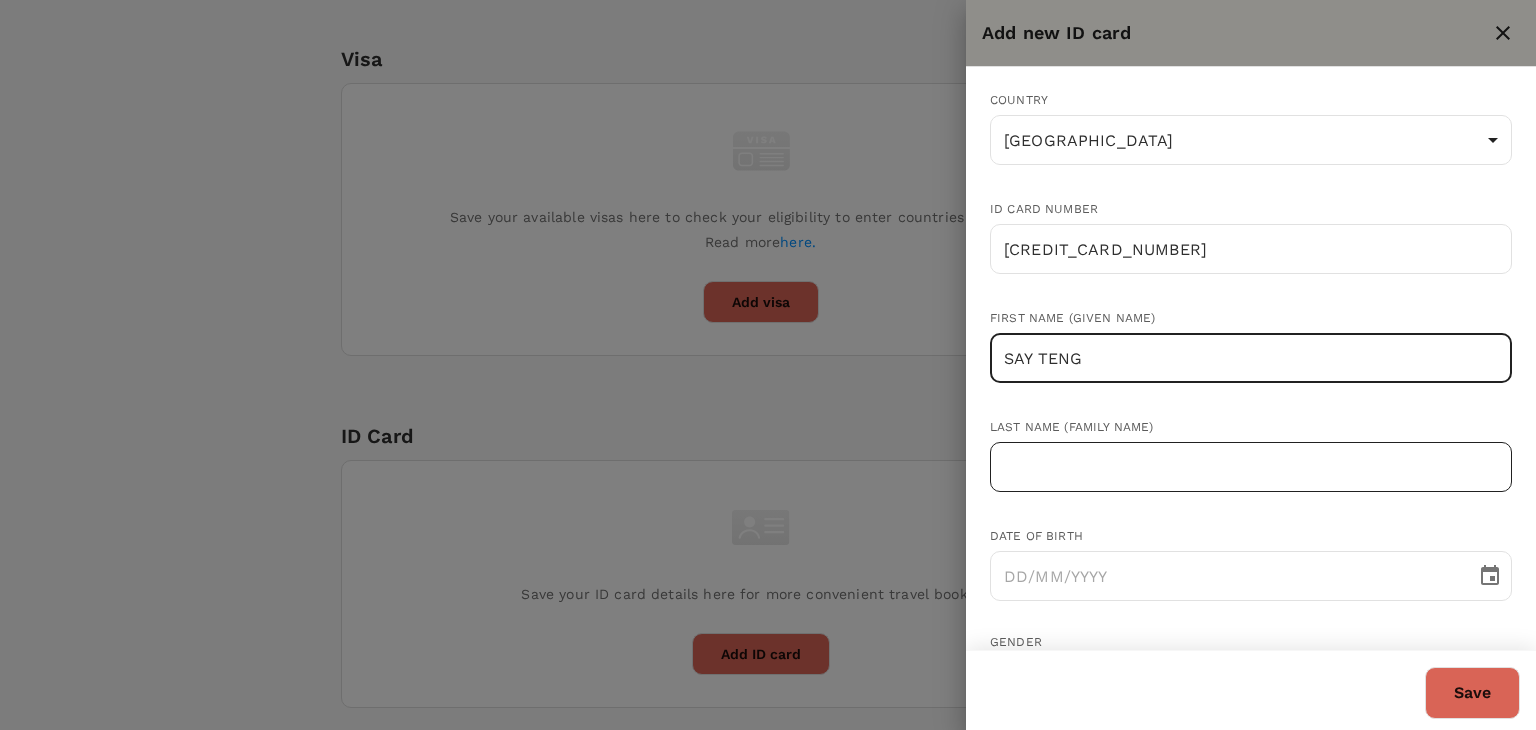 type on "SAY TENG" 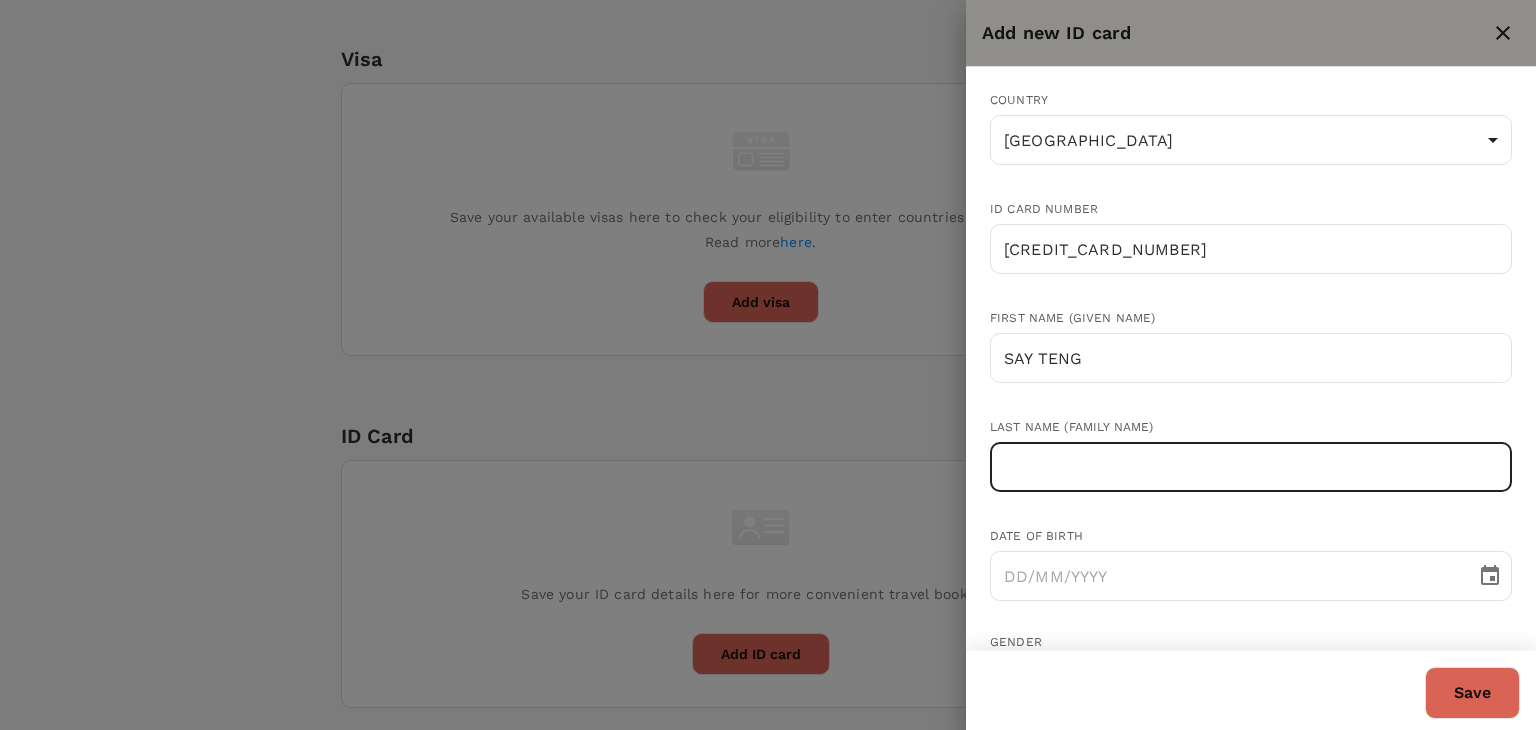 paste on "OOI" 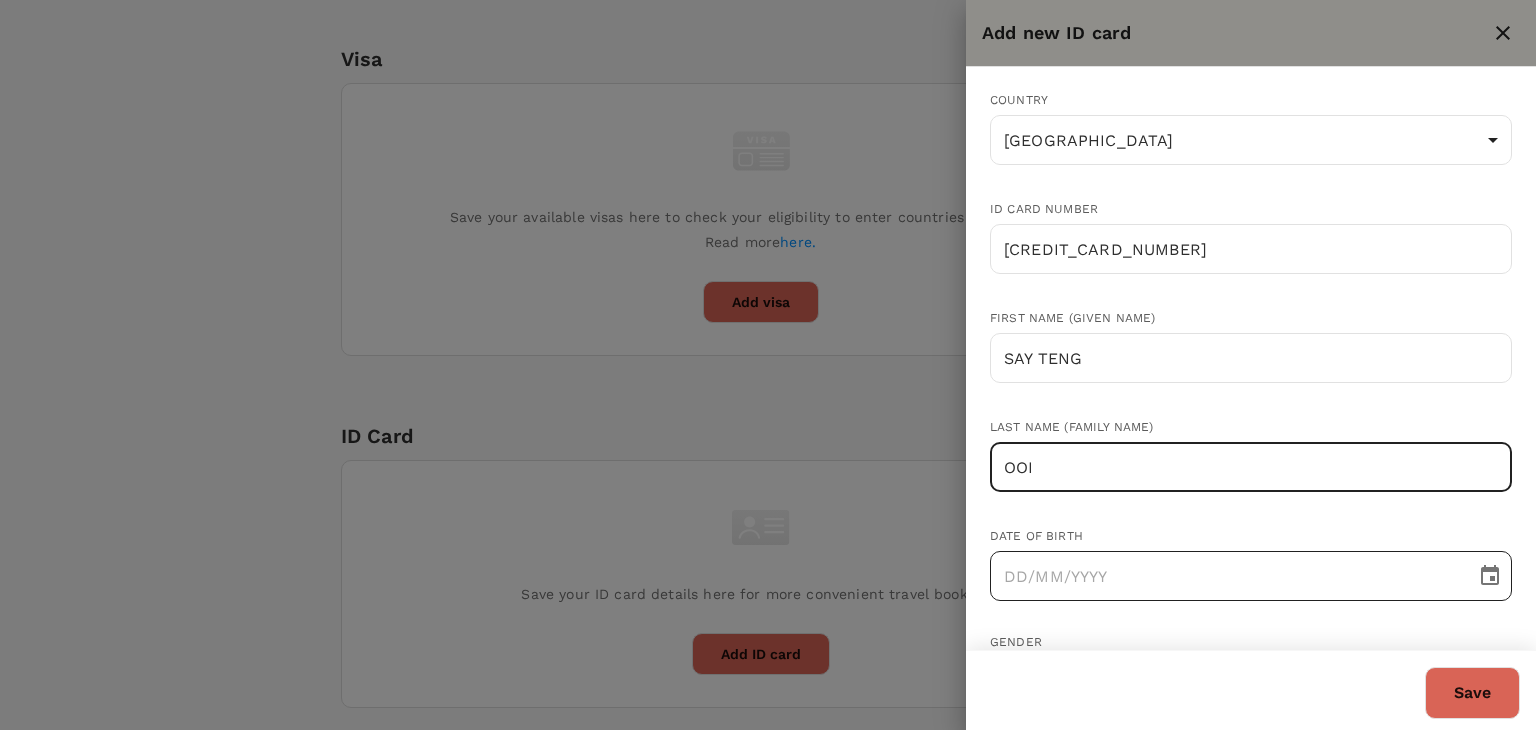 type on "OOI" 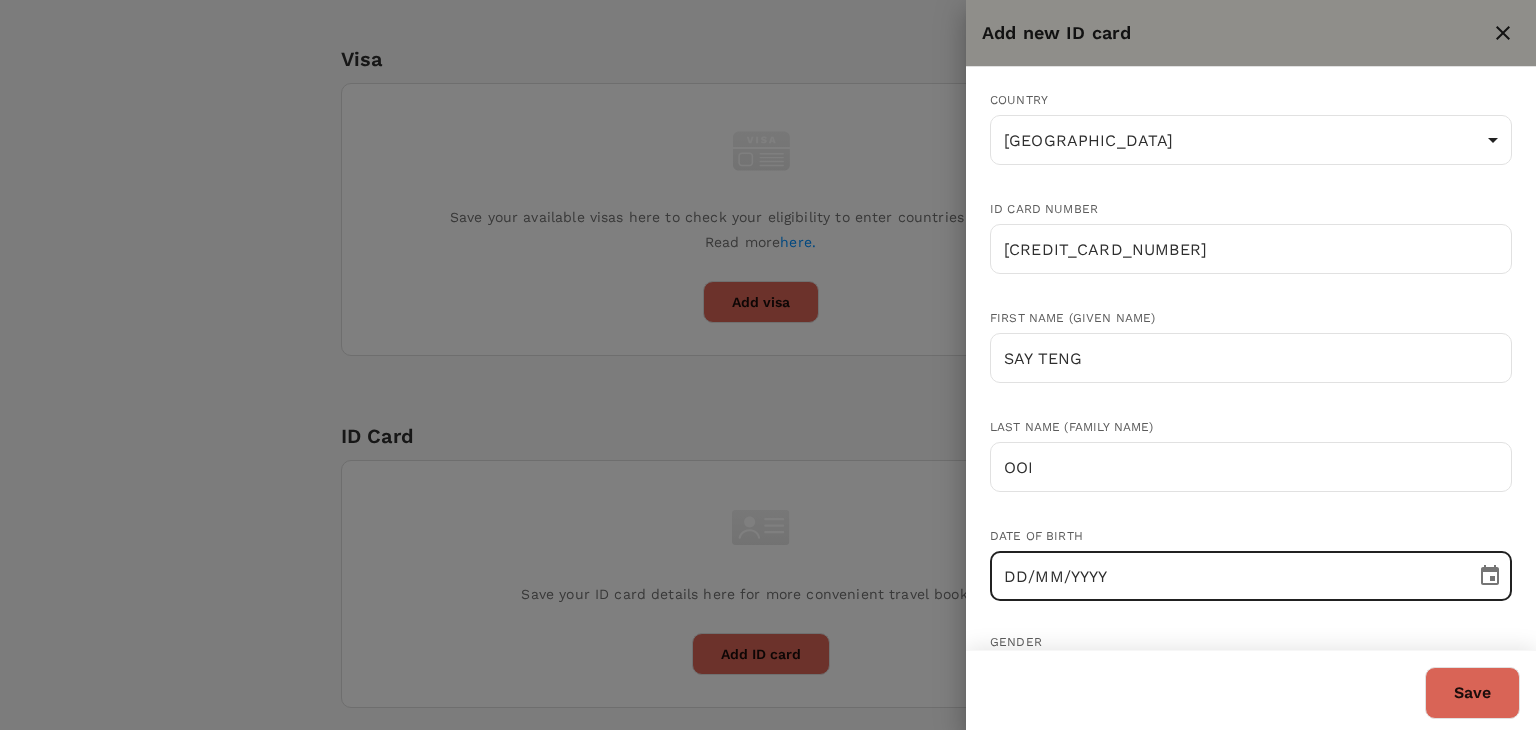 click on "DD/MM/YYYY" at bounding box center (1226, 576) 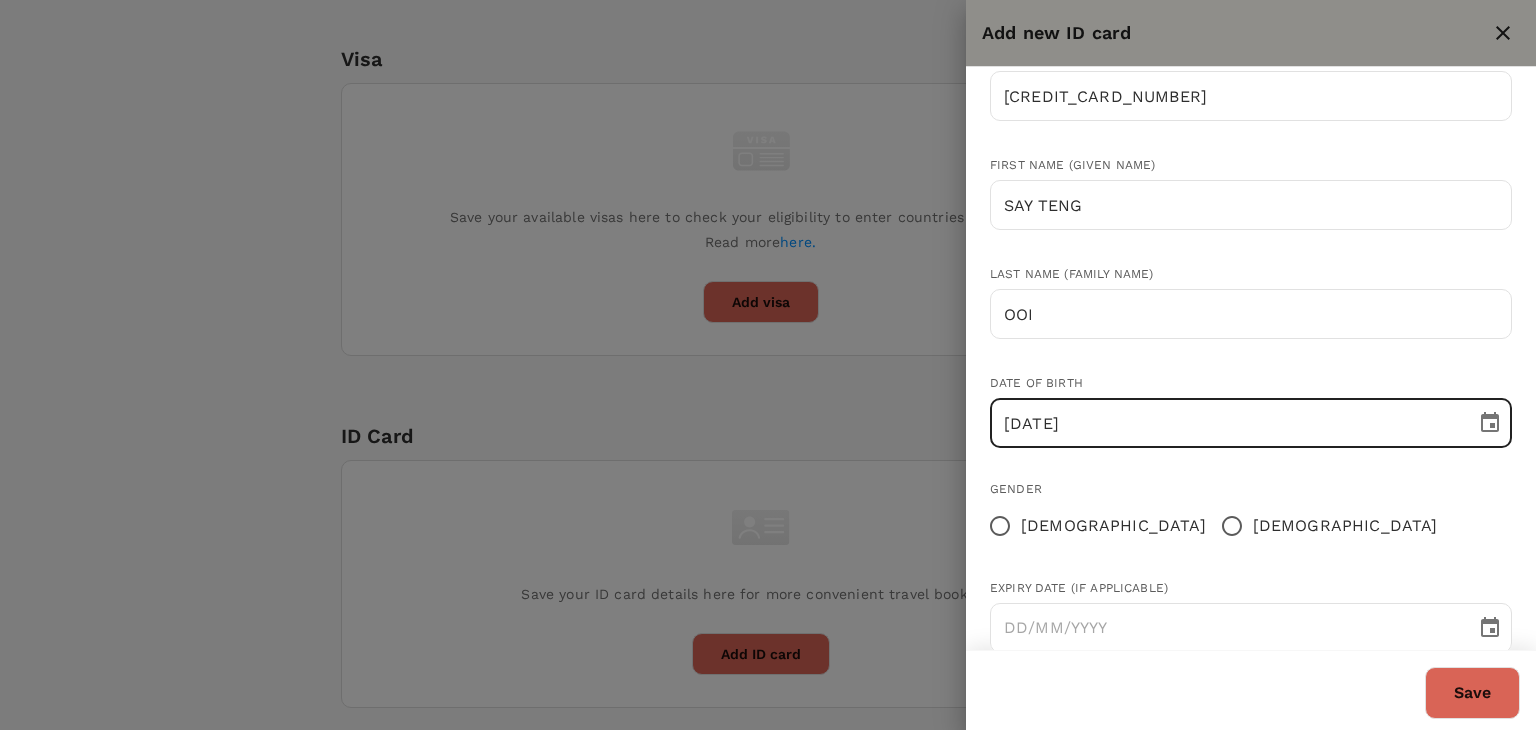 scroll, scrollTop: 195, scrollLeft: 0, axis: vertical 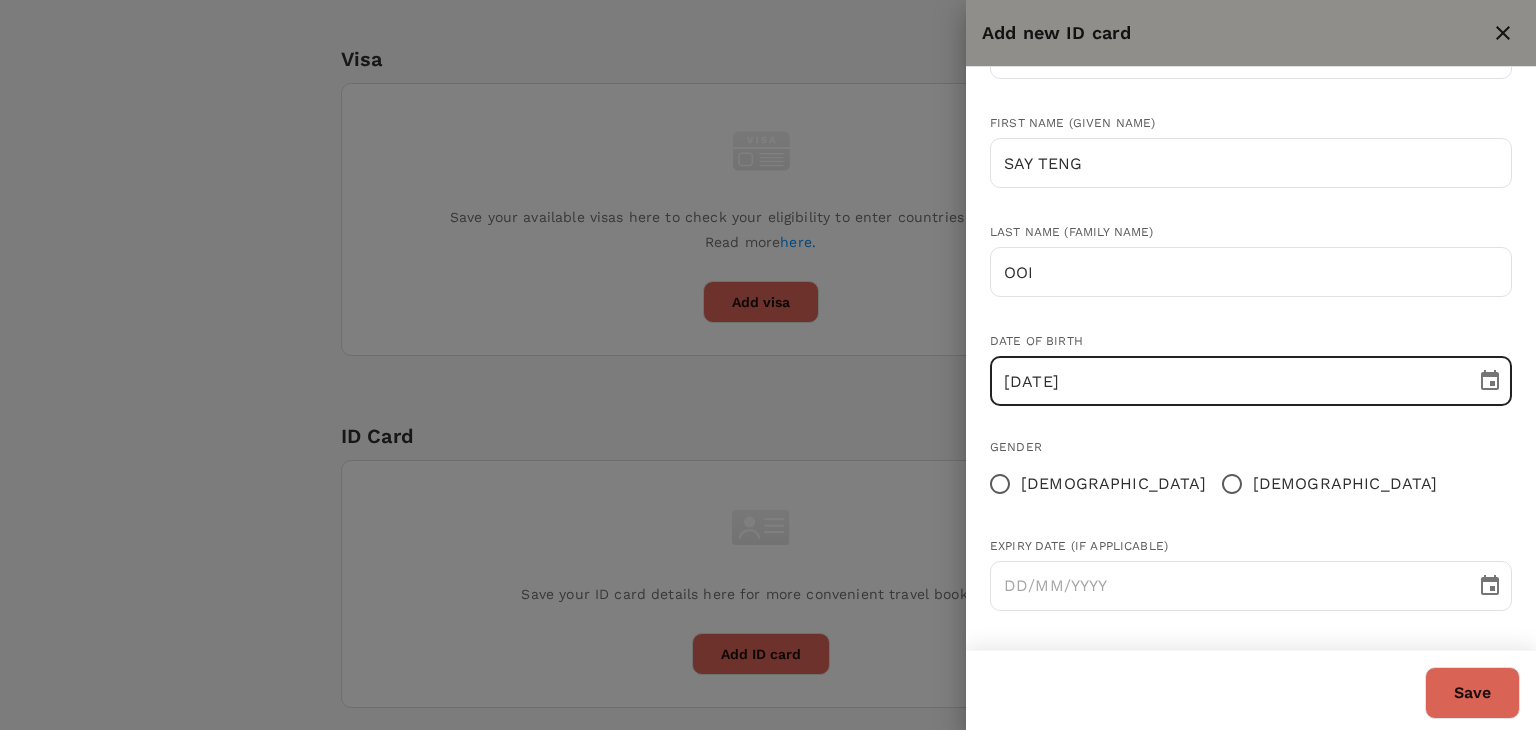type on "16/03/1961" 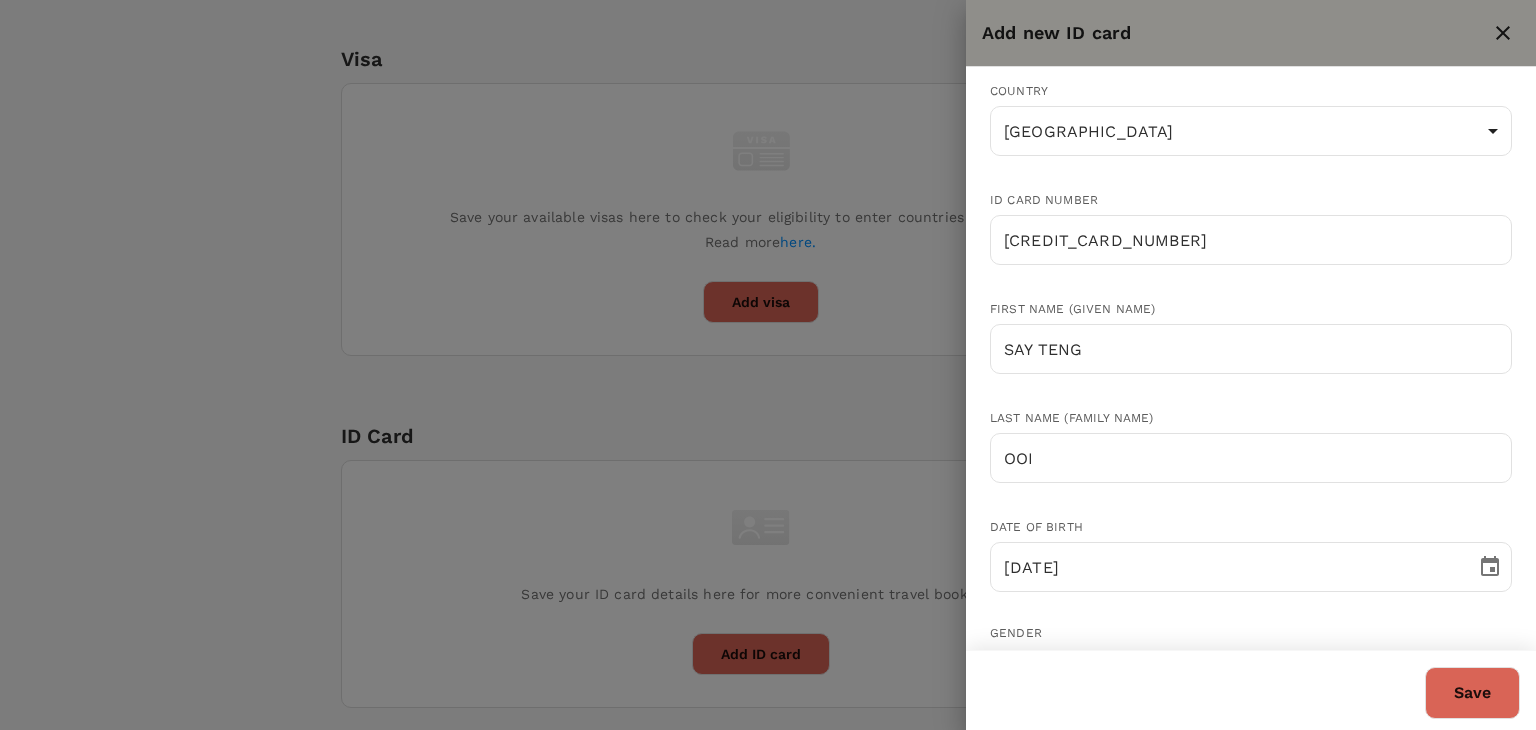 scroll, scrollTop: 0, scrollLeft: 0, axis: both 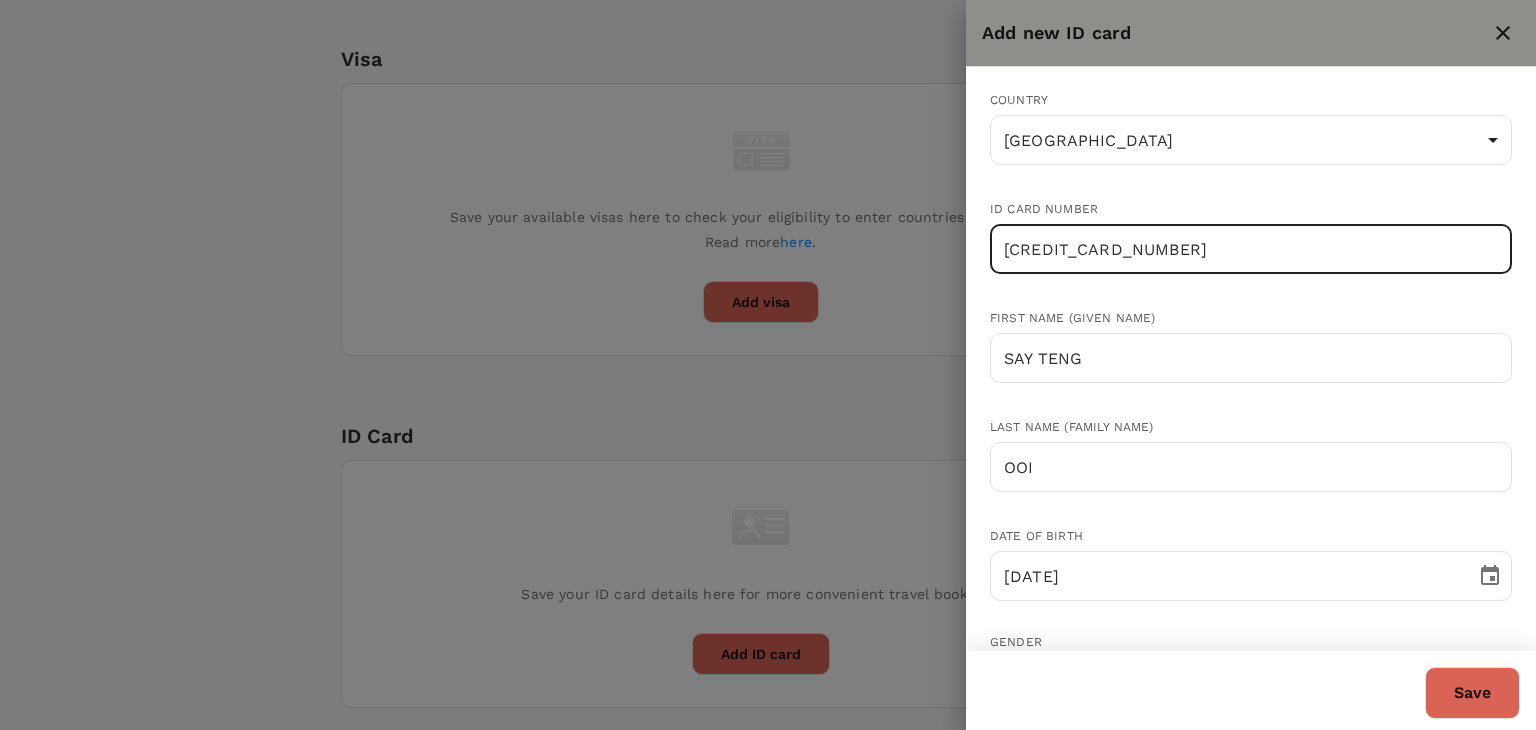 click on "610316-07-5577" at bounding box center [1251, 249] 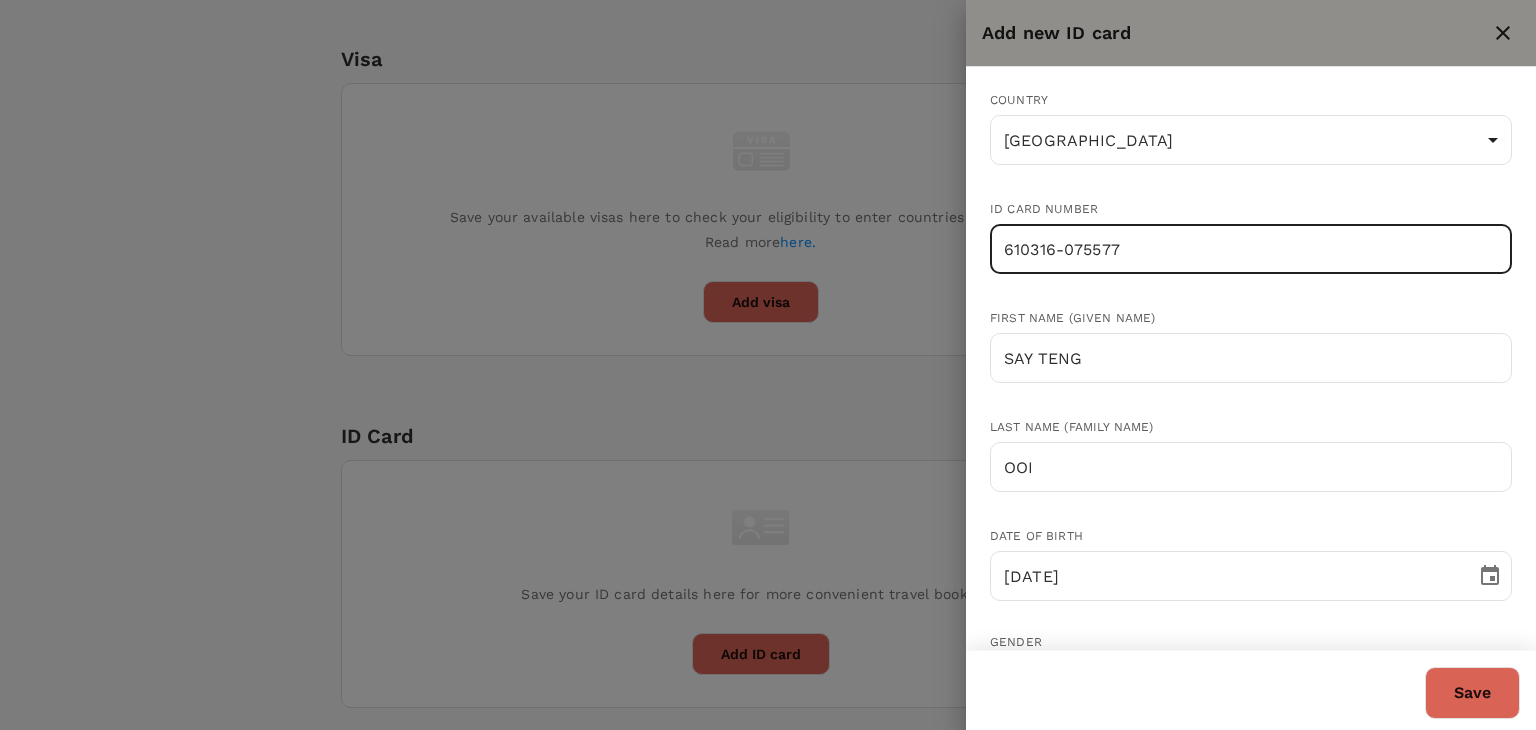 click on "610316-075577" at bounding box center (1251, 249) 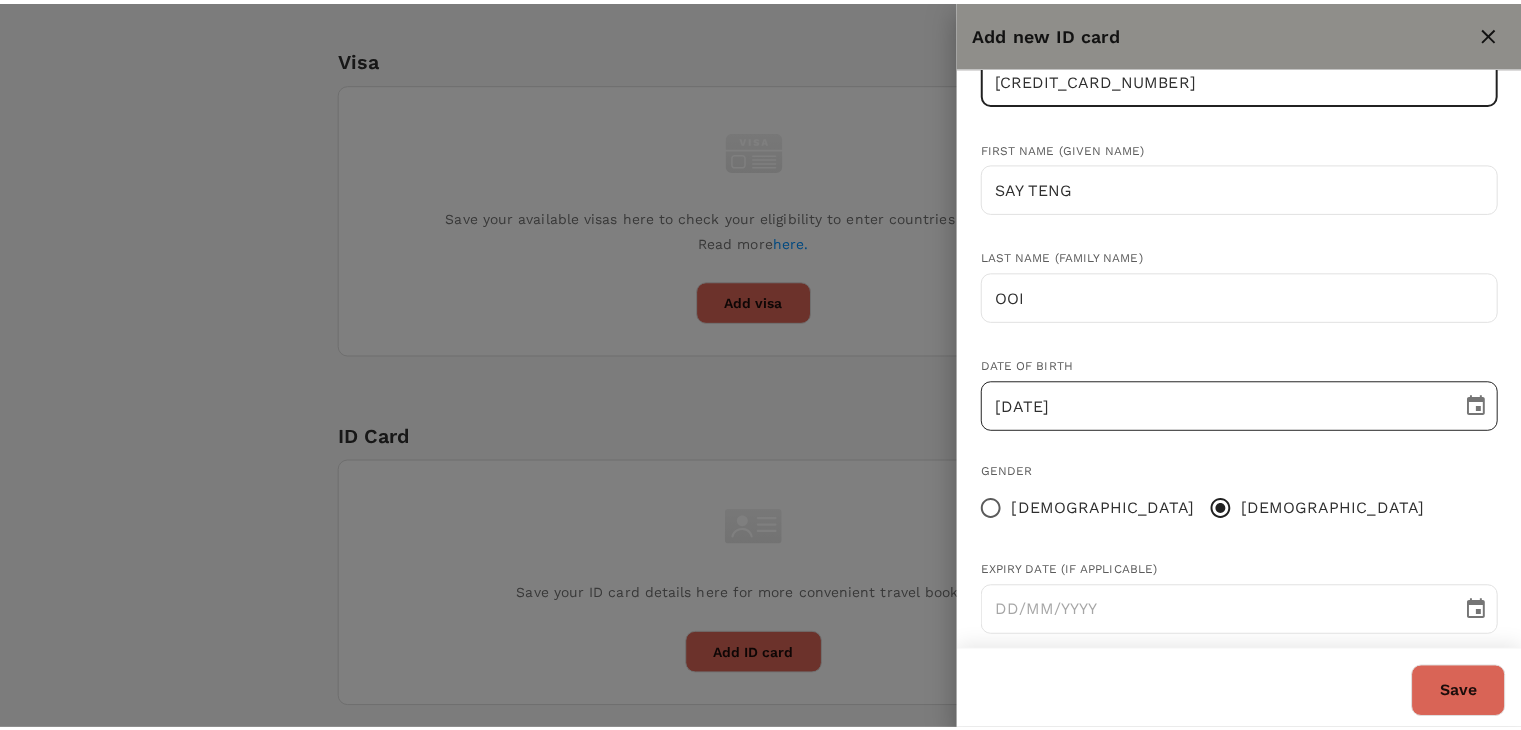 scroll, scrollTop: 195, scrollLeft: 0, axis: vertical 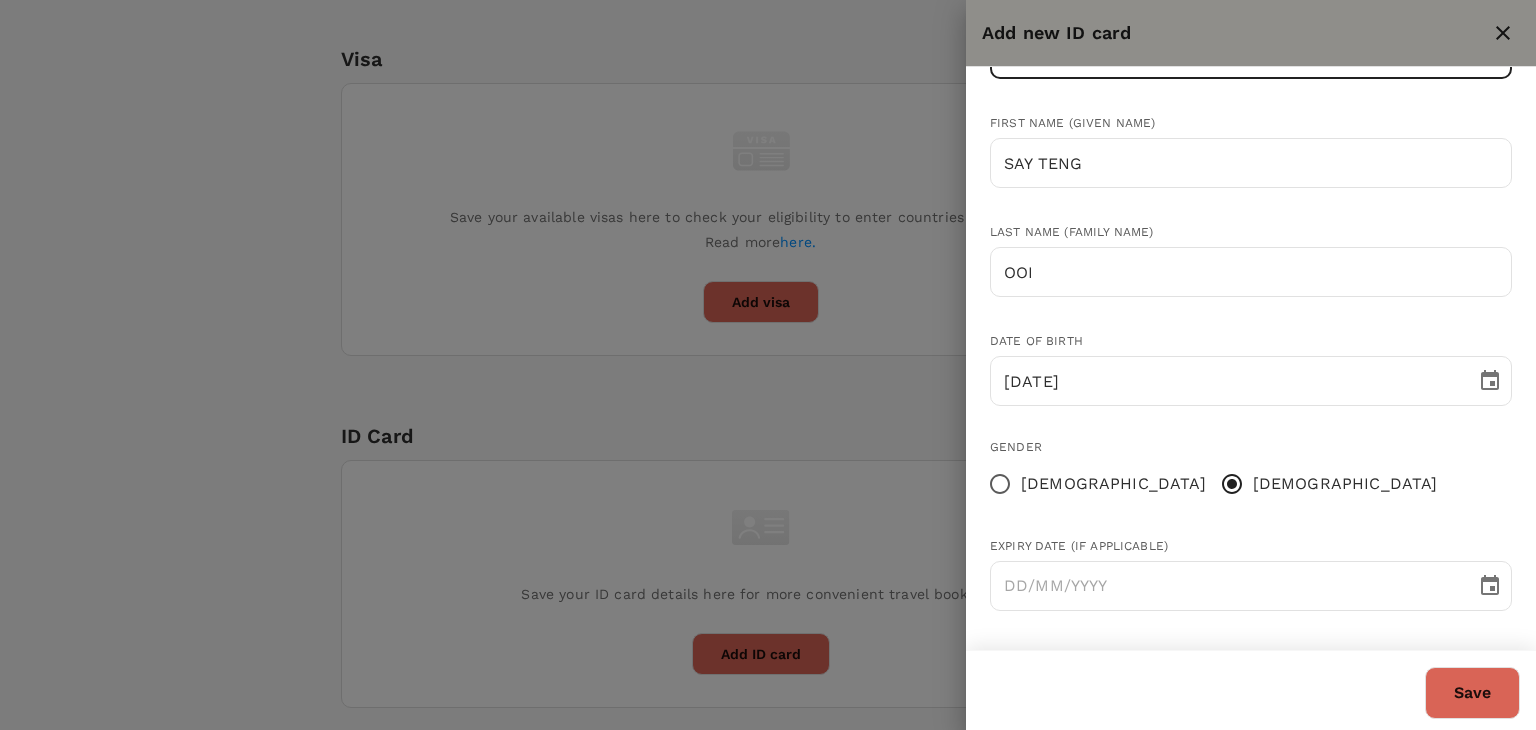 type on "610316075577" 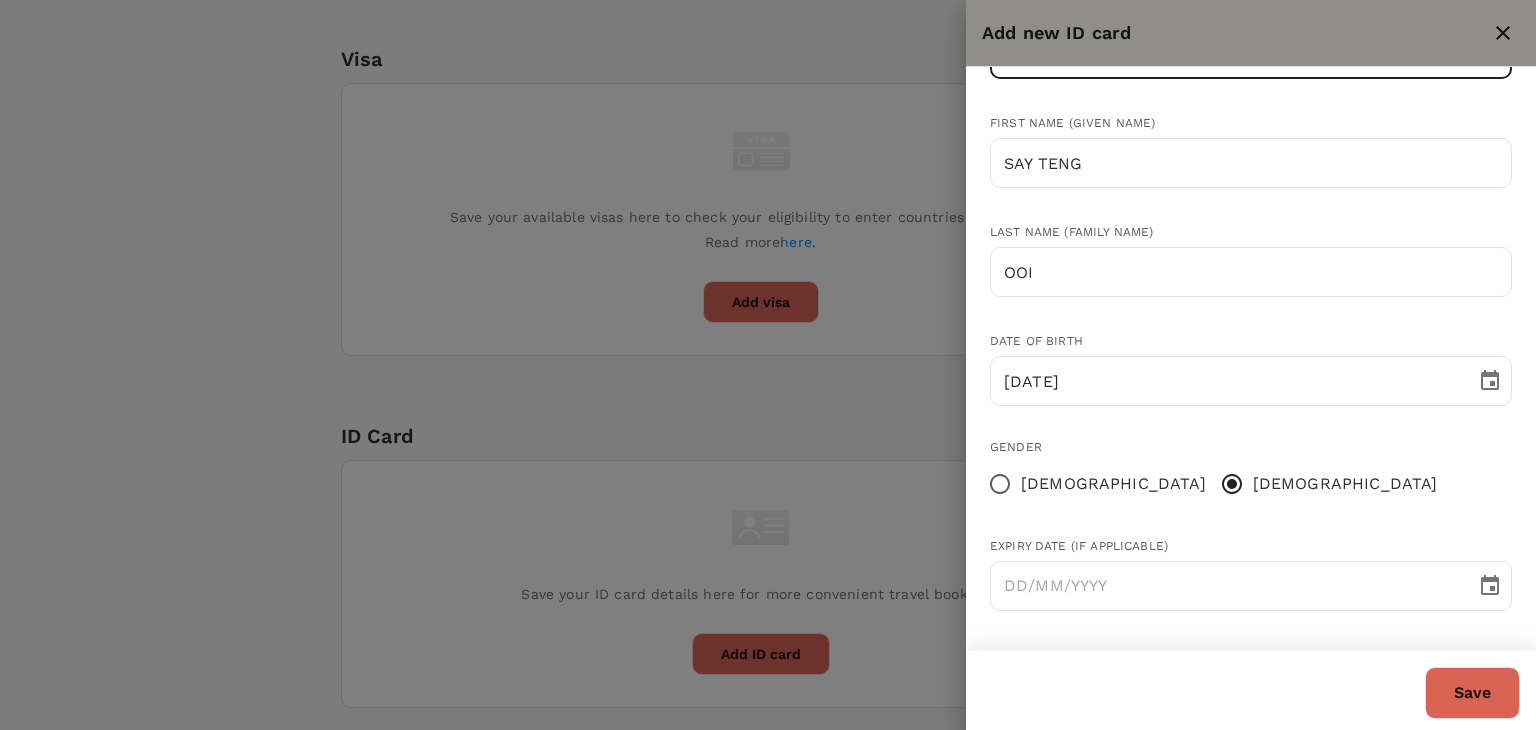 click on "Save" at bounding box center (1472, 693) 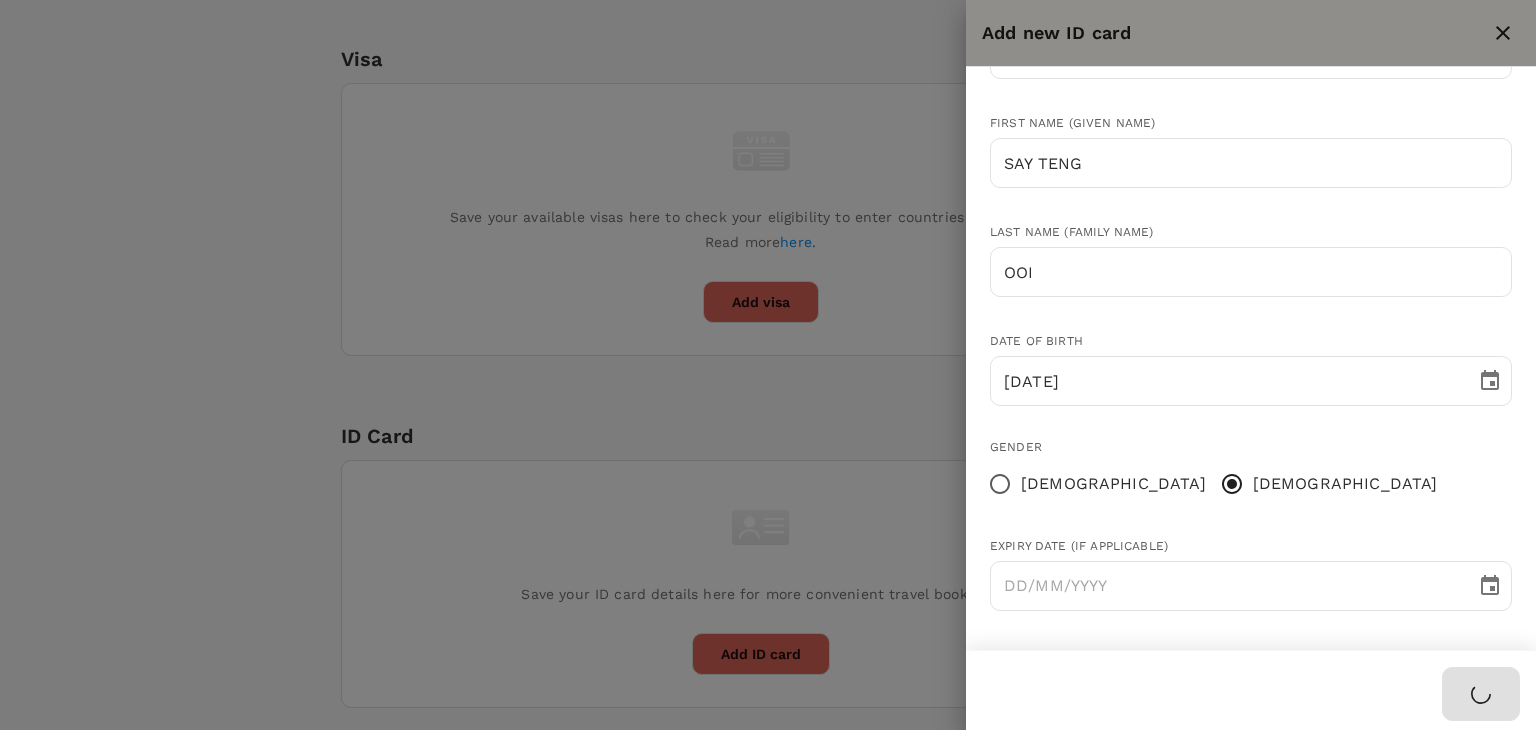 type 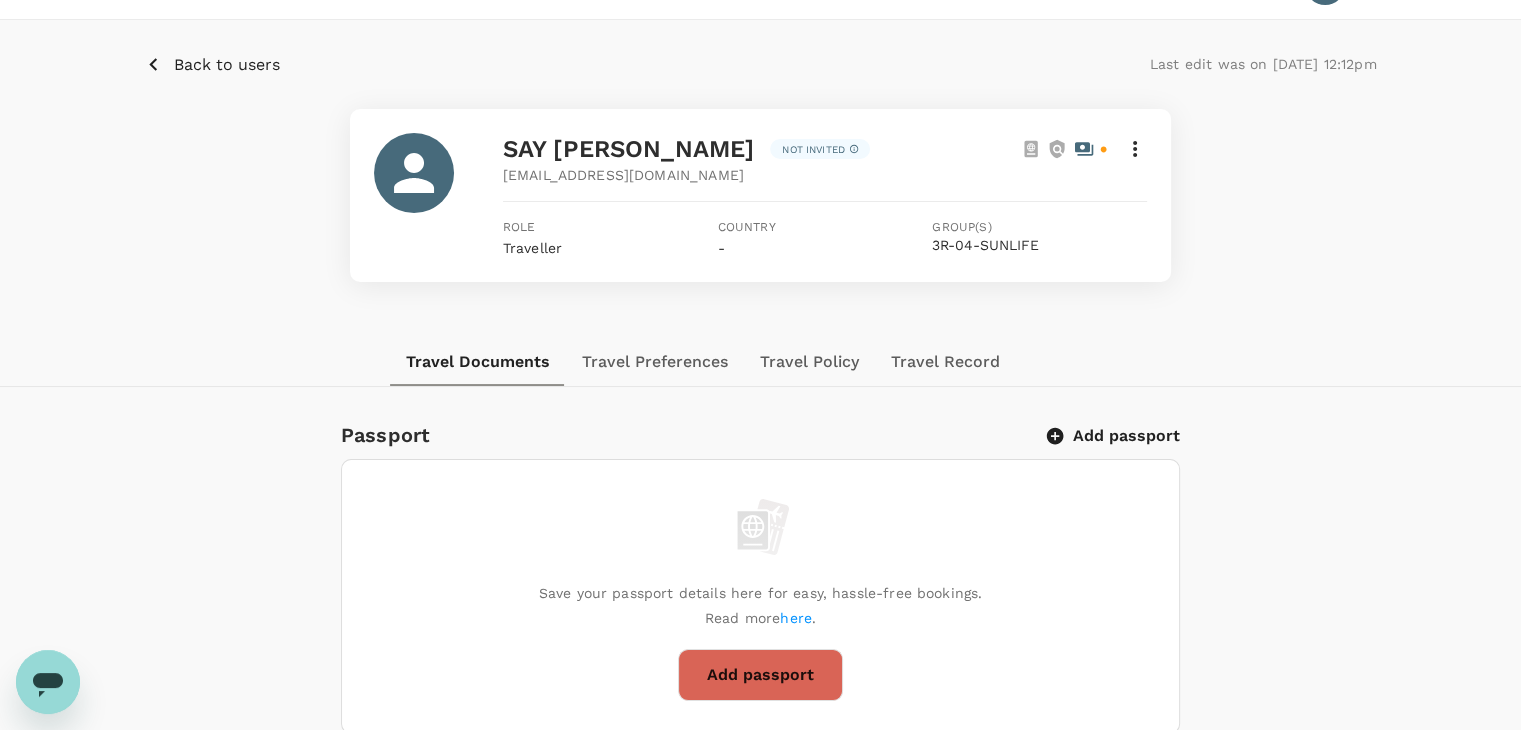 scroll, scrollTop: 0, scrollLeft: 0, axis: both 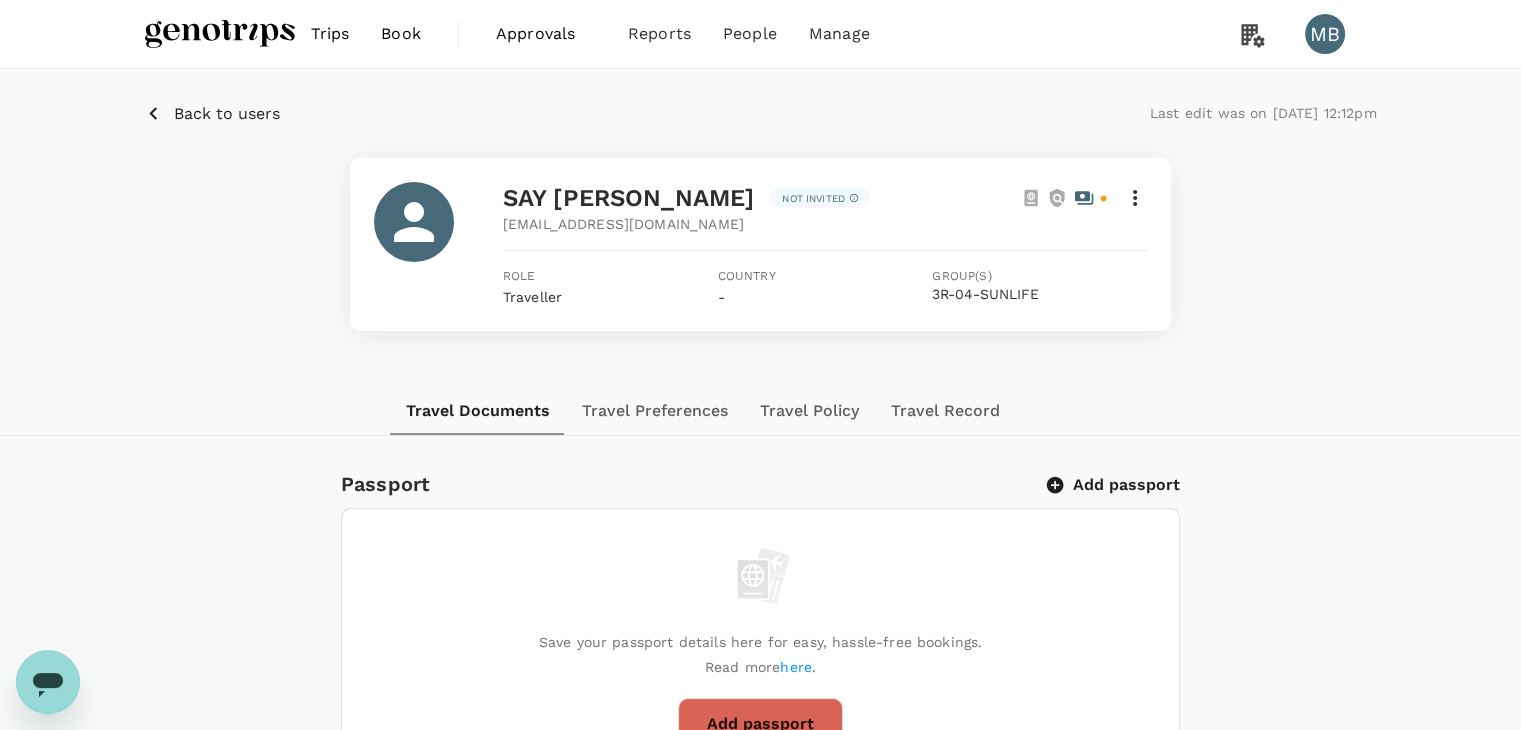 click on "Back to users" at bounding box center [227, 114] 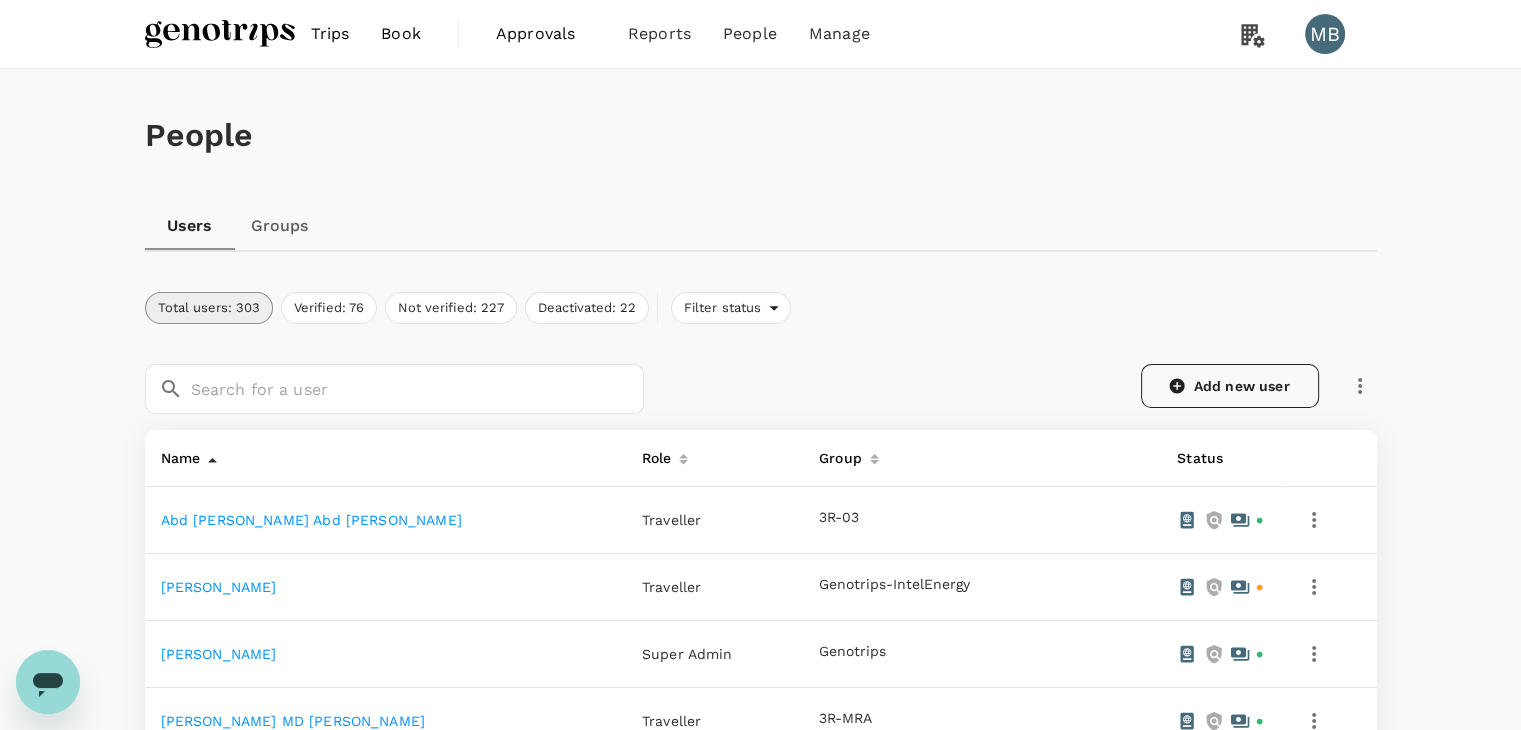 click on "Add new user" at bounding box center [1230, 386] 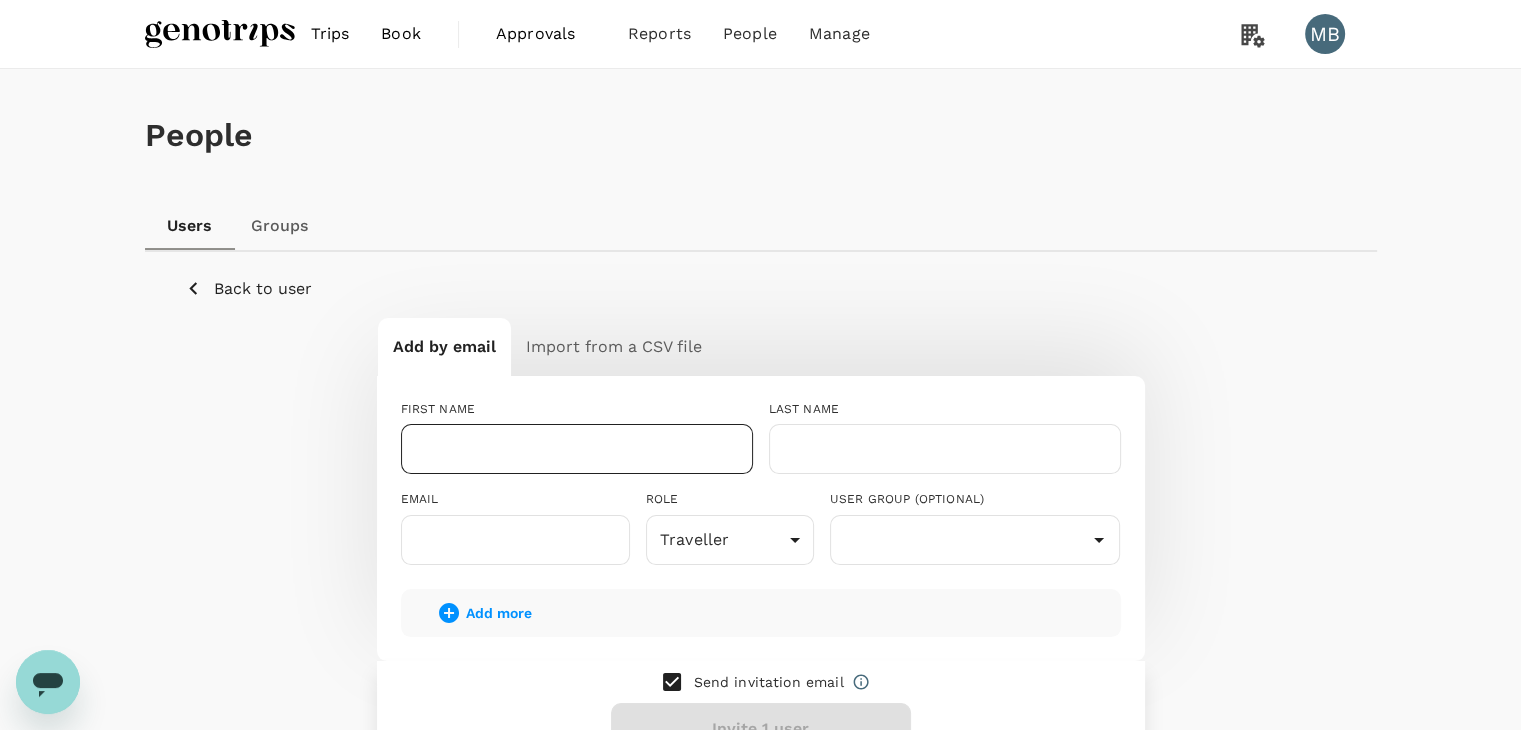 click at bounding box center [577, 449] 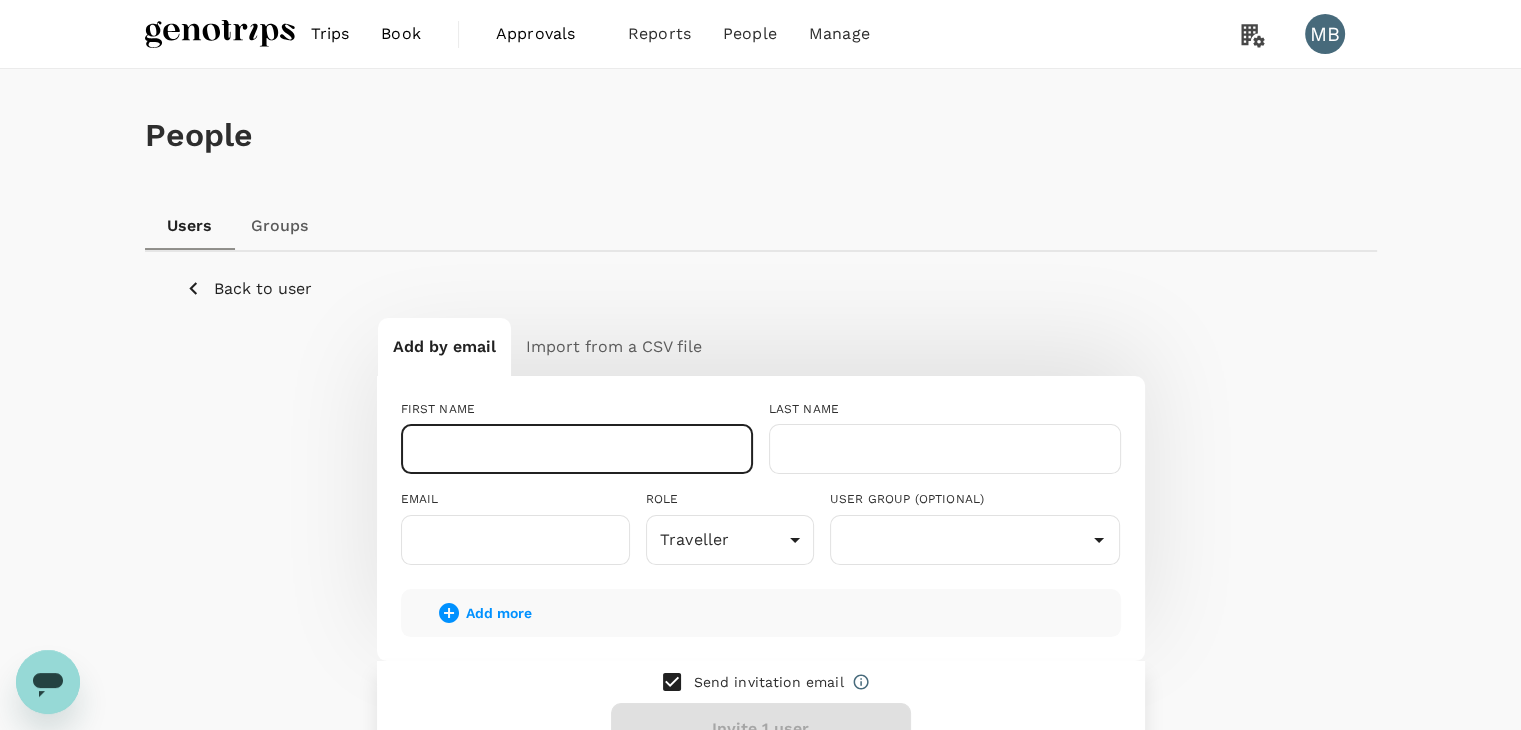paste on "PUNEET NAYYAR" 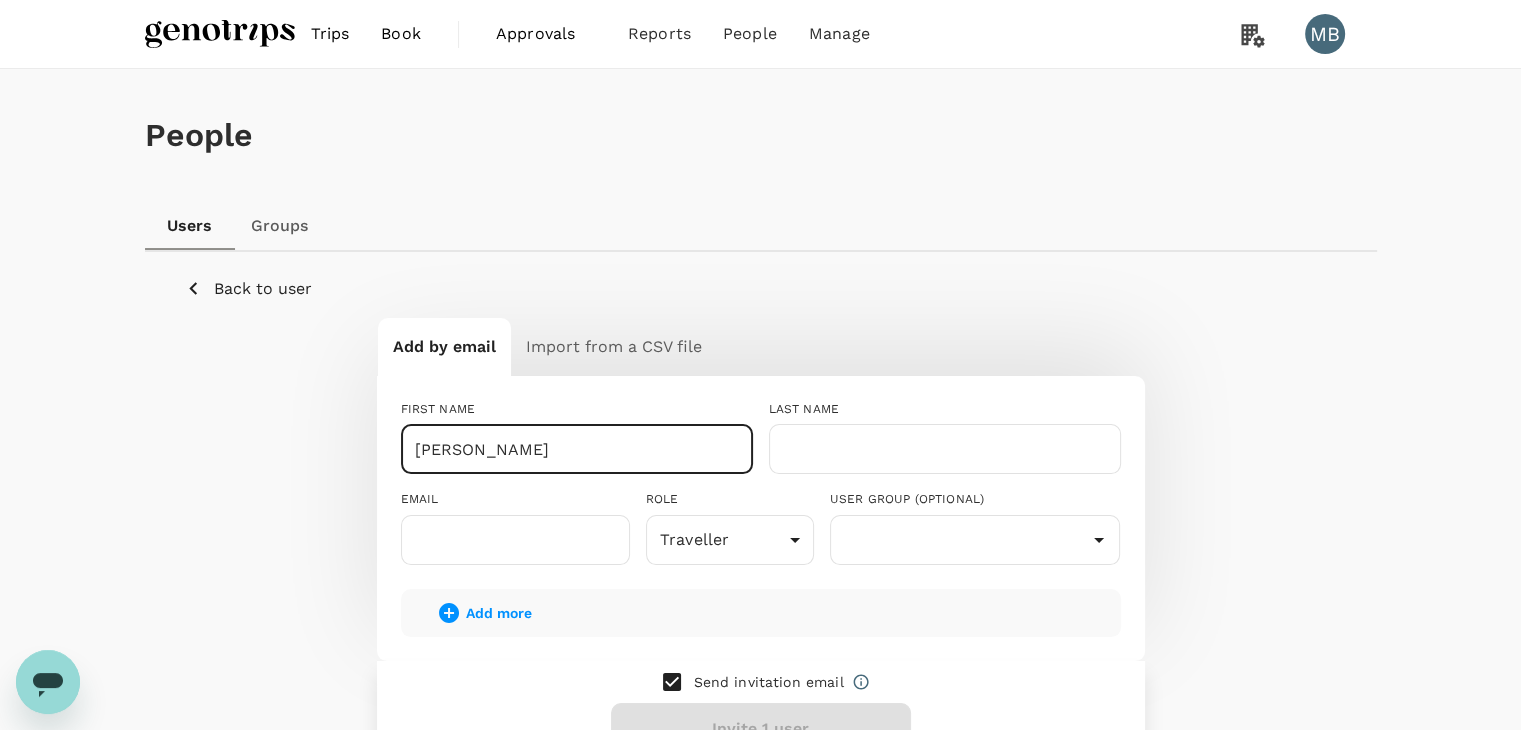 drag, startPoint x: 546, startPoint y: 448, endPoint x: 486, endPoint y: 450, distance: 60.033325 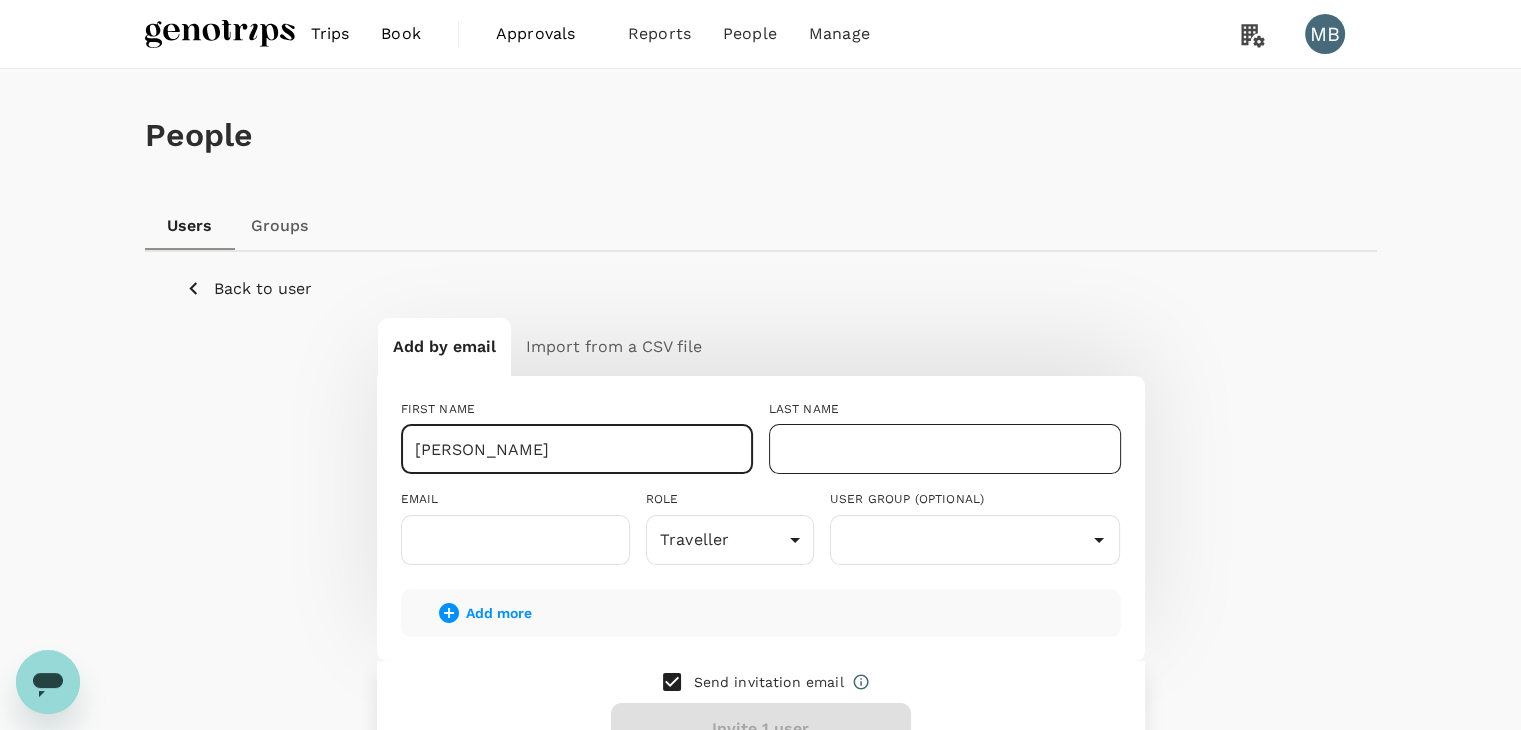type on "PUNEET" 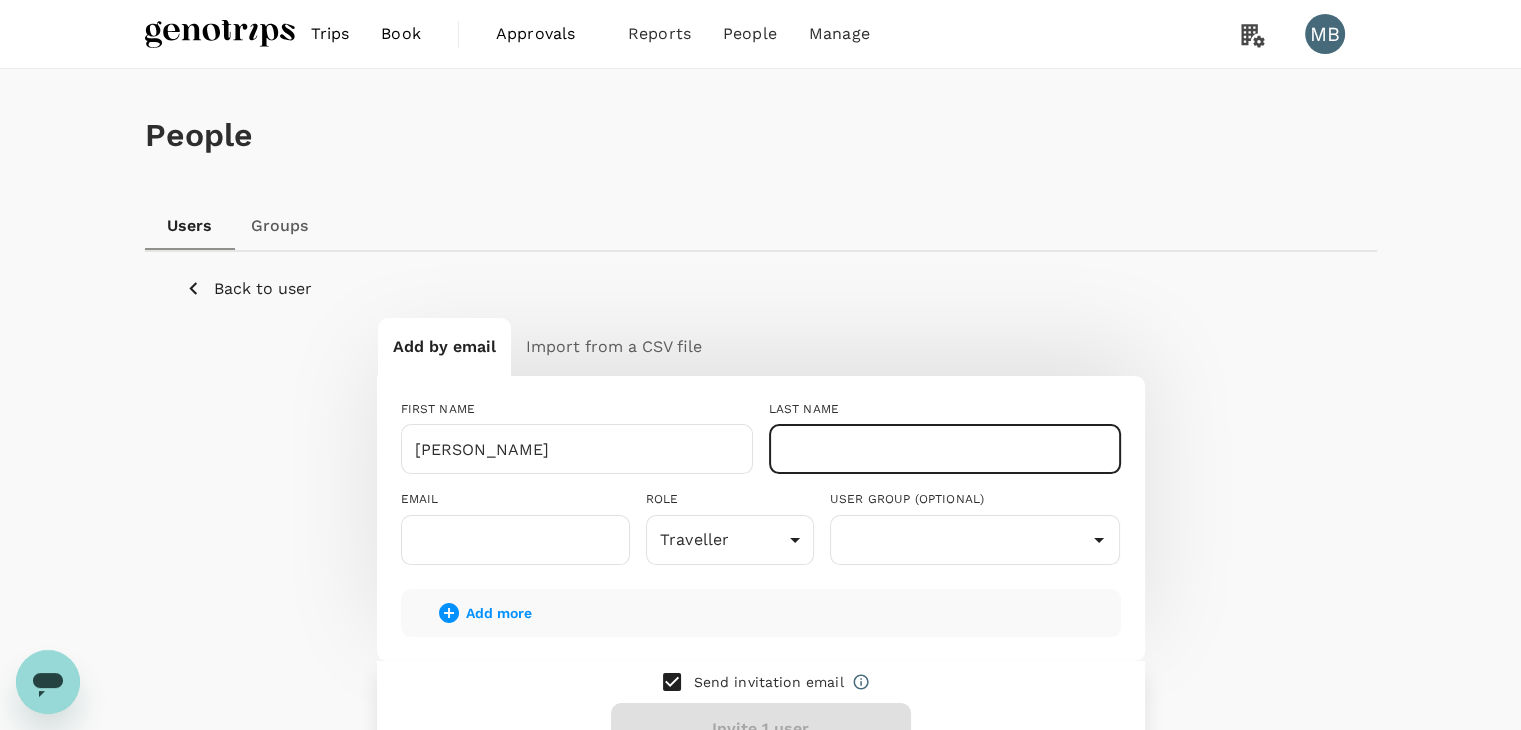 click at bounding box center [945, 449] 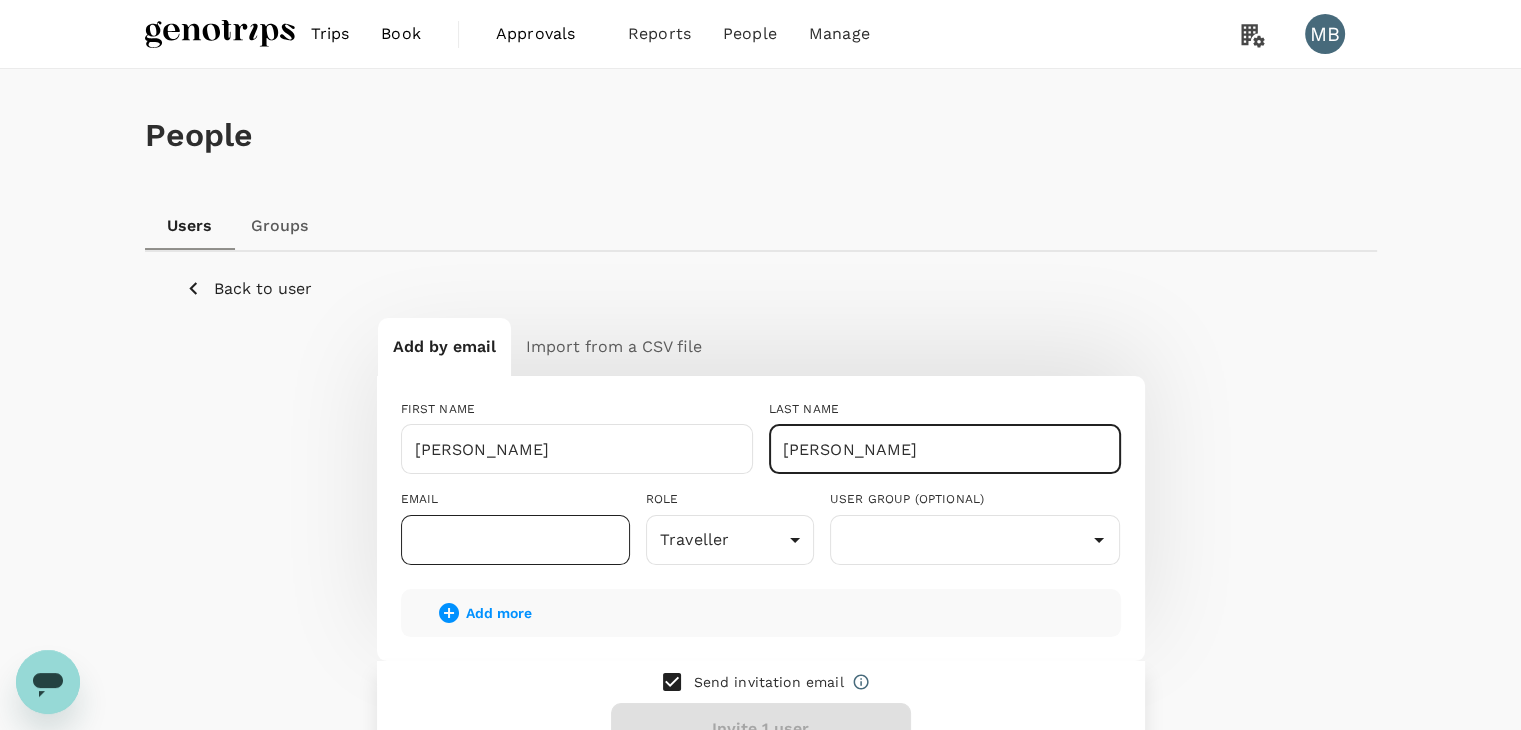 type on "NAYYAR" 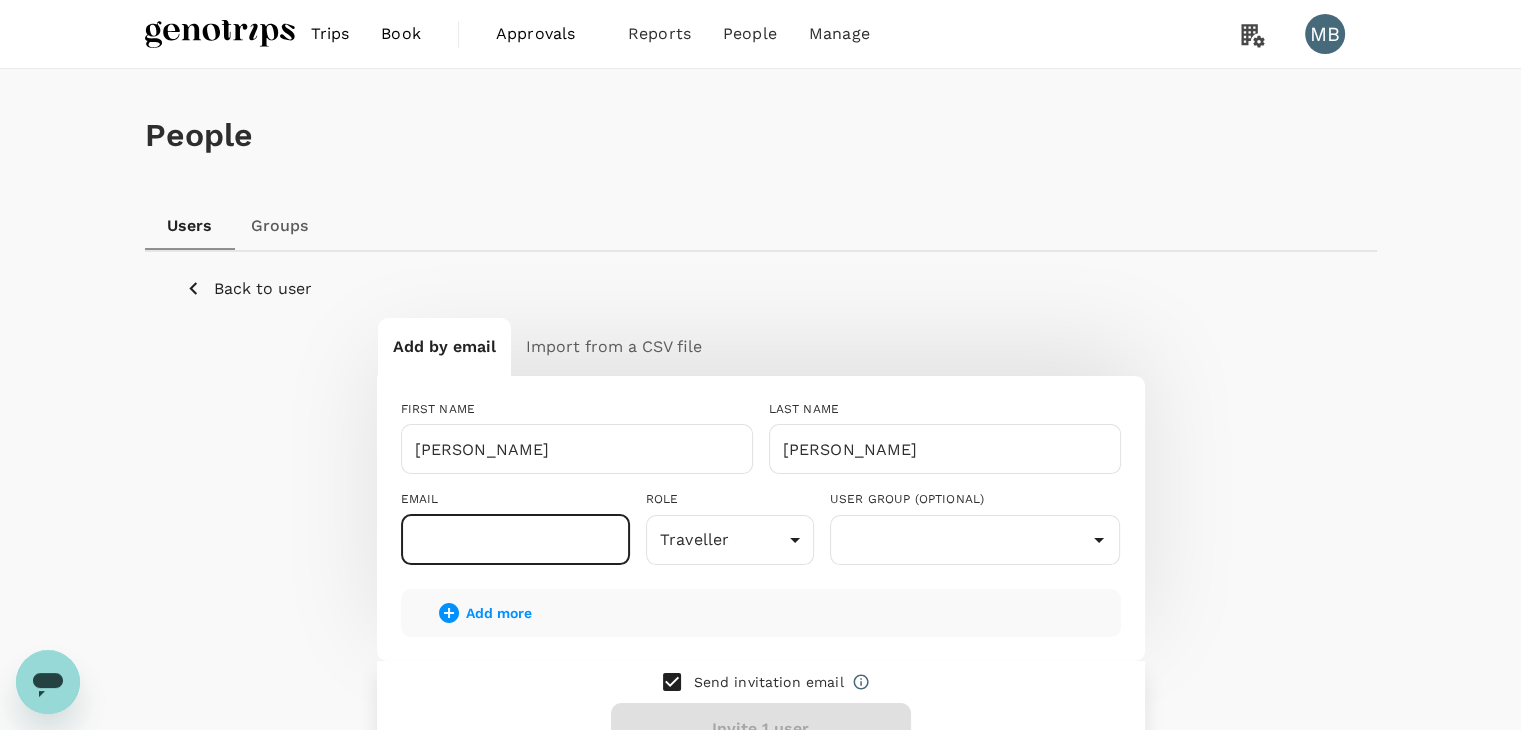click at bounding box center [515, 540] 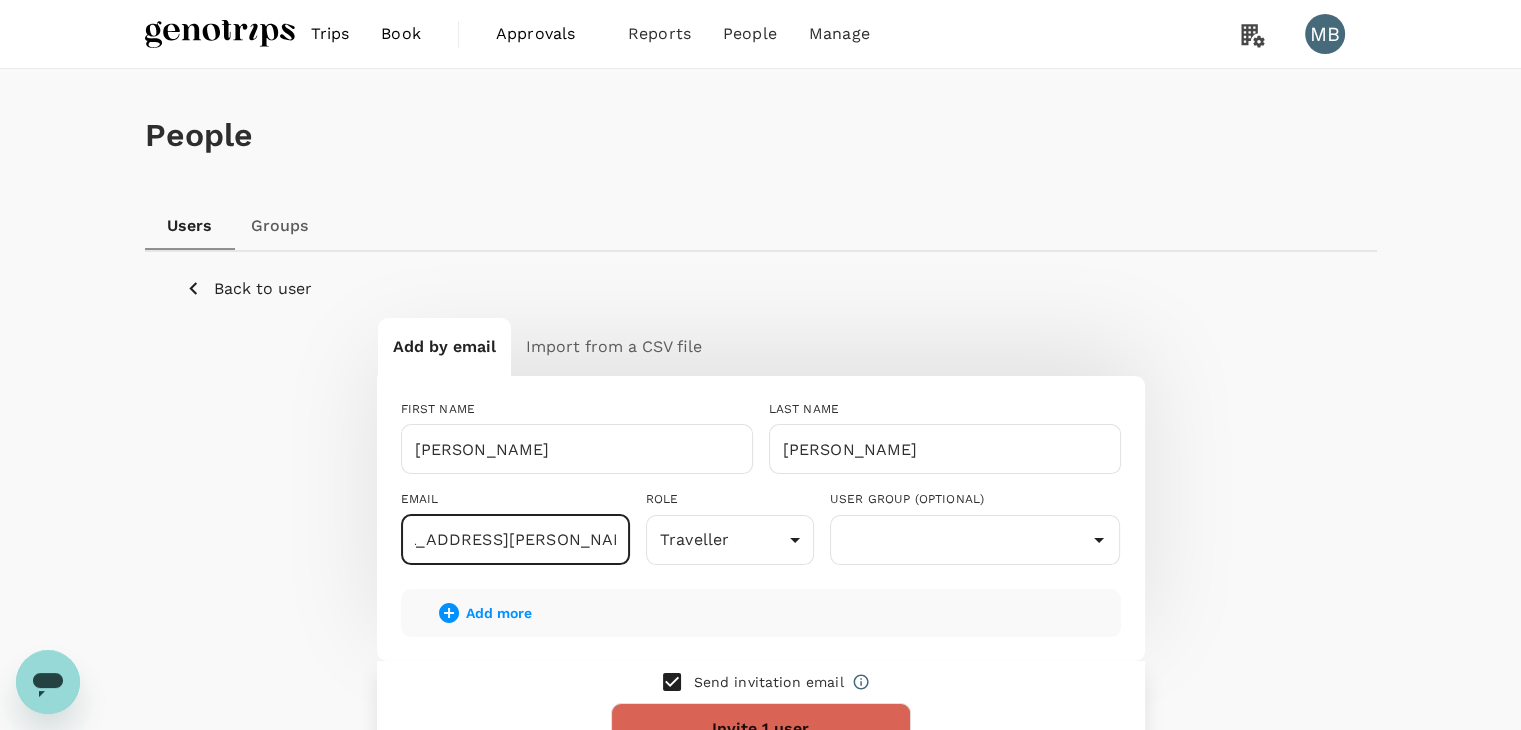scroll, scrollTop: 0, scrollLeft: 63, axis: horizontal 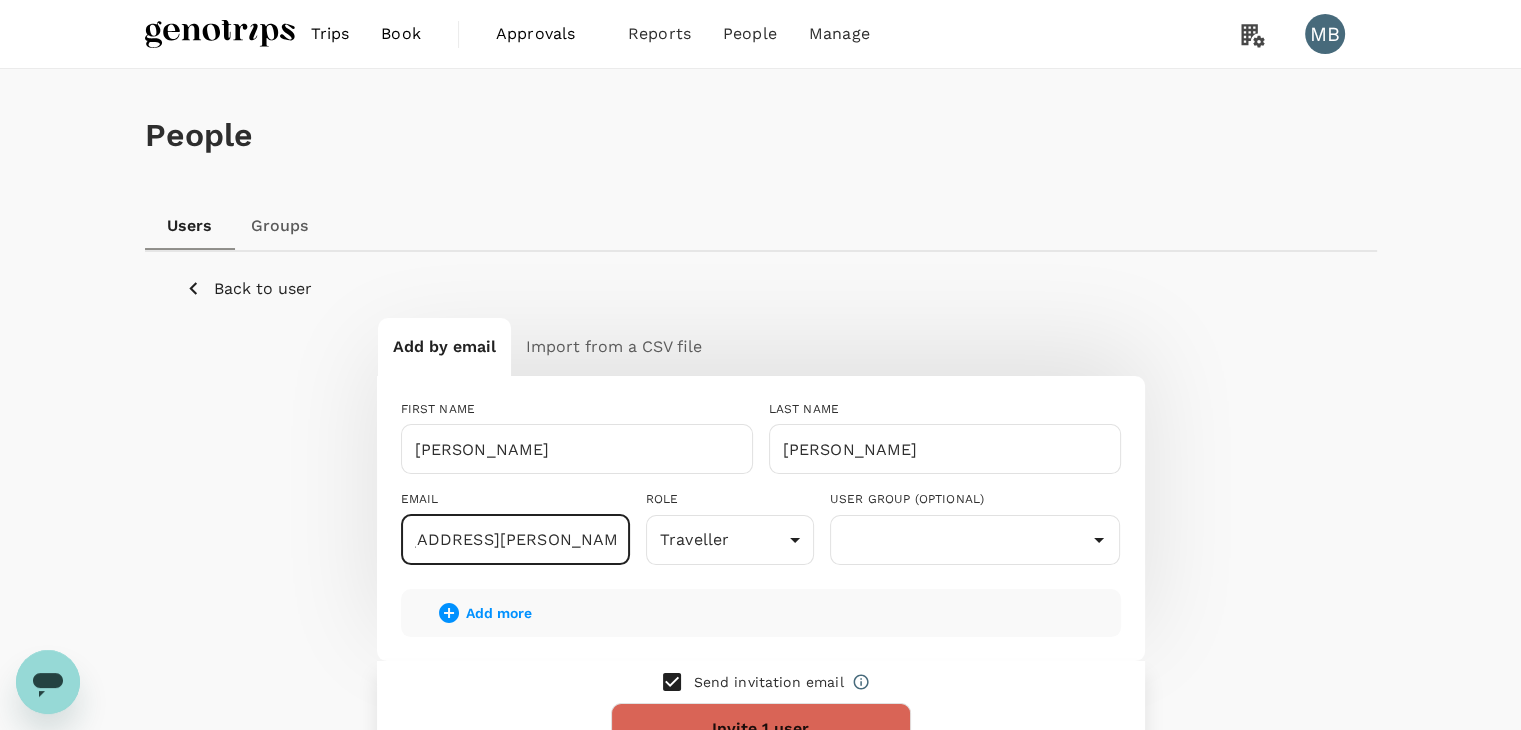 type on "dayat+puneet@genotrips.com.my" 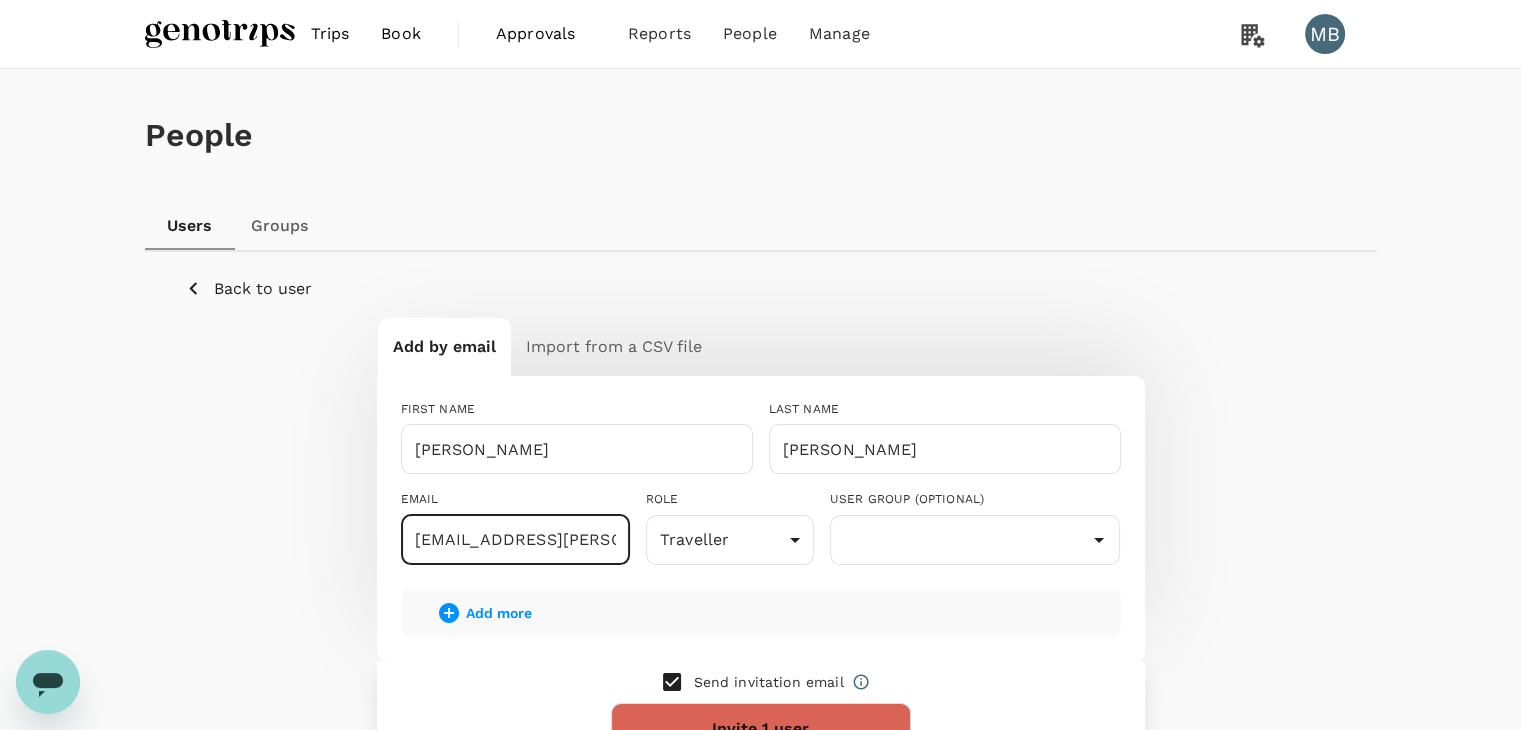click at bounding box center [672, 682] 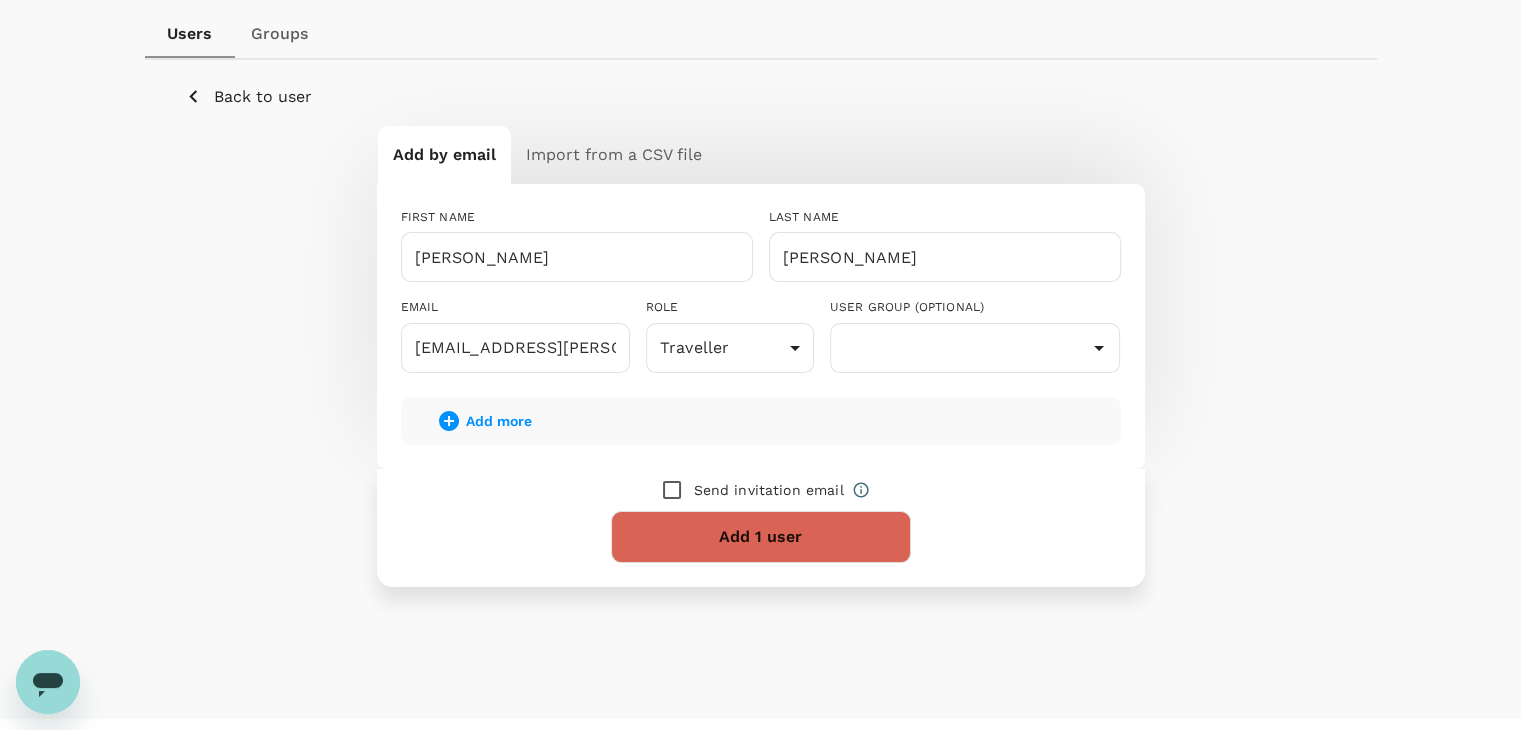 scroll, scrollTop: 200, scrollLeft: 0, axis: vertical 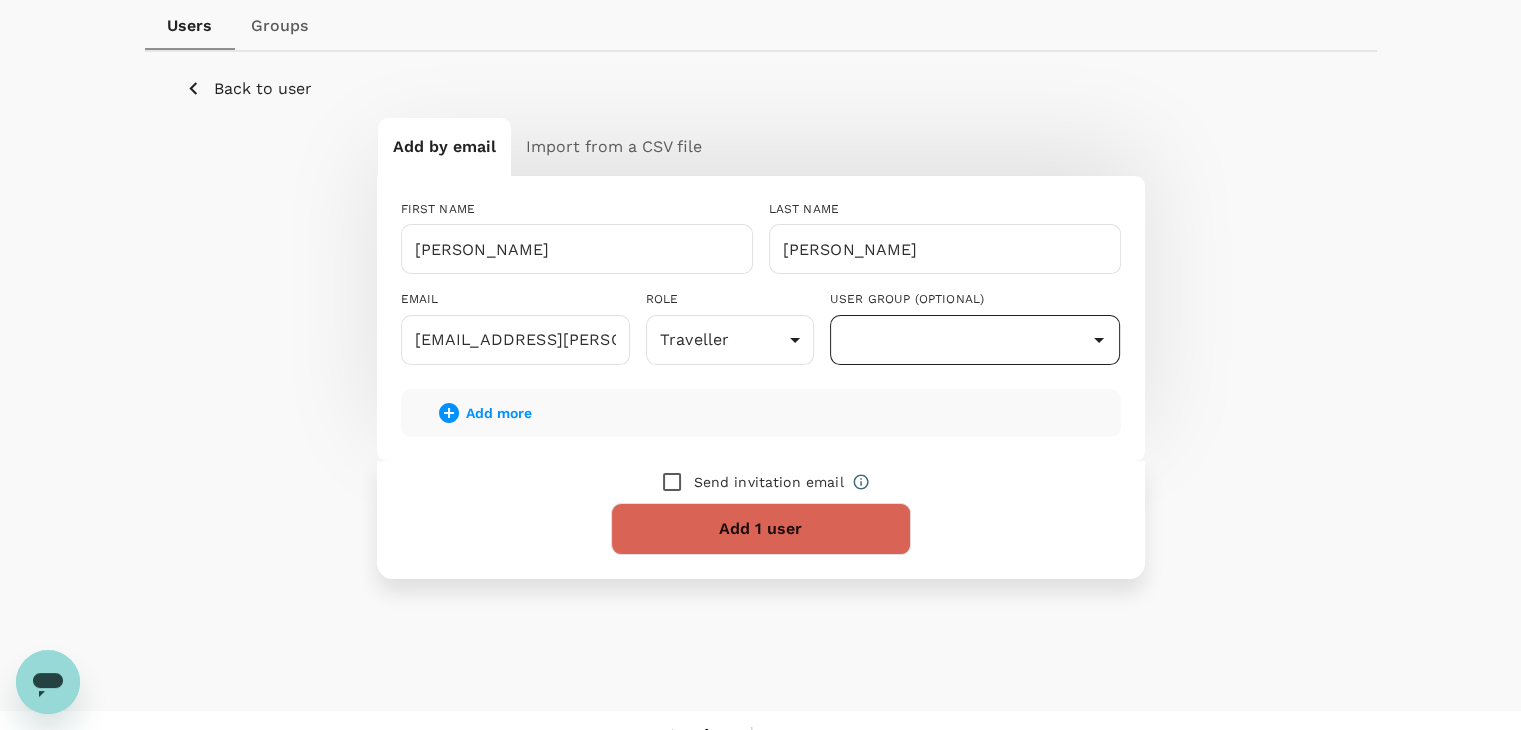 click at bounding box center (975, 340) 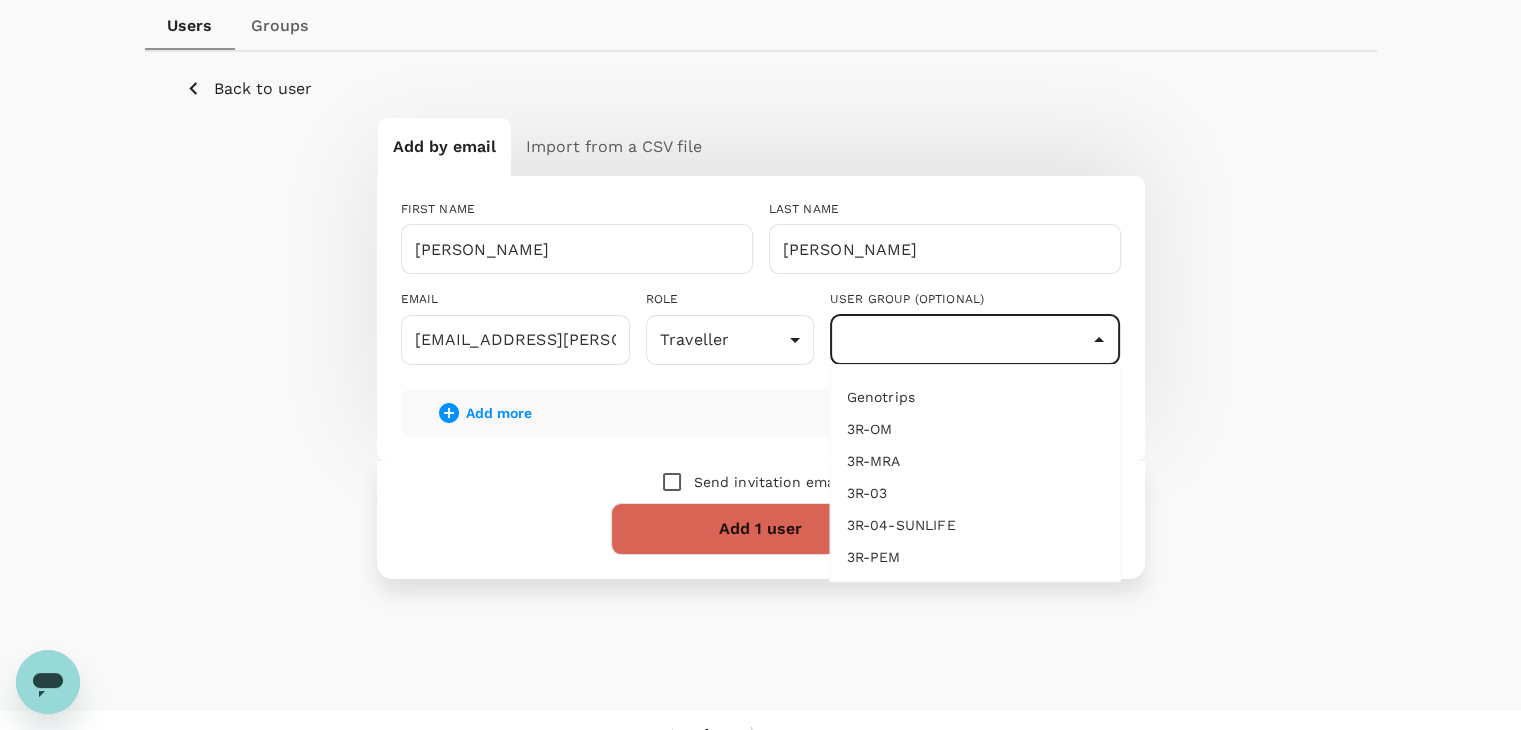 click on "3R-04-SUNLIFE" at bounding box center (975, 525) 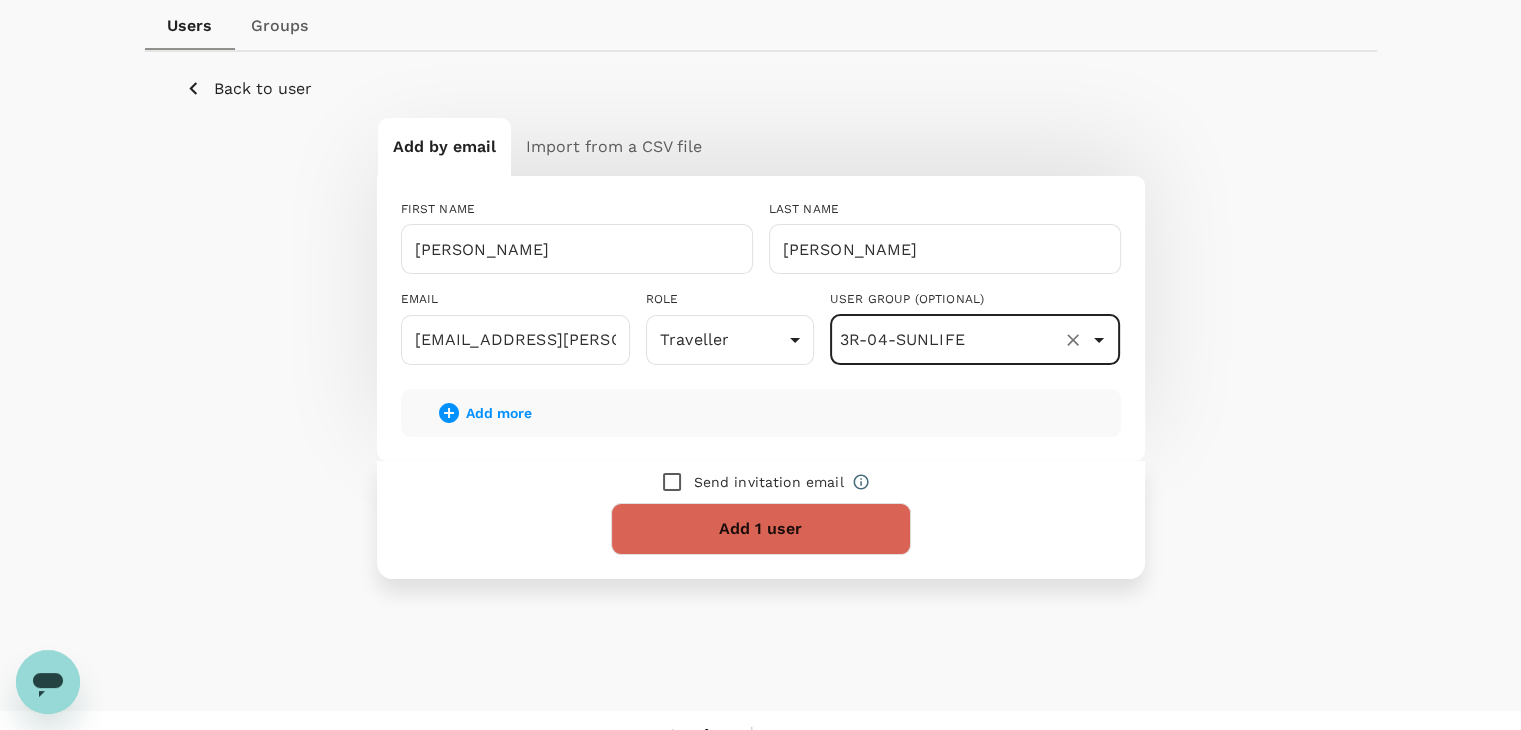 click on "Add 1 user" at bounding box center (761, 529) 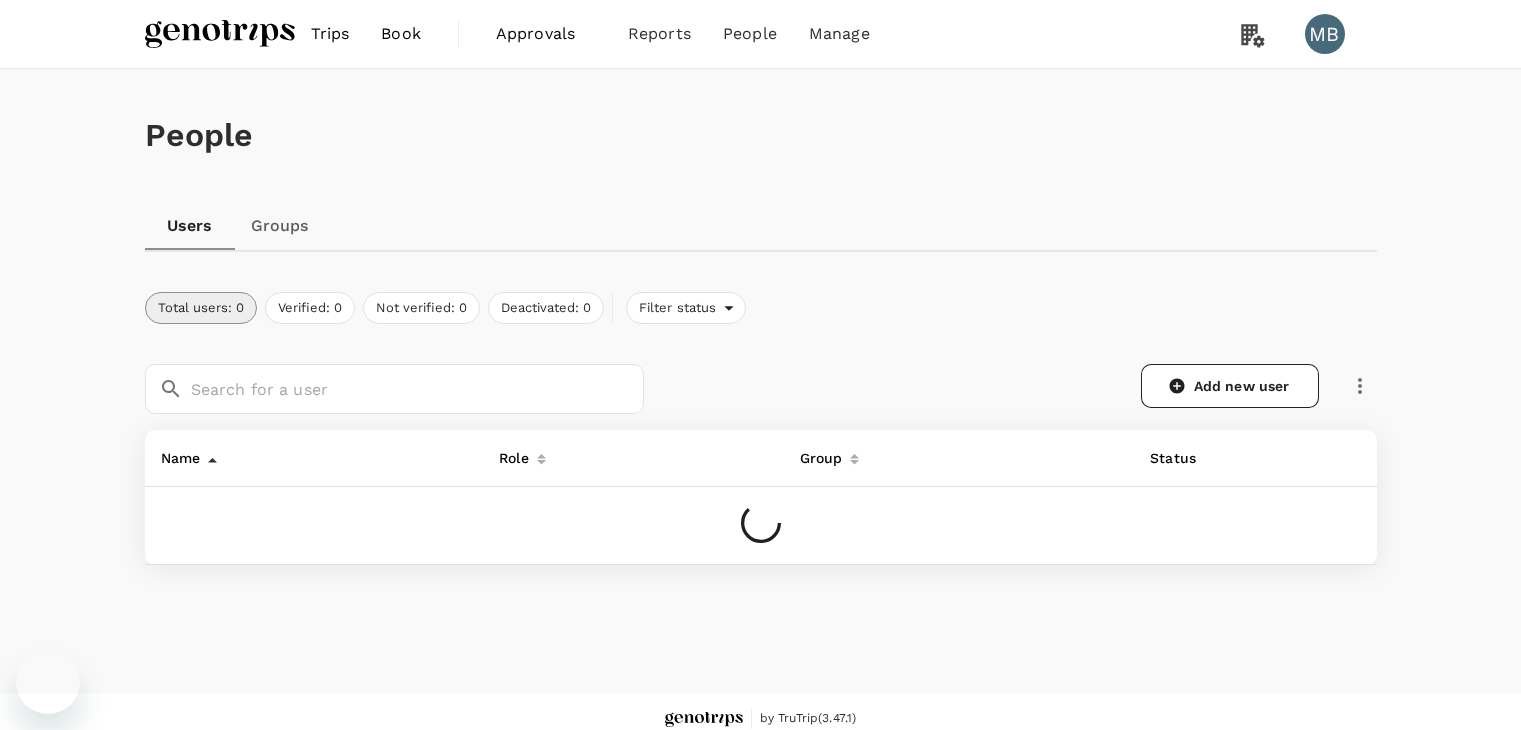 scroll, scrollTop: 0, scrollLeft: 0, axis: both 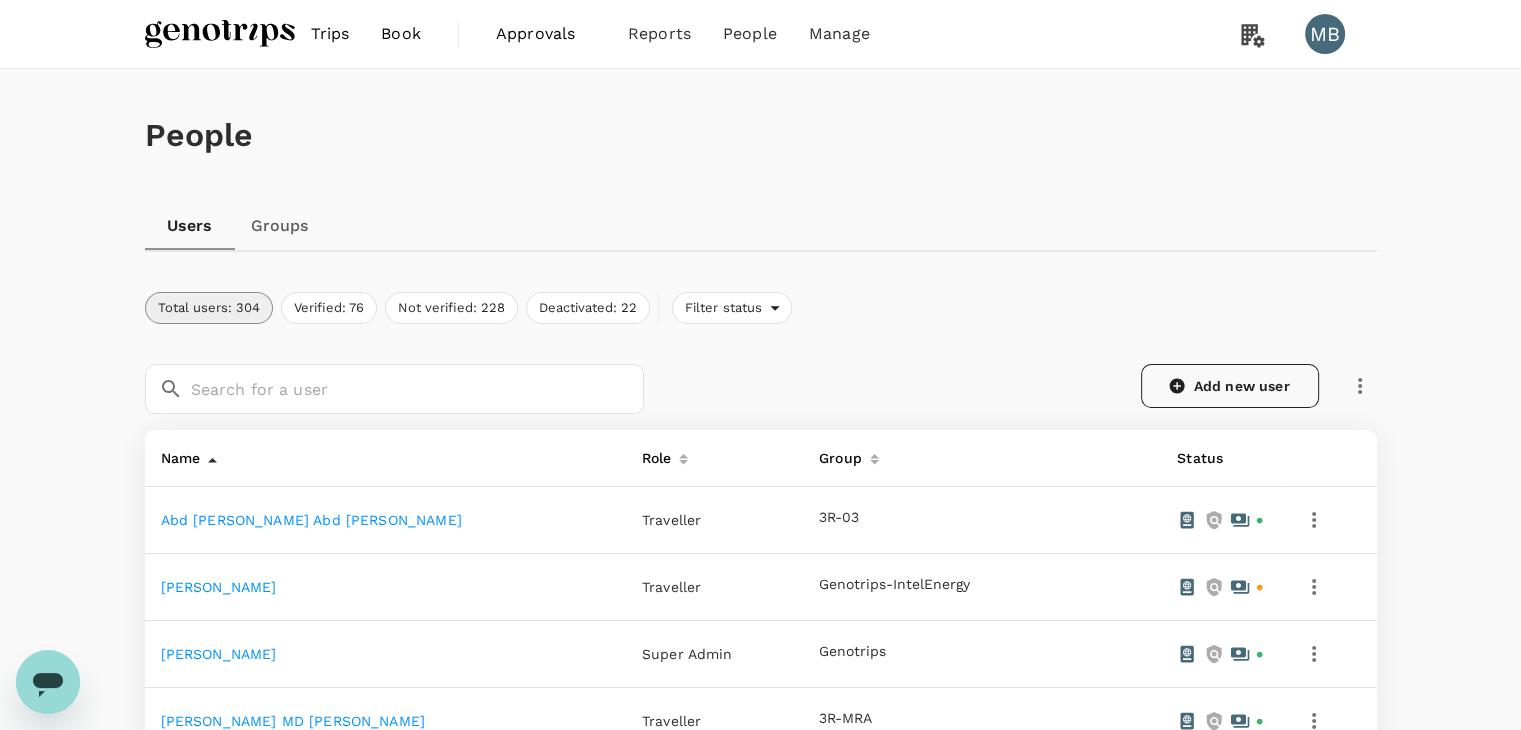 click on "Add new user" at bounding box center (1230, 386) 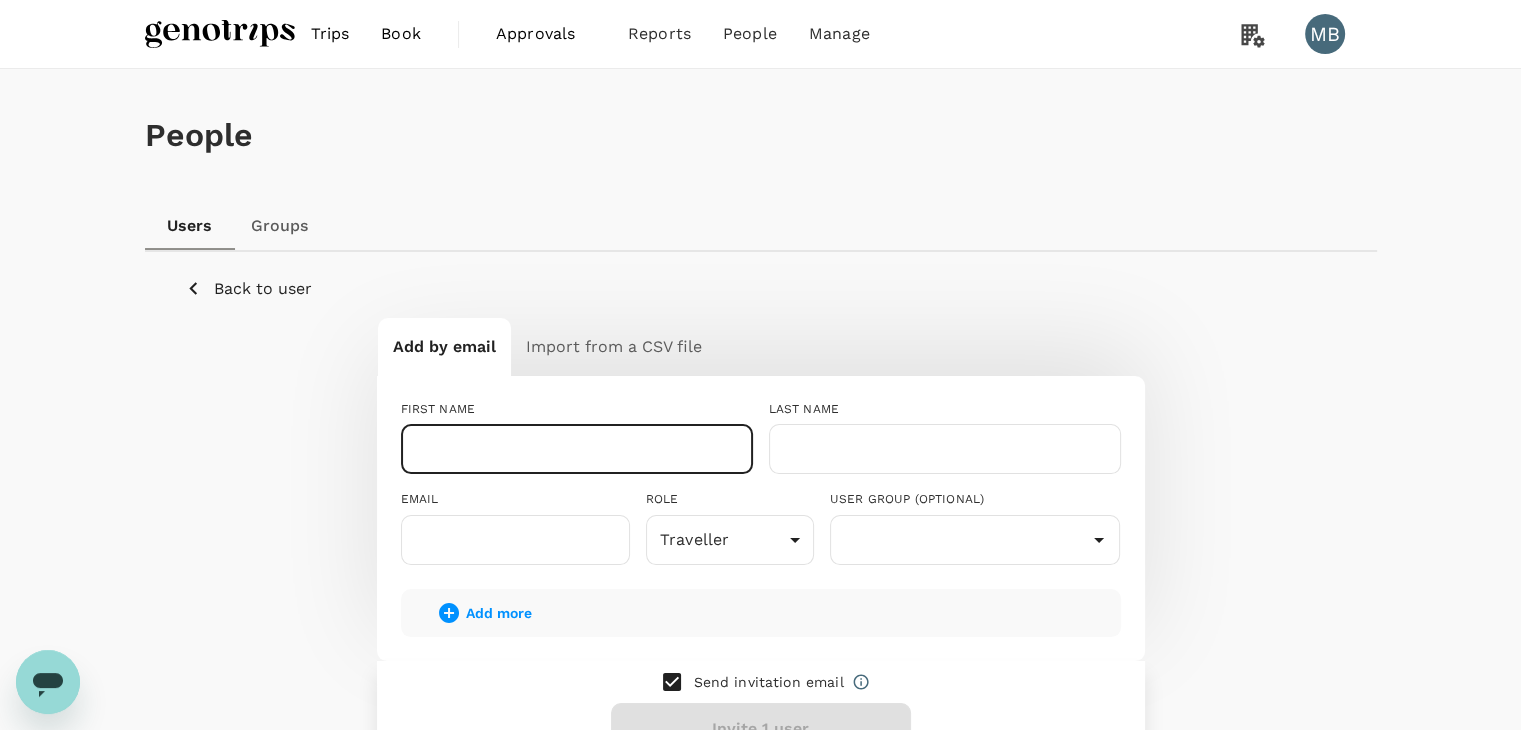 click at bounding box center [577, 449] 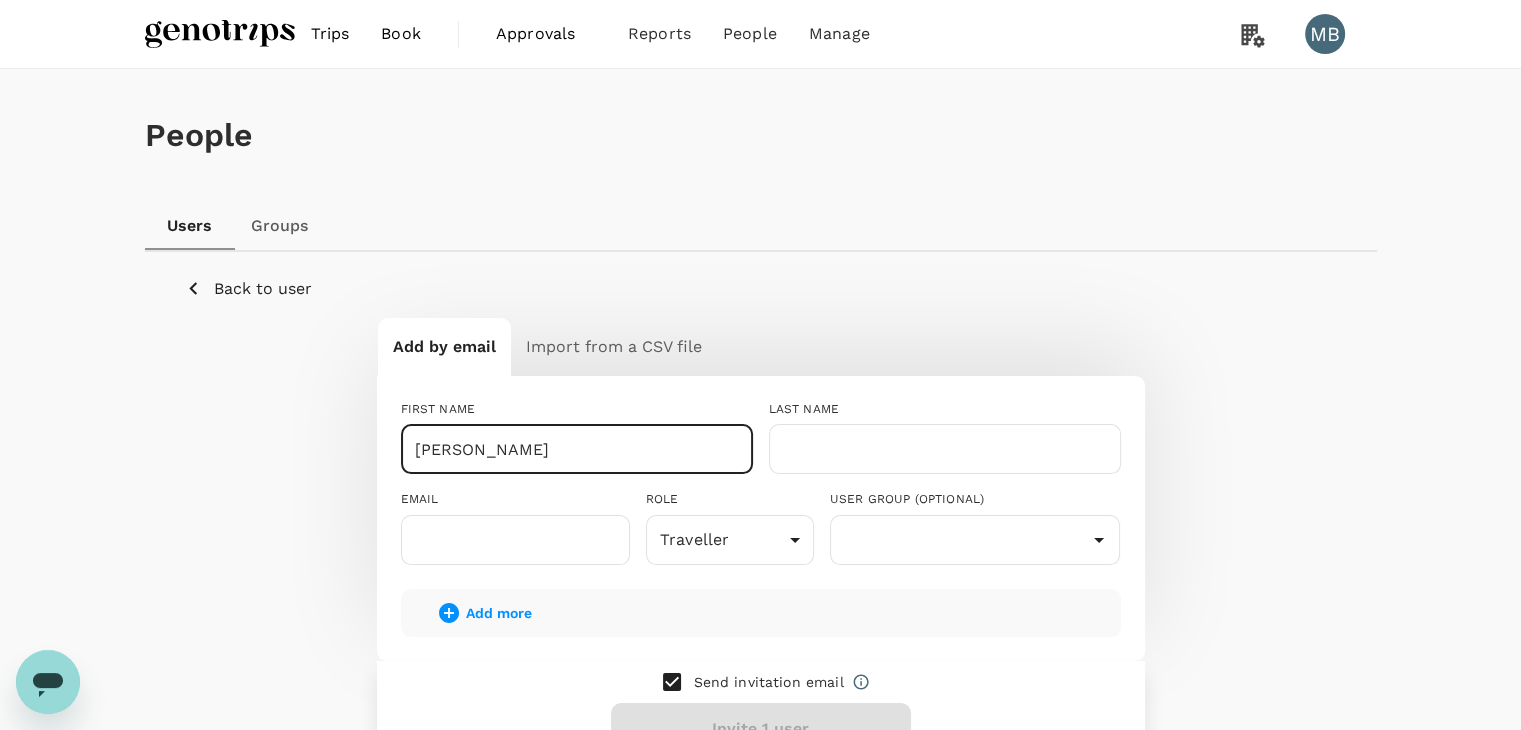 drag, startPoint x: 470, startPoint y: 449, endPoint x: 405, endPoint y: 465, distance: 66.94027 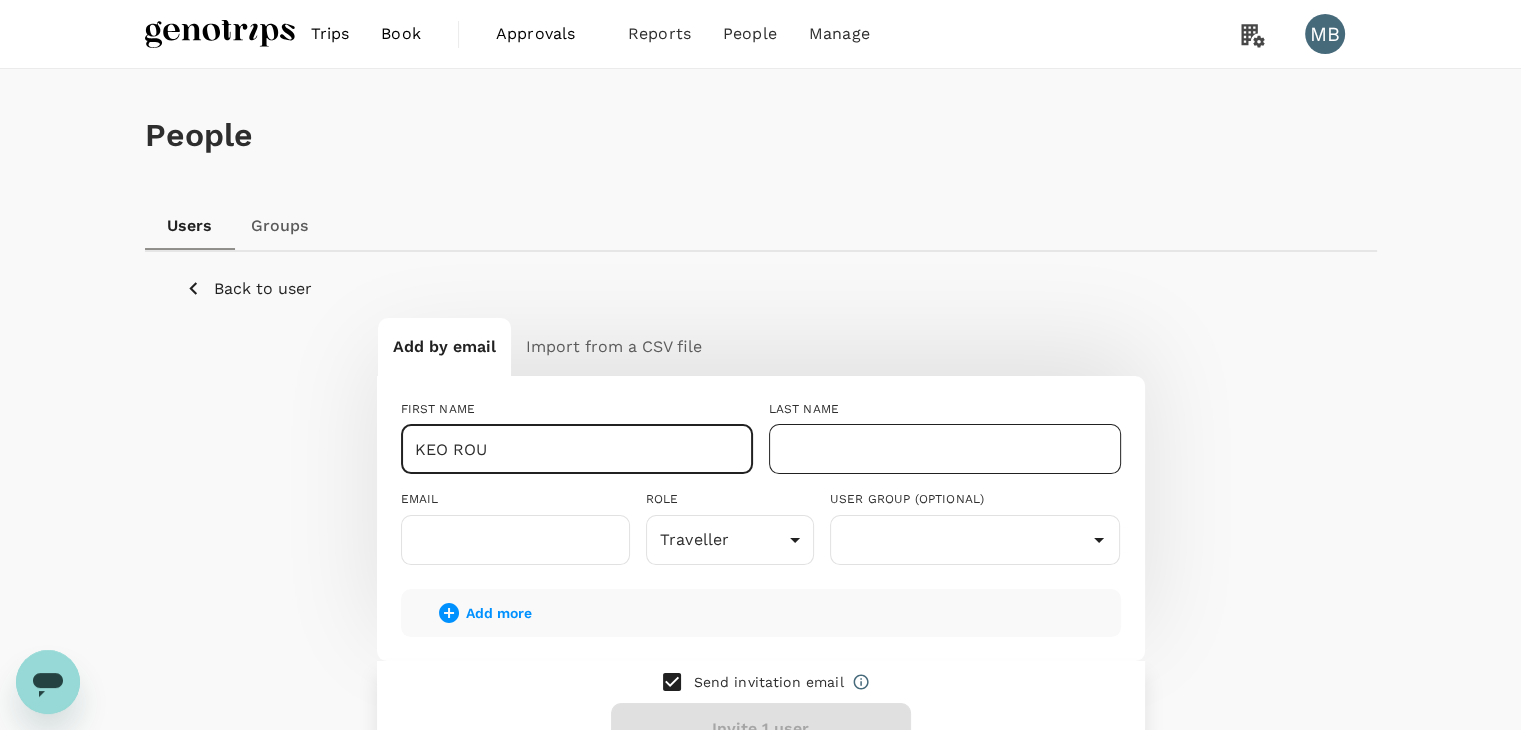 type on "KEO ROU" 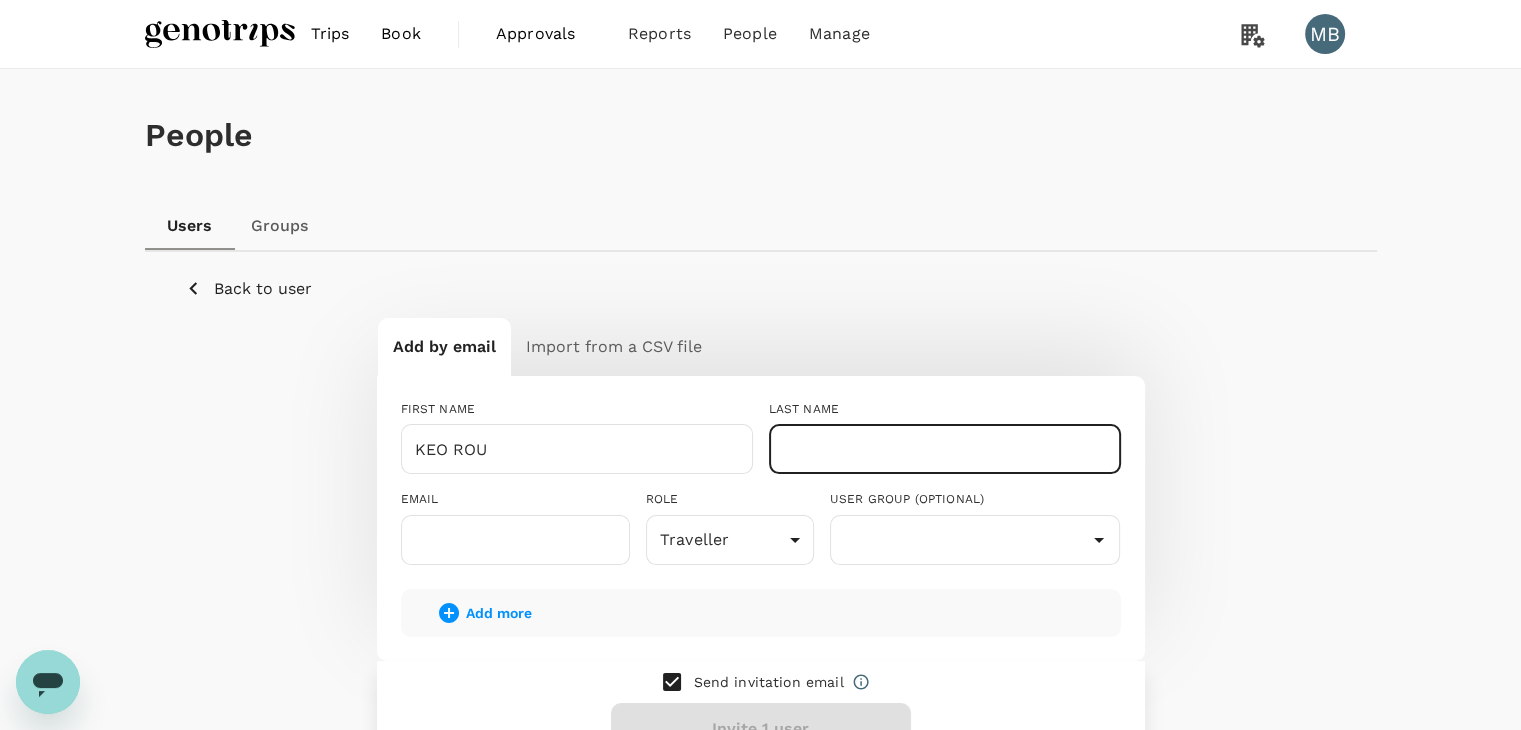 paste on "[PERSON_NAME]" 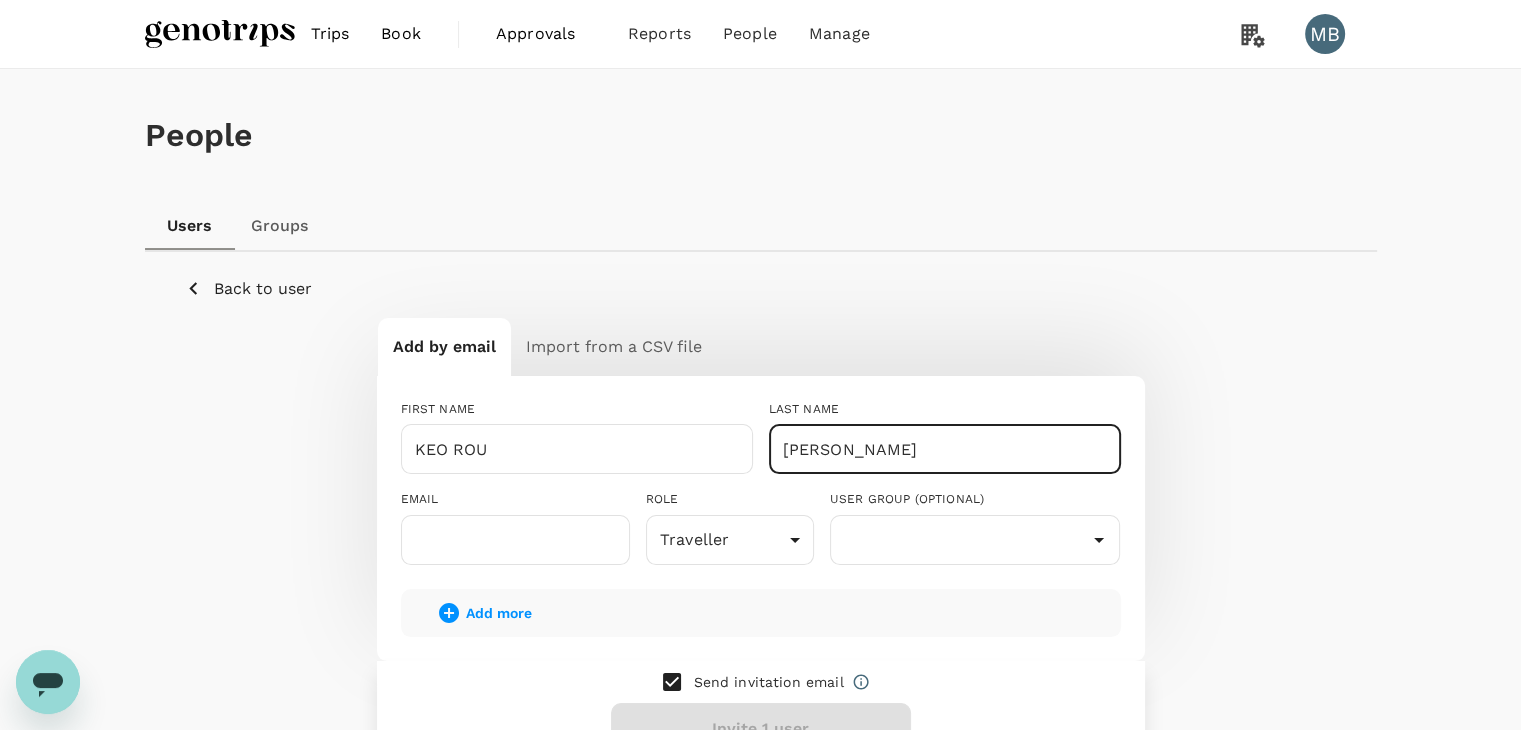 type on "[PERSON_NAME]" 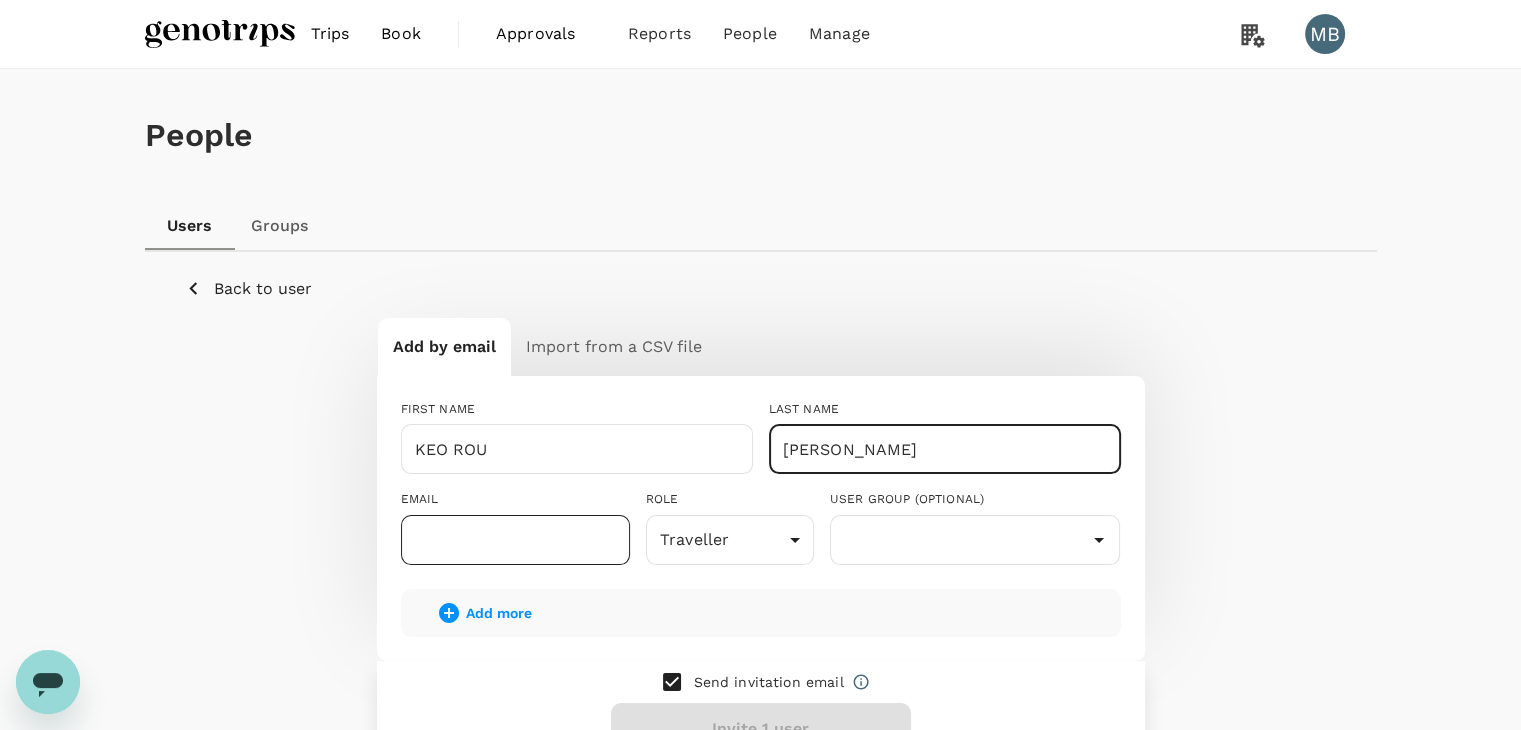 click at bounding box center (515, 540) 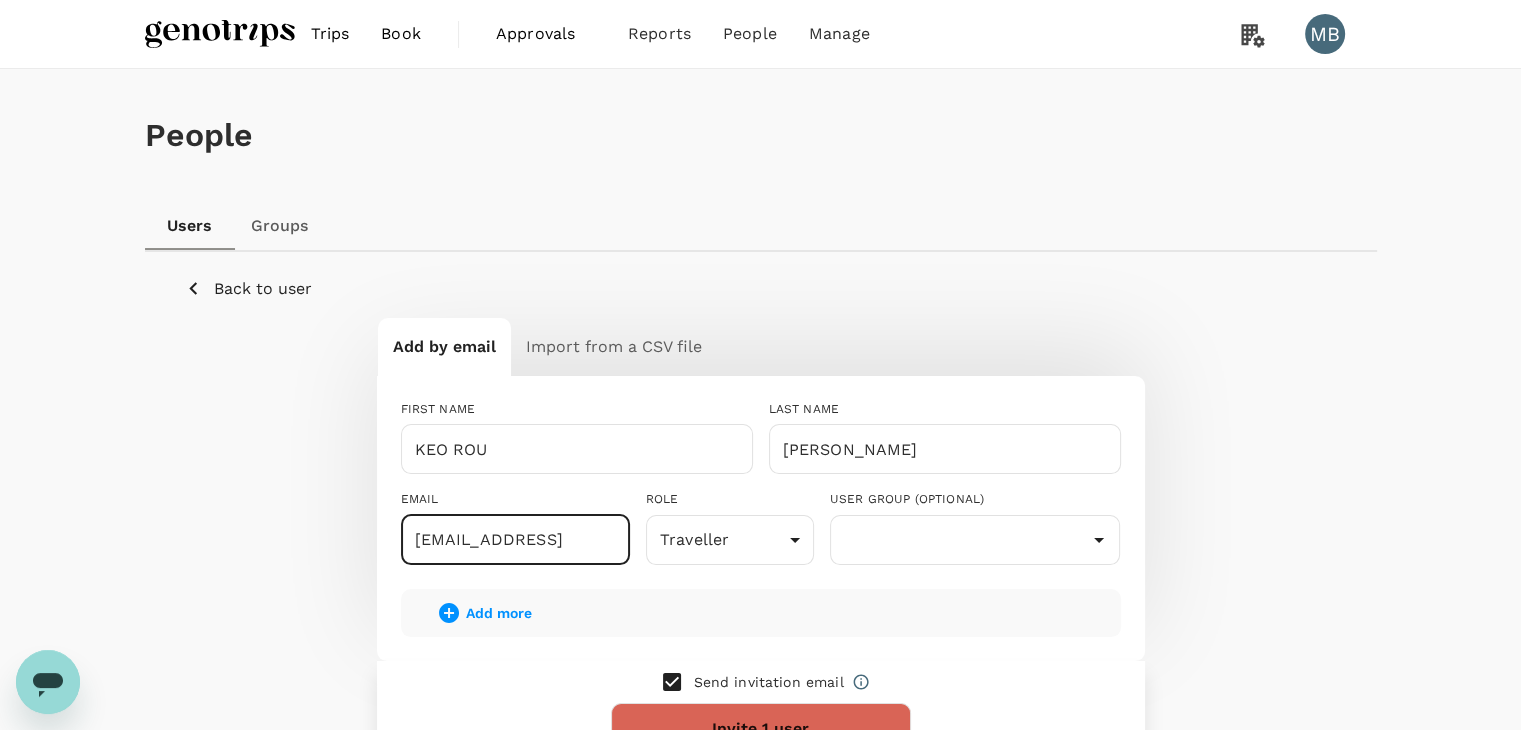 scroll, scrollTop: 0, scrollLeft: 56, axis: horizontal 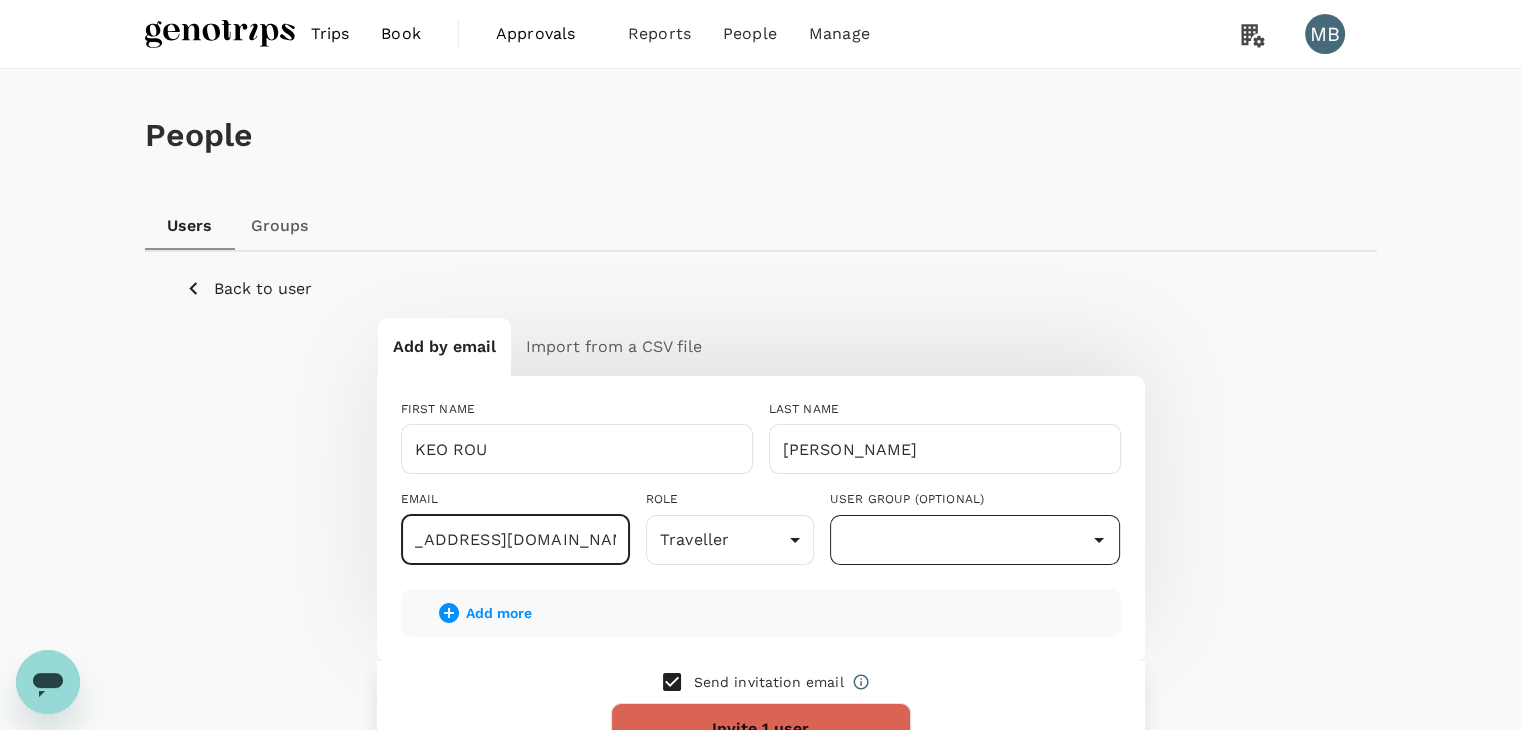 type on "[EMAIL_ADDRESS][DOMAIN_NAME]" 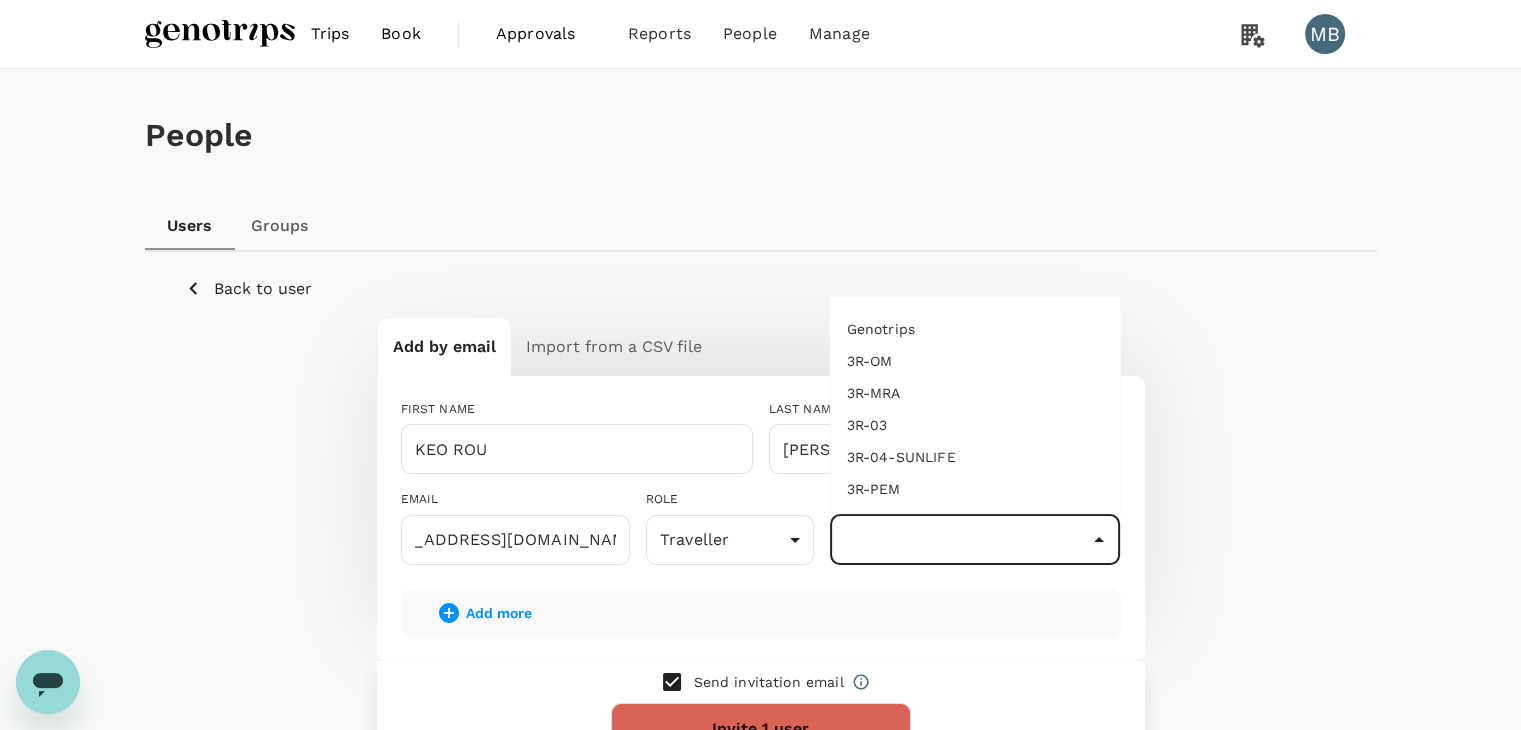 scroll, scrollTop: 0, scrollLeft: 0, axis: both 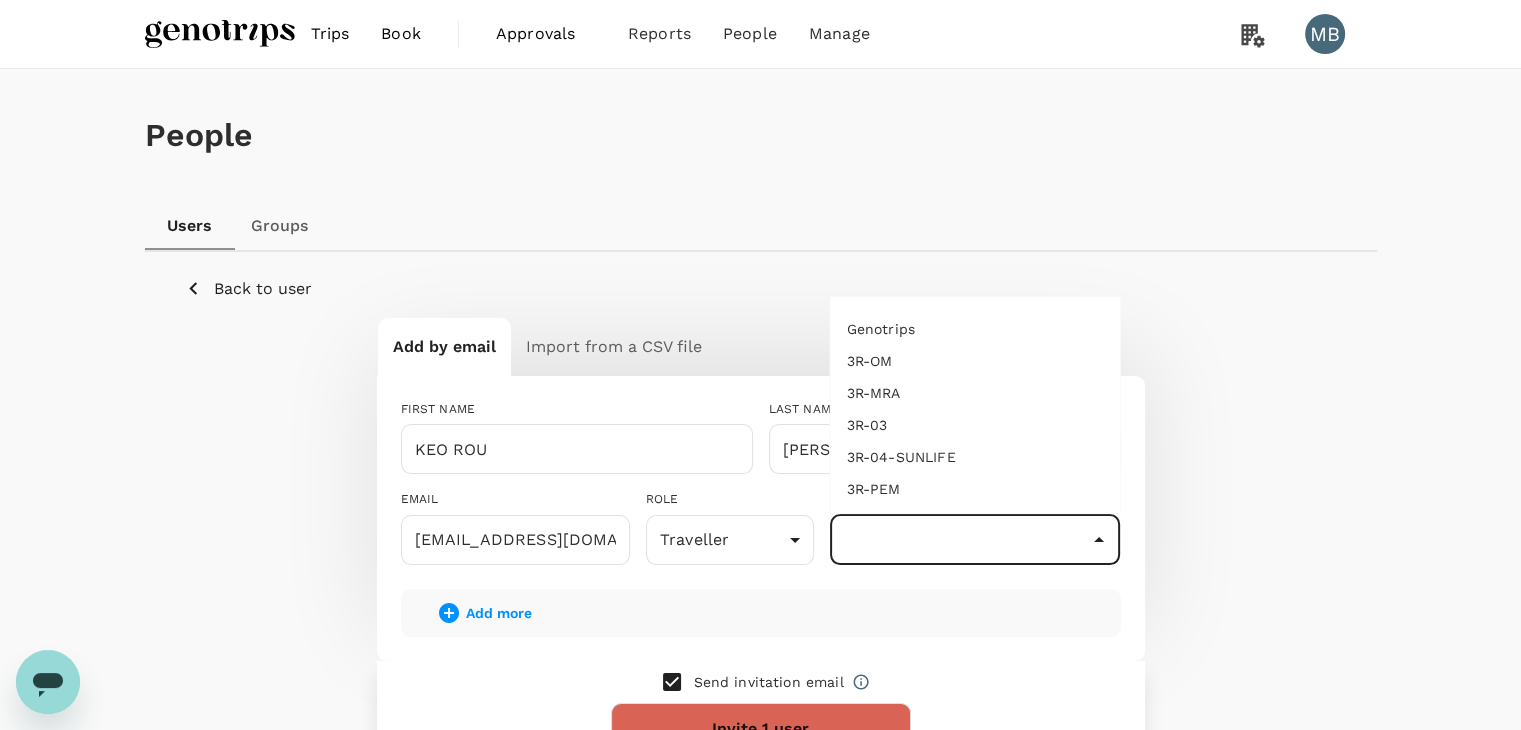 click on "3R-04-SUNLIFE" at bounding box center (975, 457) 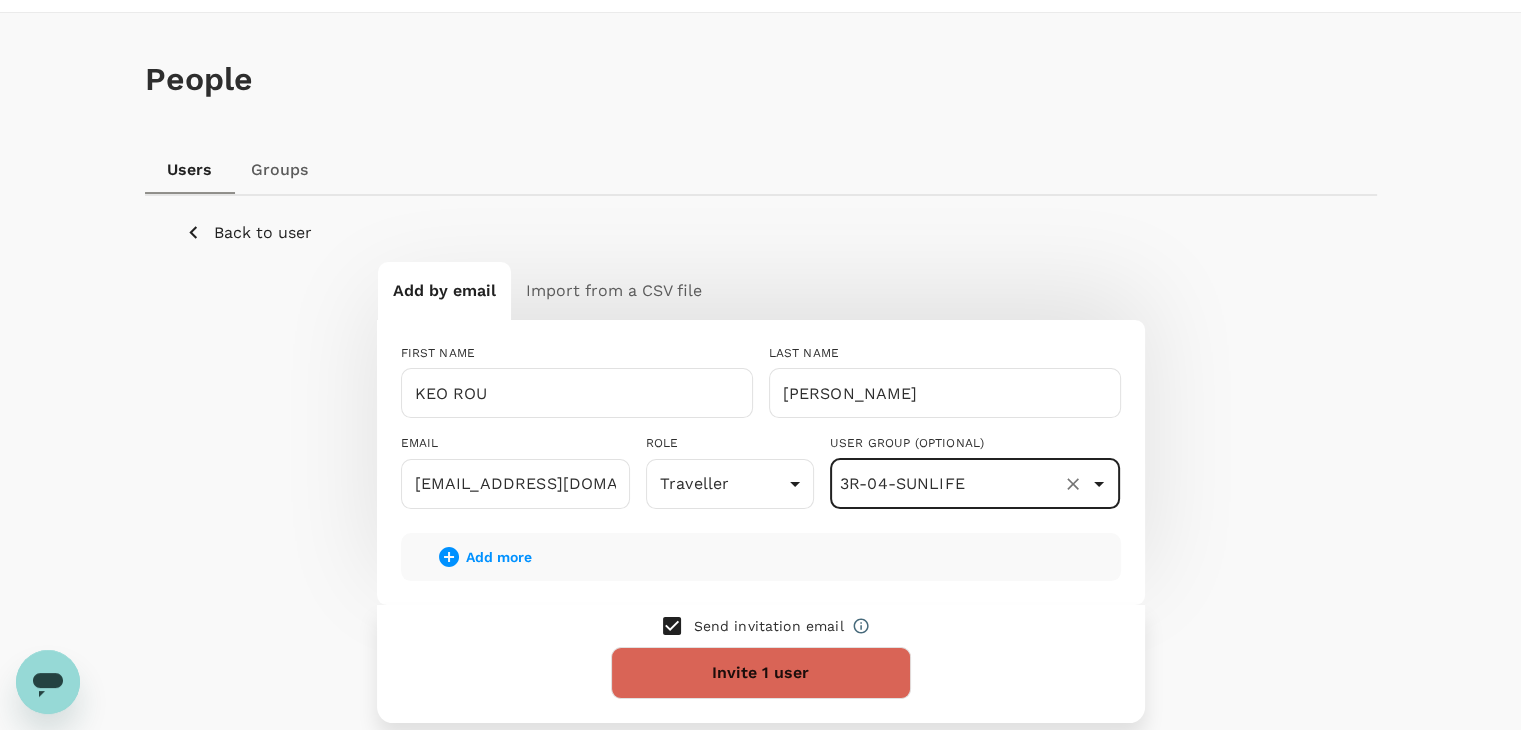 scroll, scrollTop: 100, scrollLeft: 0, axis: vertical 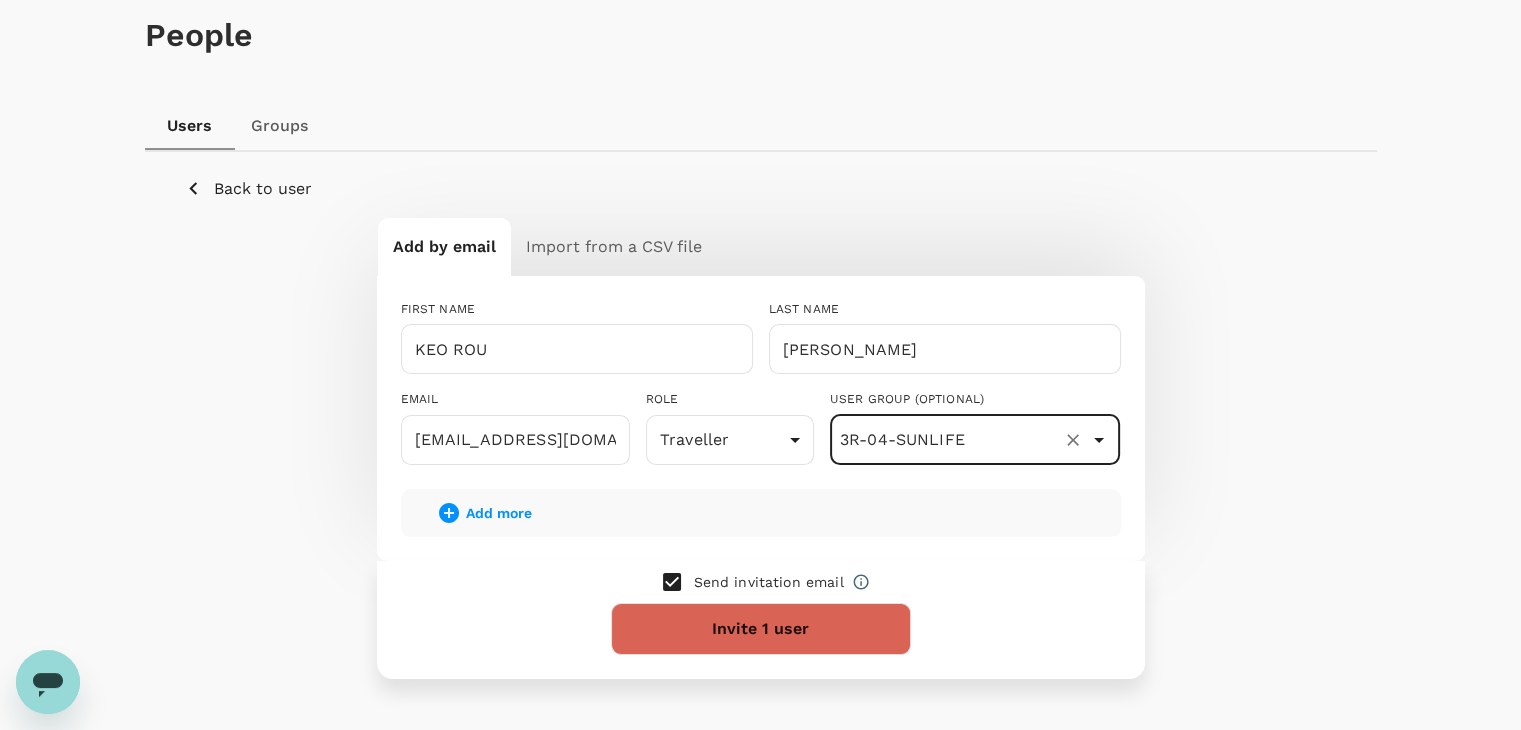 click at bounding box center (672, 582) 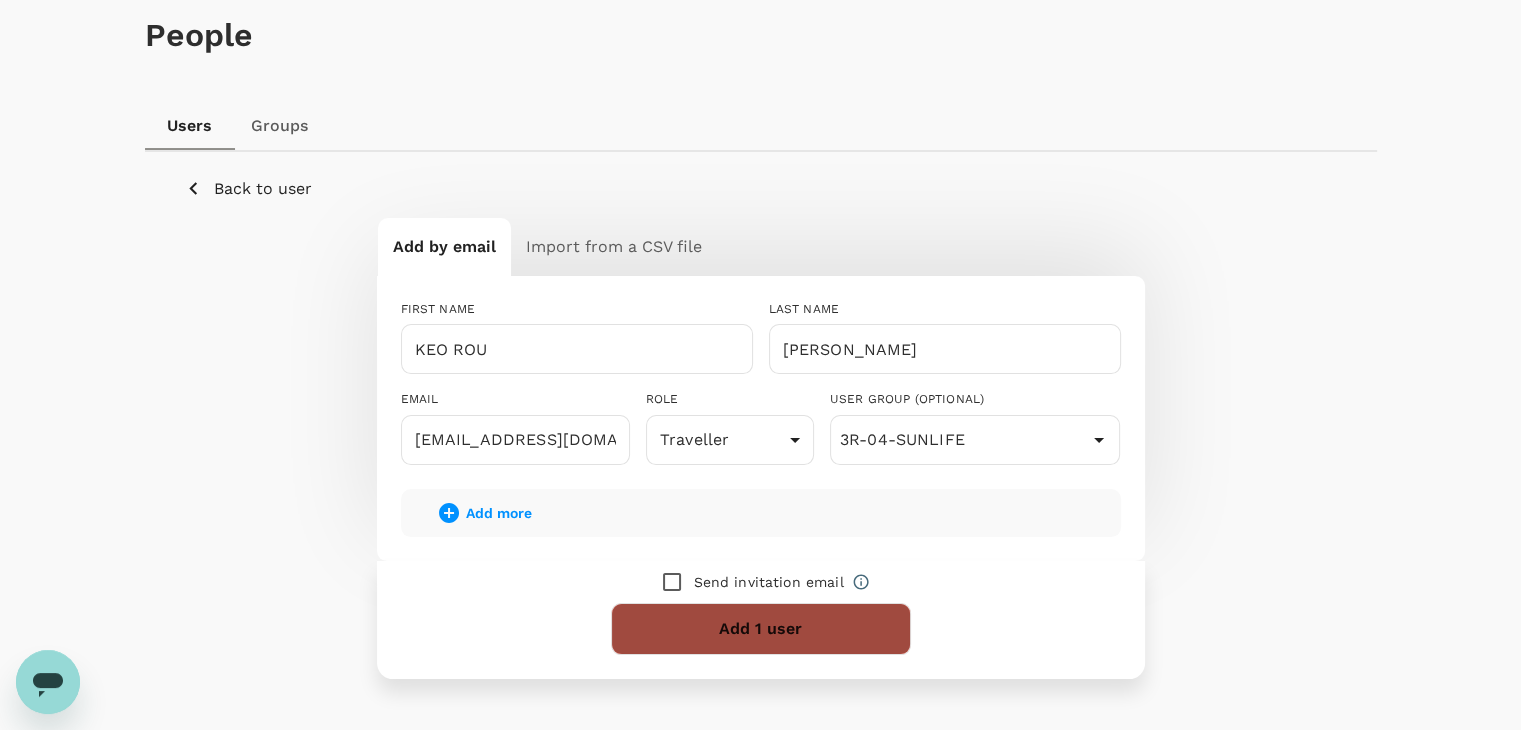 click on "Add 1 user" at bounding box center [761, 629] 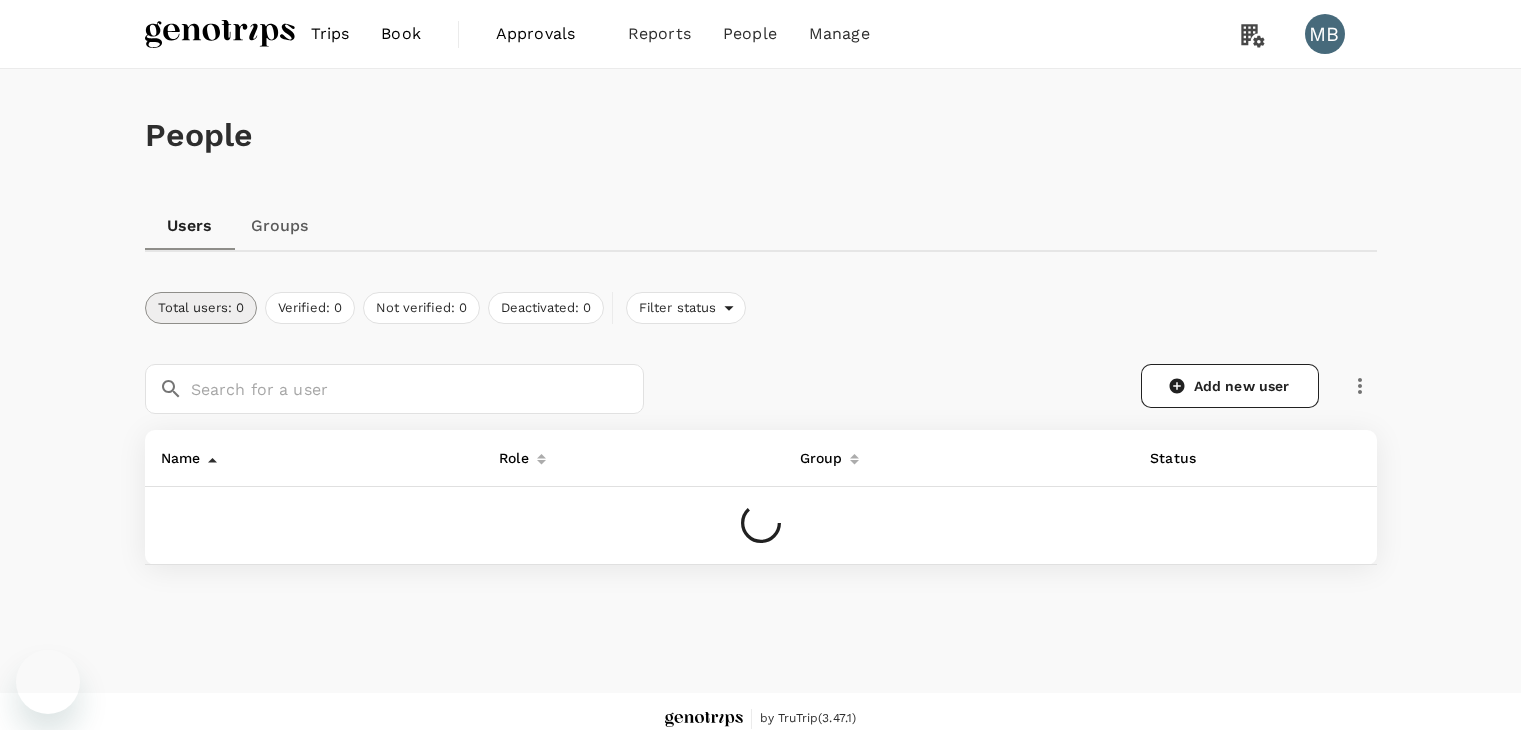 scroll, scrollTop: 0, scrollLeft: 0, axis: both 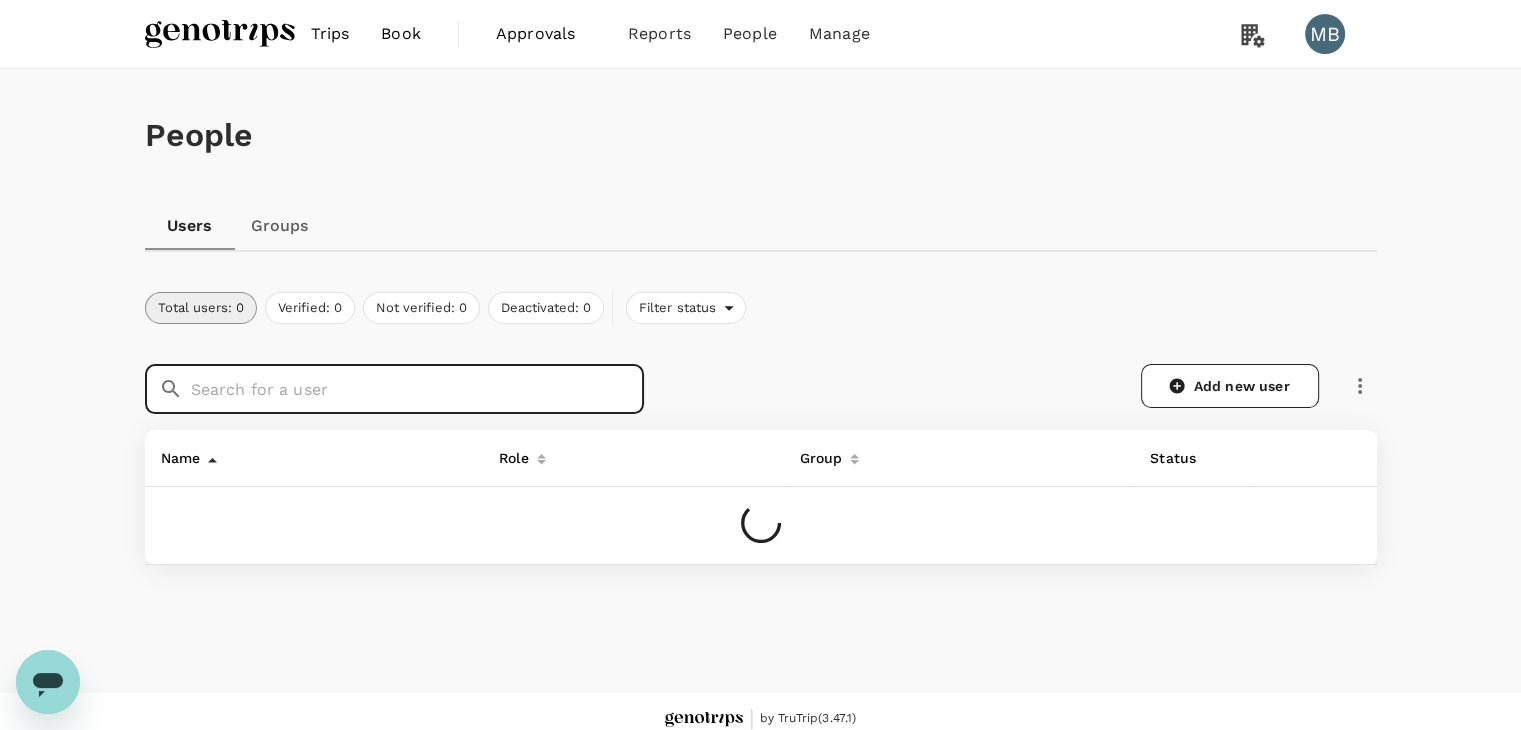 click at bounding box center [417, 389] 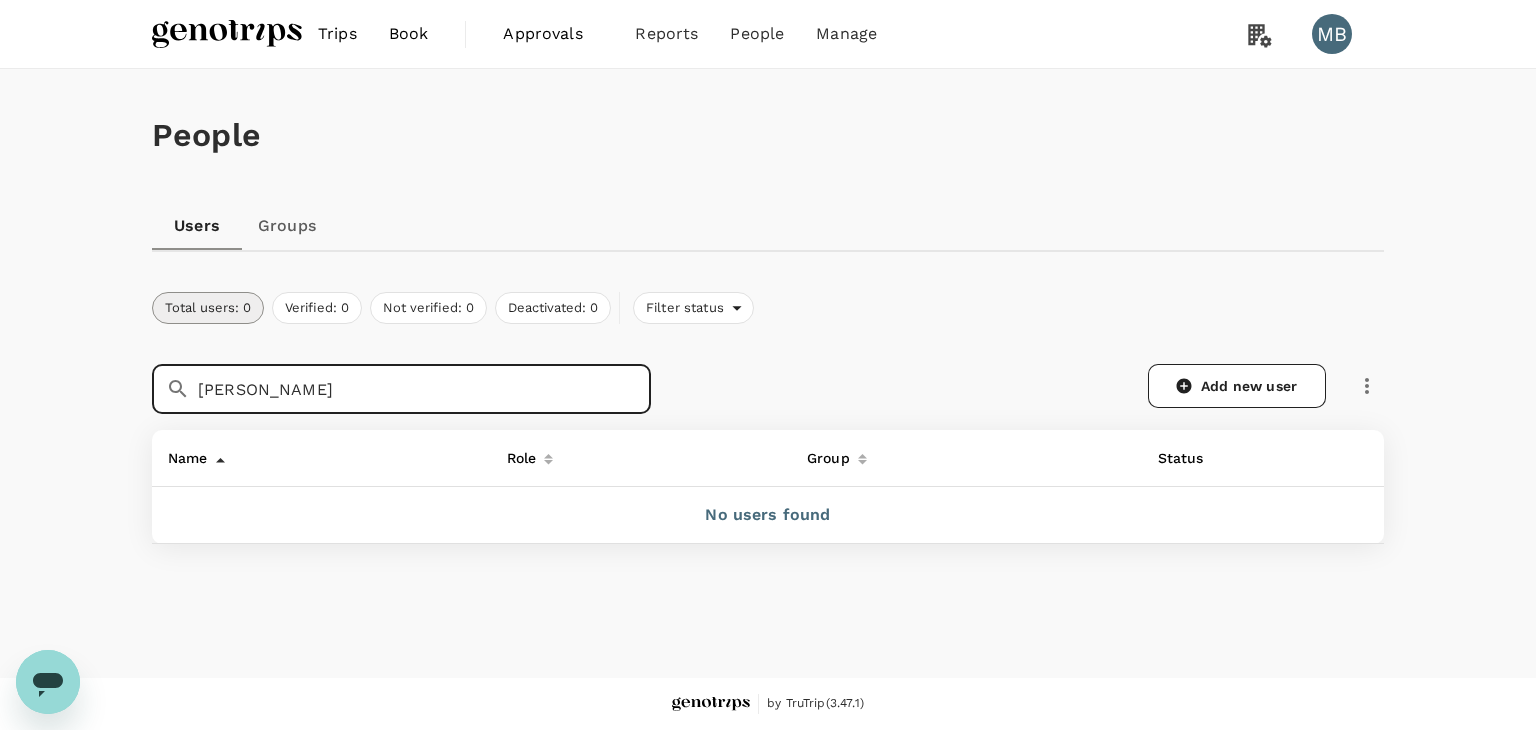 drag, startPoint x: 331, startPoint y: 387, endPoint x: 256, endPoint y: 384, distance: 75.059975 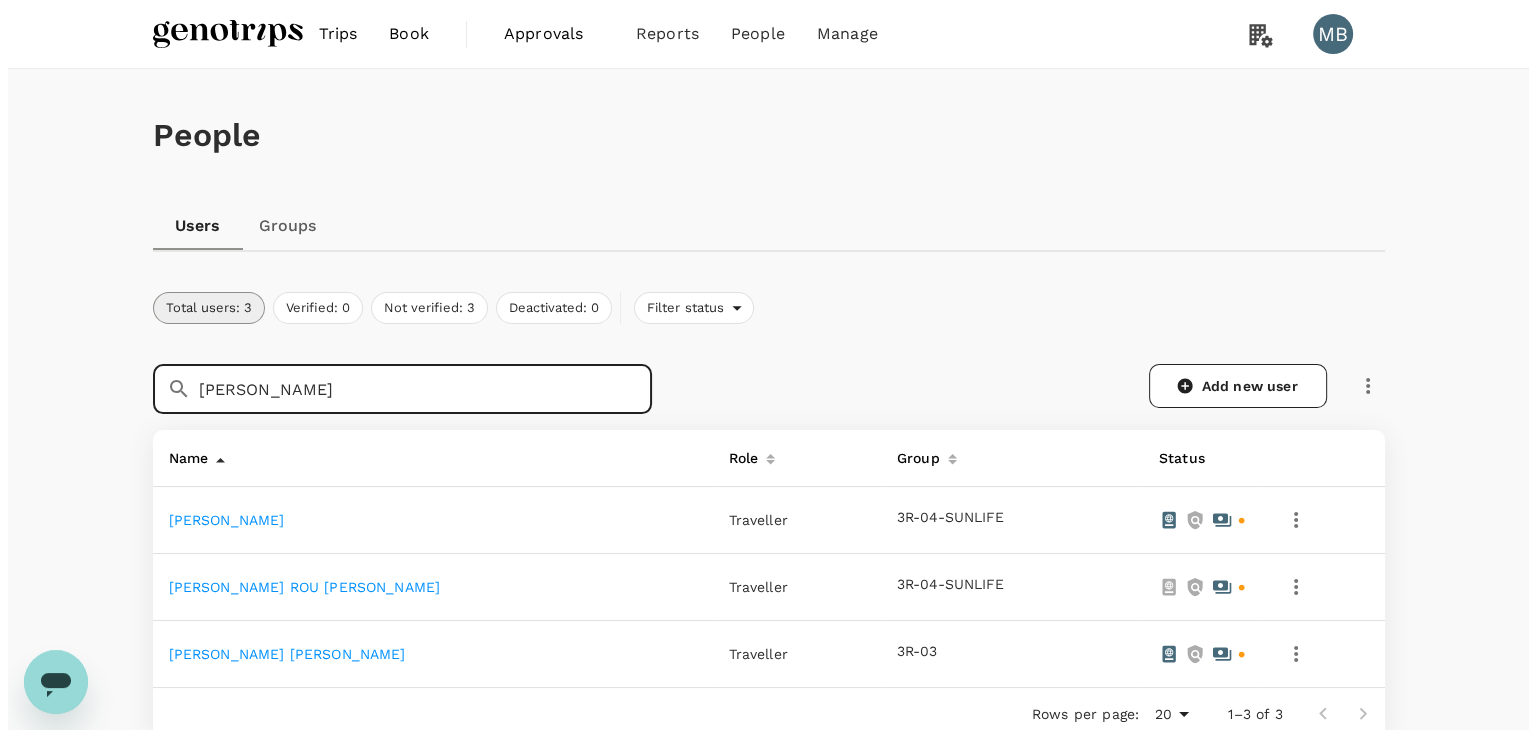 scroll, scrollTop: 100, scrollLeft: 0, axis: vertical 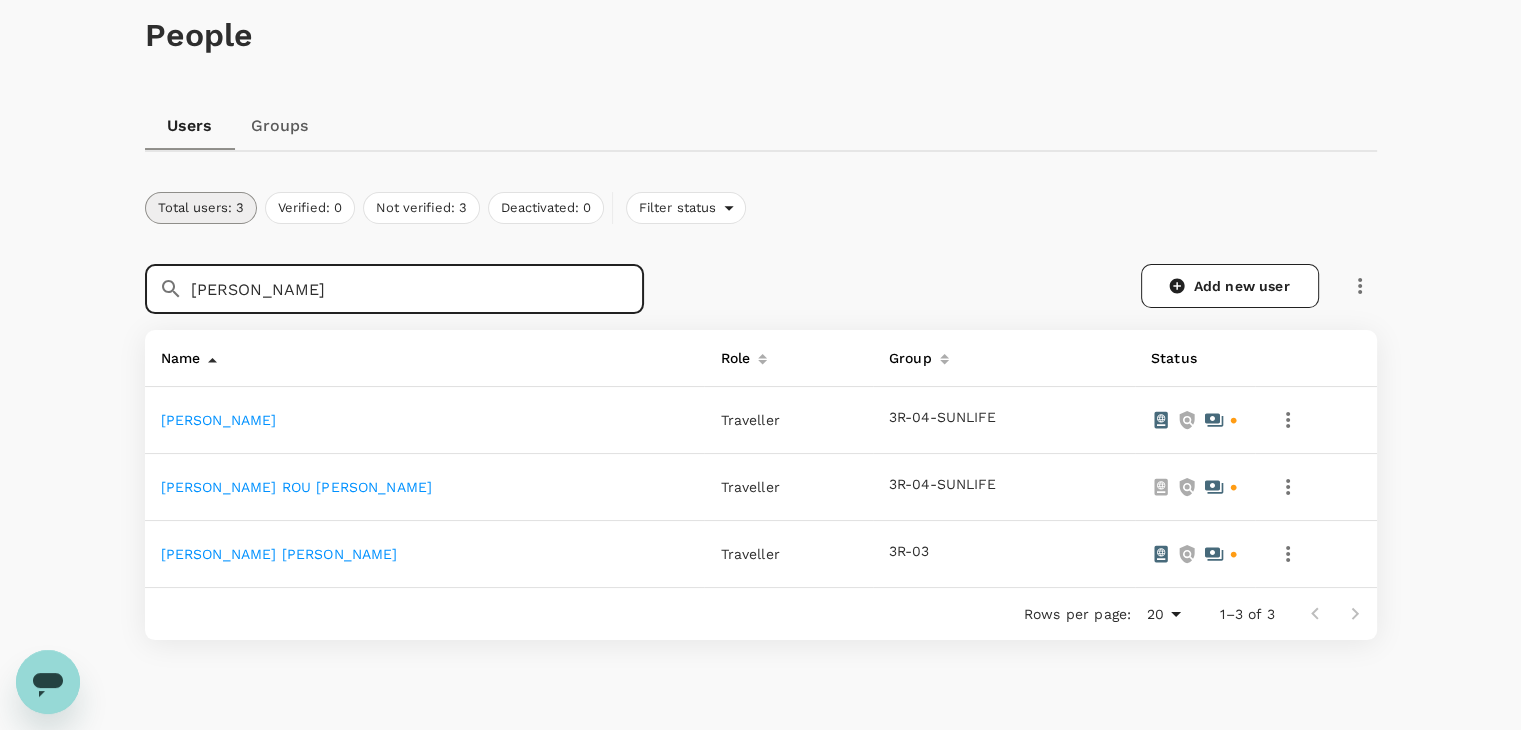 type on "[PERSON_NAME]" 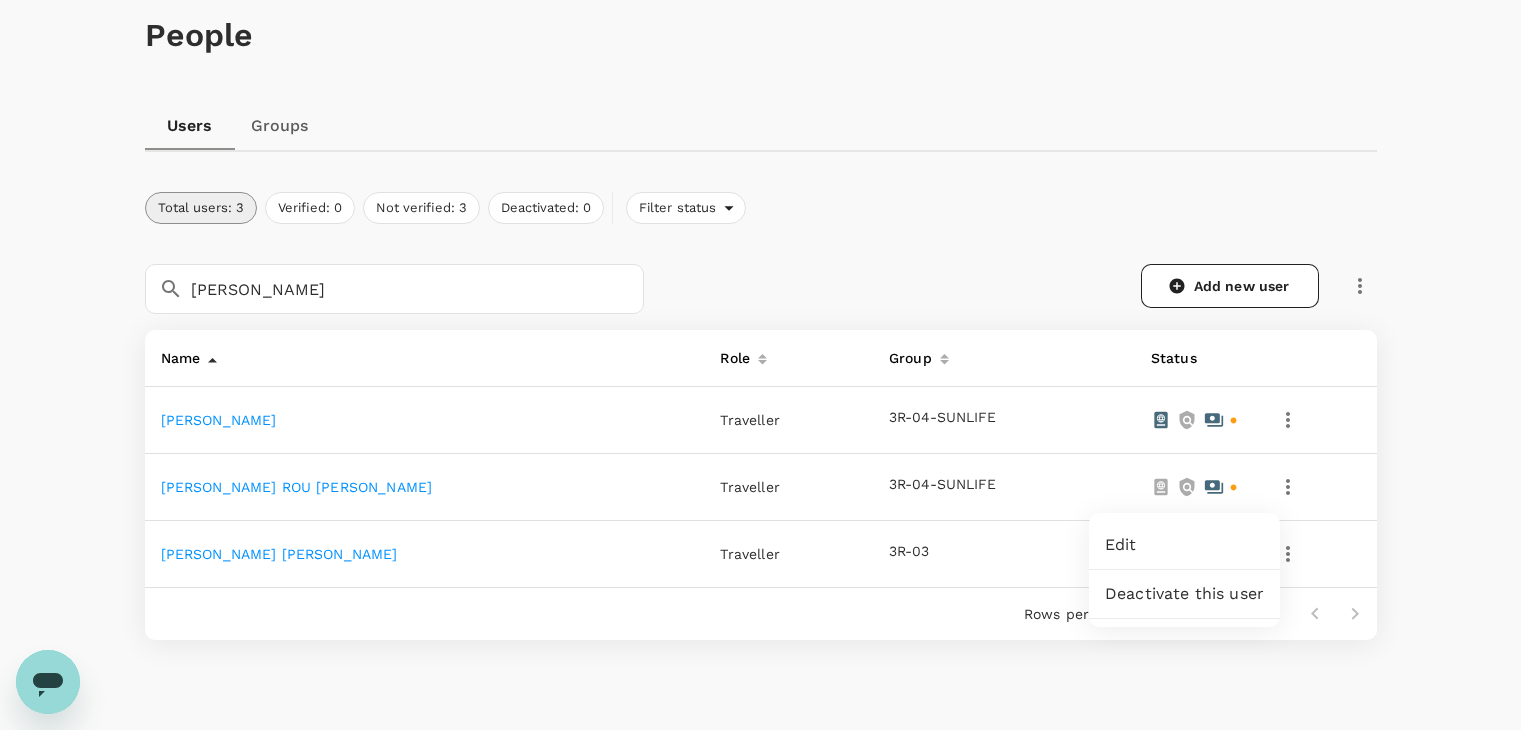 click on "Edit" at bounding box center [1184, 545] 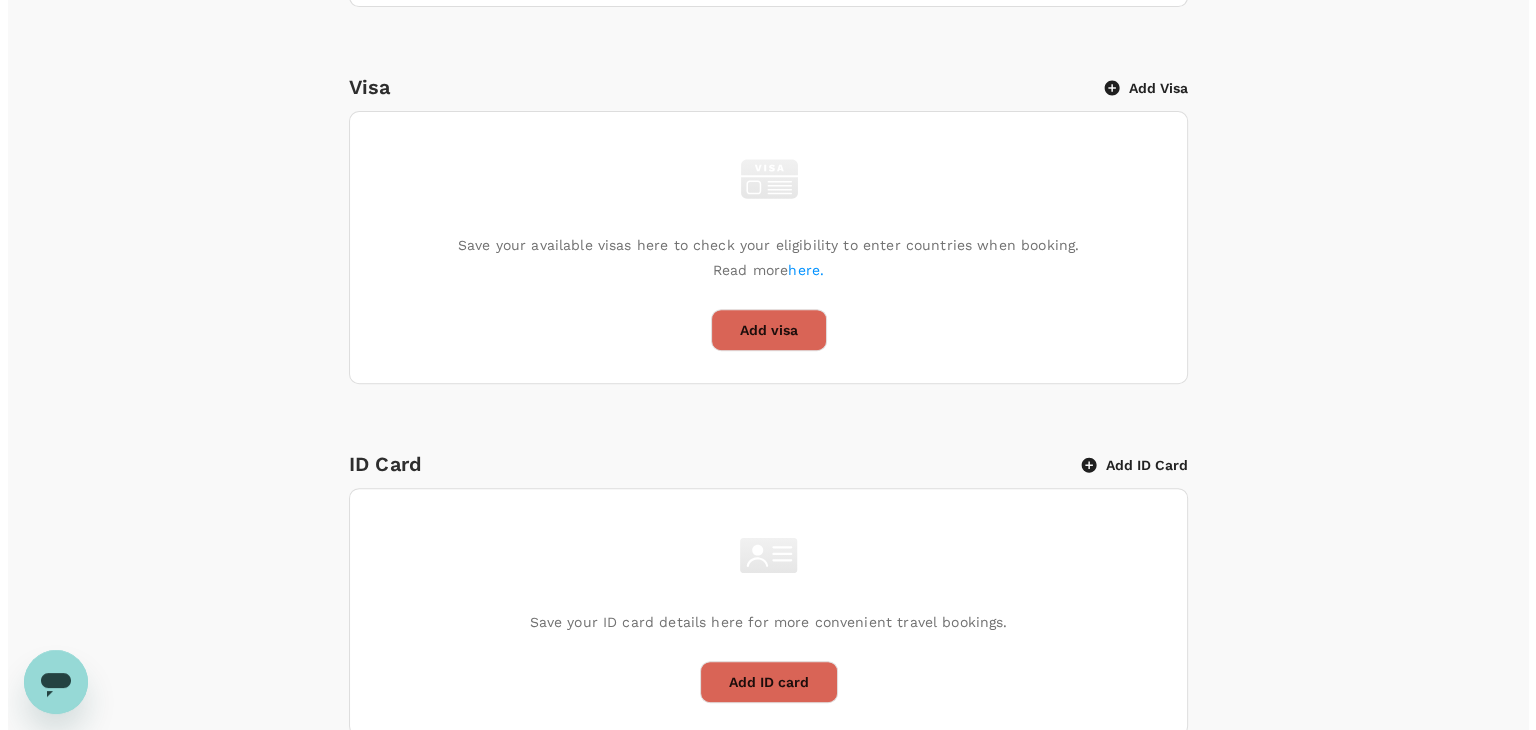 scroll, scrollTop: 804, scrollLeft: 0, axis: vertical 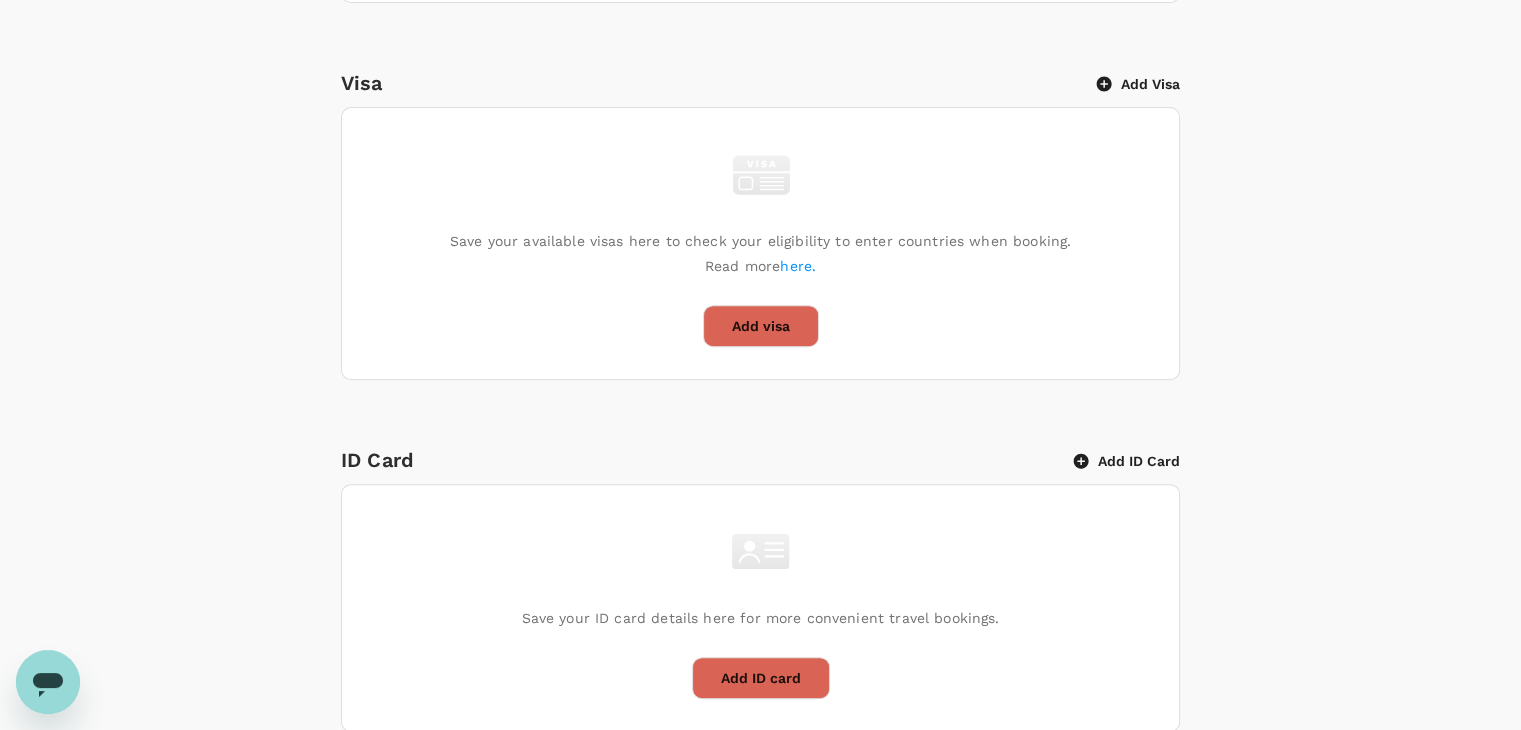 click 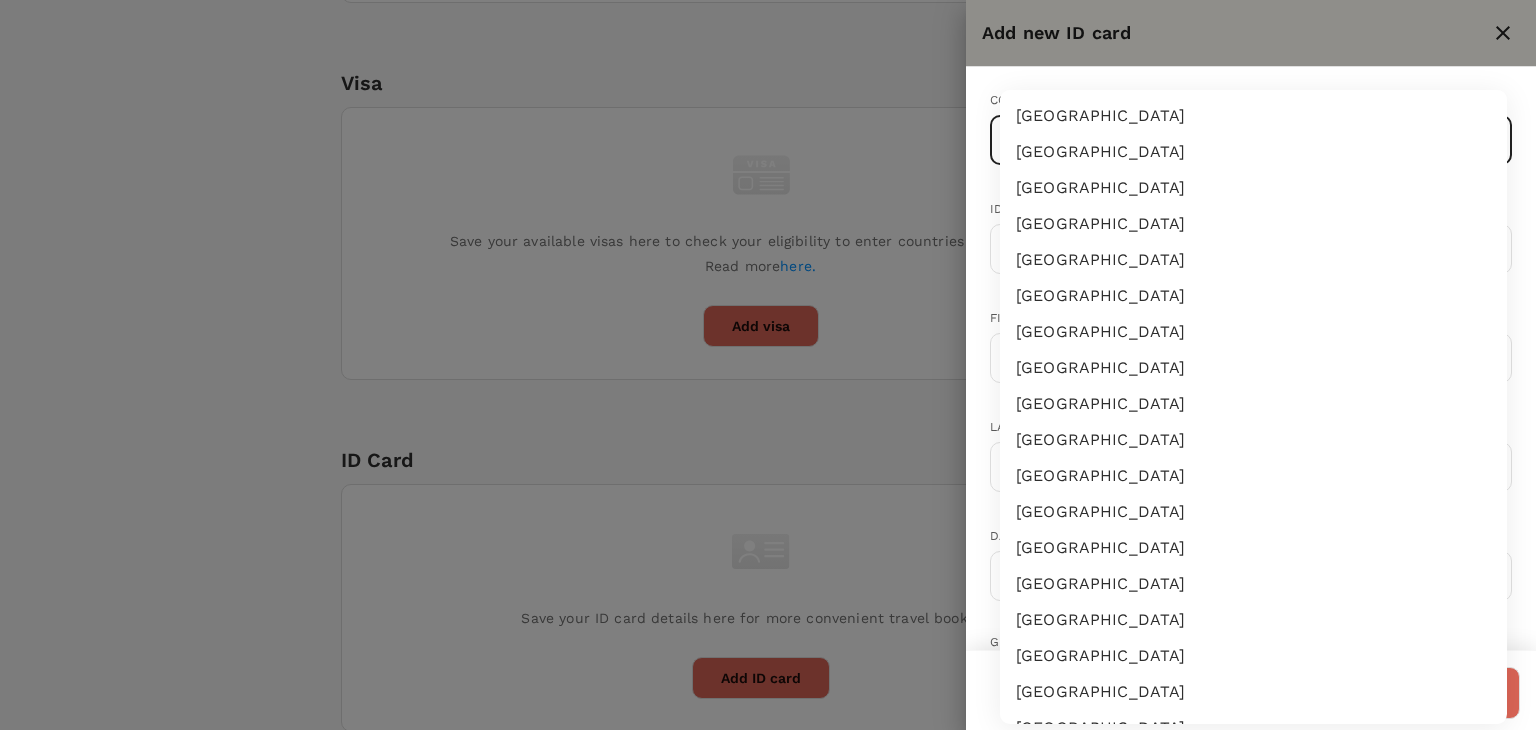 click on "Trips Book Approvals 0 Reports People Manage MB Back to users Last edit was on [DATE] 12:17pm [PERSON_NAME] ROU [PERSON_NAME] Not invited [PERSON_NAME][EMAIL_ADDRESS][DOMAIN_NAME] Role Traveller Country - Group(s) 3R-04-SUNLIFE Travel Documents Travel Preferences Travel Policy Travel Record Passport Add passport Save your passport details here for easy, hassle-free bookings. Read more  here . Add passport Visa Add Visa Save your available visas here to check your eligibility to enter countries when booking. Read more  here. Add visa ID Card Add ID Card Save your ID card details here for more convenient travel bookings. Add ID card Mainland Travel Permit Only for [DEMOGRAPHIC_DATA] and [DEMOGRAPHIC_DATA] Residents Add Mainland Travel Permit Save your Mainland Travel Permit to easily book travel within [GEOGRAPHIC_DATA]. Add Mainland Travel Permit by TruTrip  ( 3.47.1   ) Add new ID card Country ​ ​ ID card number ​ First name (Given name) ​ Last name (Family name) ​ Date of birth ​ Gender [DEMOGRAPHIC_DATA] [DEMOGRAPHIC_DATA] Expiry date (if applicable) ​ Save [GEOGRAPHIC_DATA] [GEOGRAPHIC_DATA]" at bounding box center (768, 191) 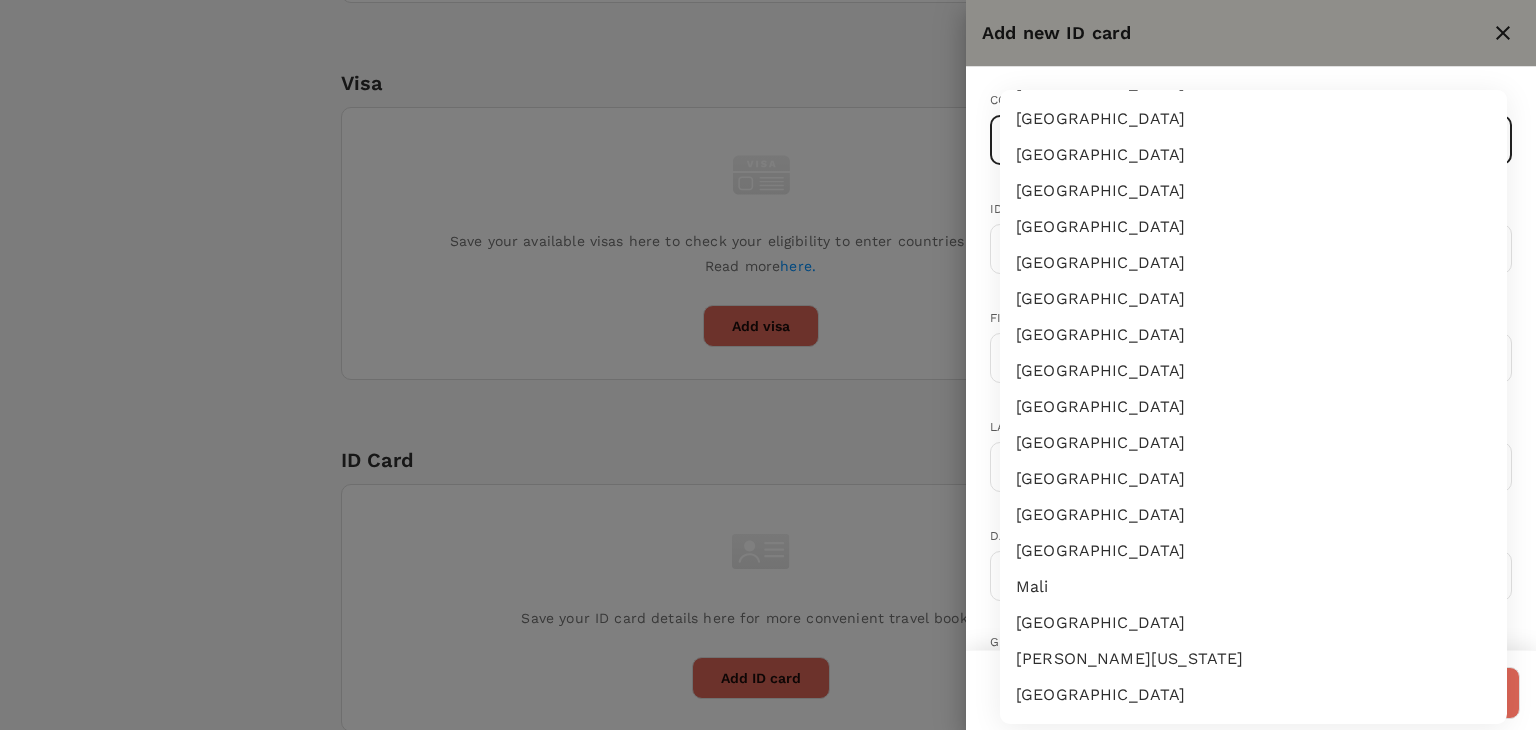 type 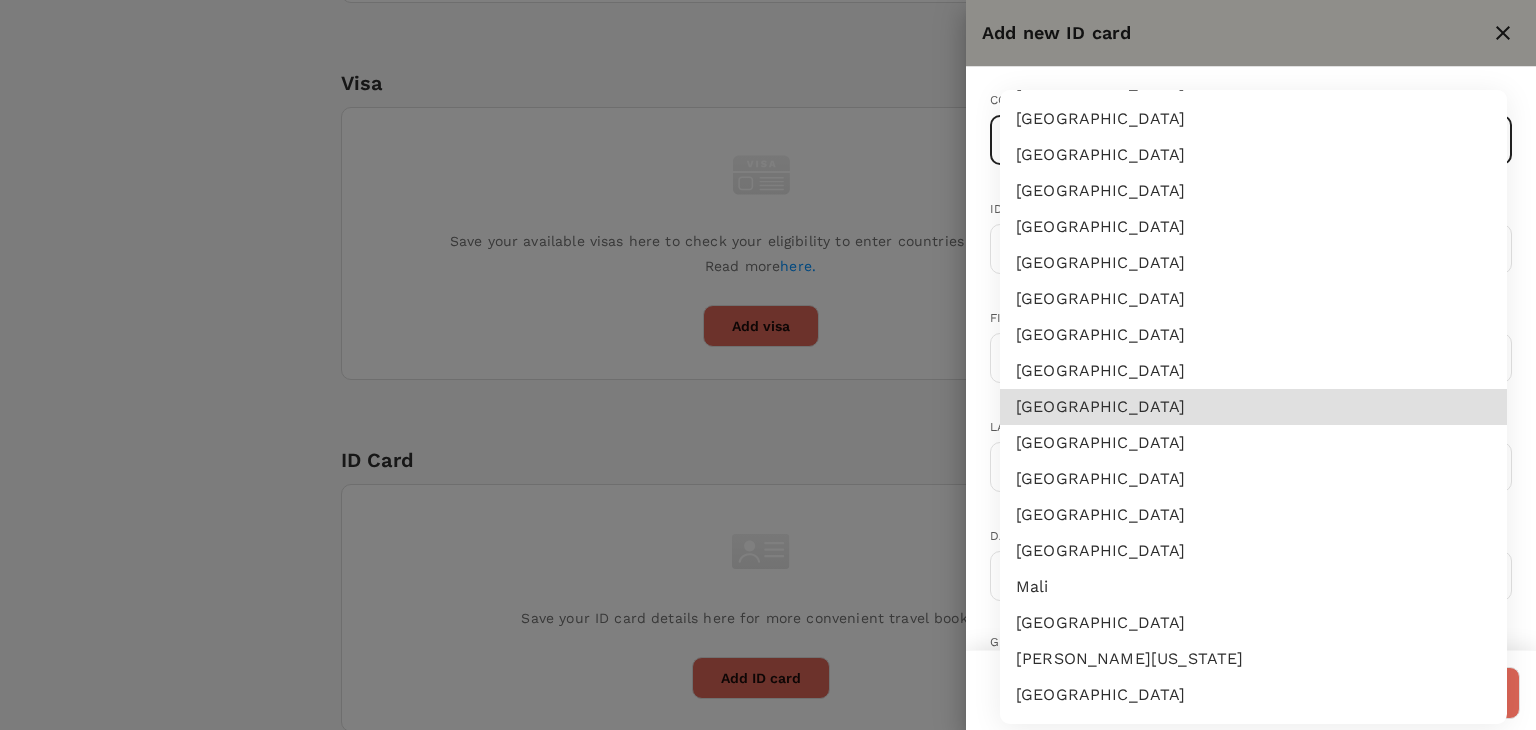 type 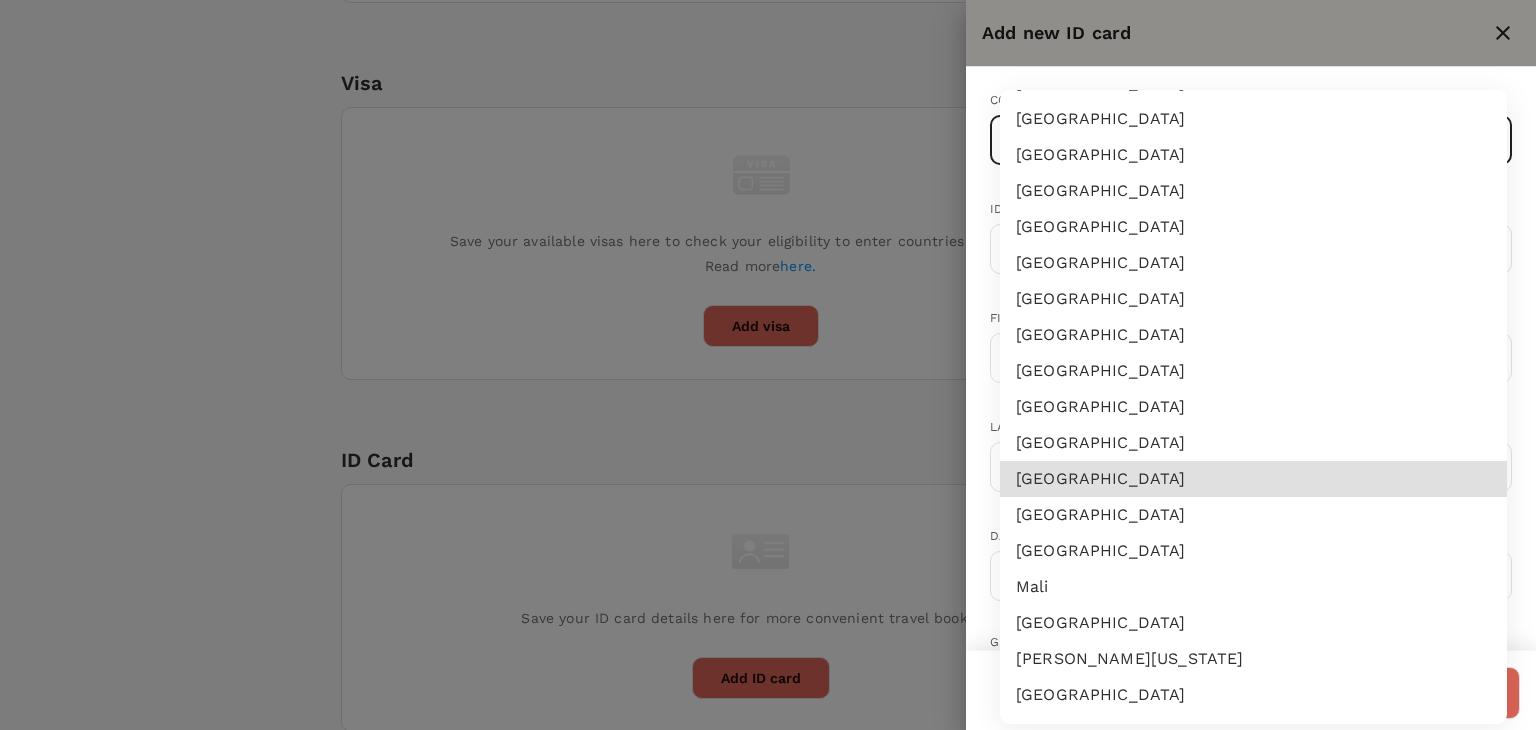 type 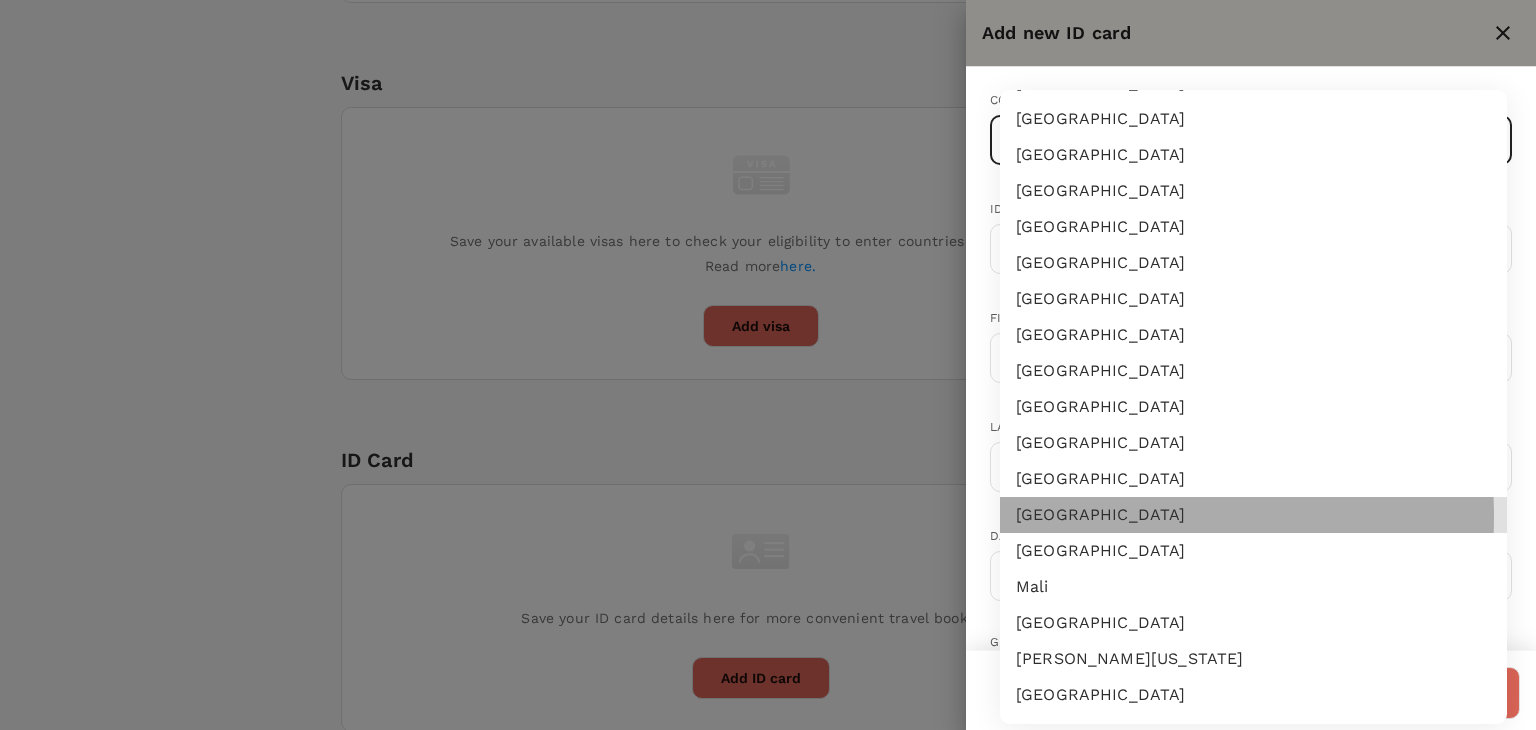 click on "[GEOGRAPHIC_DATA]" at bounding box center [1253, 515] 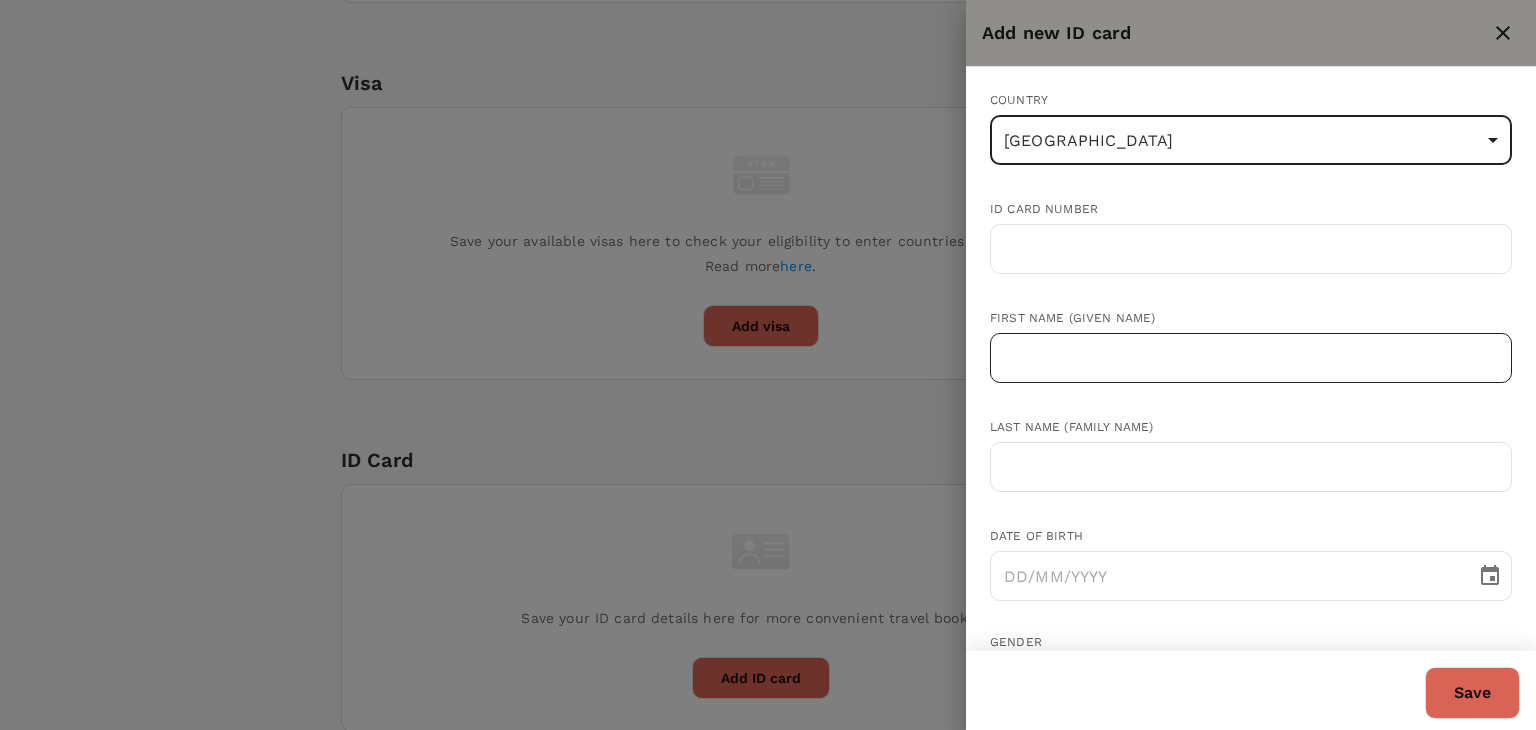 click at bounding box center [1251, 358] 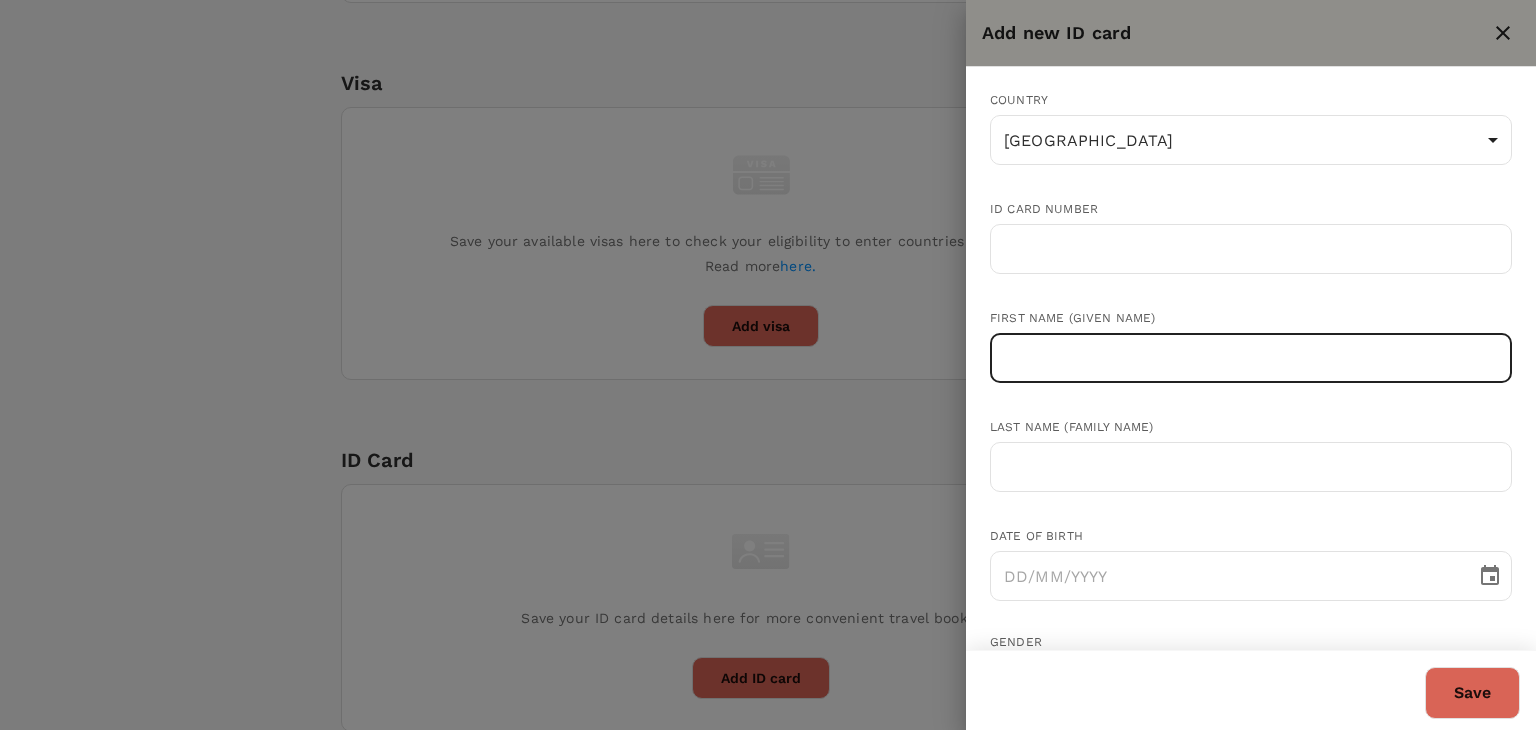 paste on "[PERSON_NAME]" 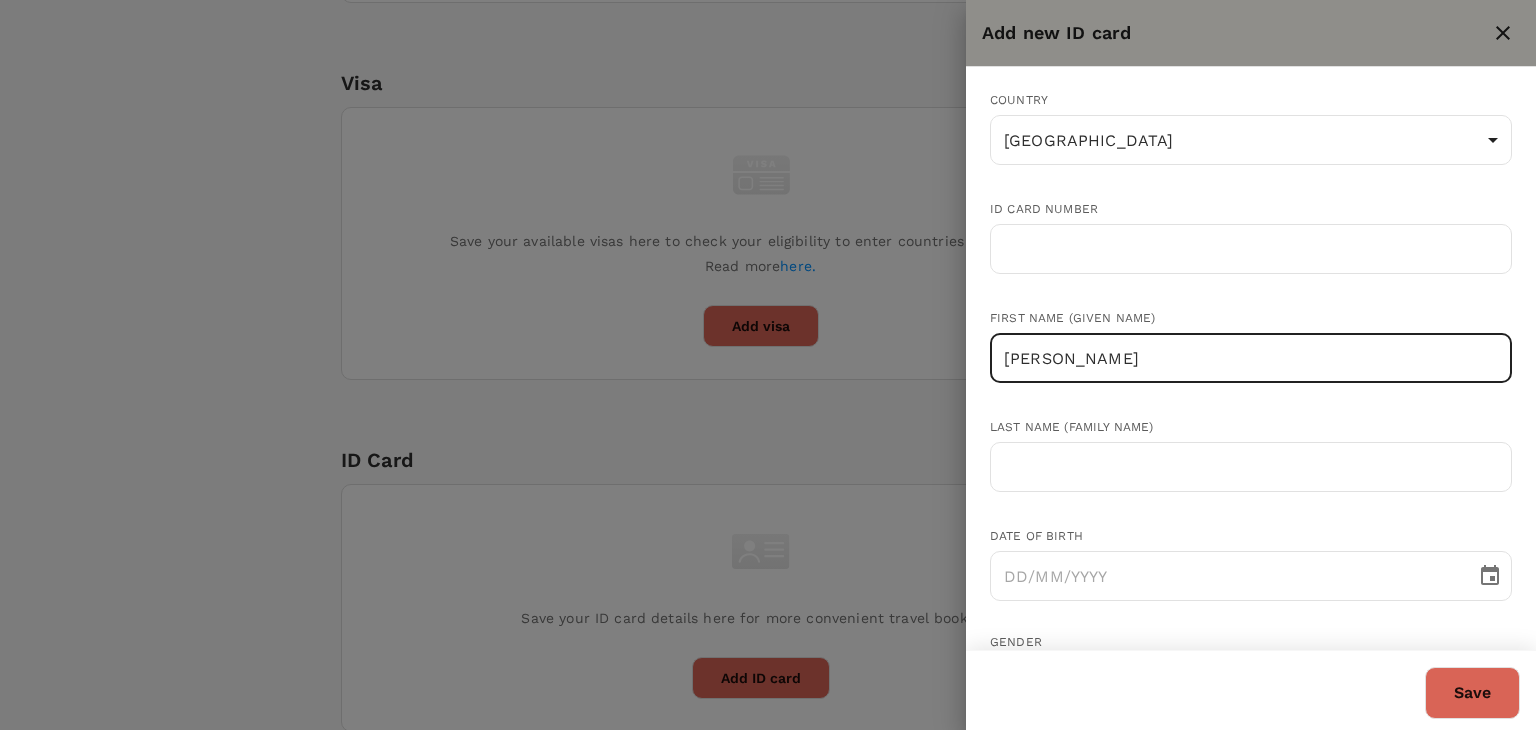 drag, startPoint x: 1061, startPoint y: 356, endPoint x: 993, endPoint y: 361, distance: 68.18358 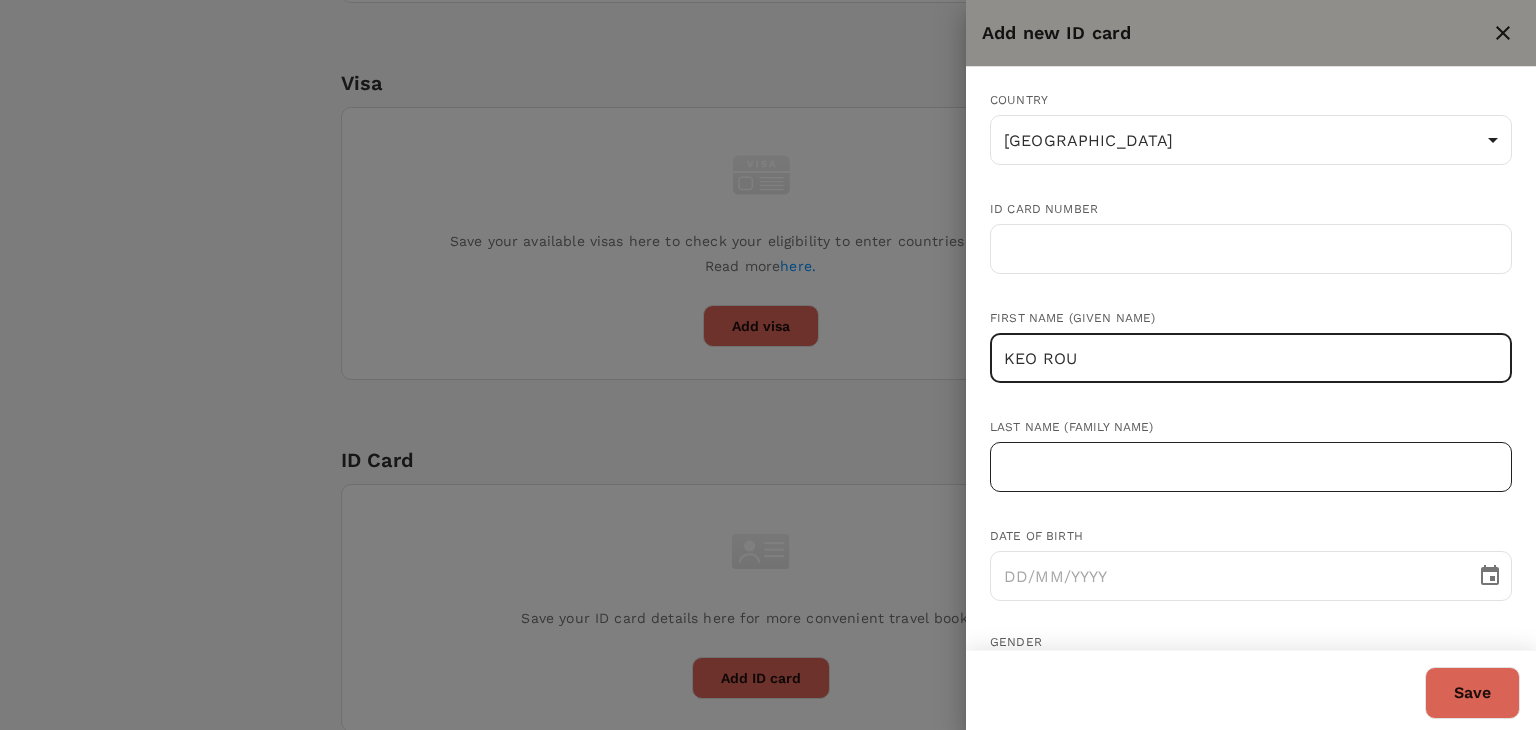 type on "KEO ROU" 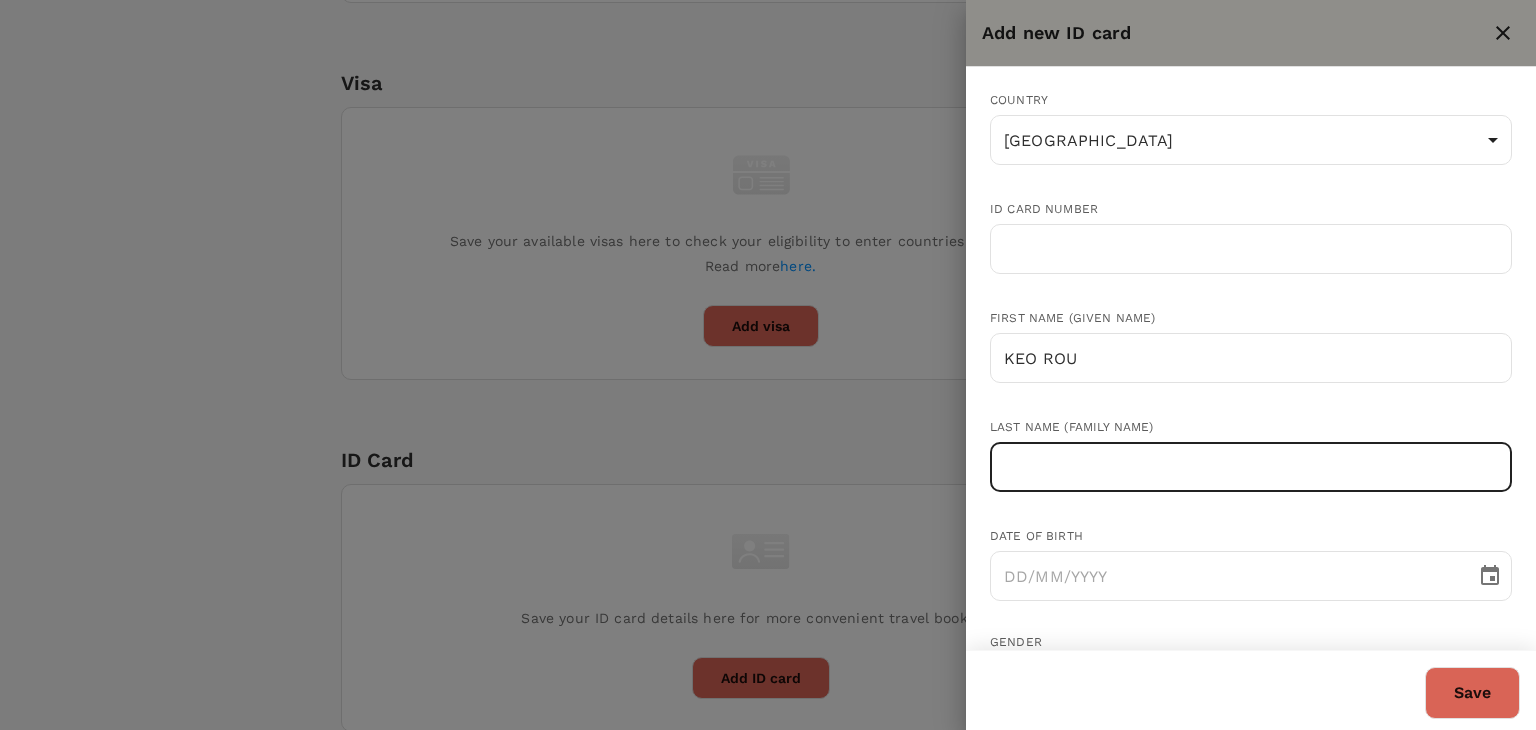 paste on "[PERSON_NAME]" 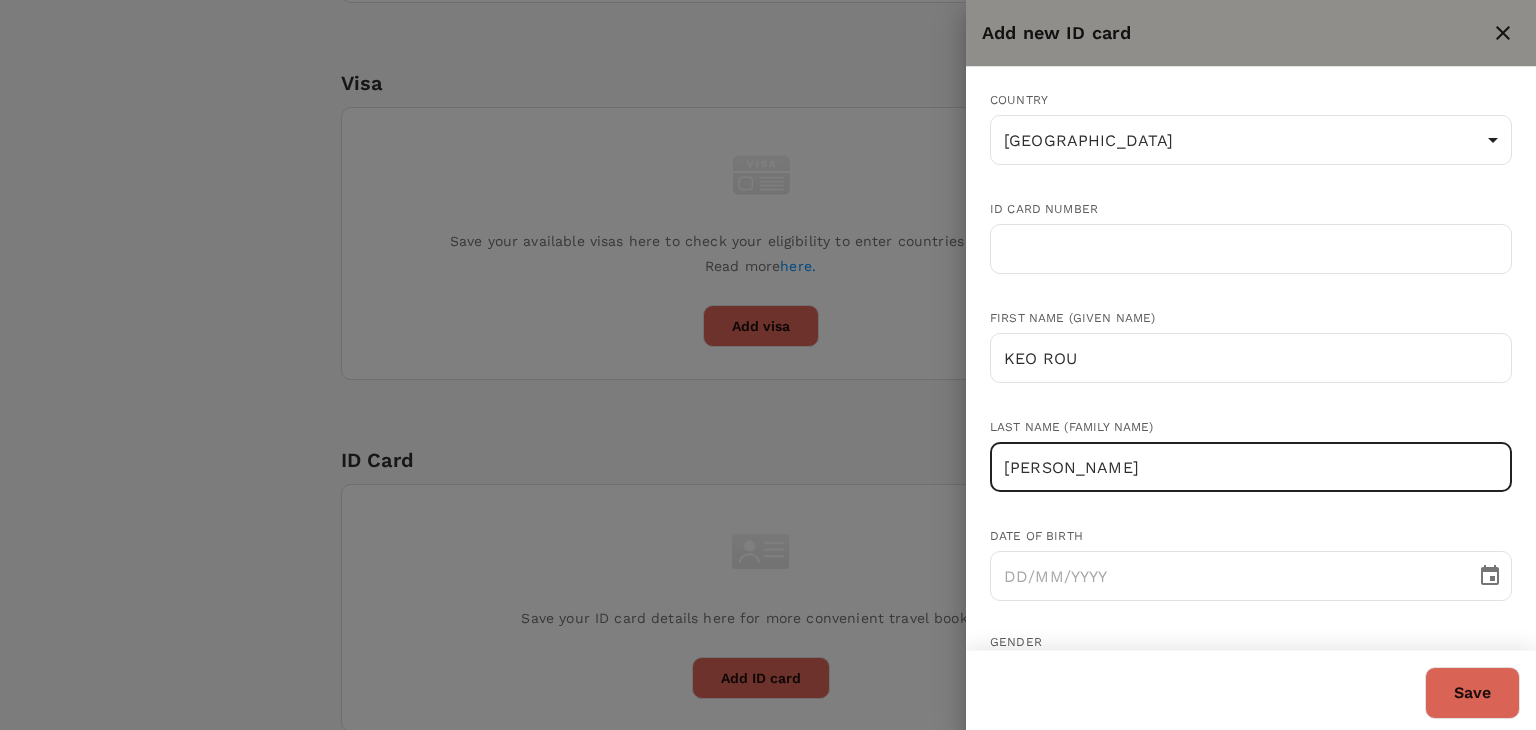 type on "[PERSON_NAME]" 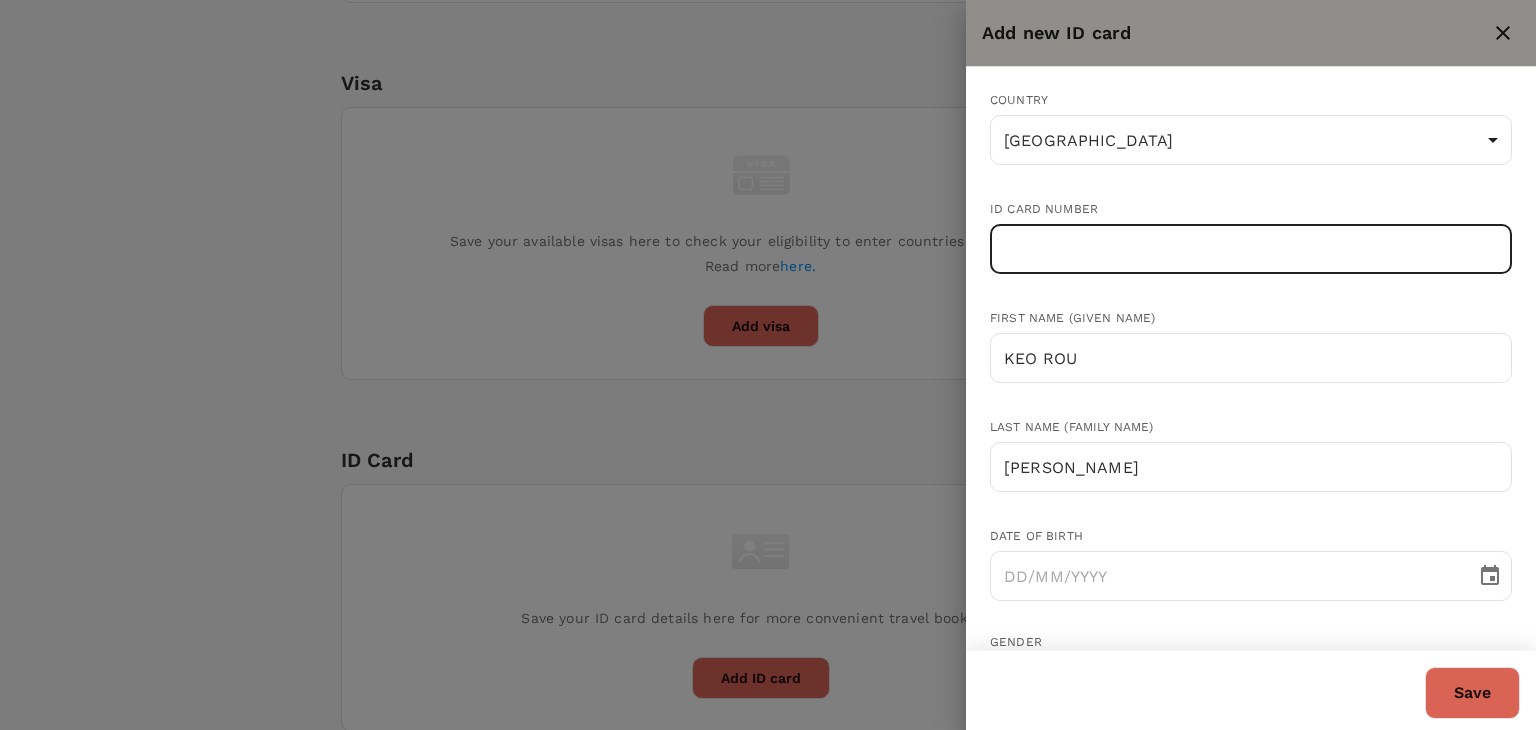 click at bounding box center [1251, 249] 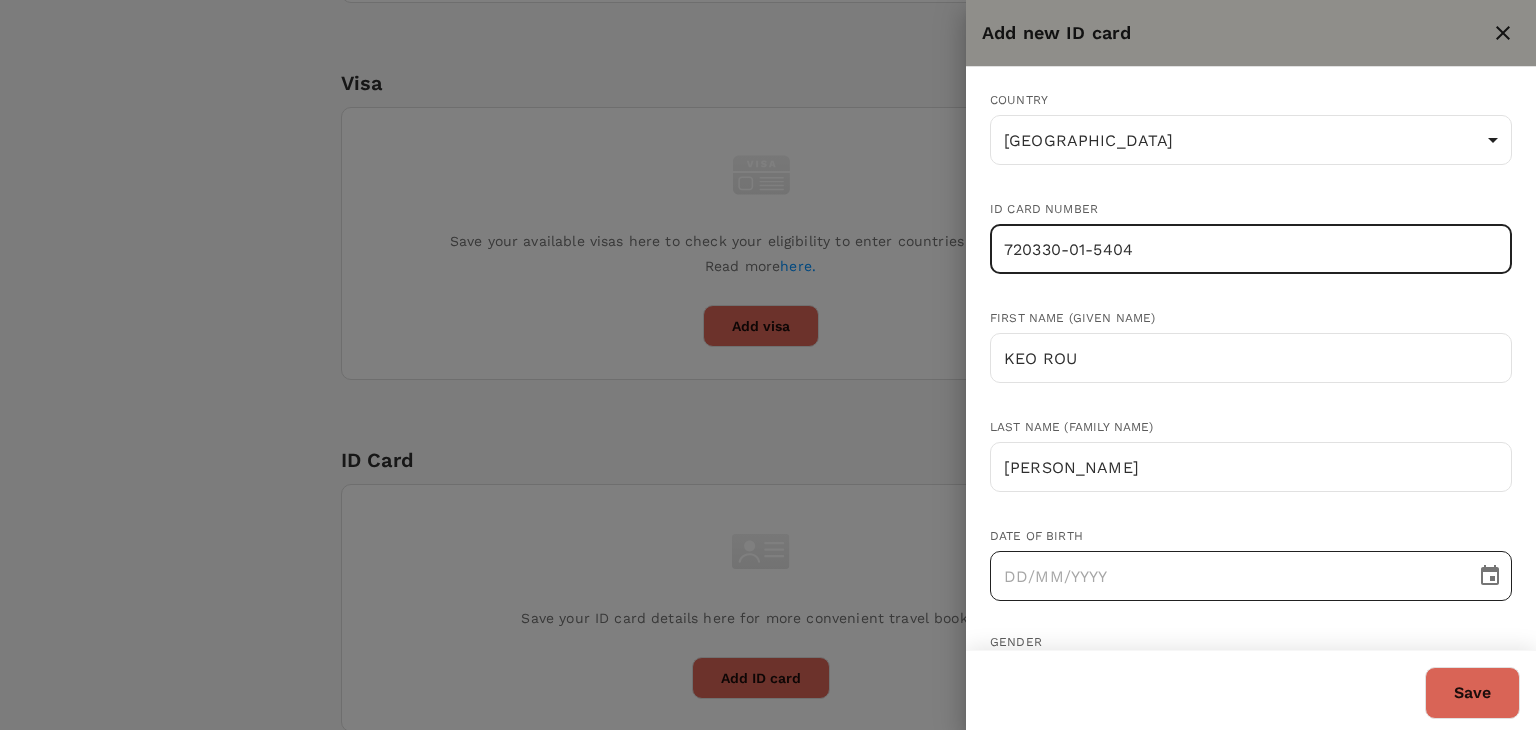 type on "720330-01-5404" 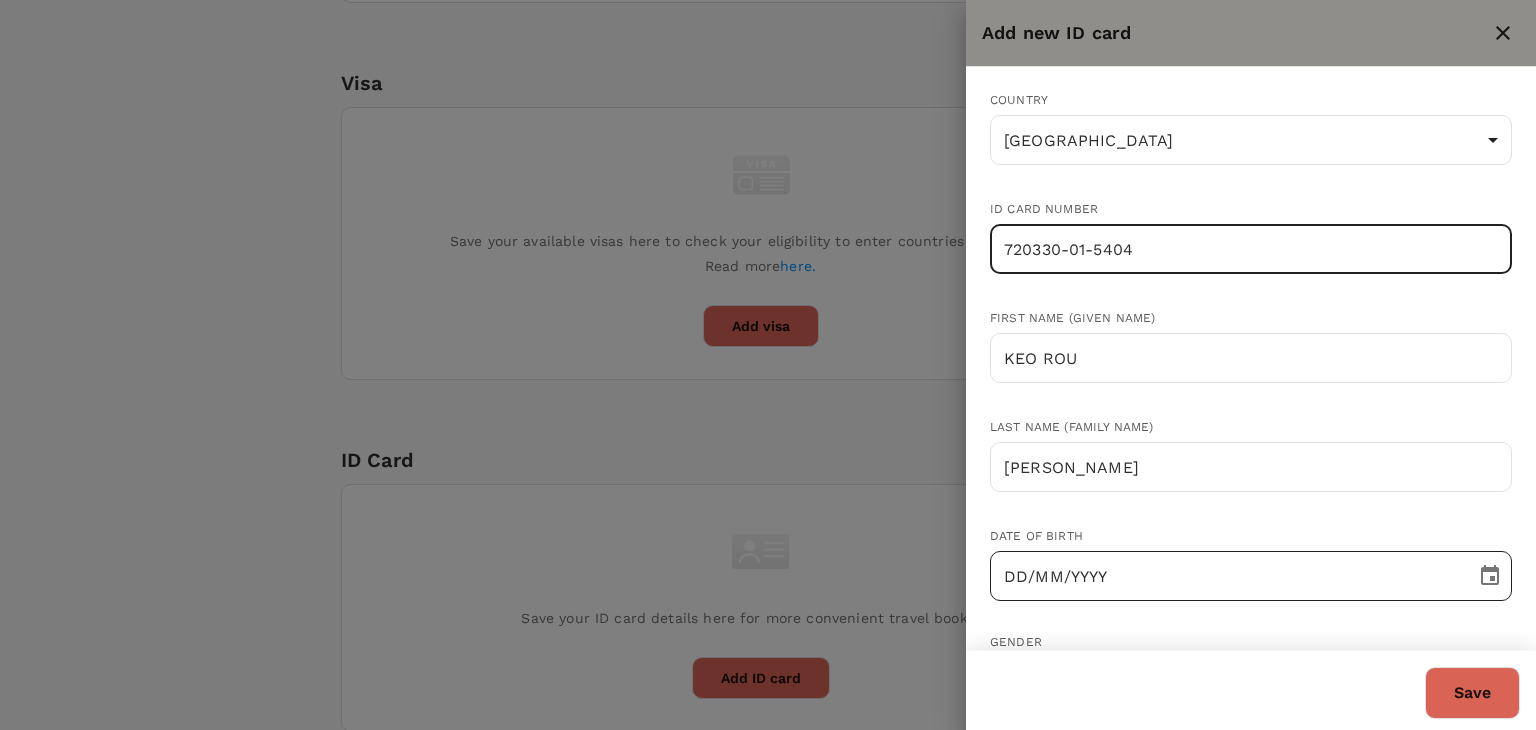 click on "DD/MM/YYYY" at bounding box center [1226, 576] 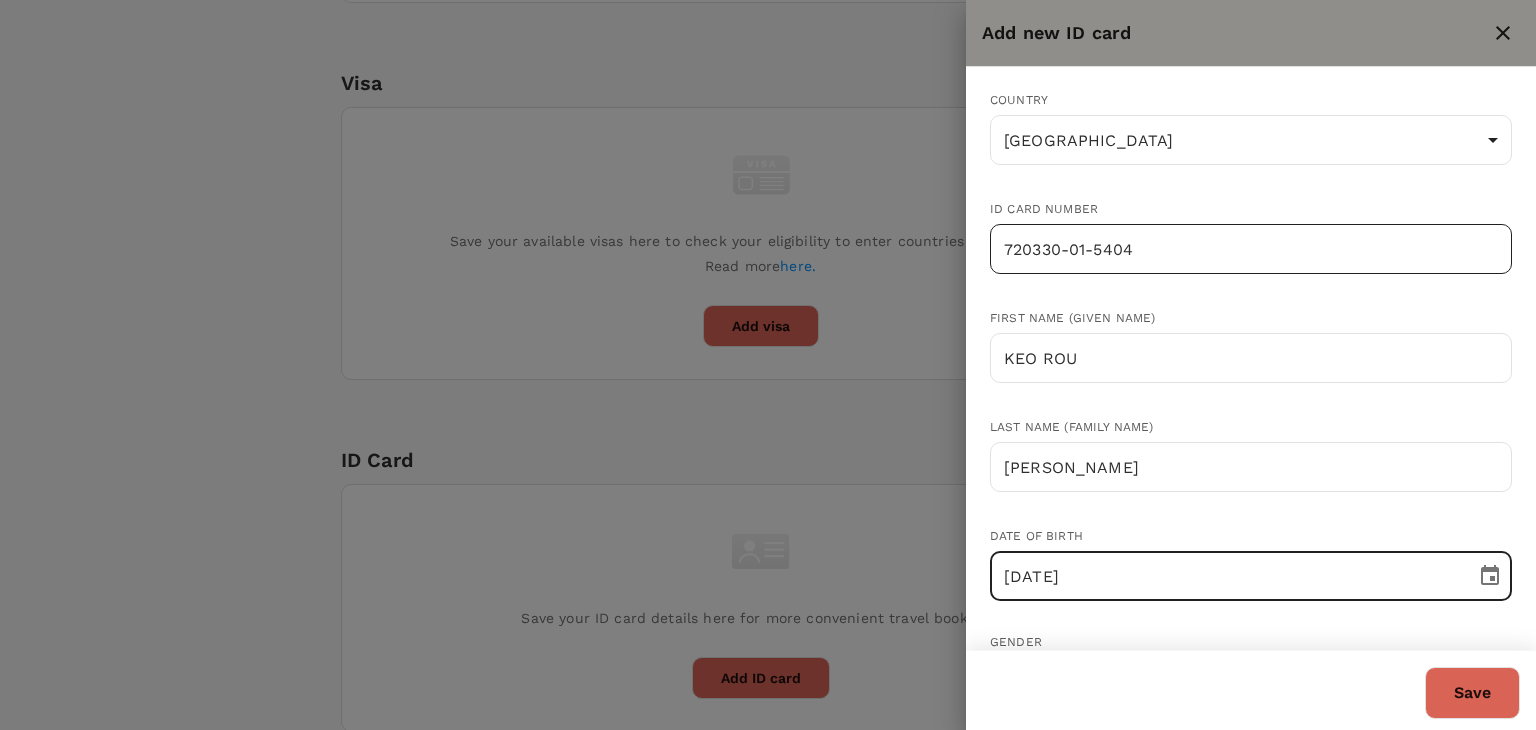 type on "[DATE]" 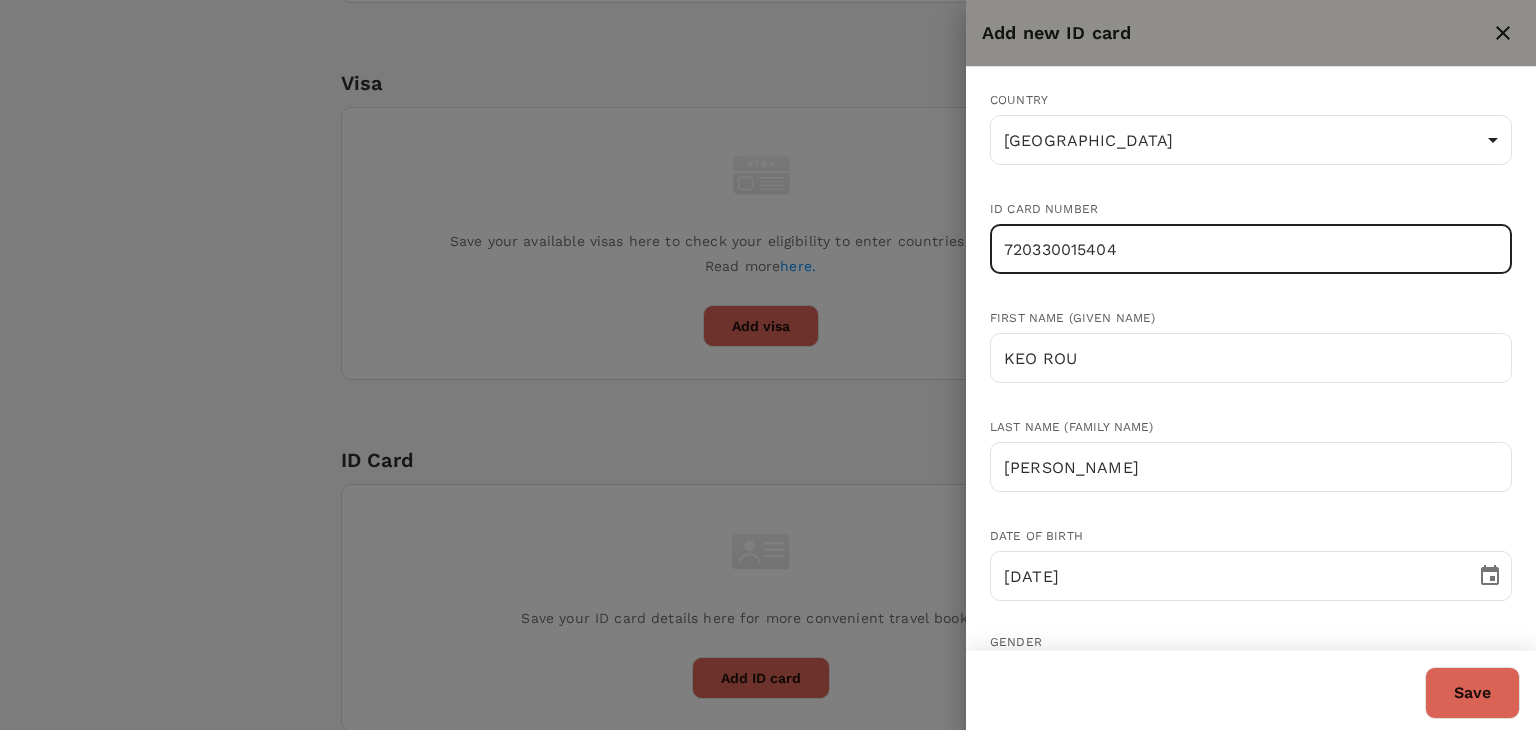 type on "720330015404" 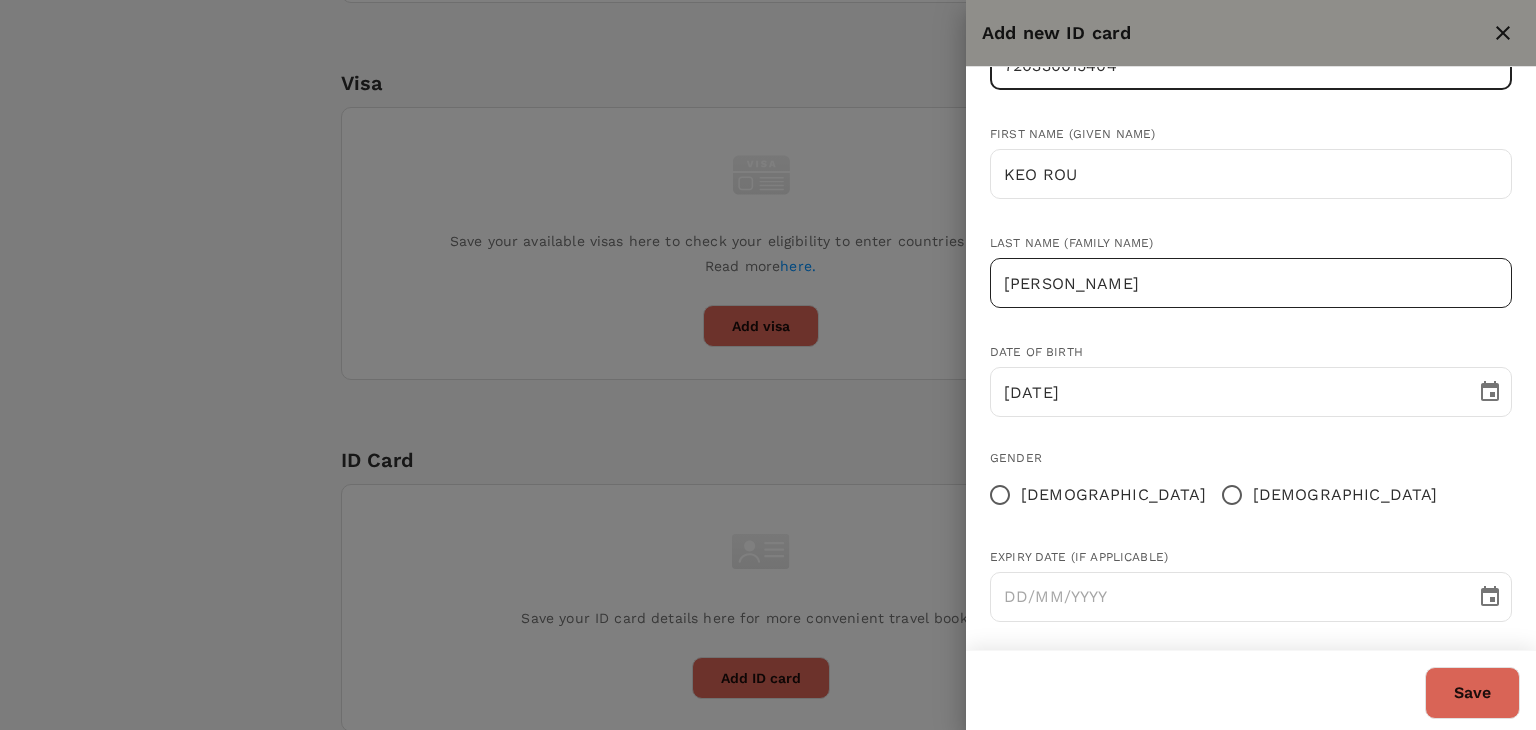 scroll, scrollTop: 195, scrollLeft: 0, axis: vertical 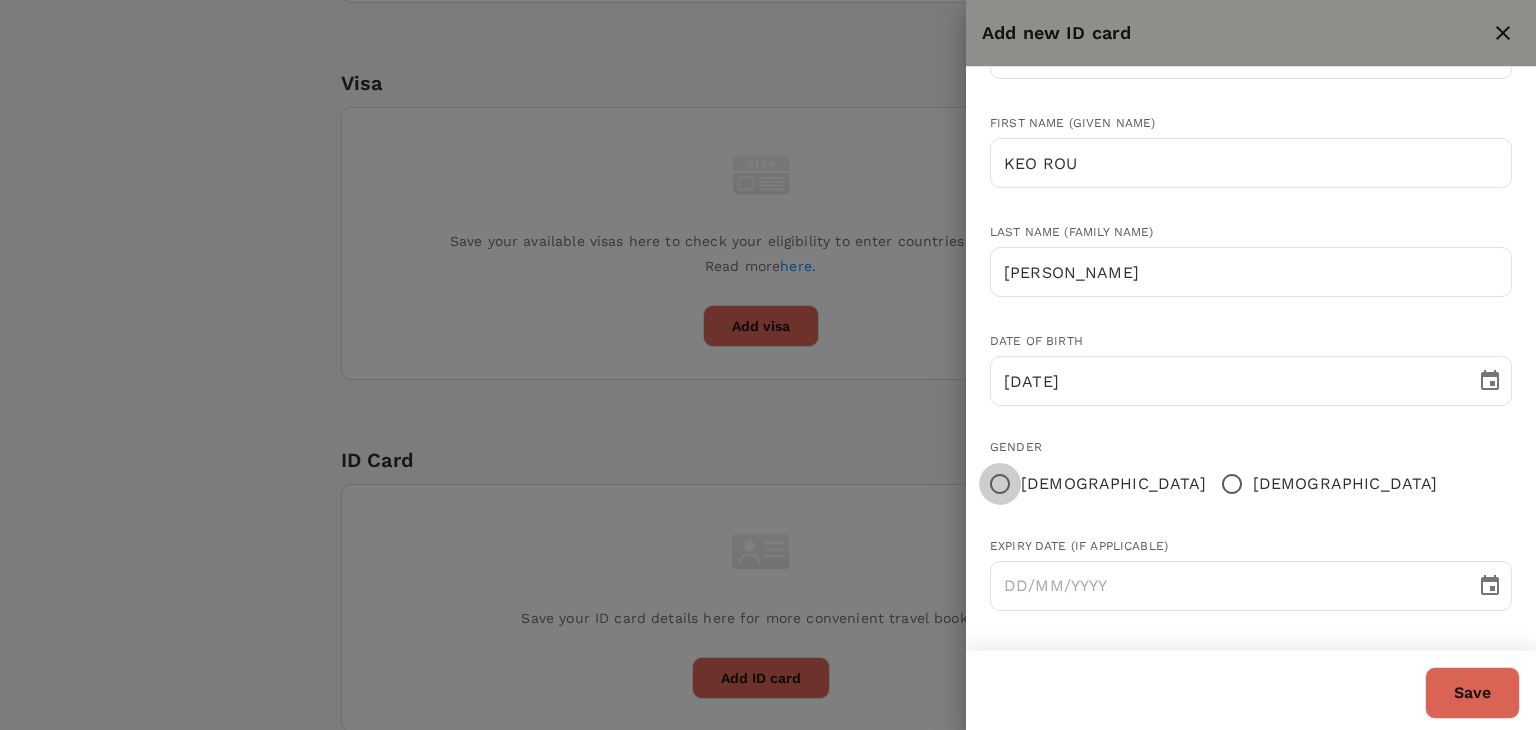 click on "[DEMOGRAPHIC_DATA]" at bounding box center (1000, 484) 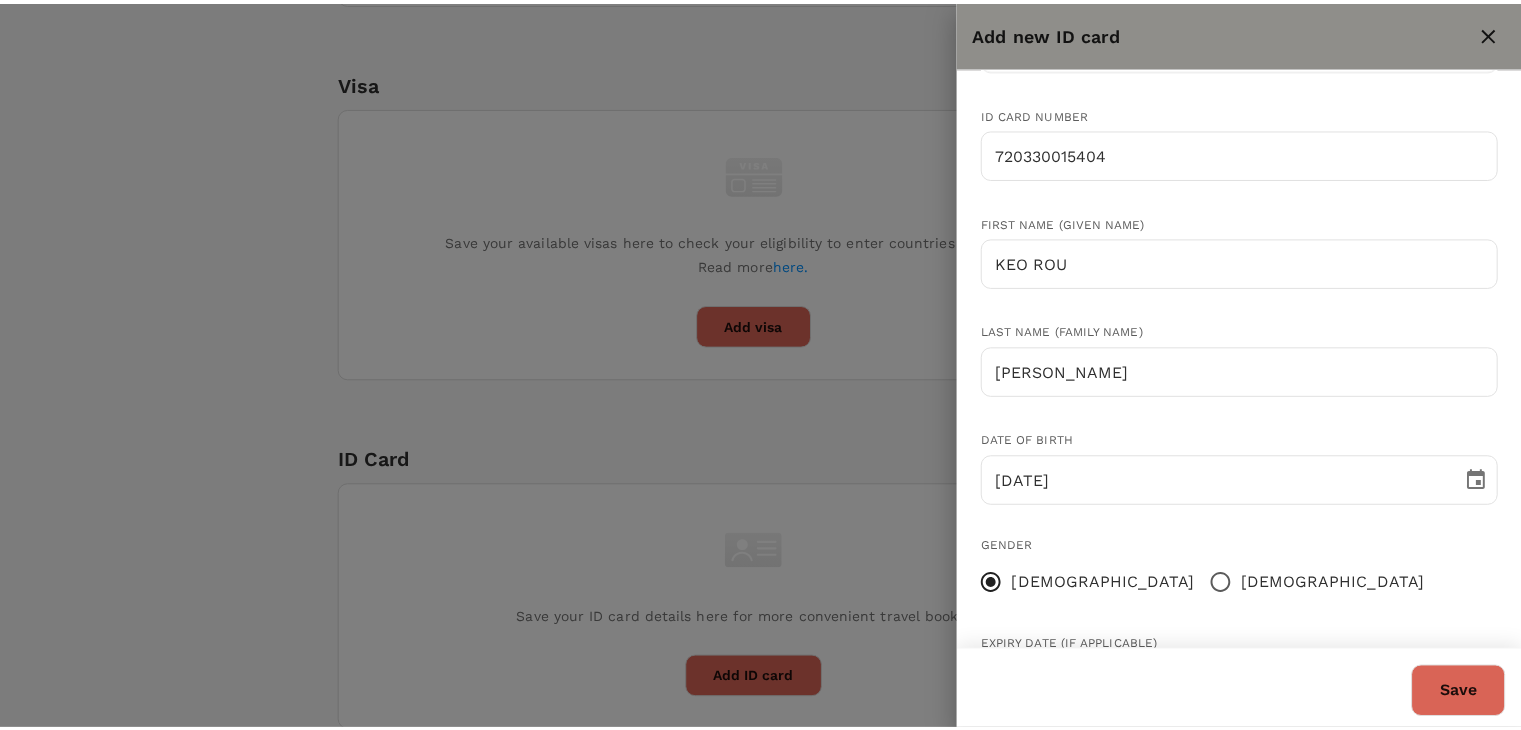 scroll, scrollTop: 195, scrollLeft: 0, axis: vertical 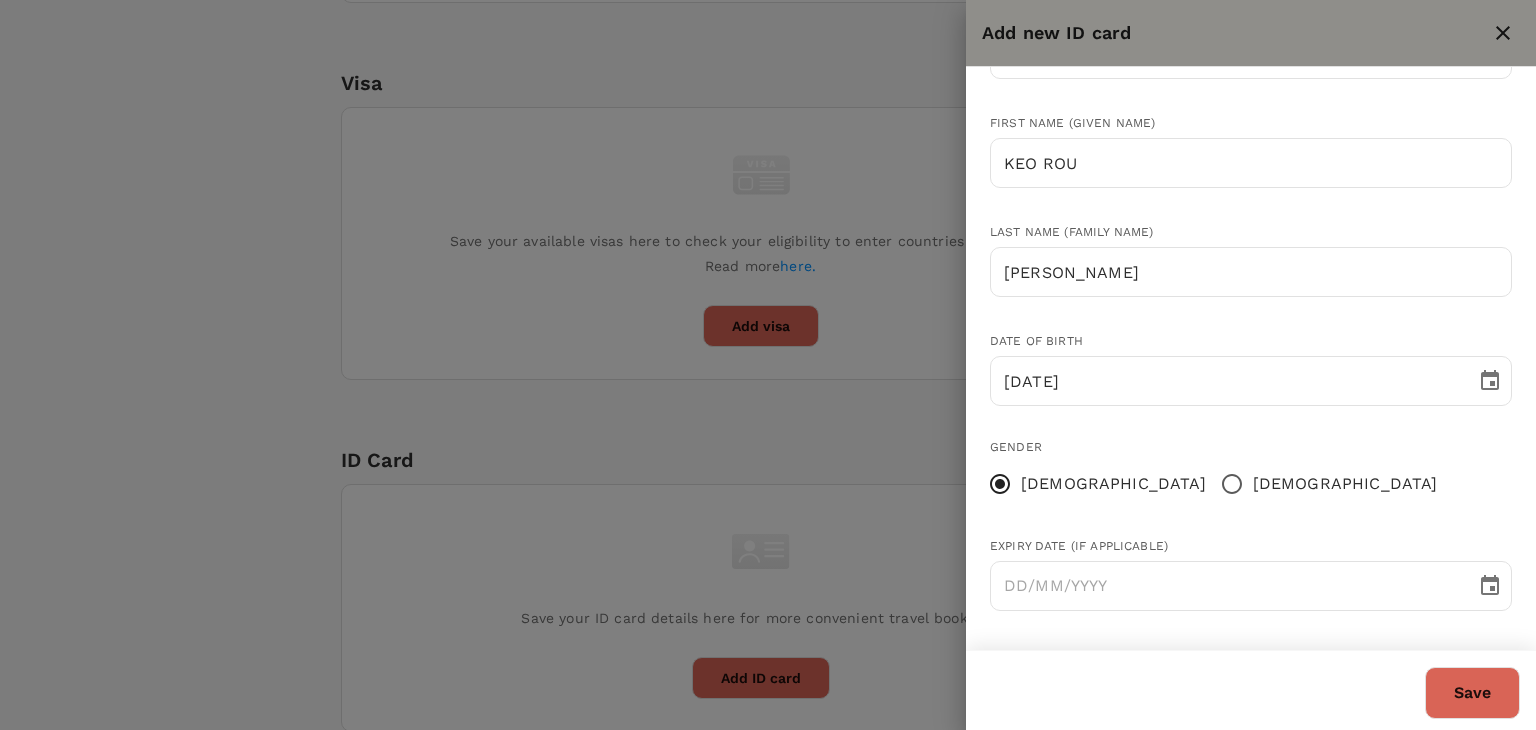 click on "Save" at bounding box center (1472, 693) 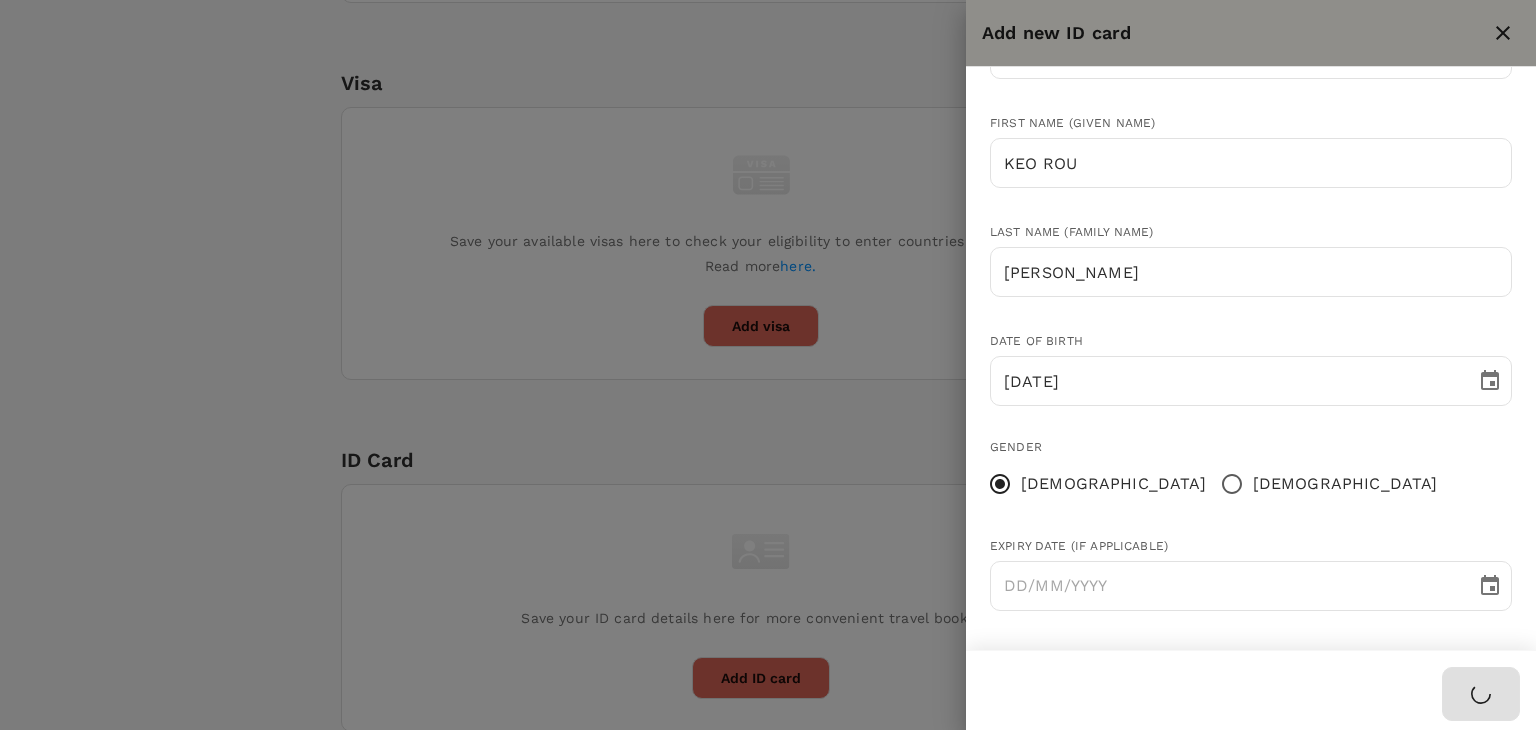 type 